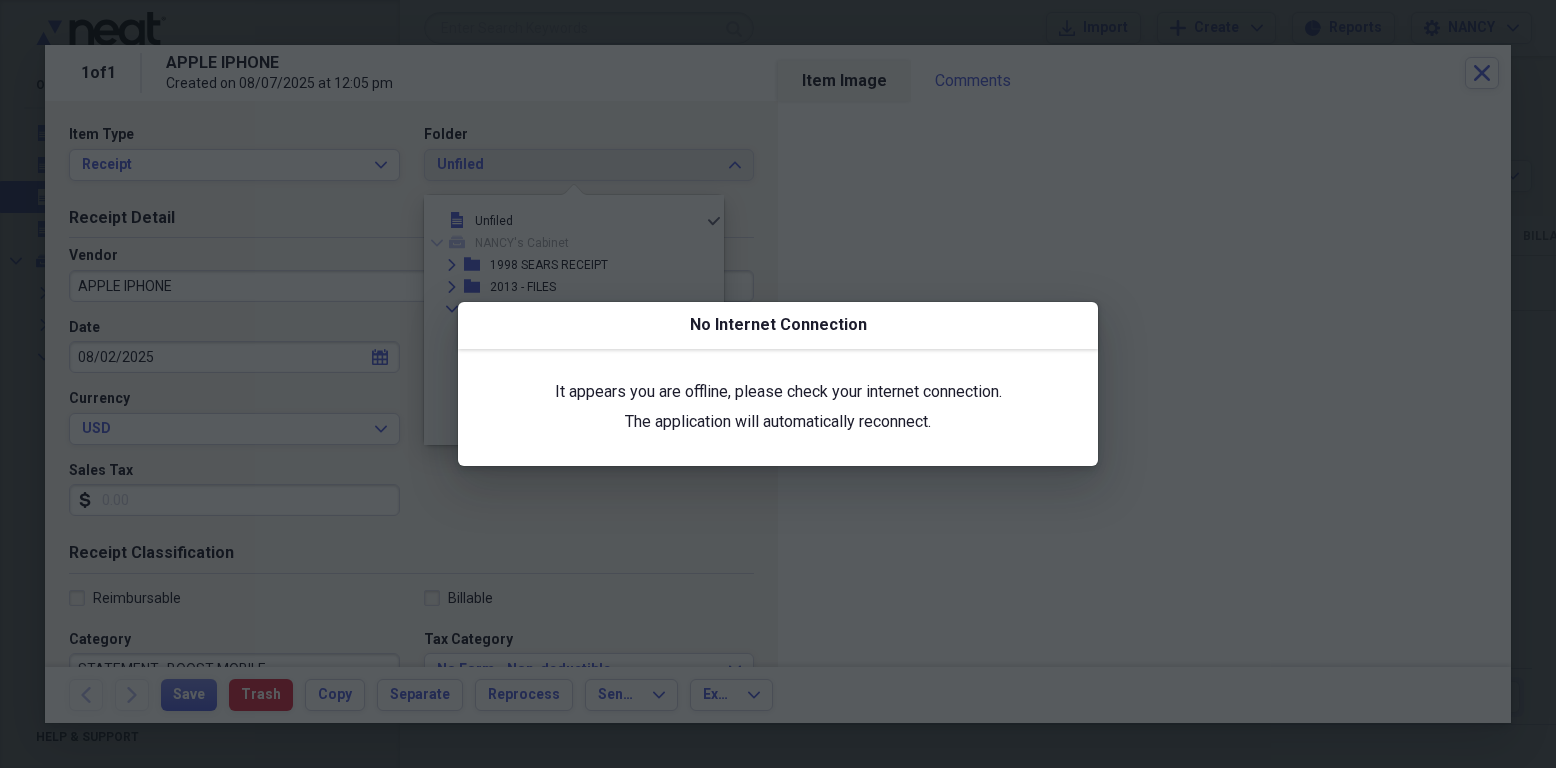 scroll, scrollTop: 0, scrollLeft: 0, axis: both 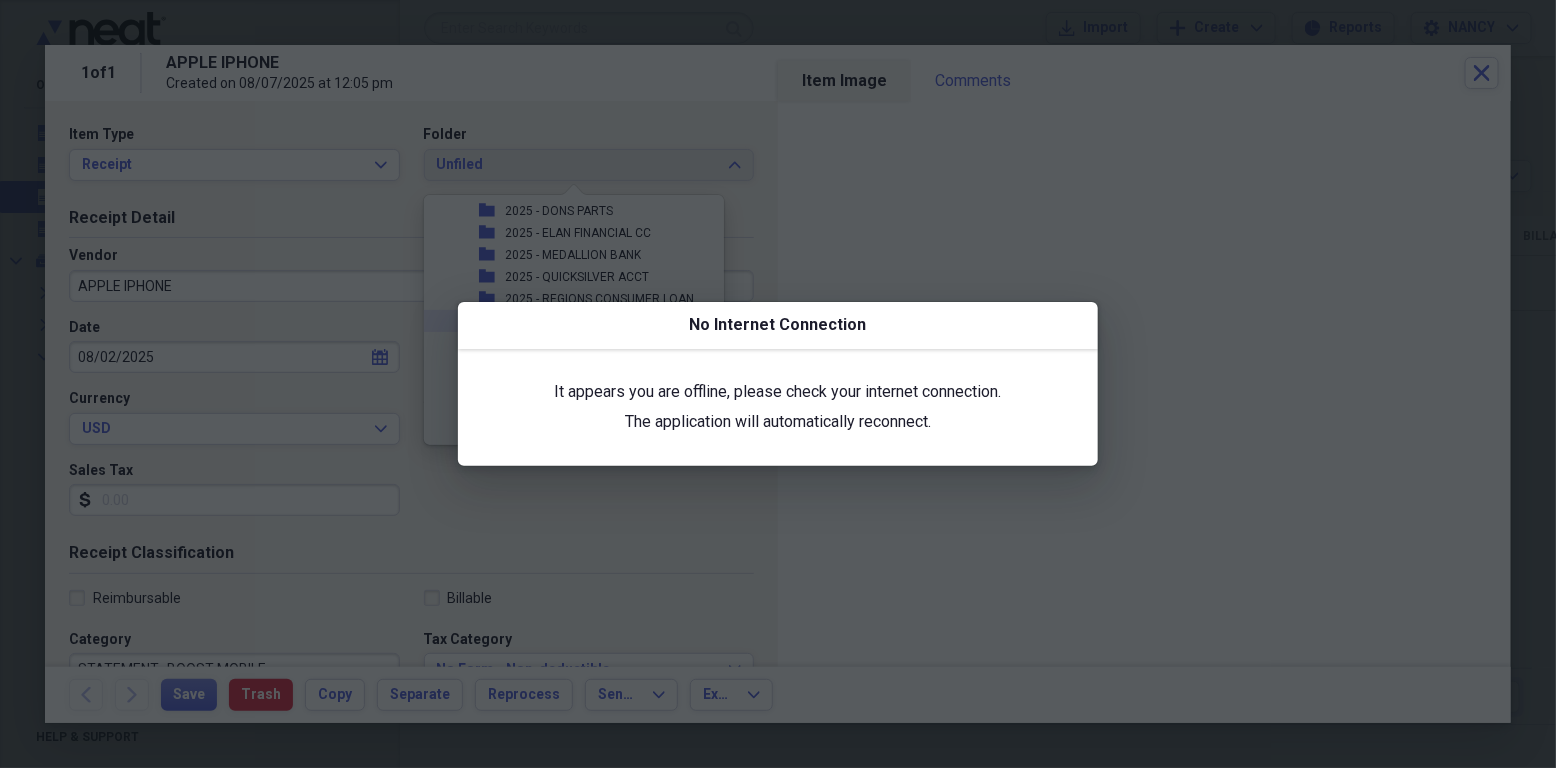 click at bounding box center [778, 384] 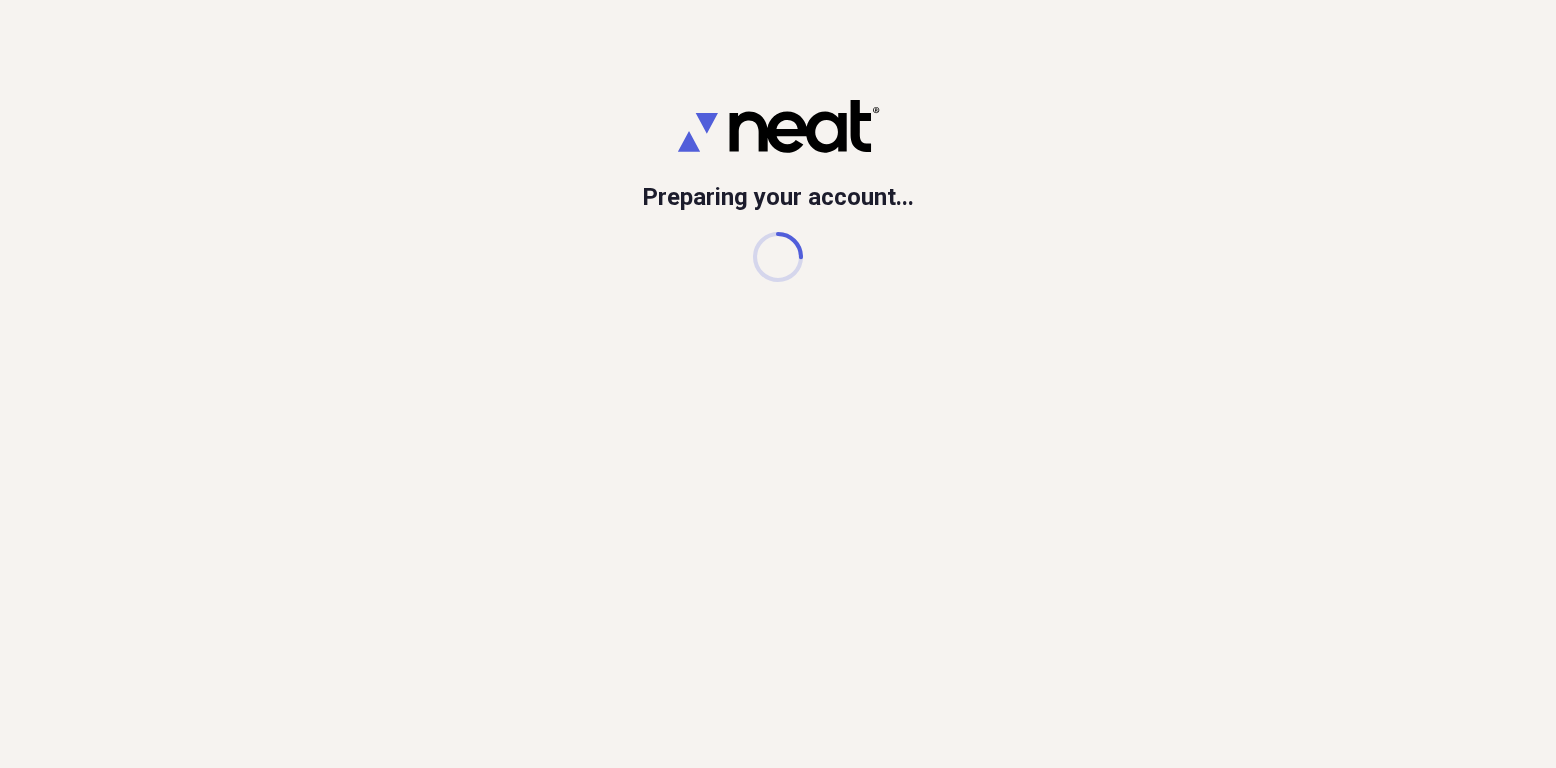 scroll, scrollTop: 0, scrollLeft: 0, axis: both 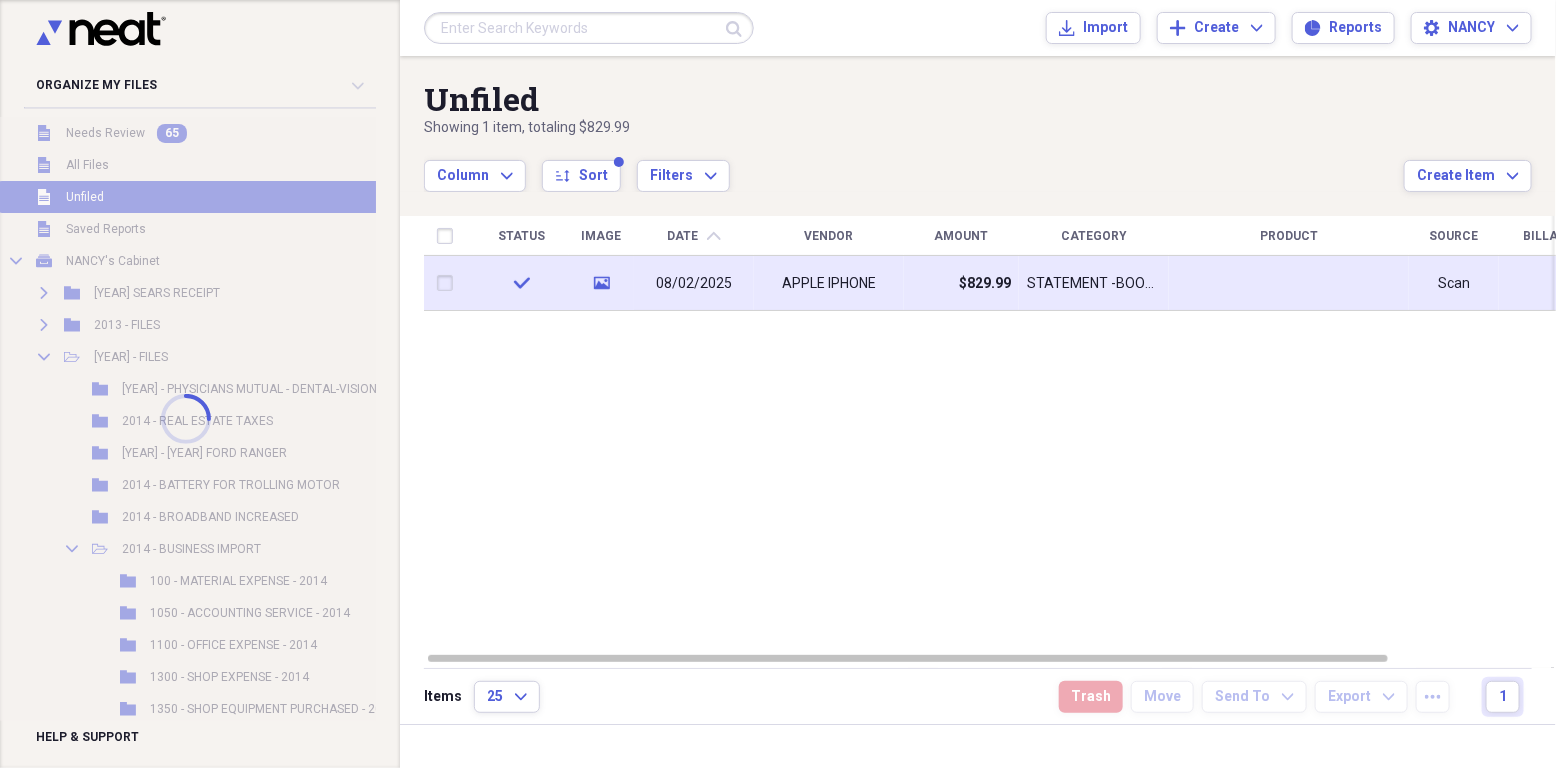 click on "08/02/2025" at bounding box center (694, 284) 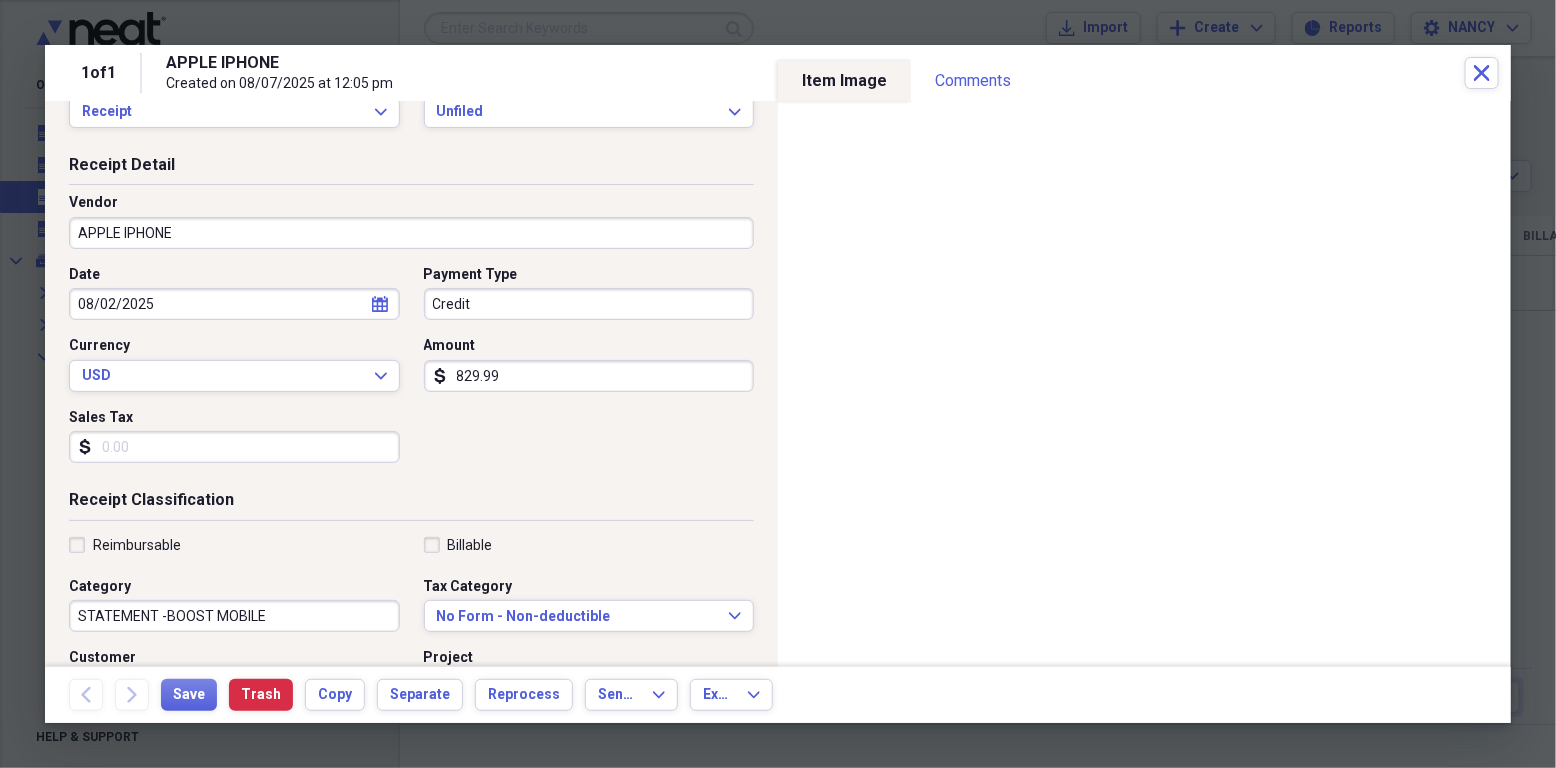 scroll, scrollTop: 0, scrollLeft: 0, axis: both 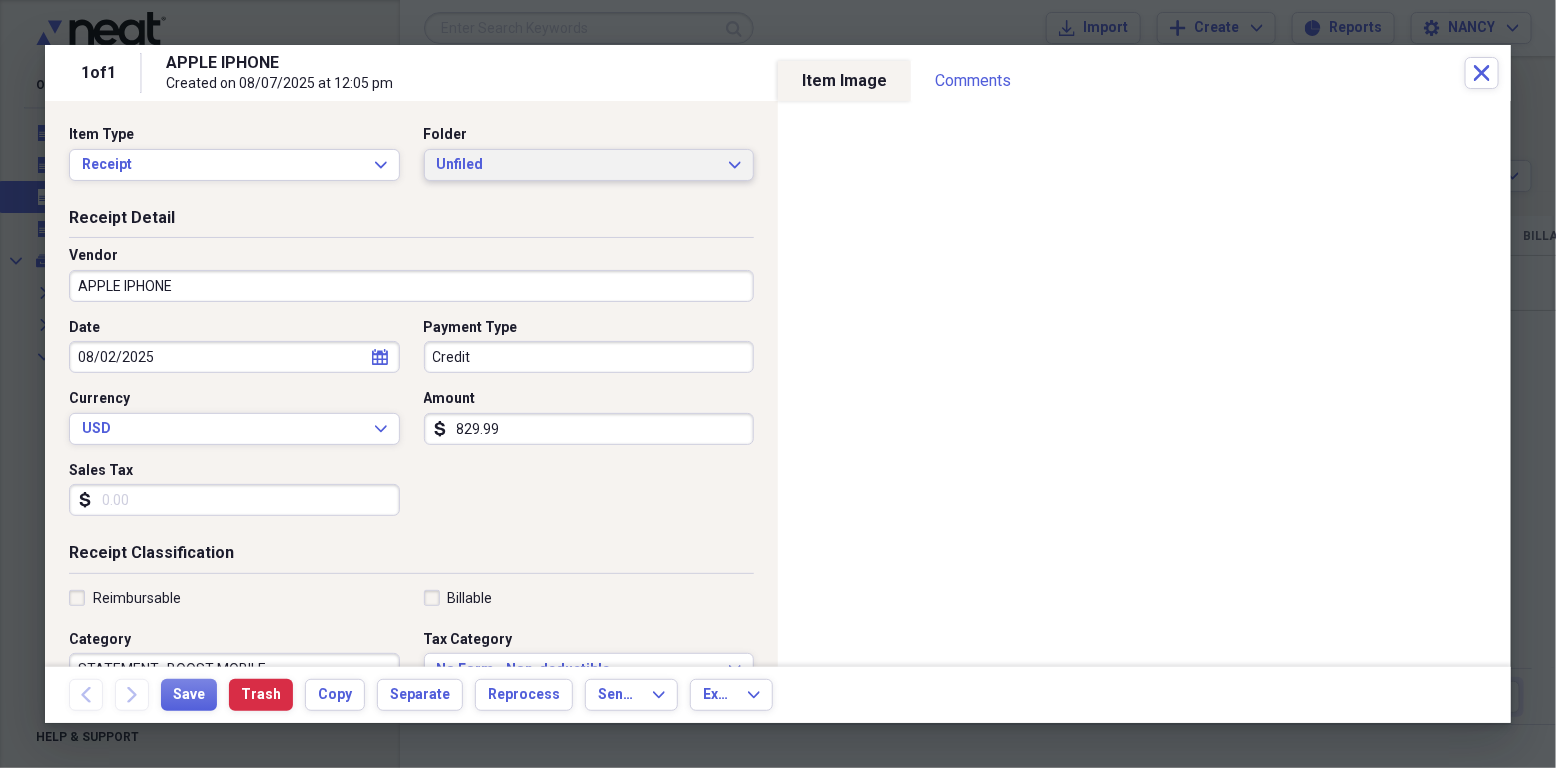 click on "Expand" 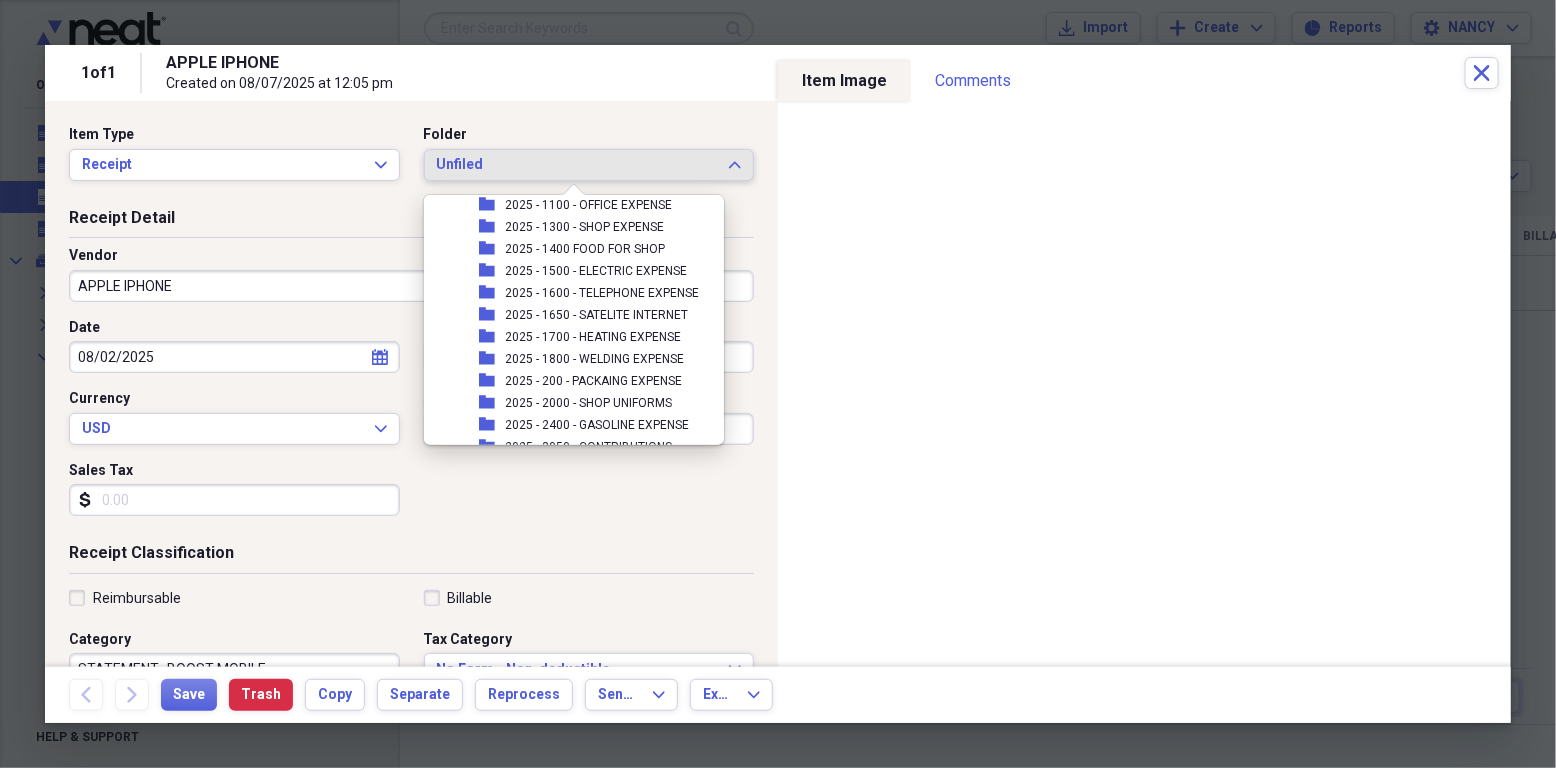 scroll, scrollTop: 14214, scrollLeft: 0, axis: vertical 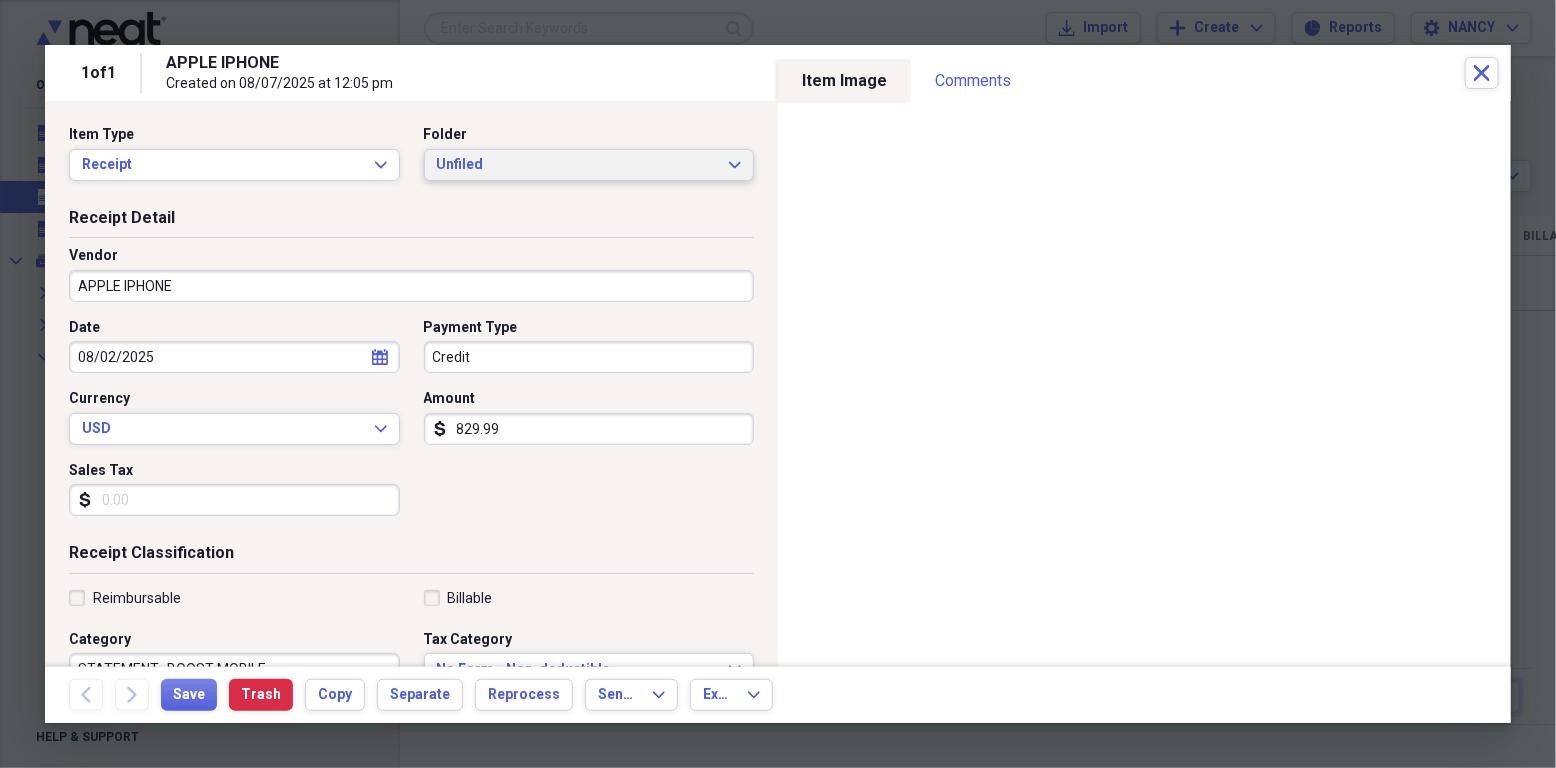 click on "Unfiled Expand" at bounding box center (589, 165) 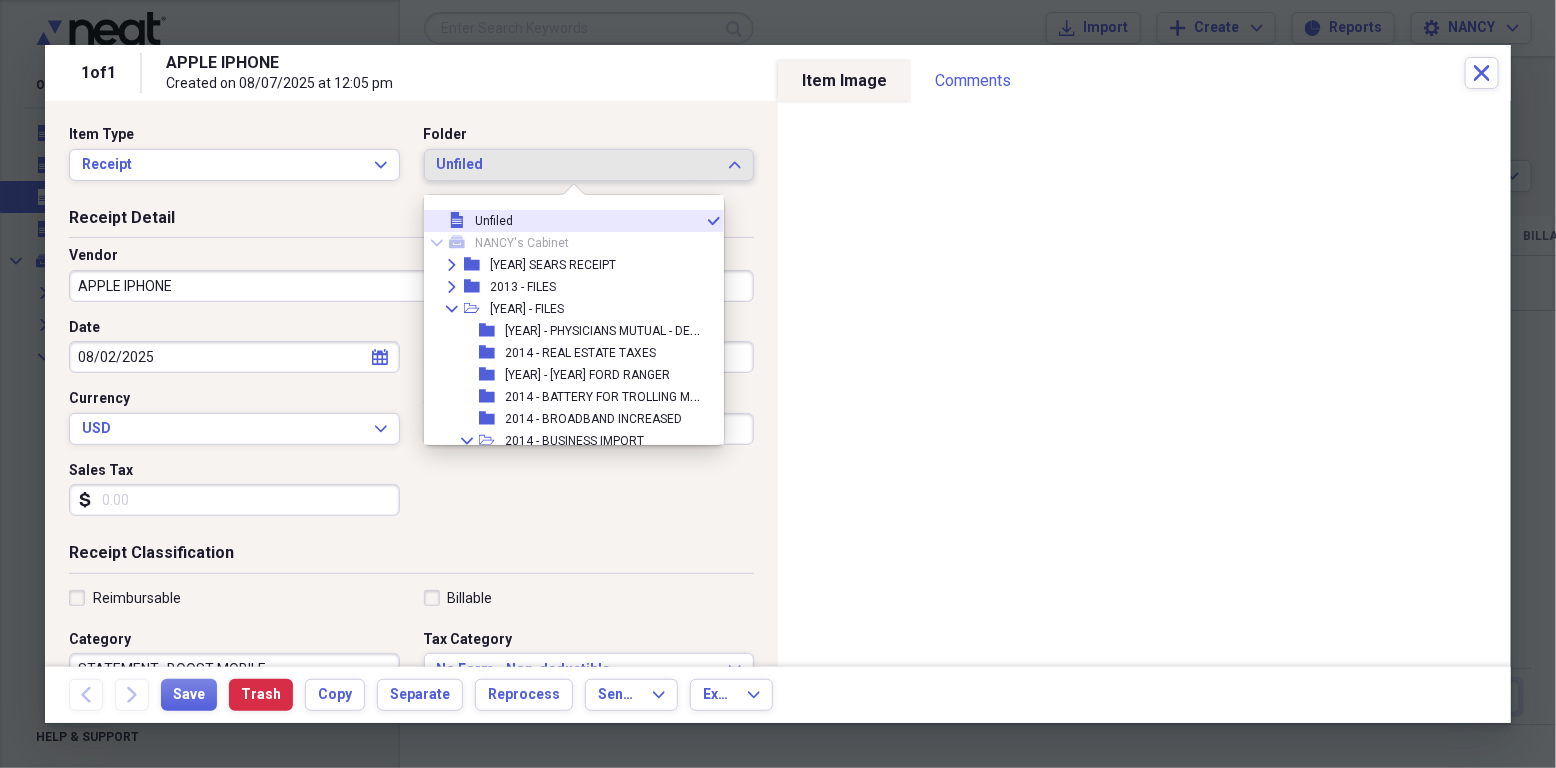 type 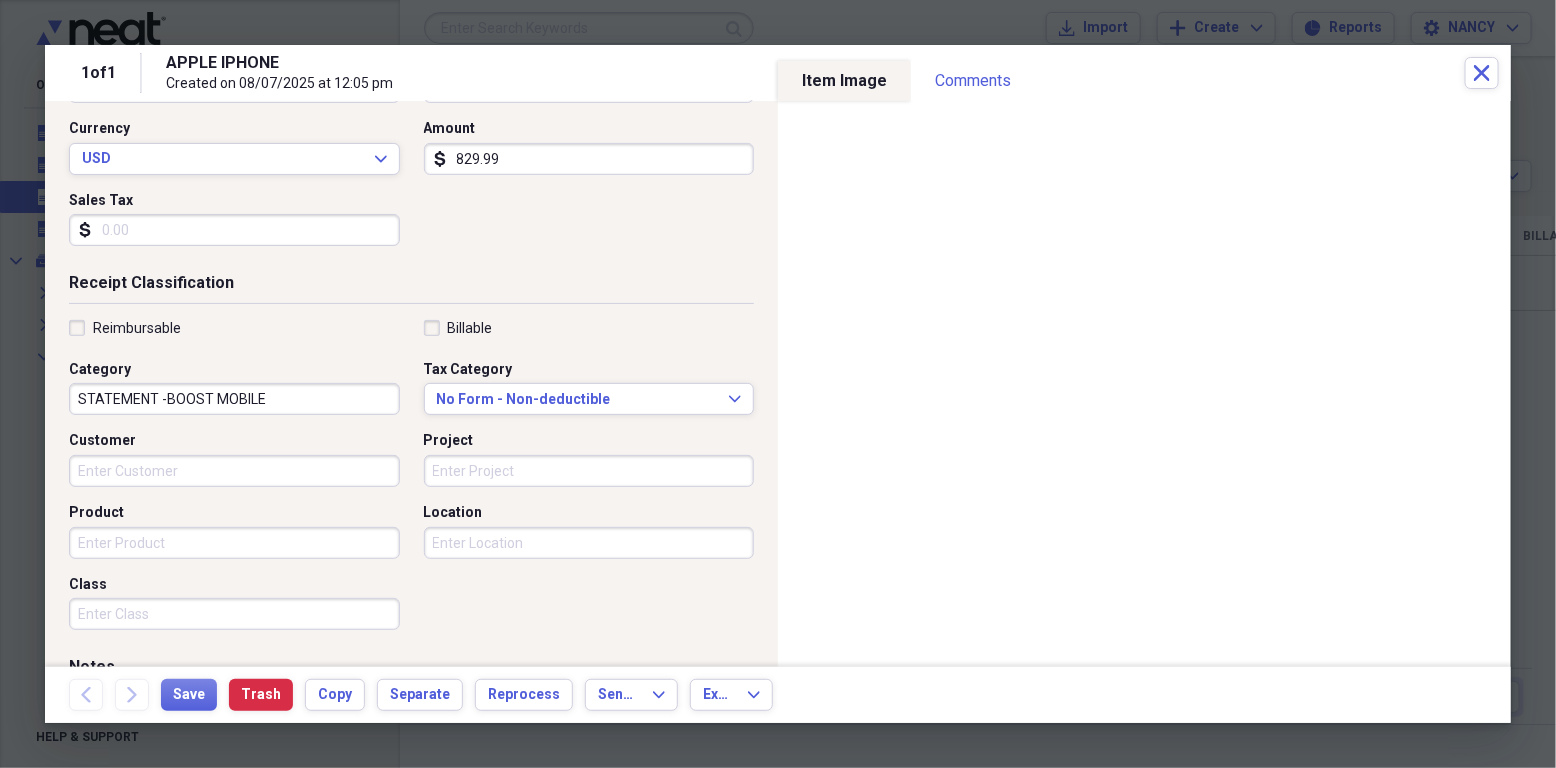 scroll, scrollTop: 0, scrollLeft: 0, axis: both 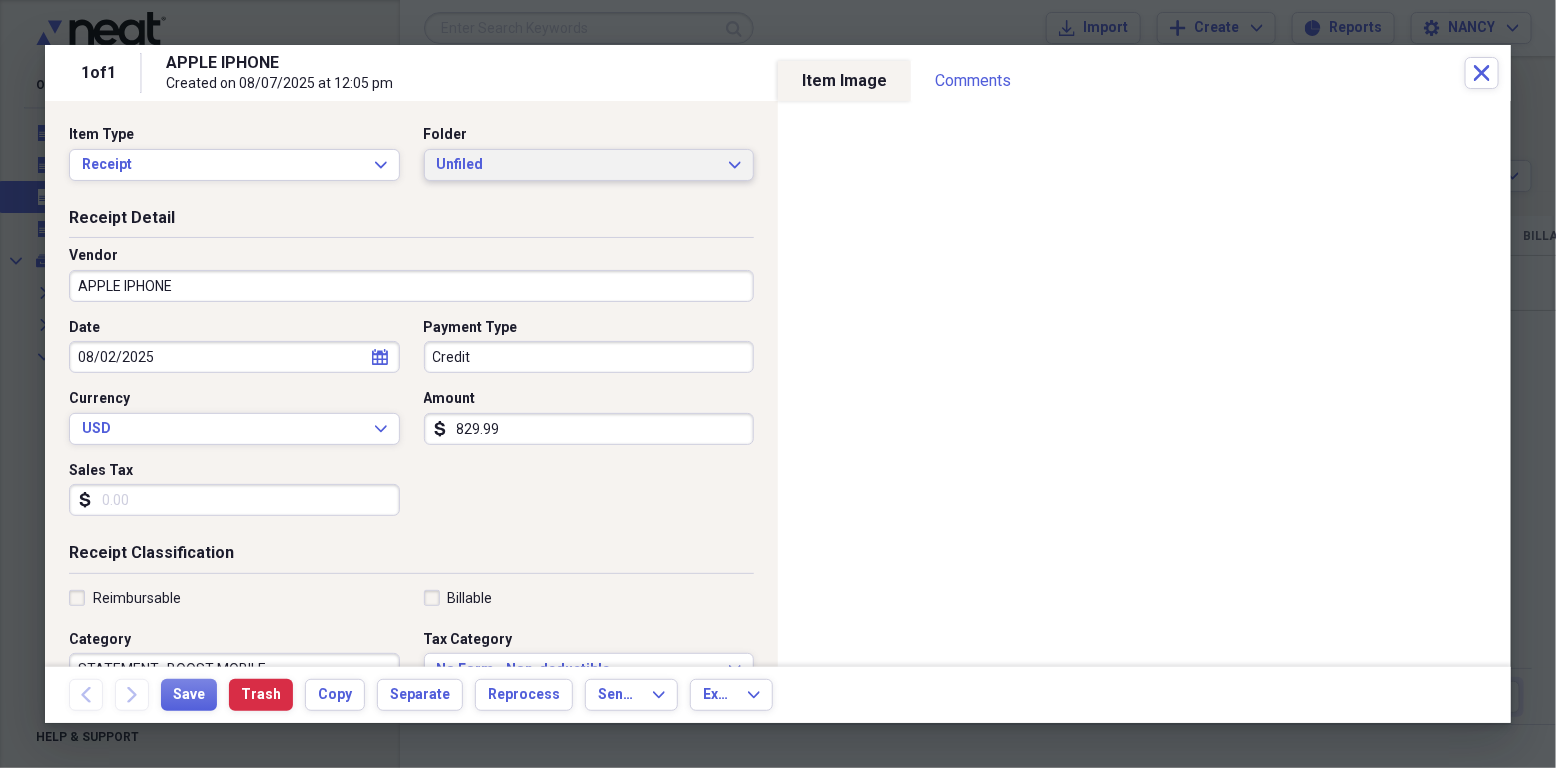 click on "Expand" 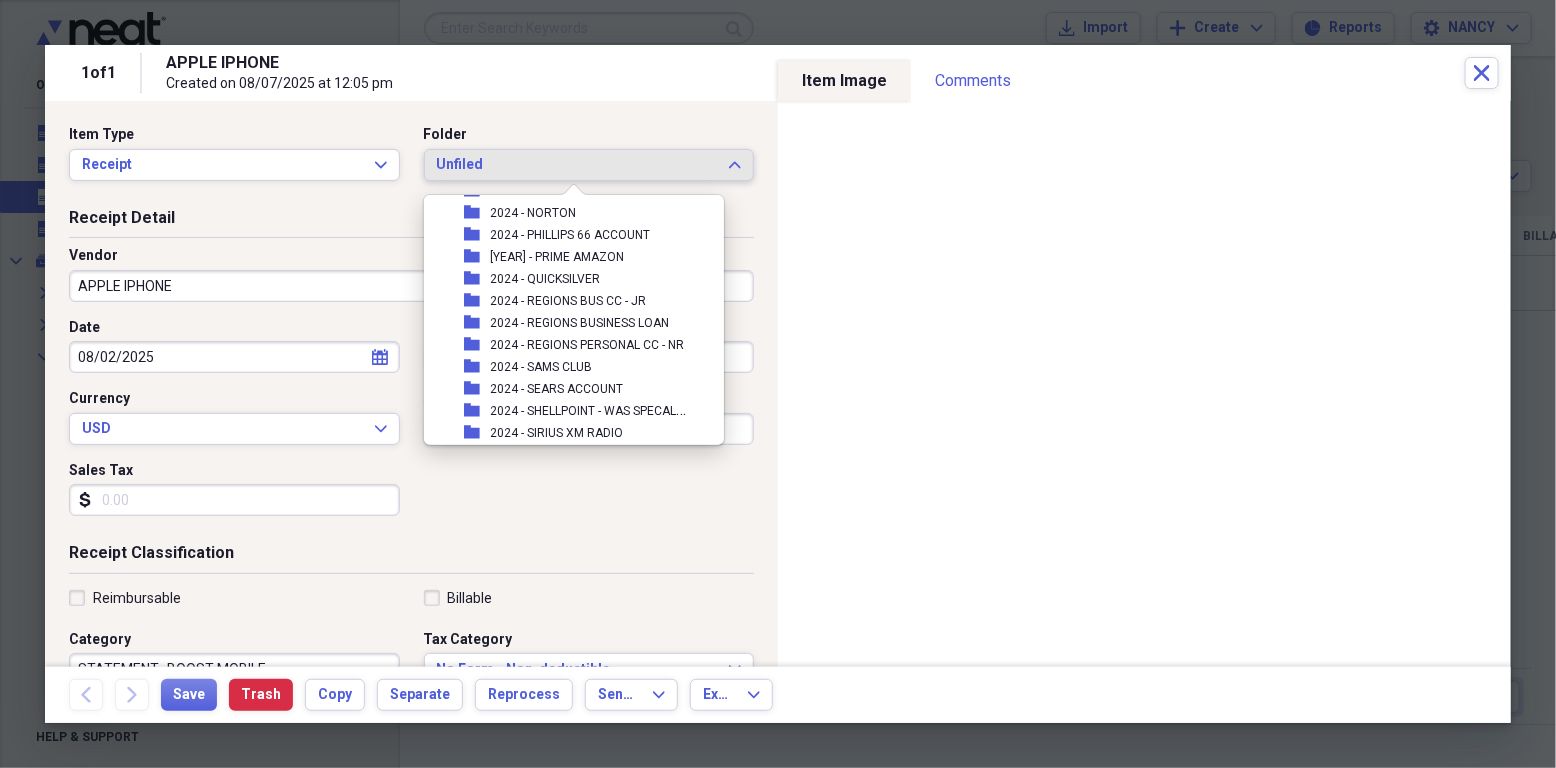 scroll, scrollTop: 13598, scrollLeft: 0, axis: vertical 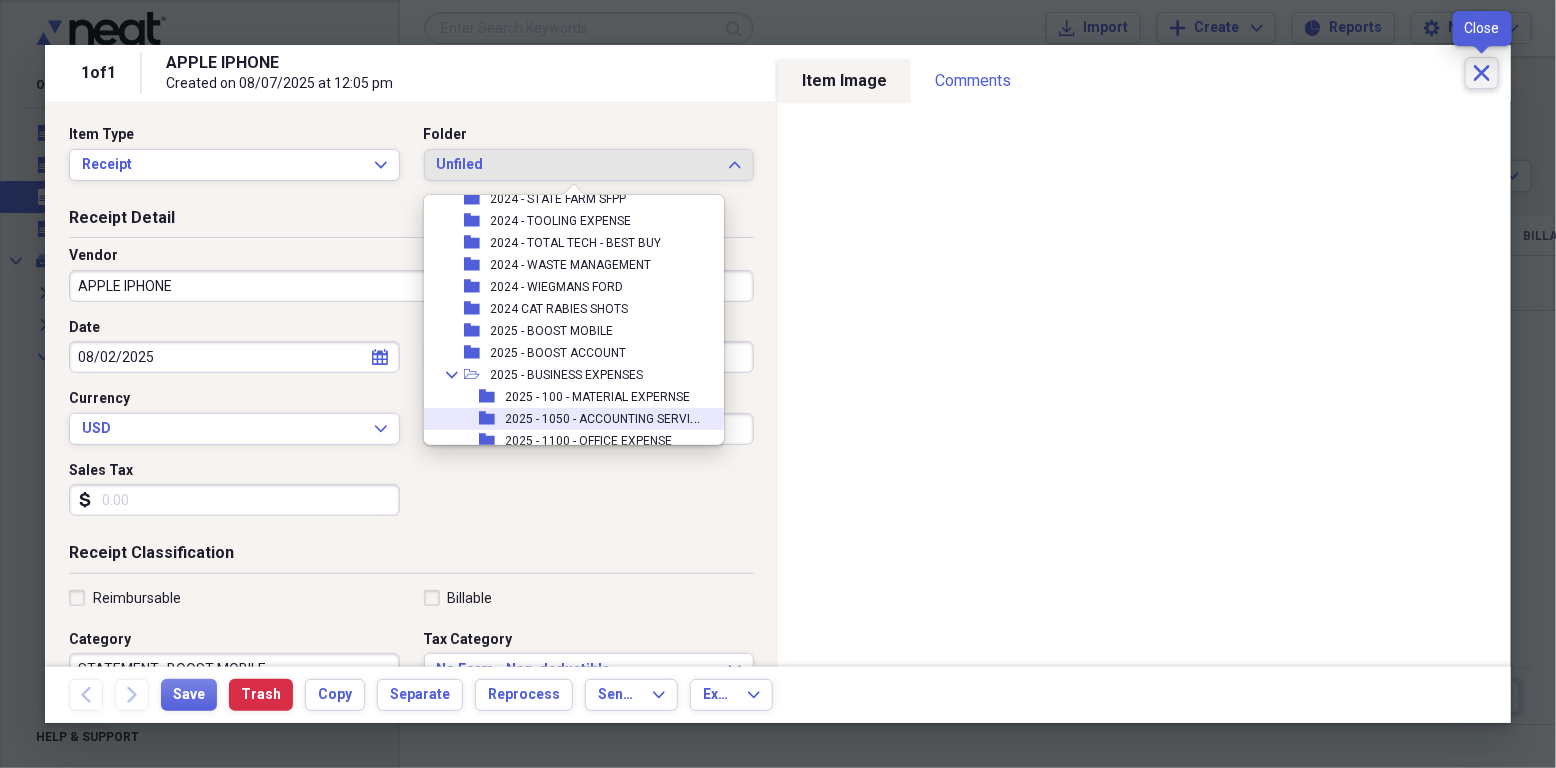 click on "Close" 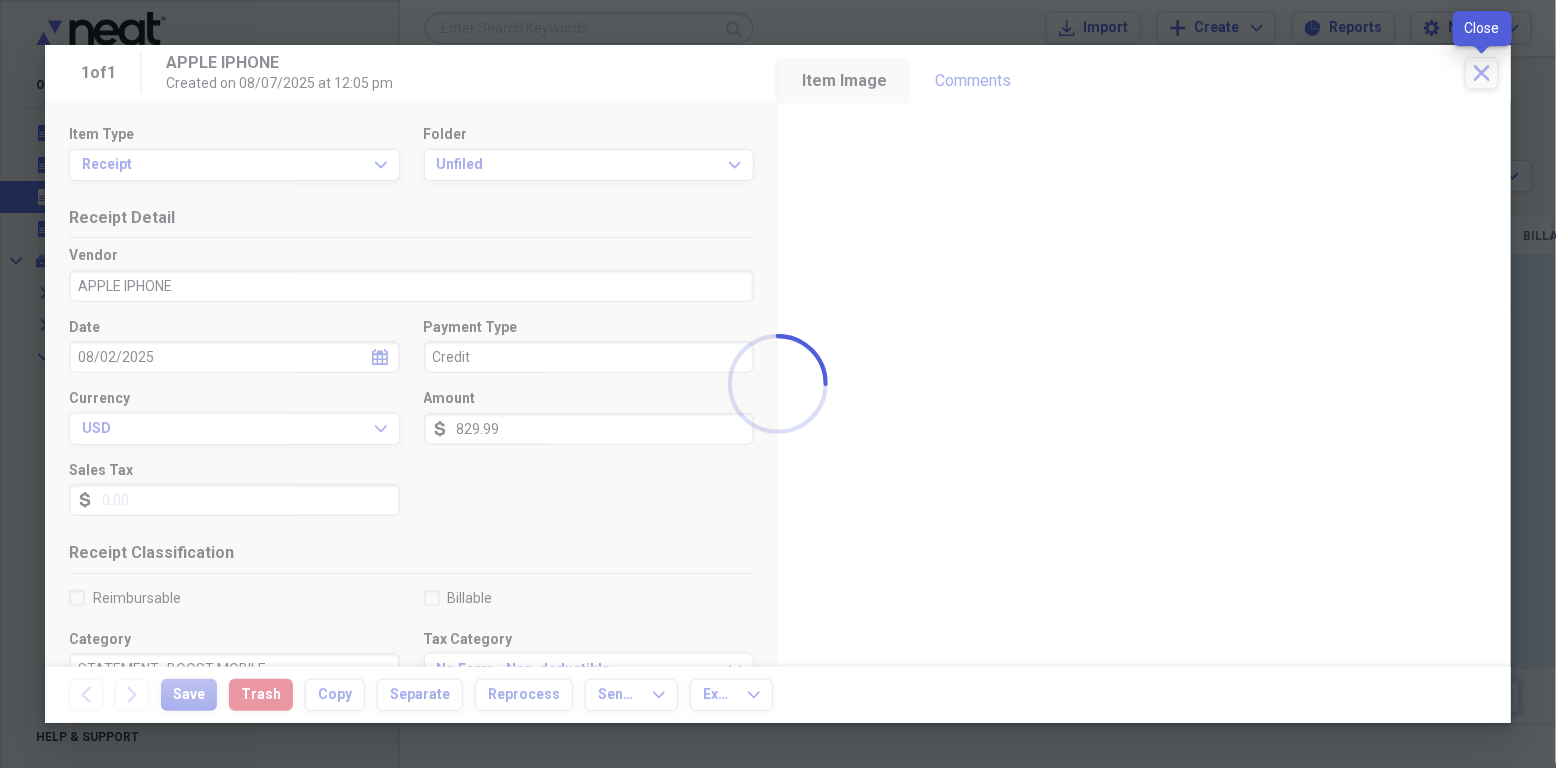 scroll, scrollTop: 0, scrollLeft: 0, axis: both 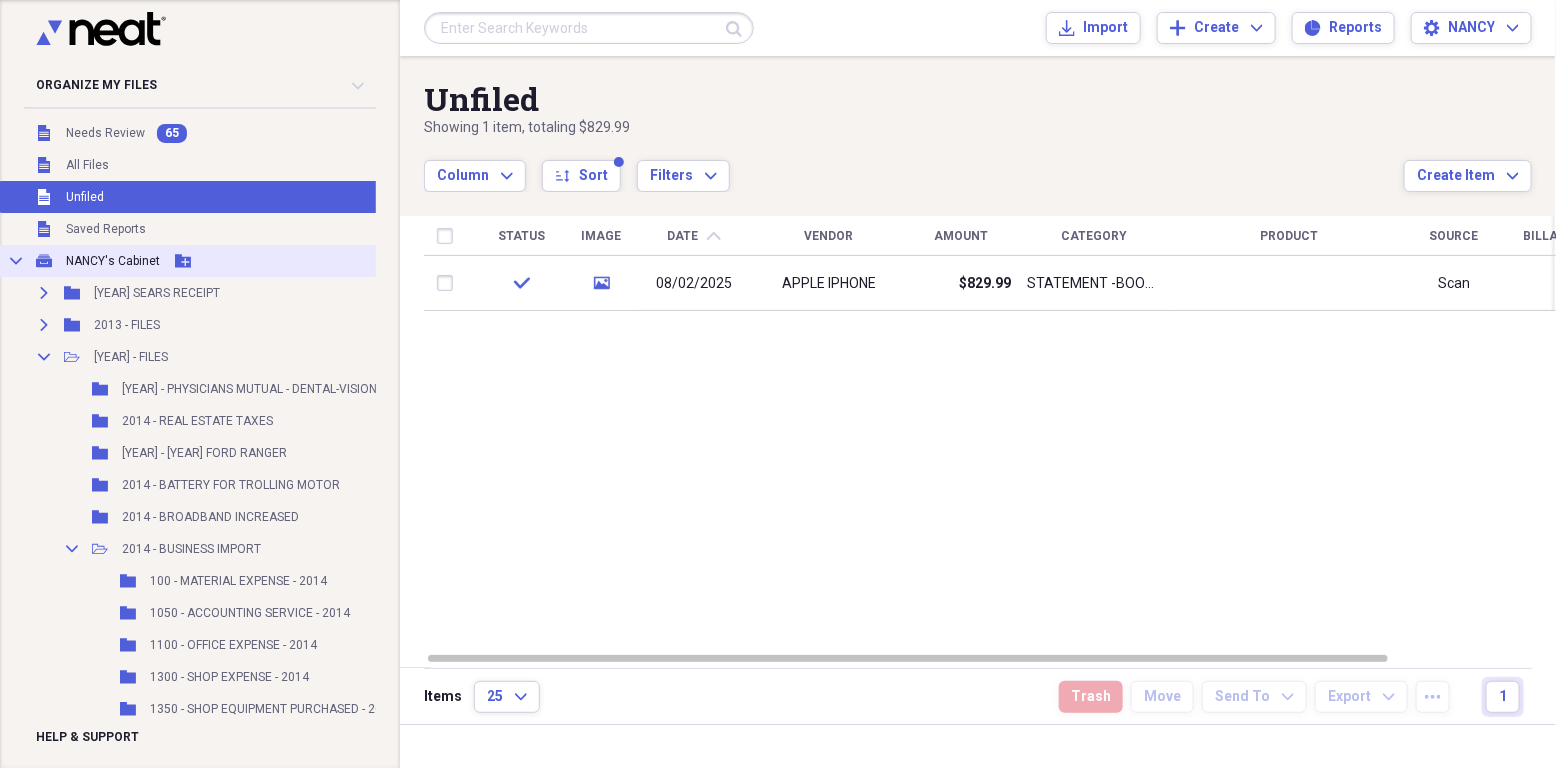 click 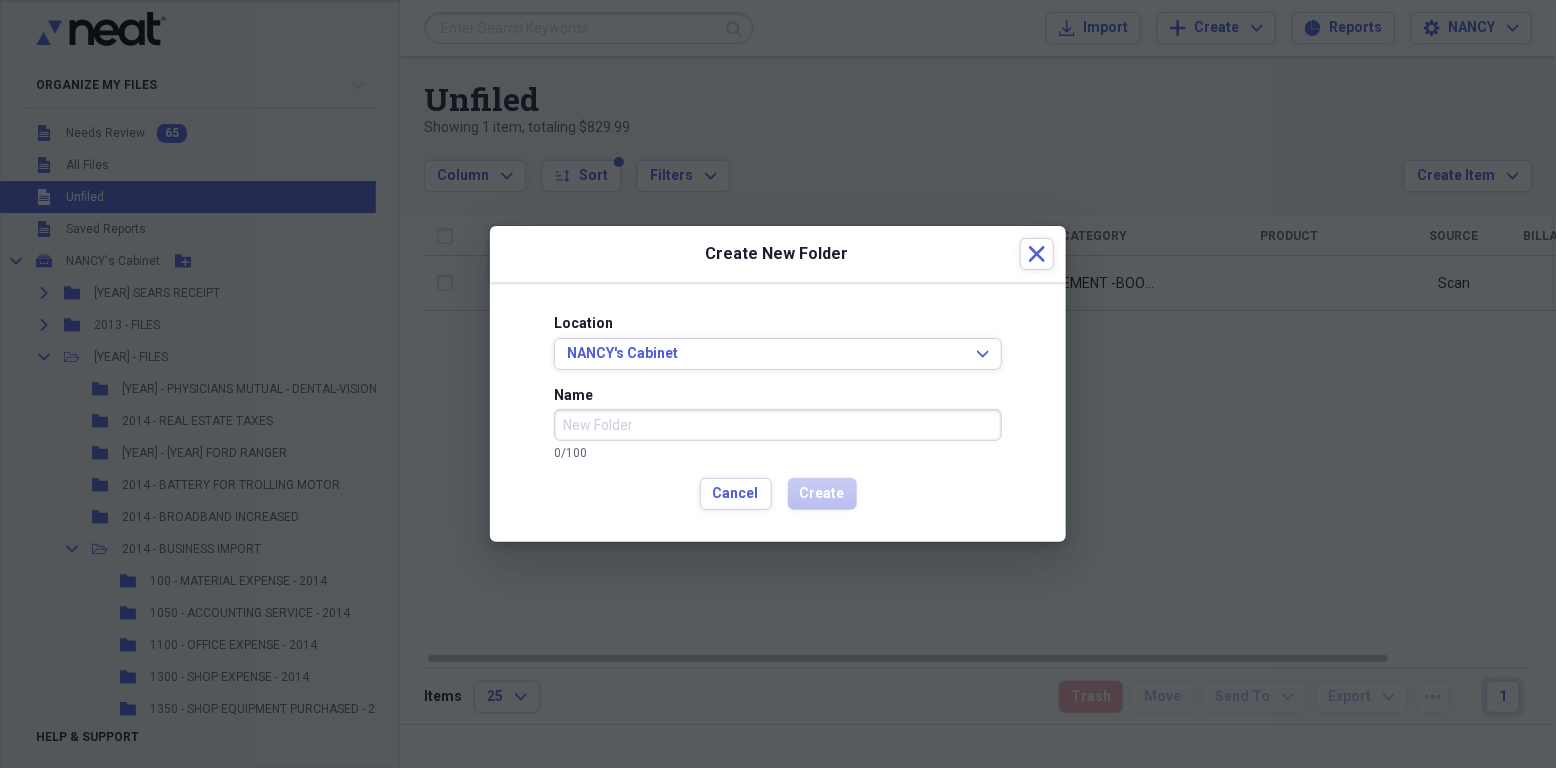 click on "Name" at bounding box center [778, 425] 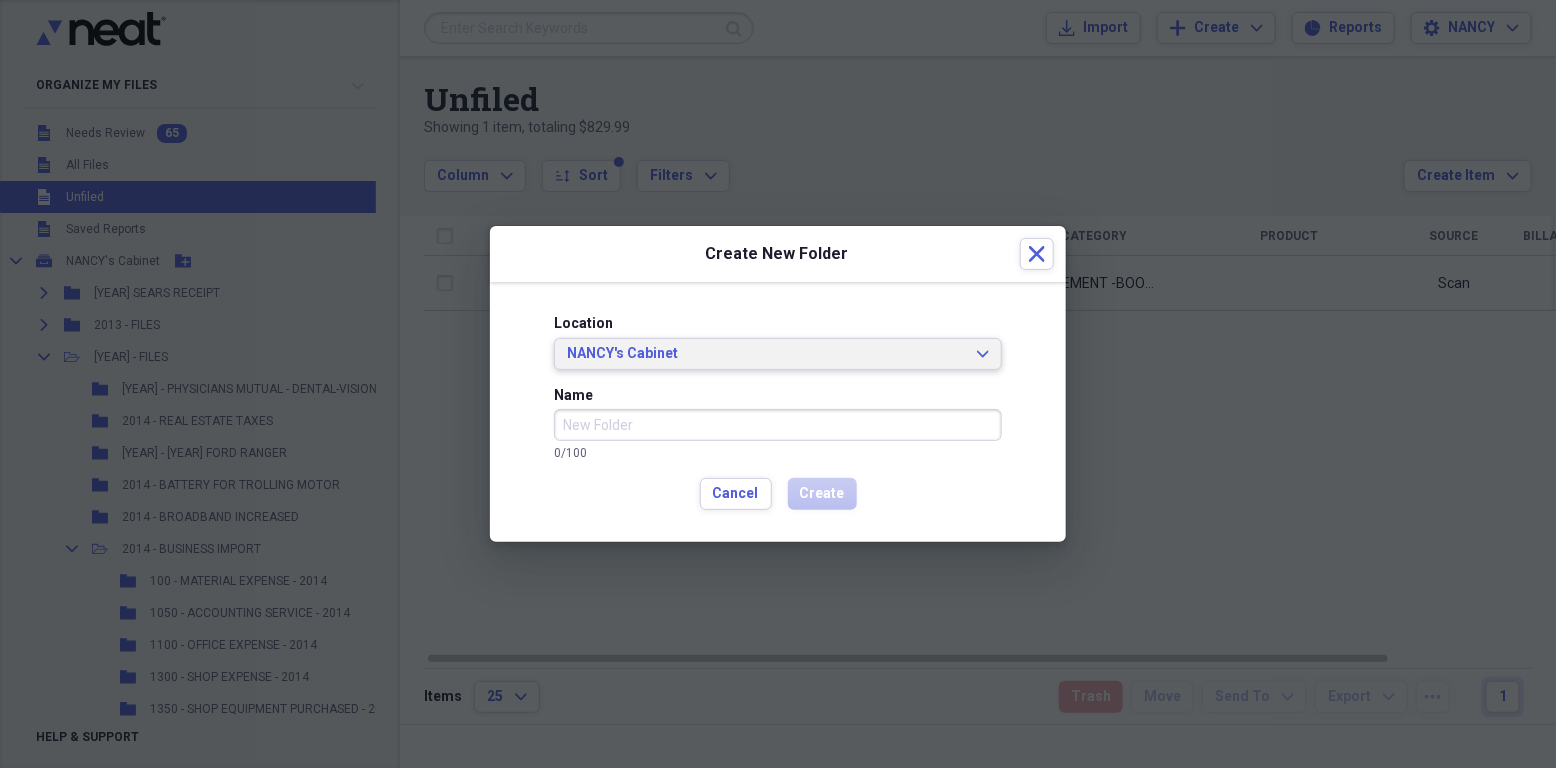 click on "[NAME]'s Cabinet Expand" at bounding box center [778, 354] 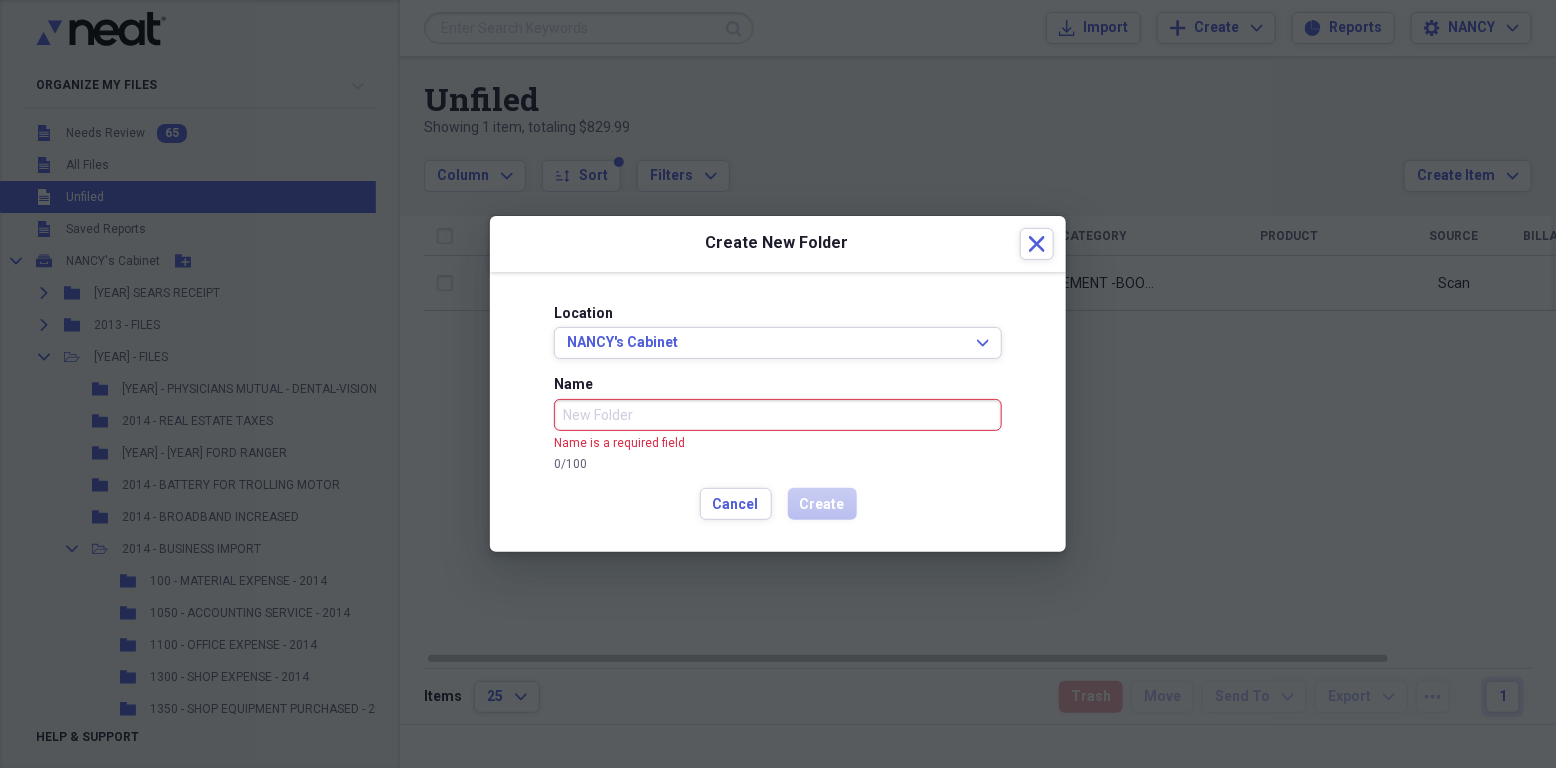 click at bounding box center [778, 384] 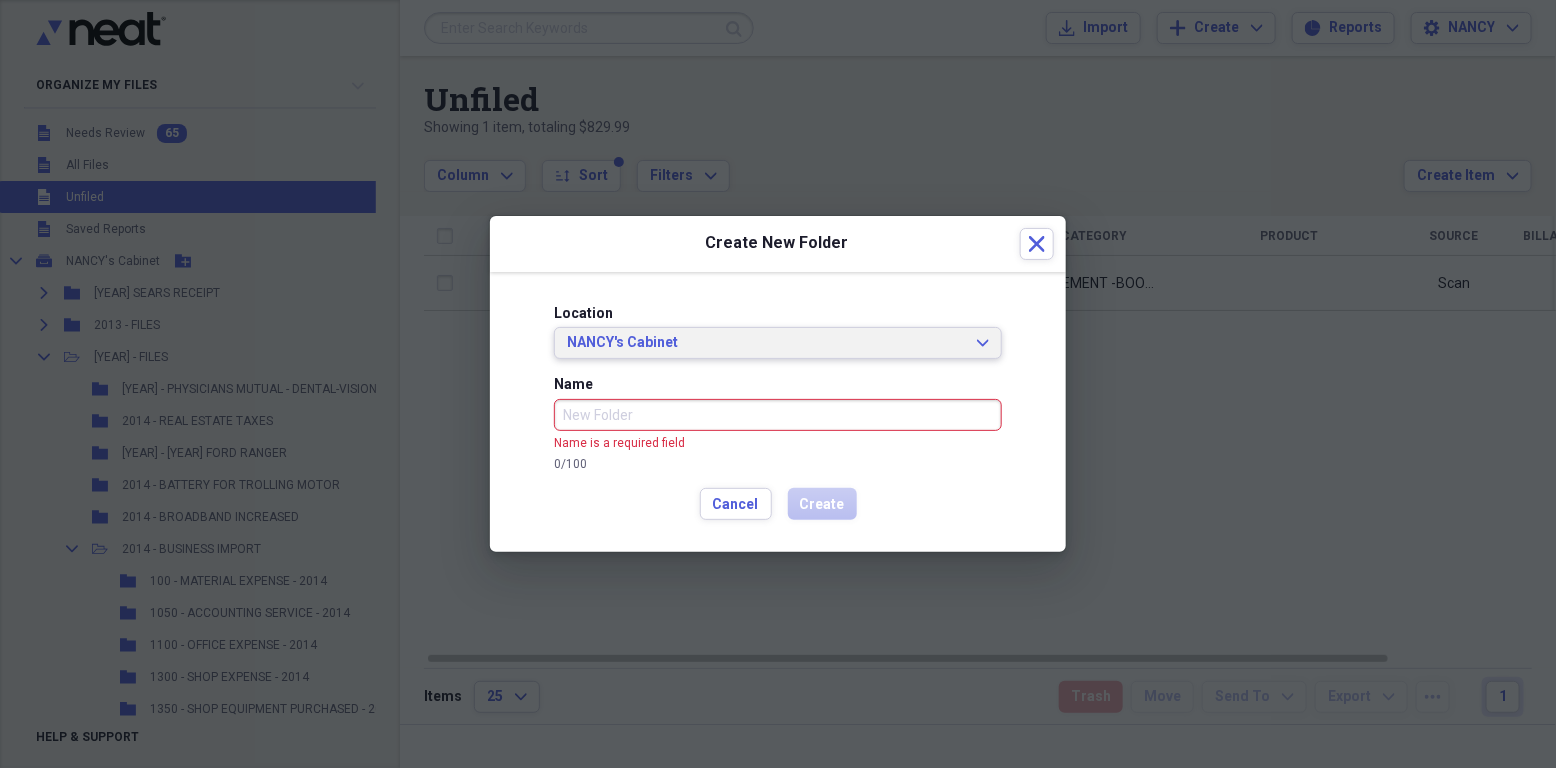 click 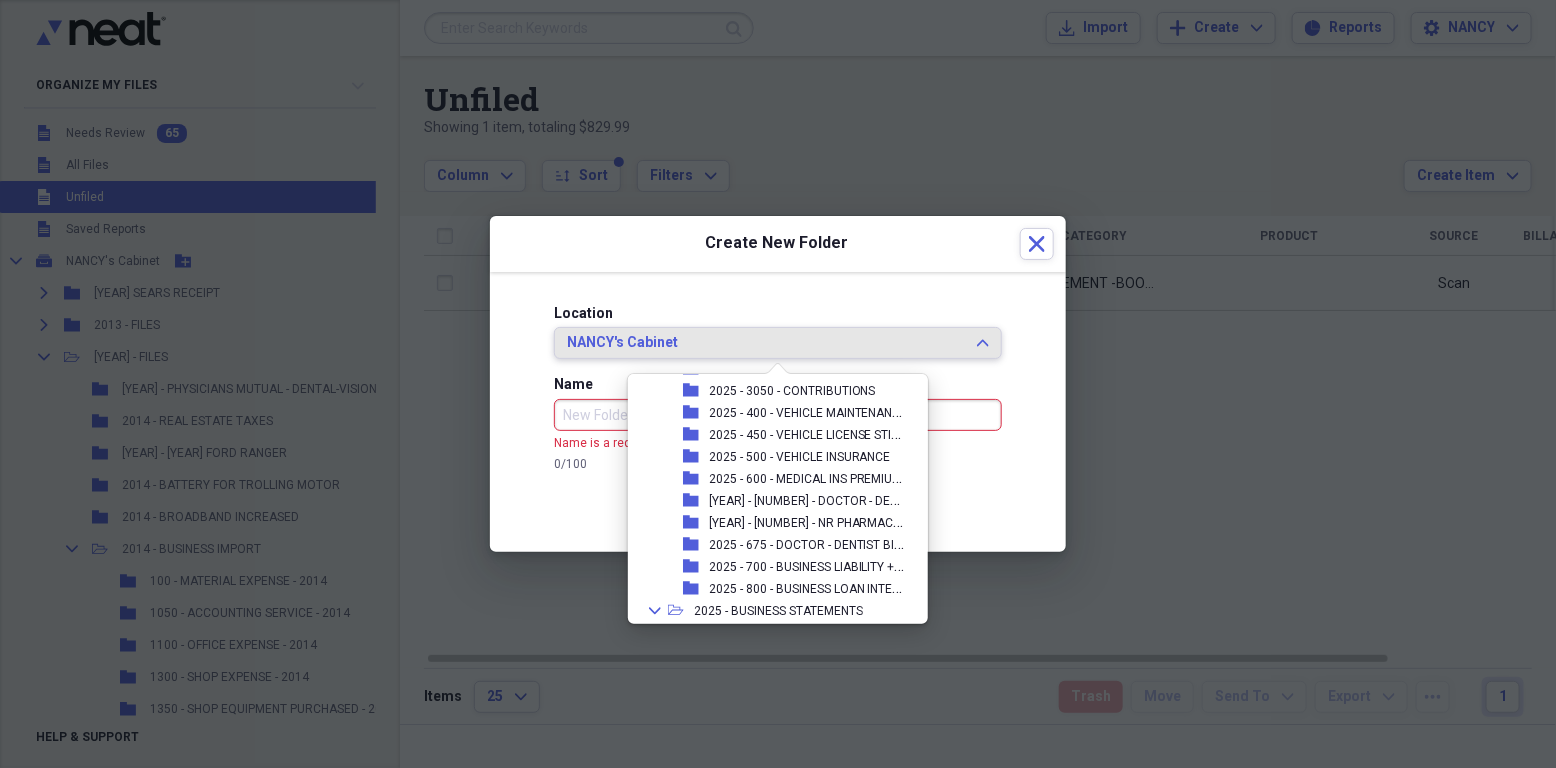 scroll, scrollTop: 14007, scrollLeft: 0, axis: vertical 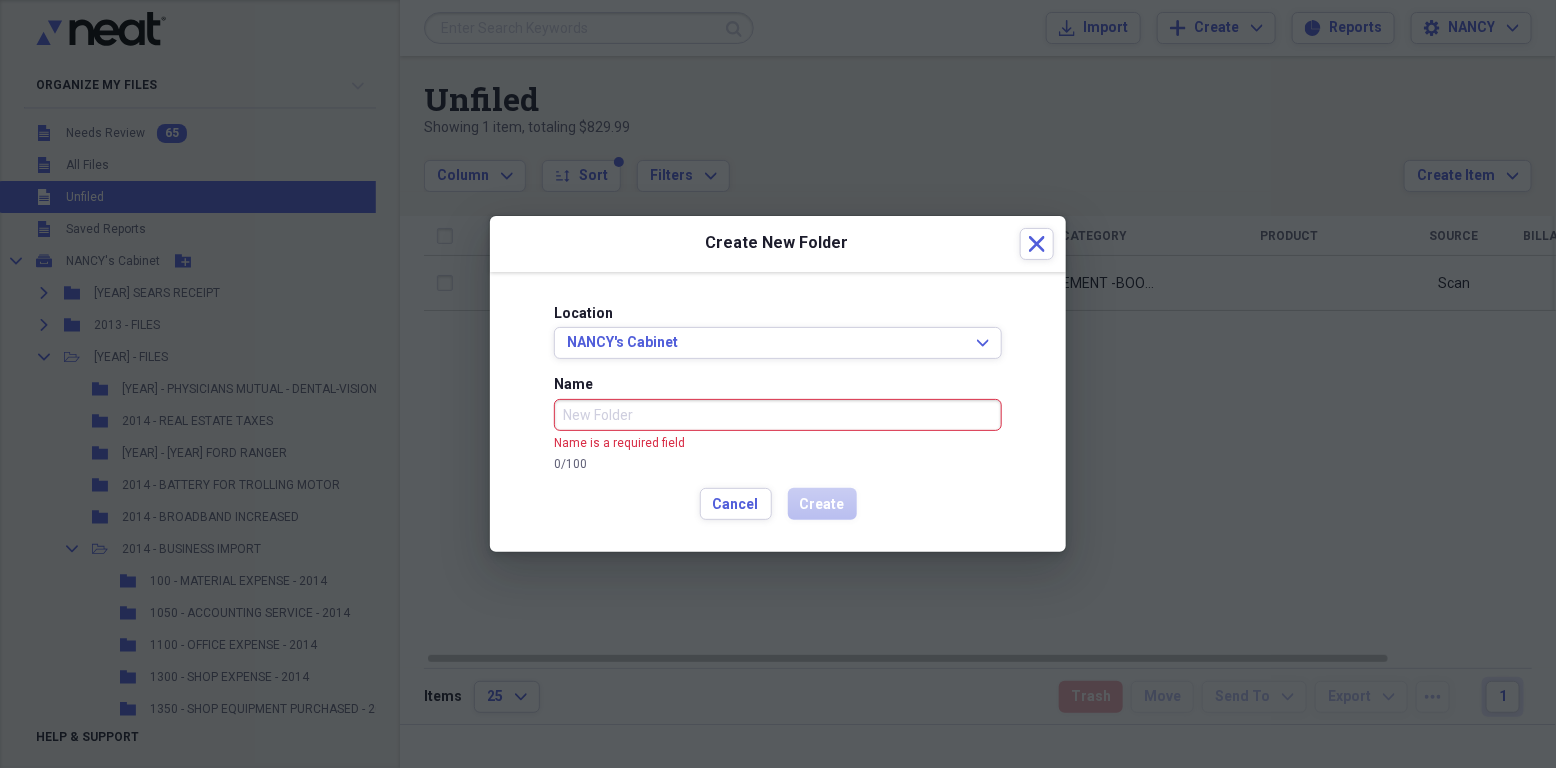 click at bounding box center (778, 384) 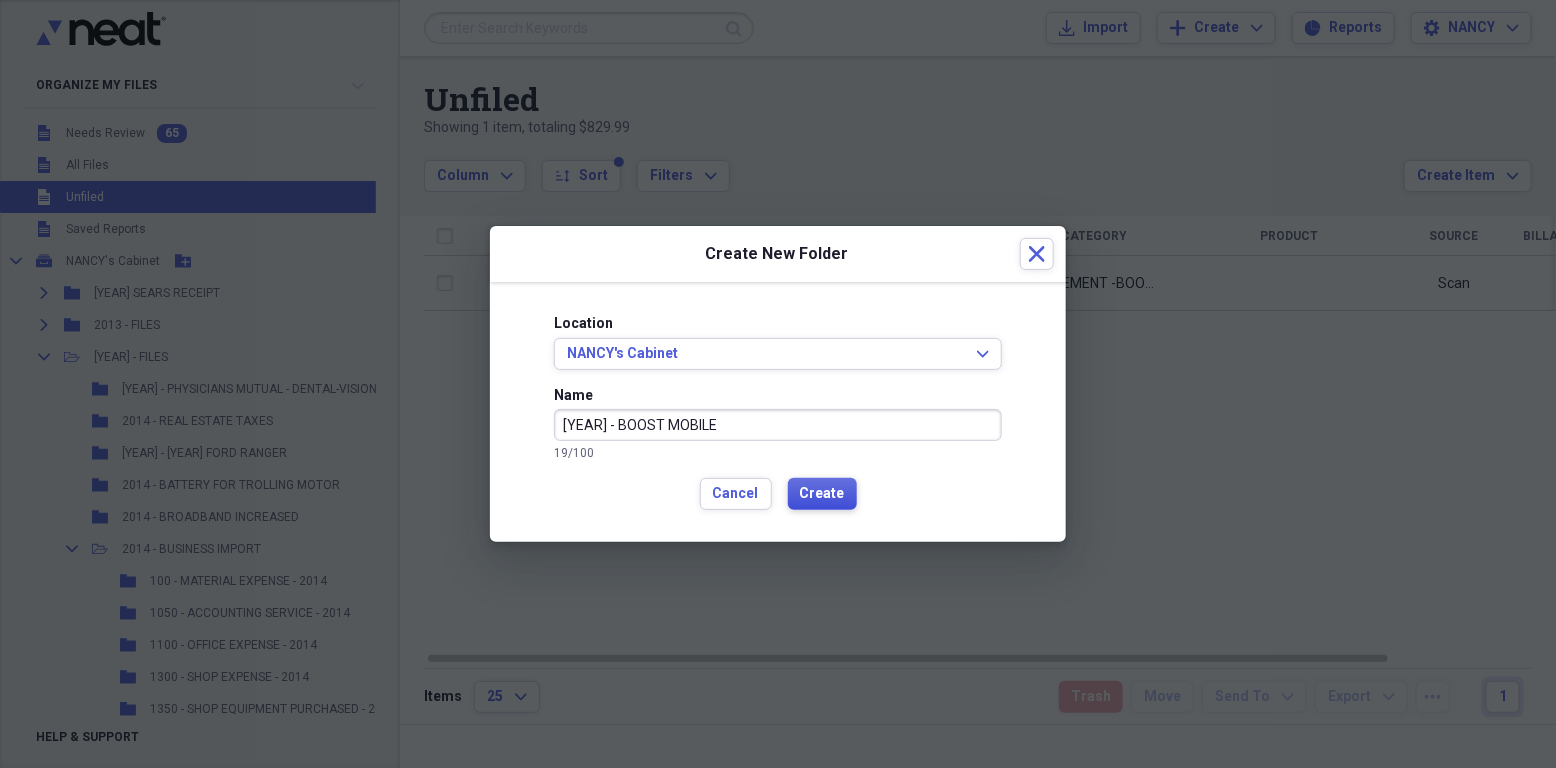 type on "2025 - BOOST MOBILE" 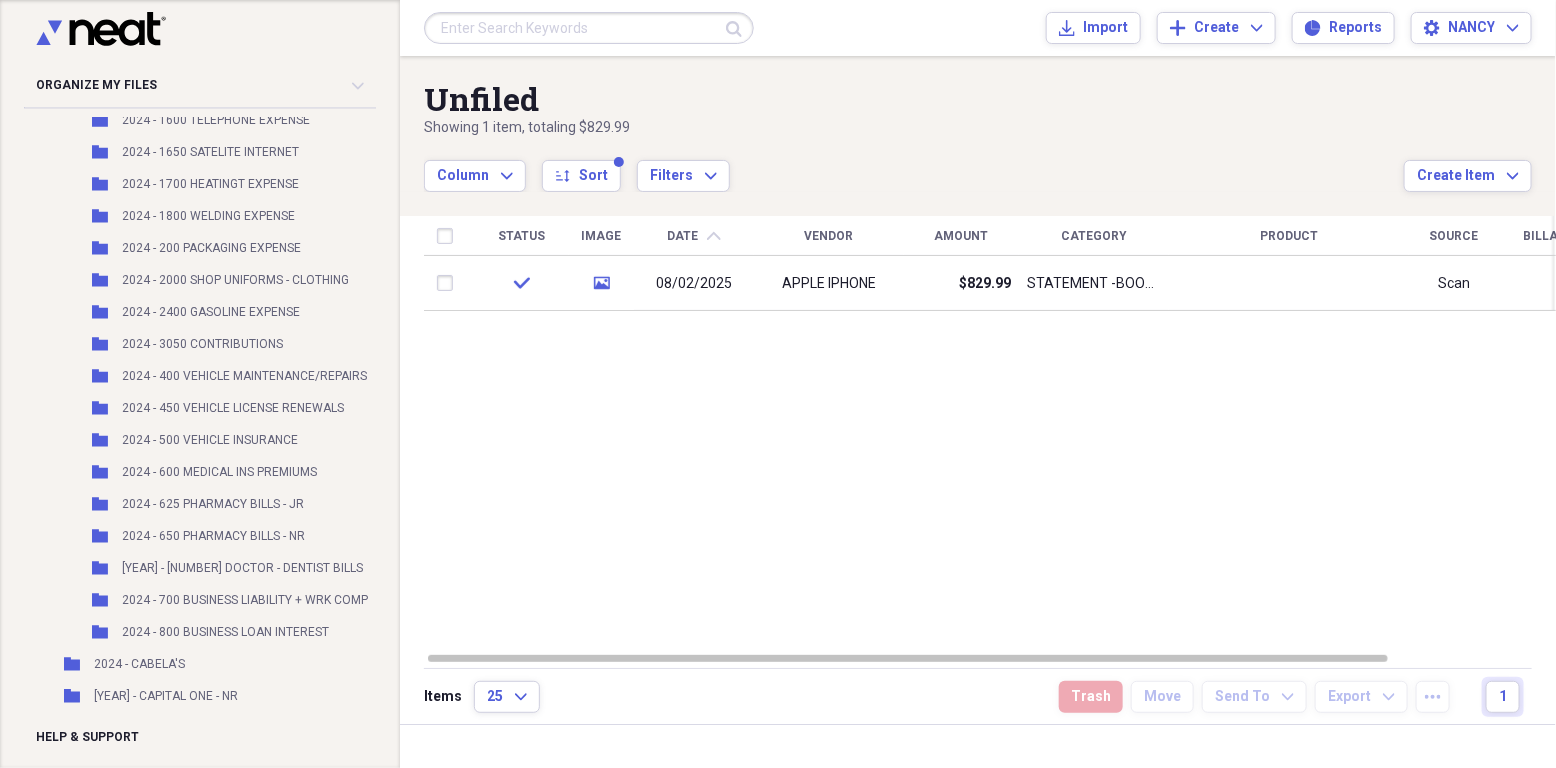 scroll, scrollTop: 20897, scrollLeft: 0, axis: vertical 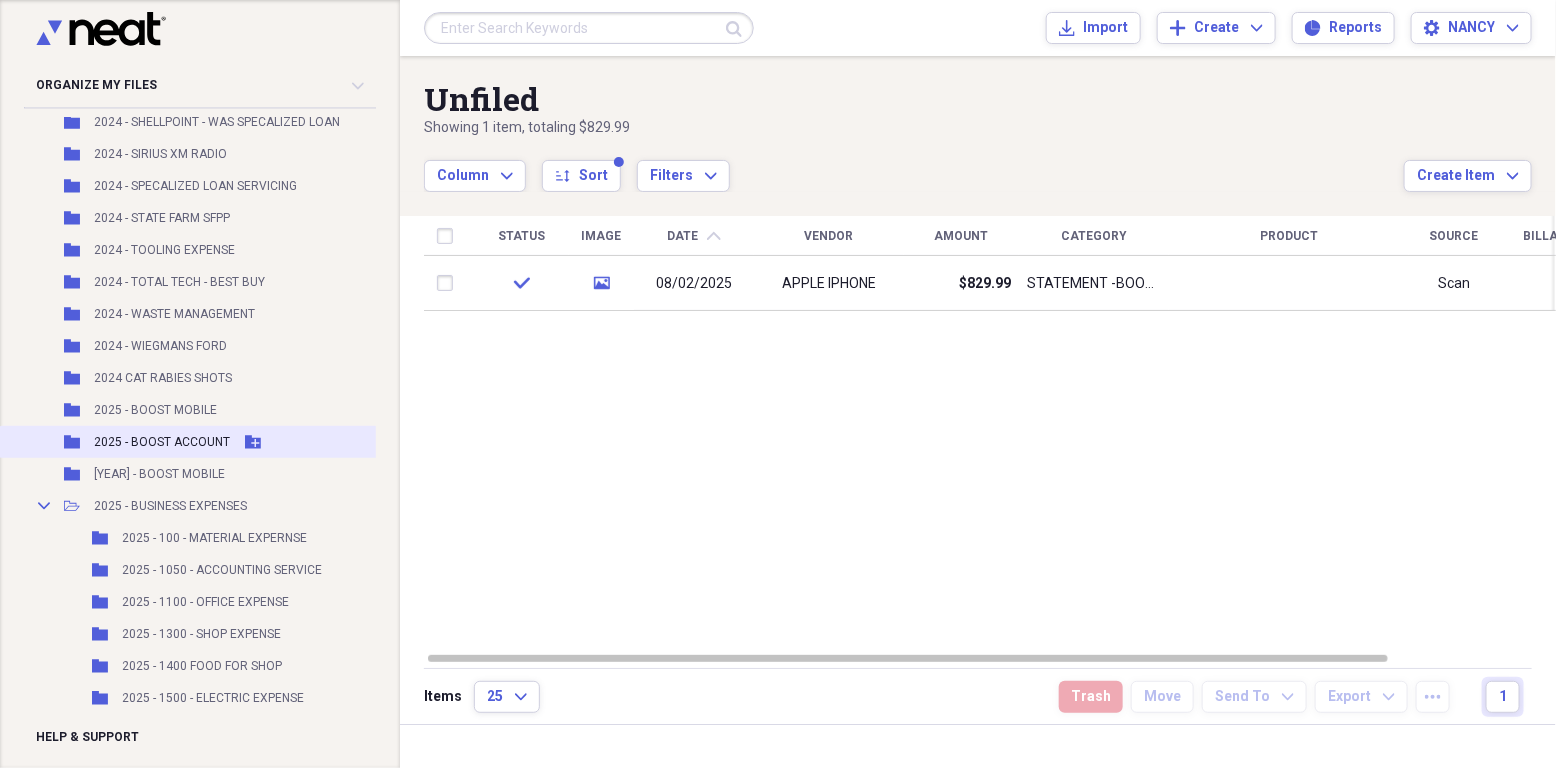 click on "2025 - BOOST ACCOUNT" at bounding box center (162, 442) 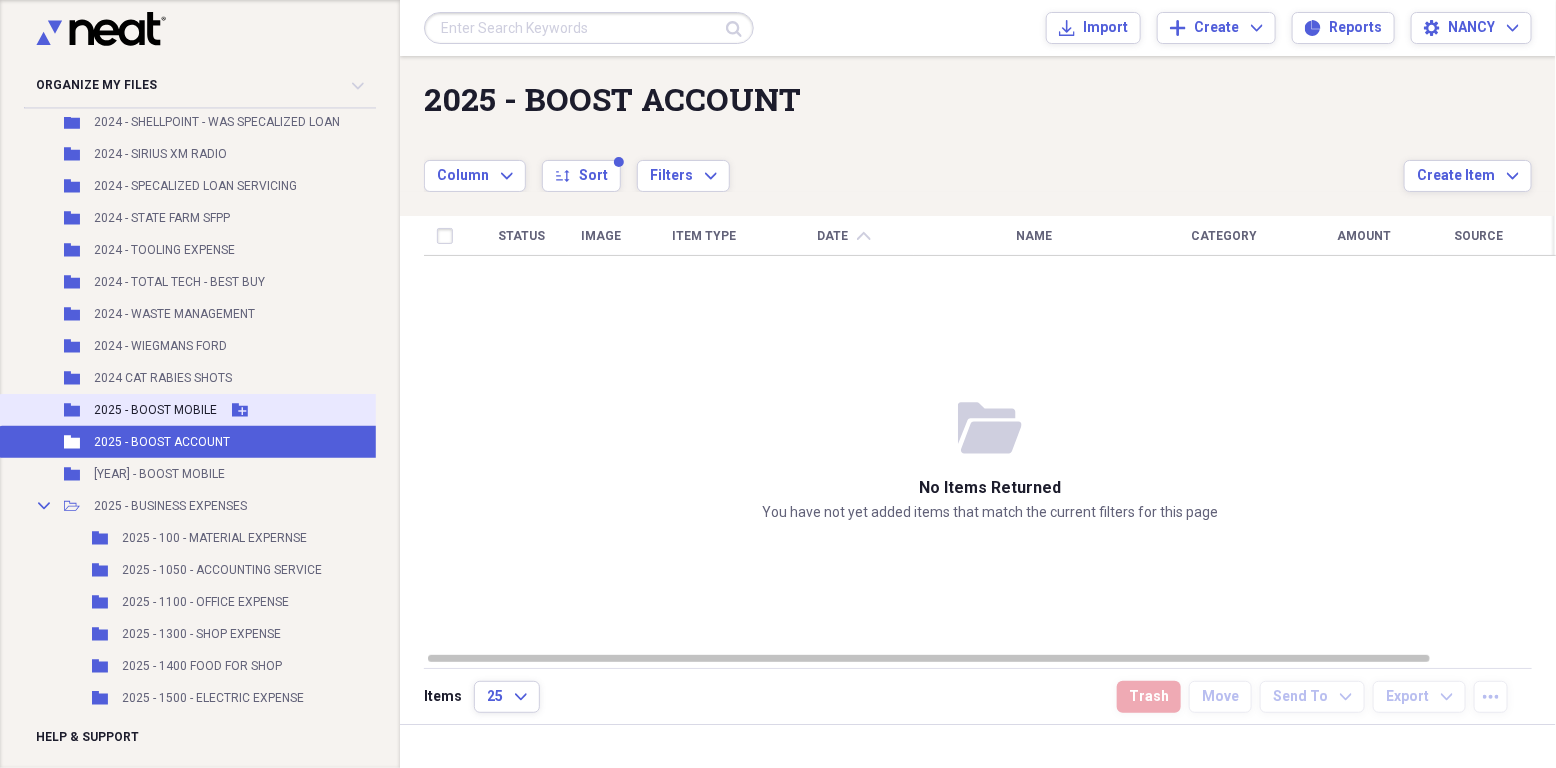 click on "2025  - BOOST MOBILE" at bounding box center (155, 410) 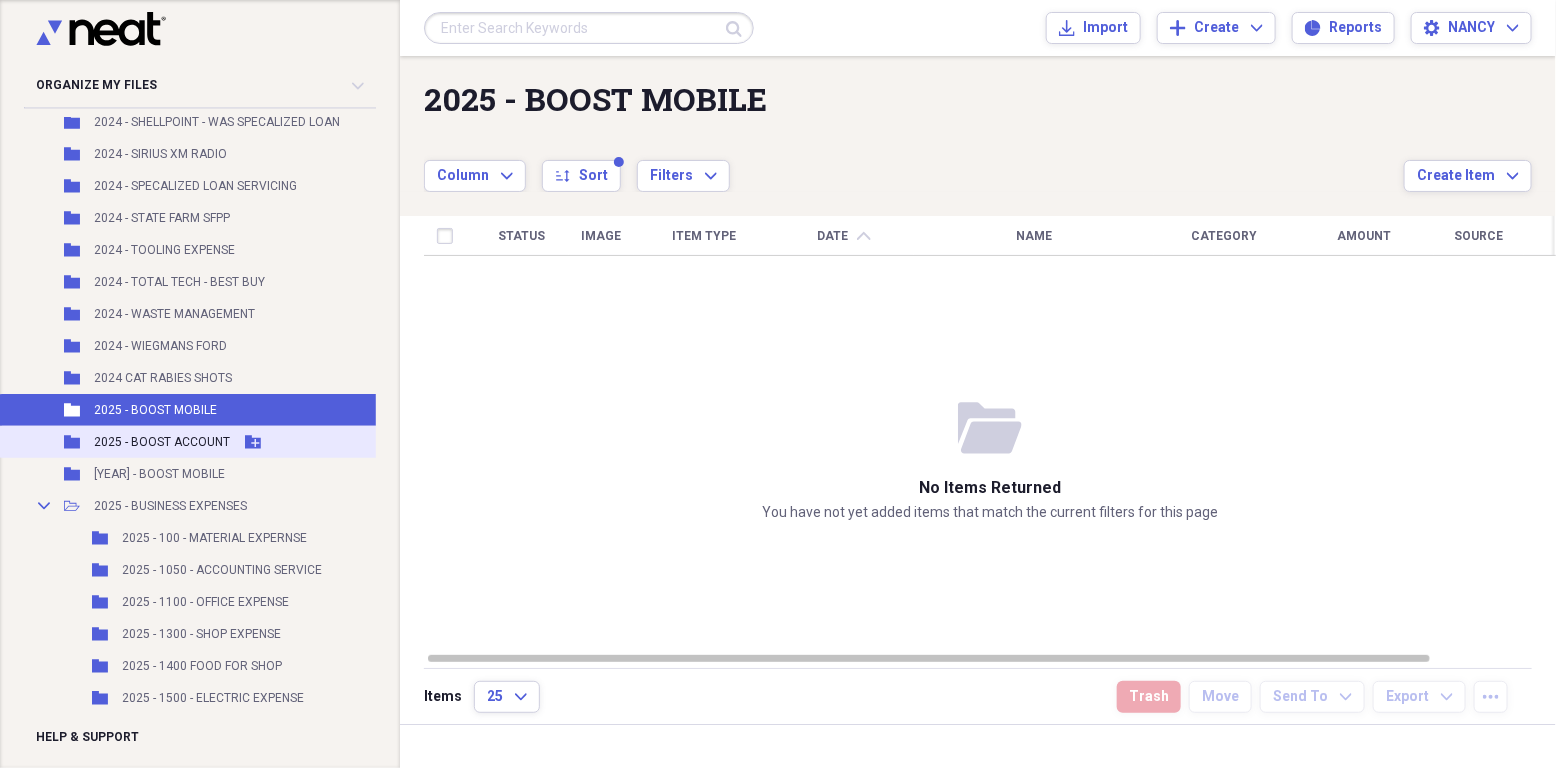click 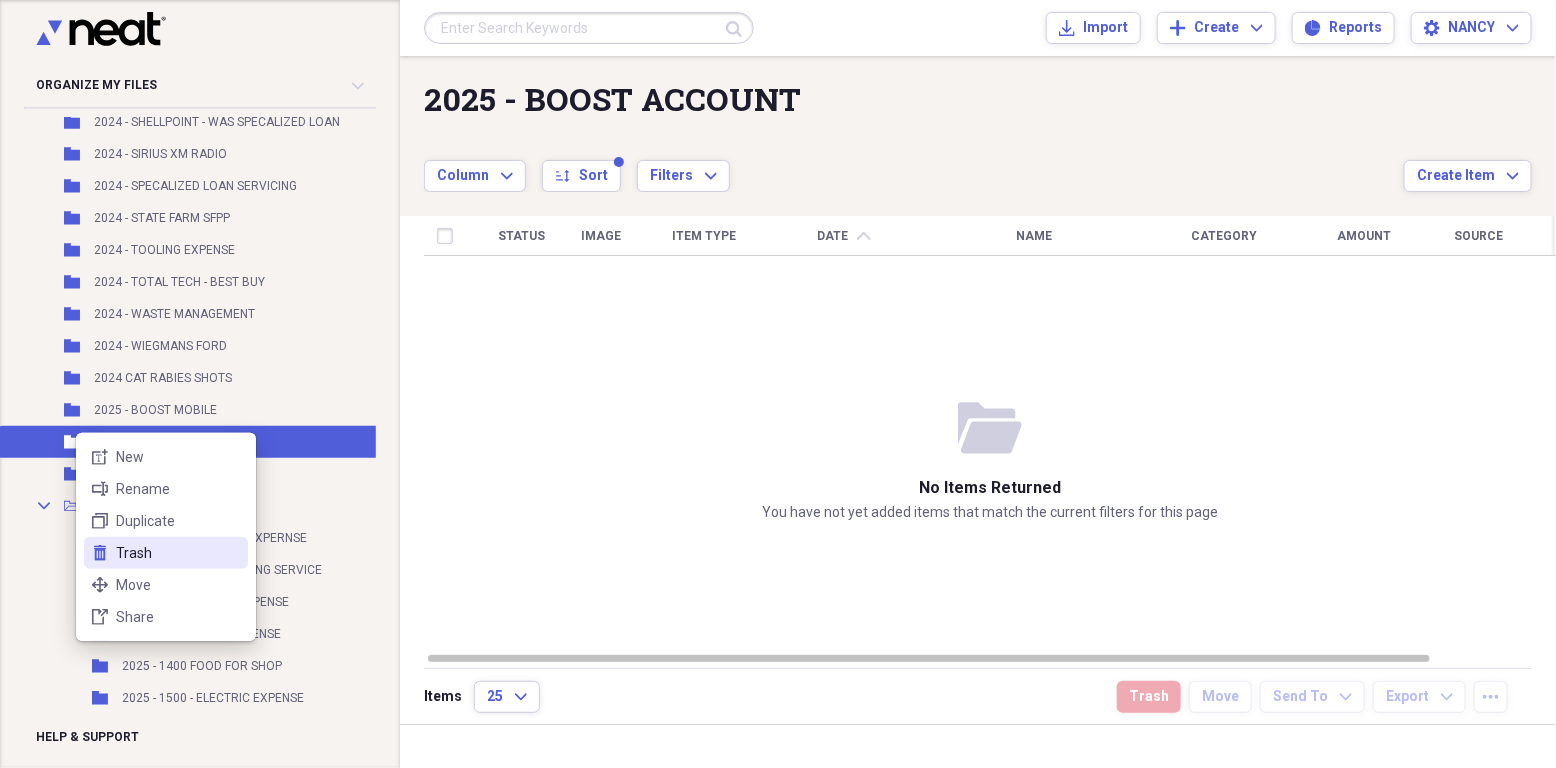 click on "Trash" at bounding box center (178, 553) 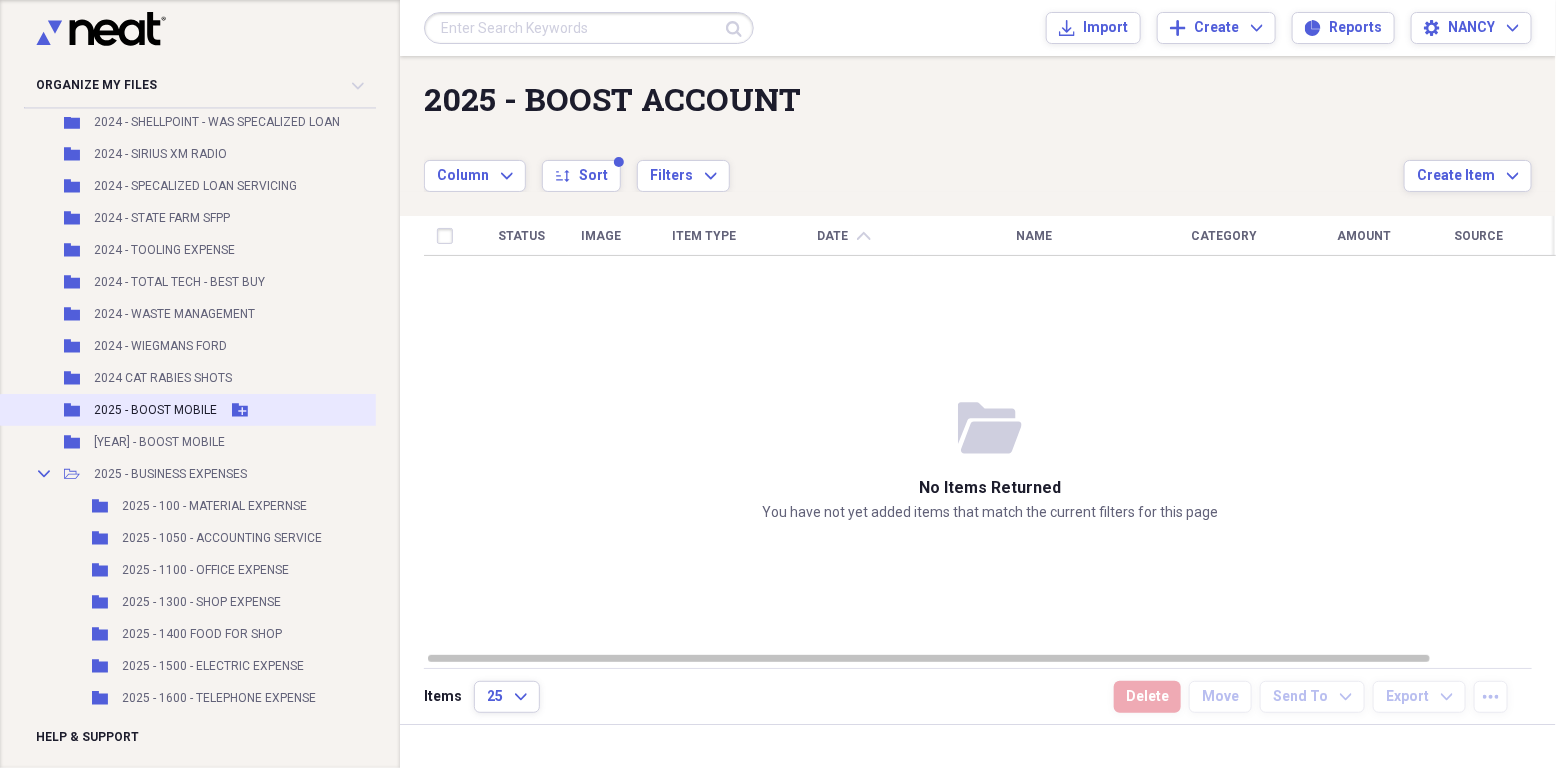 click on "2025  - BOOST MOBILE" at bounding box center (155, 410) 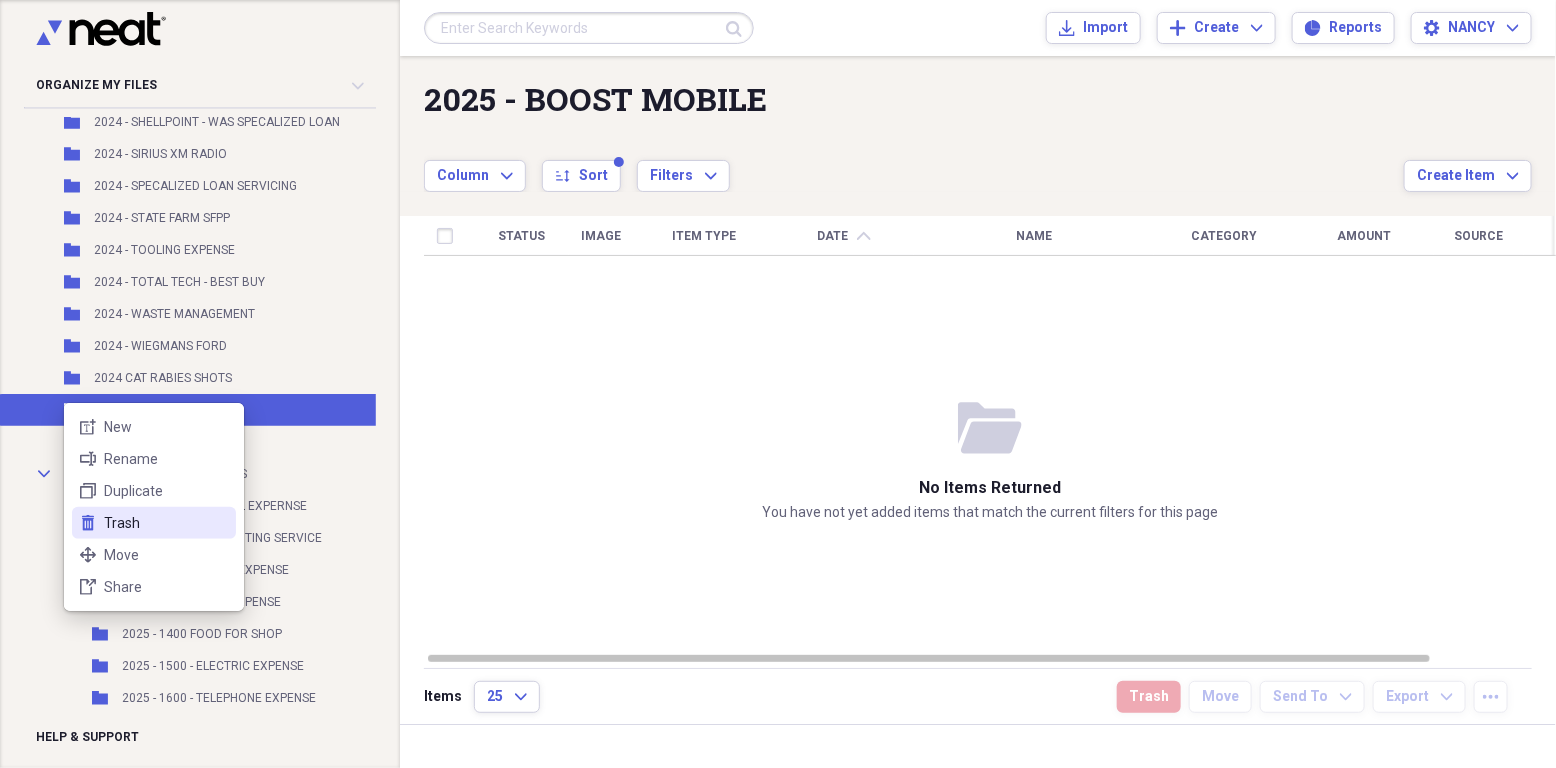click on "Trash" at bounding box center [166, 523] 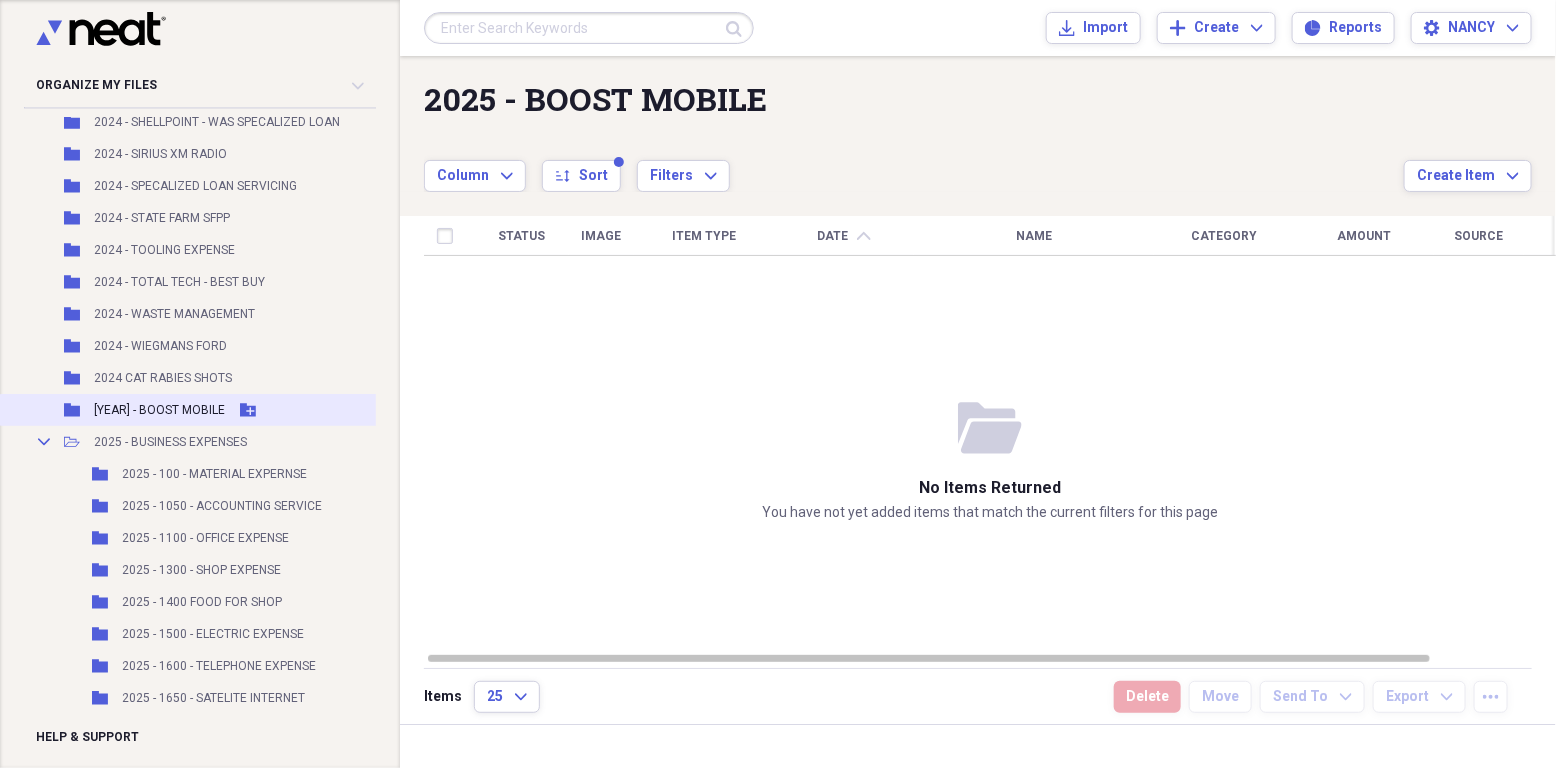 click on "2025 - BOOST MOBILE" at bounding box center (159, 410) 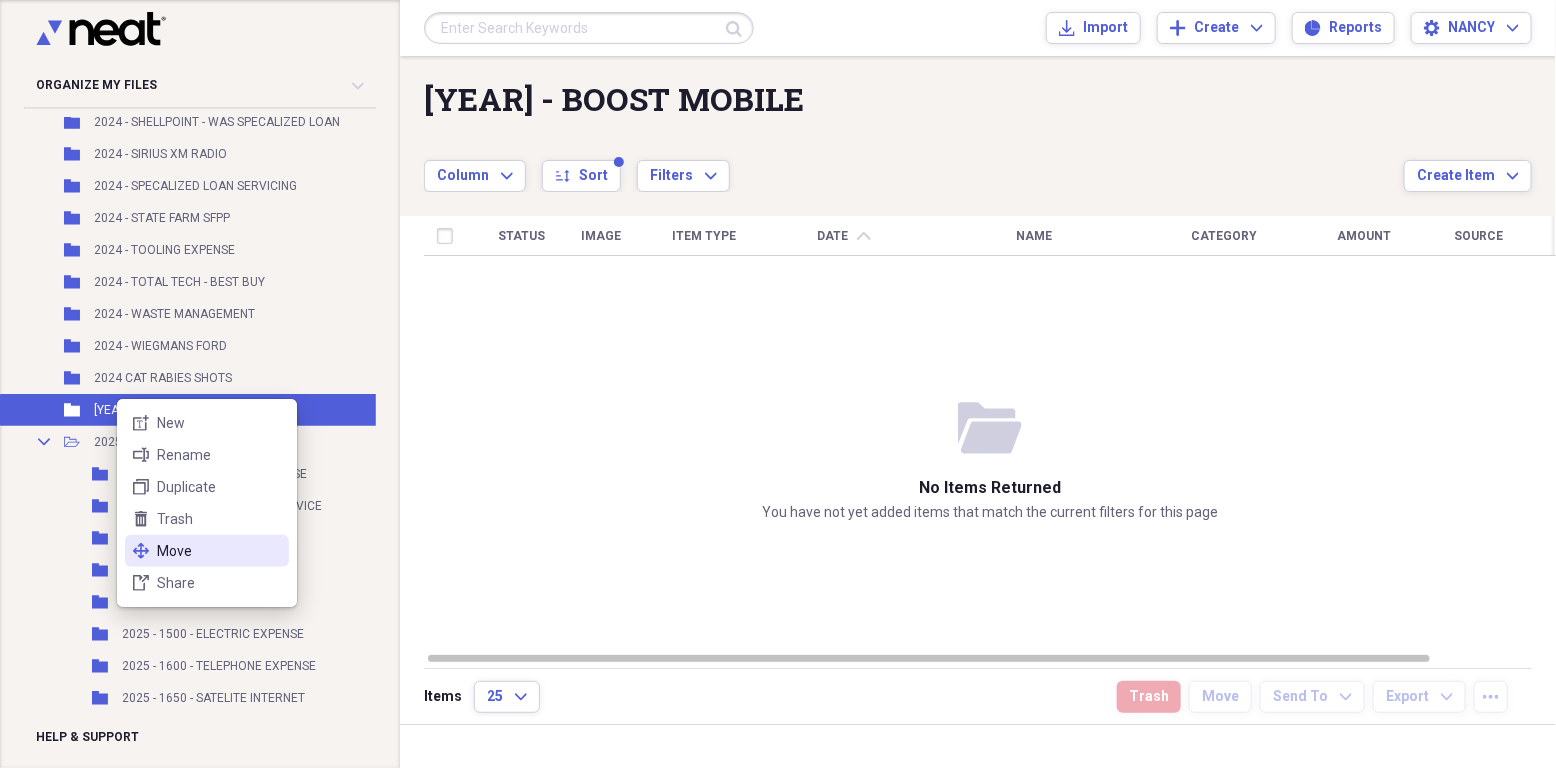 click on "Move" at bounding box center [219, 551] 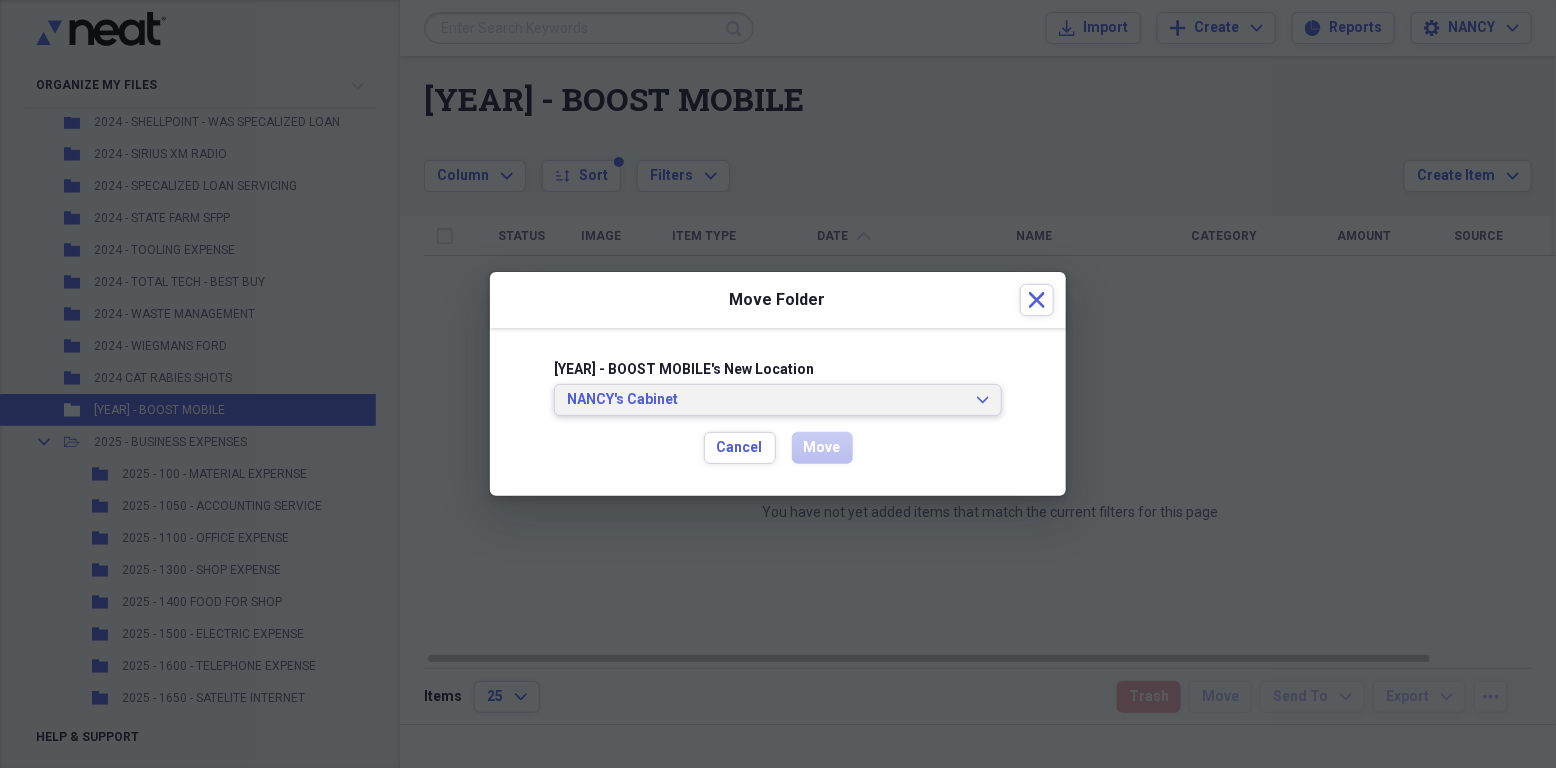 click on "Expand" 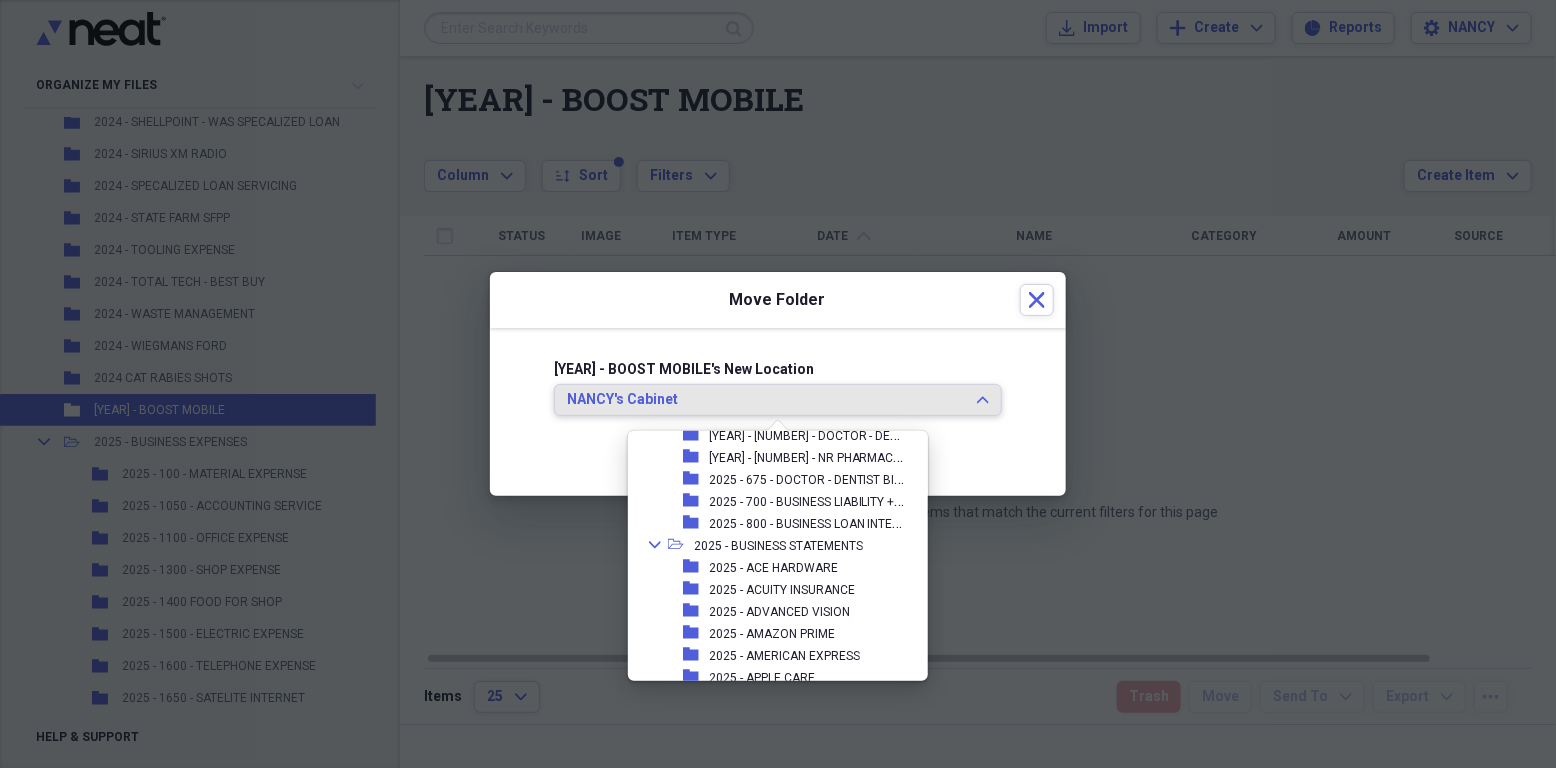 scroll, scrollTop: 14299, scrollLeft: 0, axis: vertical 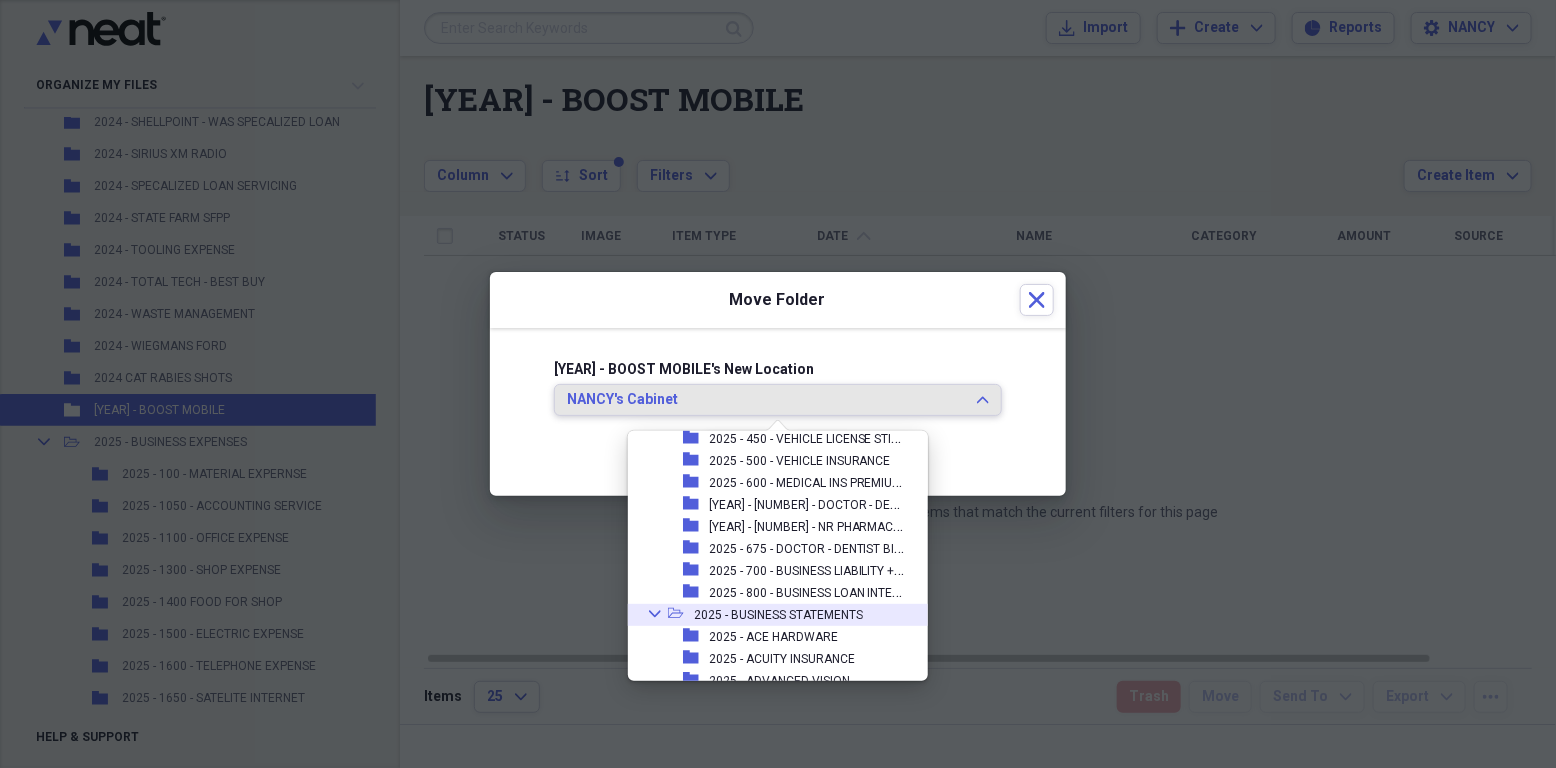click on "2025 - BUSINESS STATEMENTS" at bounding box center [778, 615] 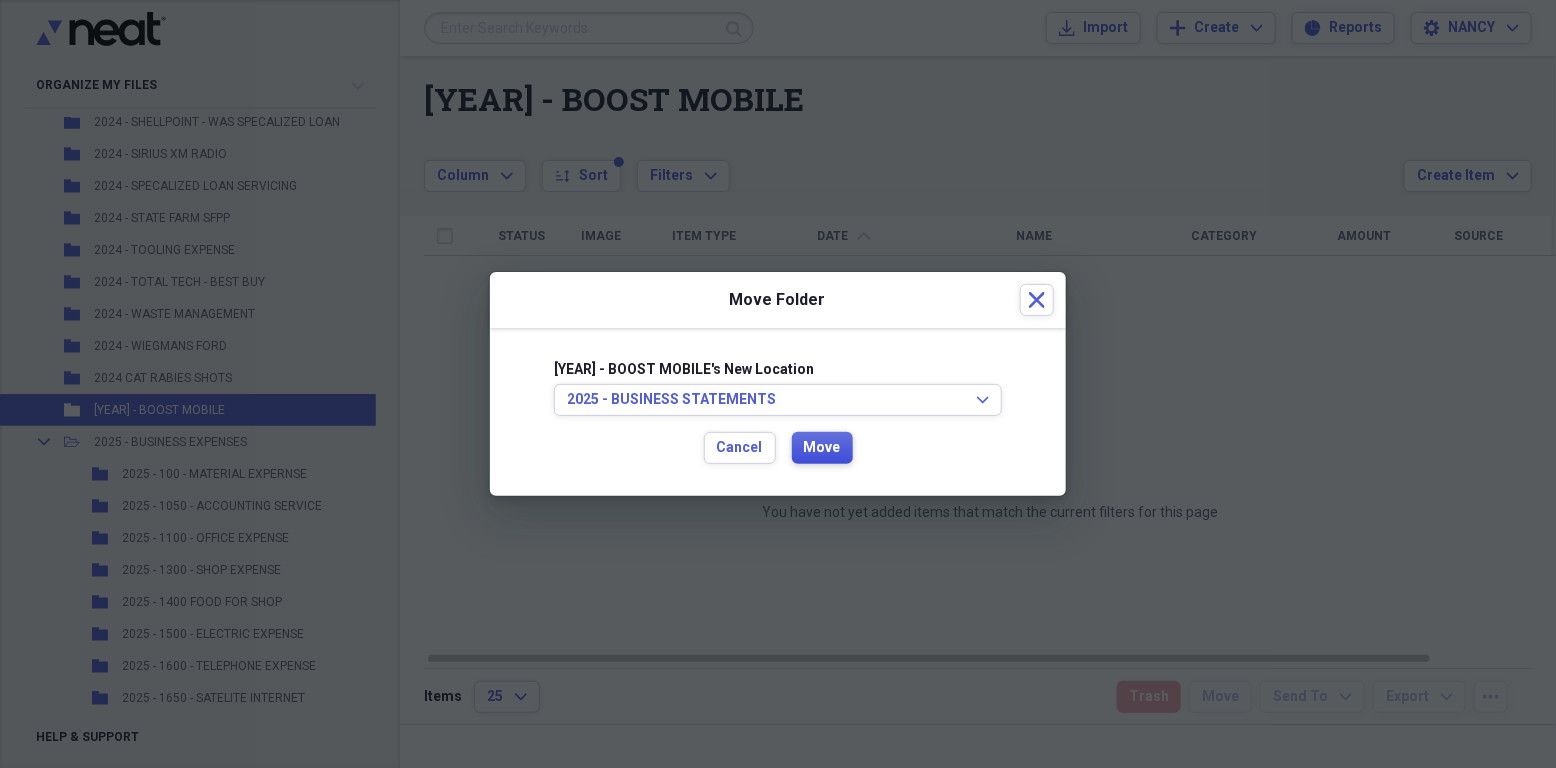 click on "Move" at bounding box center (822, 448) 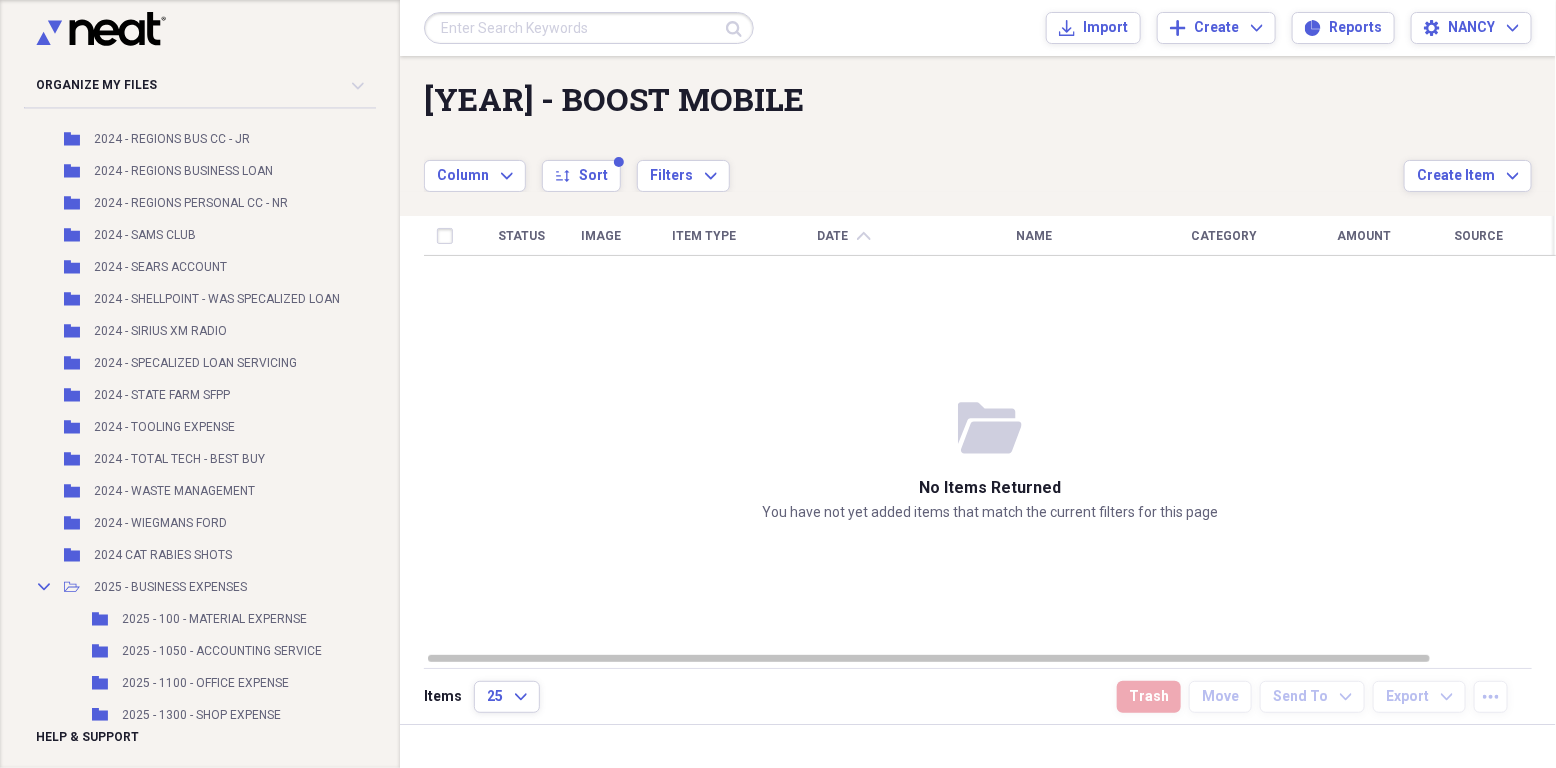scroll, scrollTop: 18907, scrollLeft: 0, axis: vertical 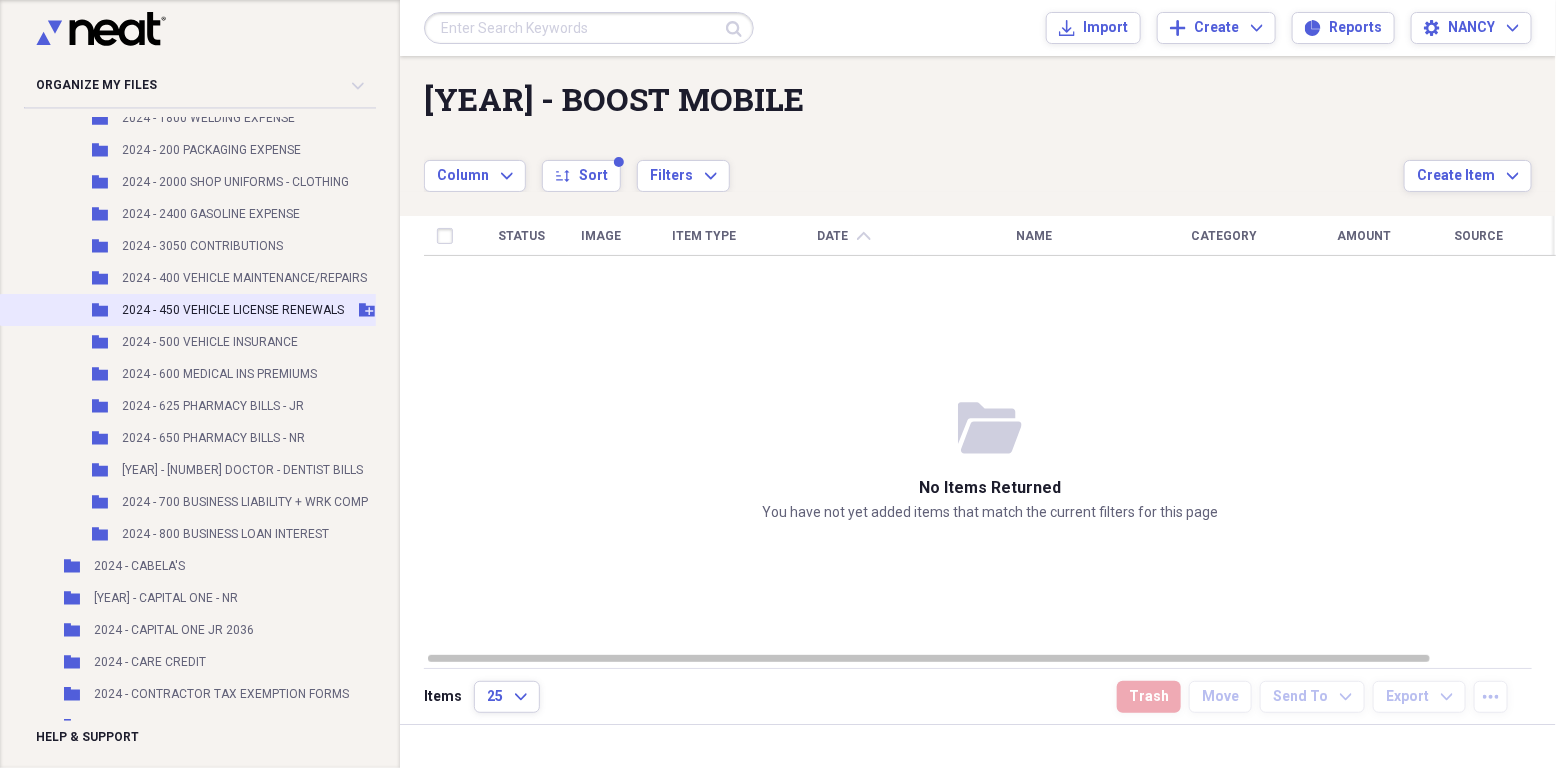drag, startPoint x: 378, startPoint y: 463, endPoint x: 353, endPoint y: 290, distance: 174.79703 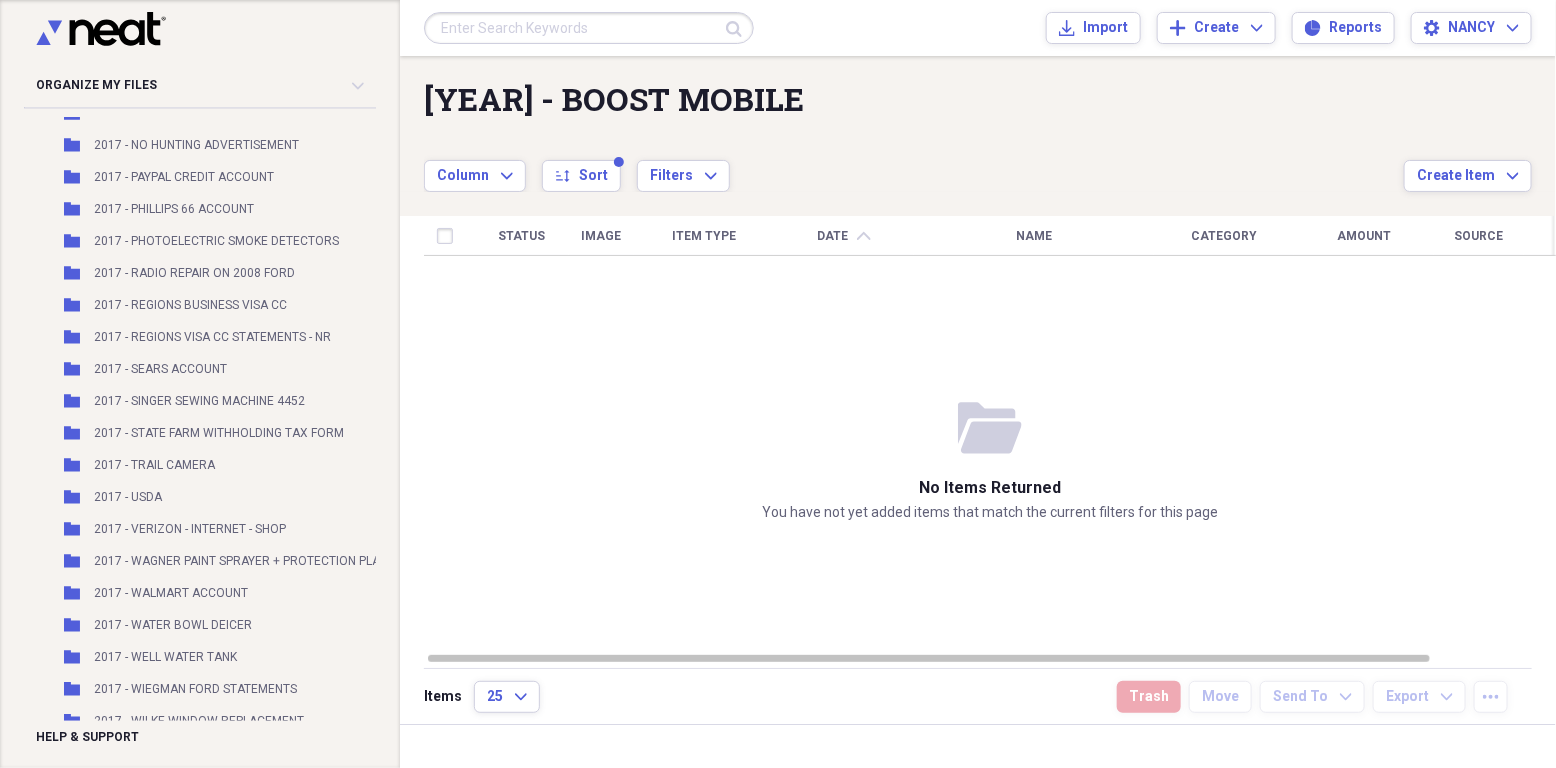 scroll, scrollTop: 0, scrollLeft: 0, axis: both 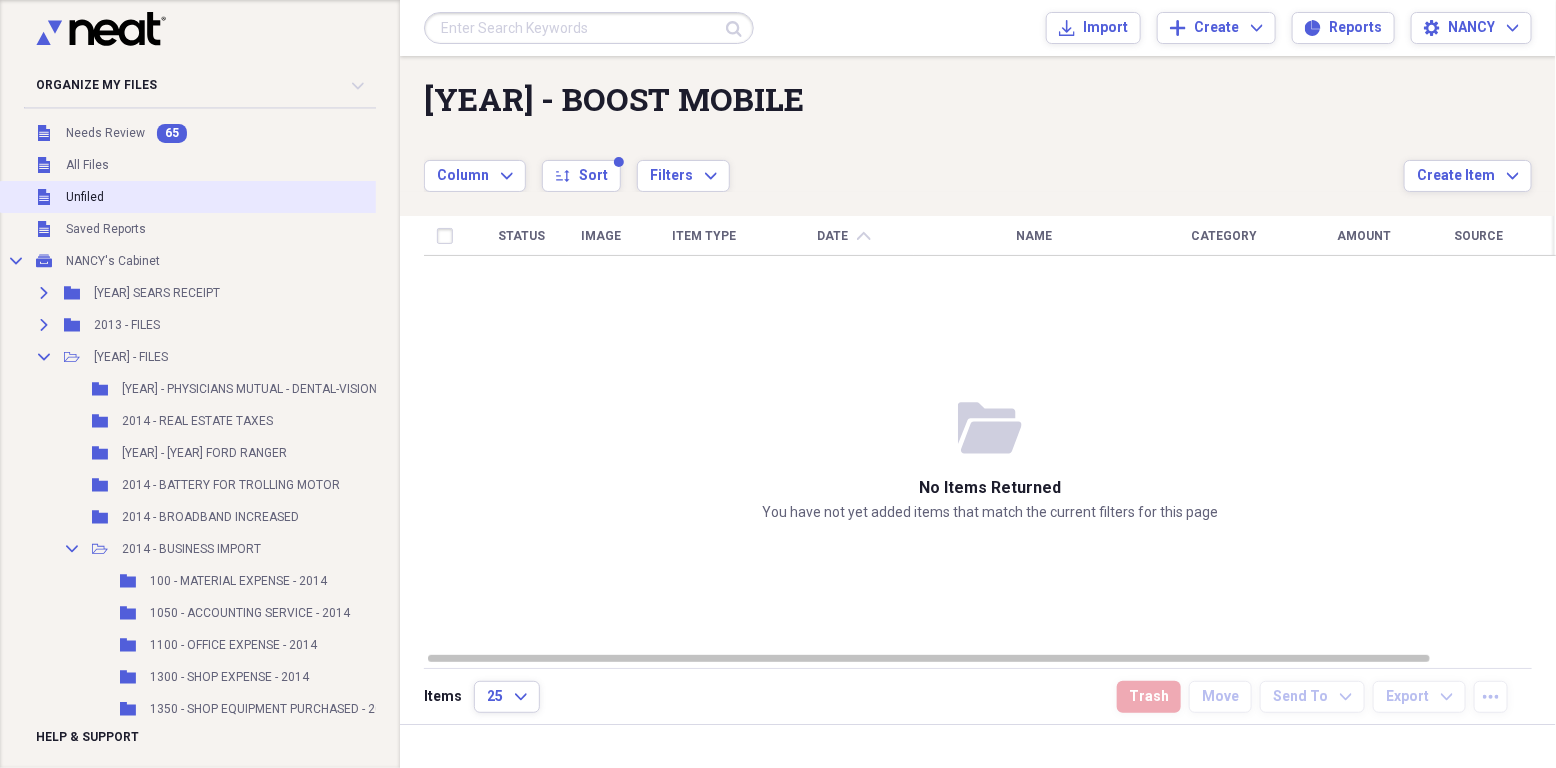 click on "Unfiled Unfiled" at bounding box center (265, 197) 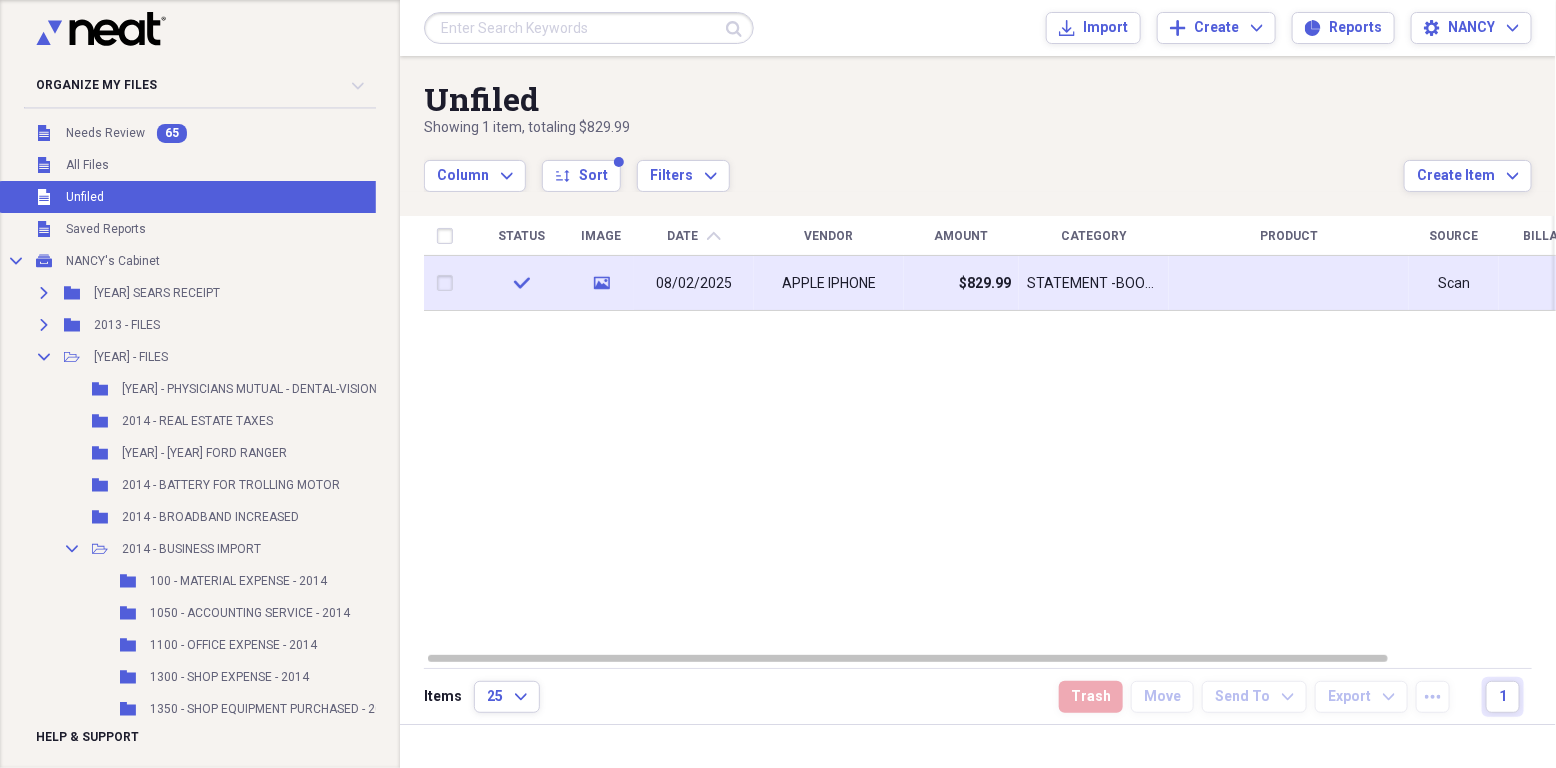 click on "APPLE IPHONE" at bounding box center [829, 284] 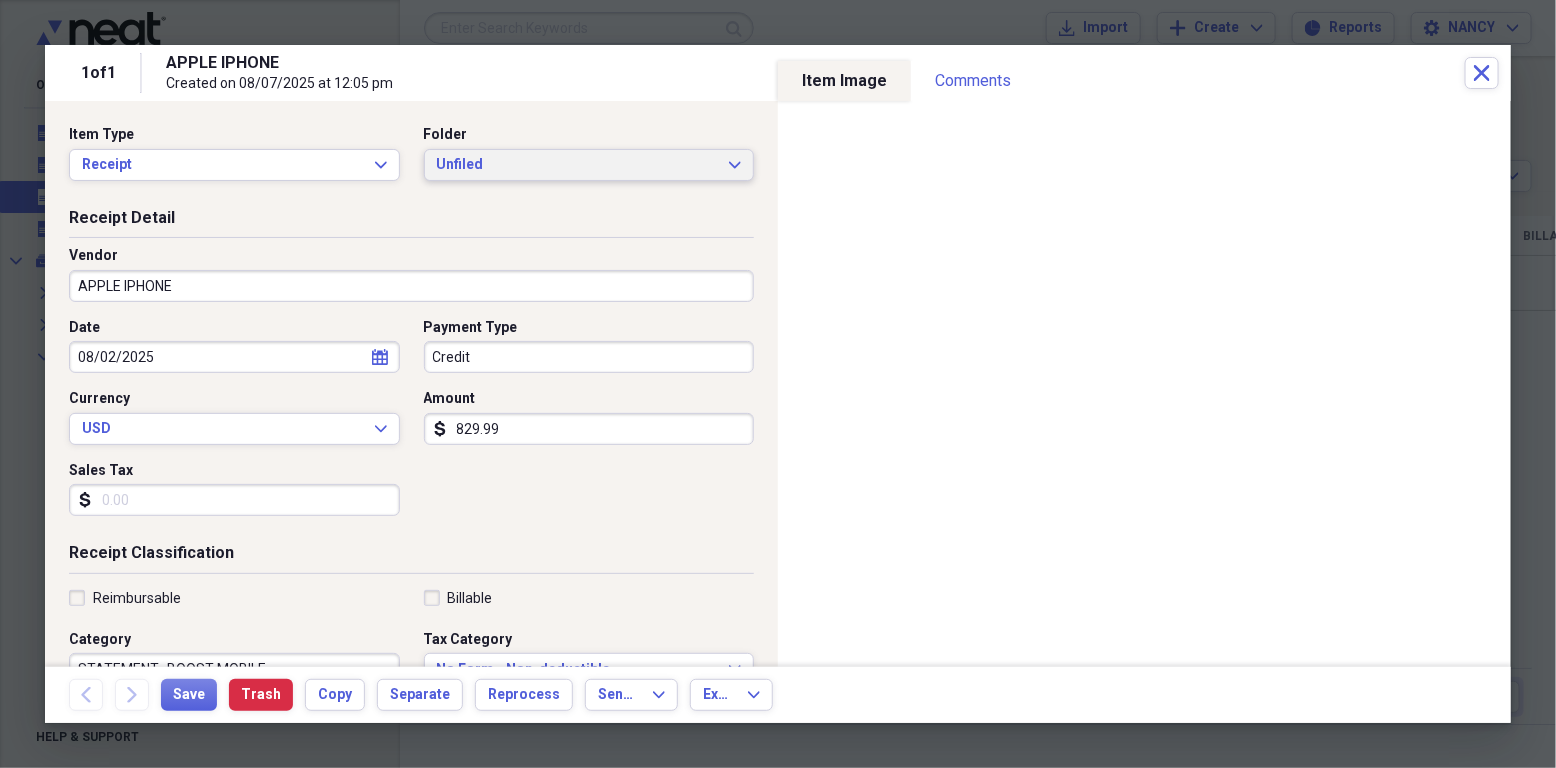 click on "Expand" 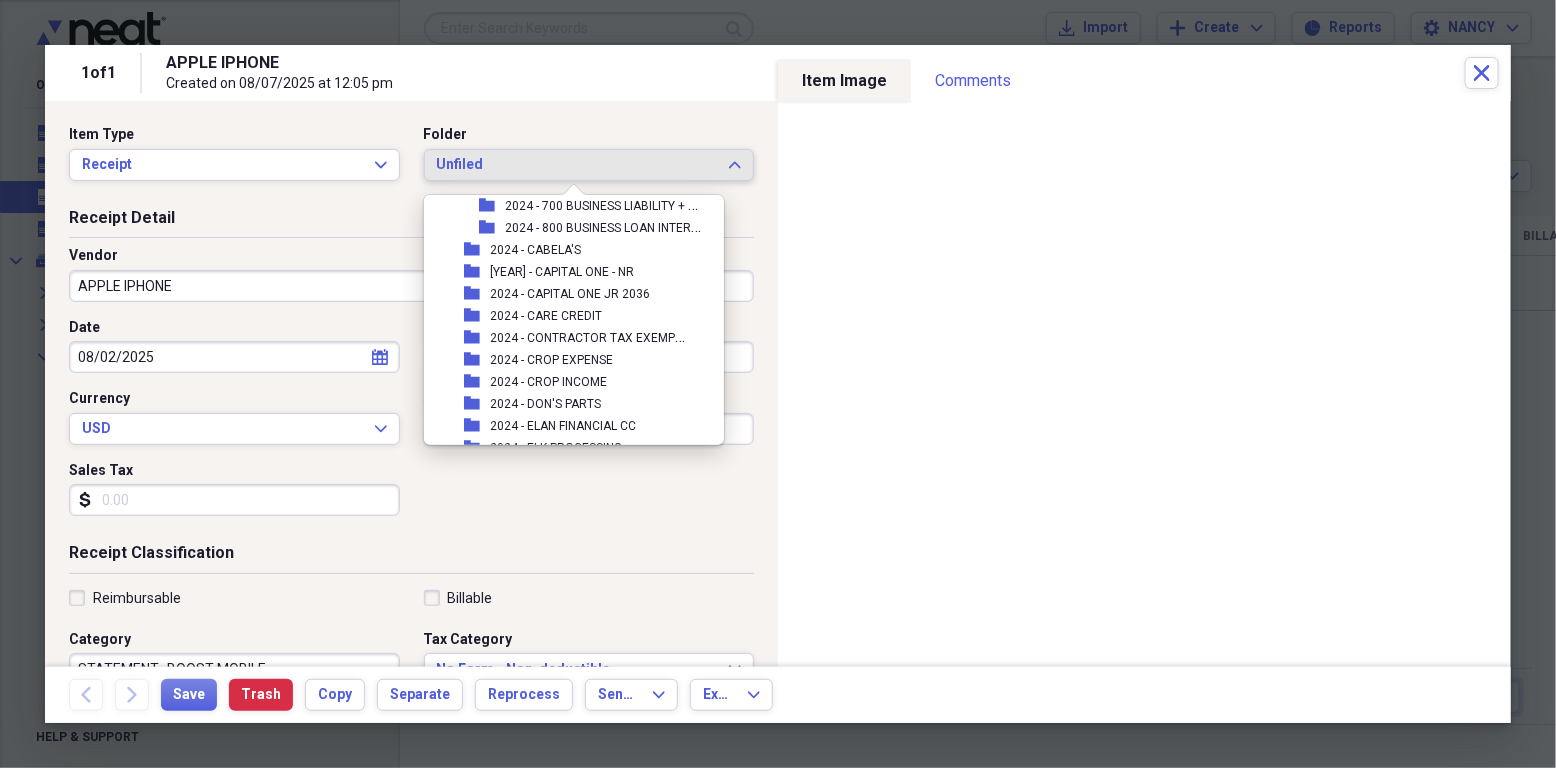scroll, scrollTop: 13408, scrollLeft: 0, axis: vertical 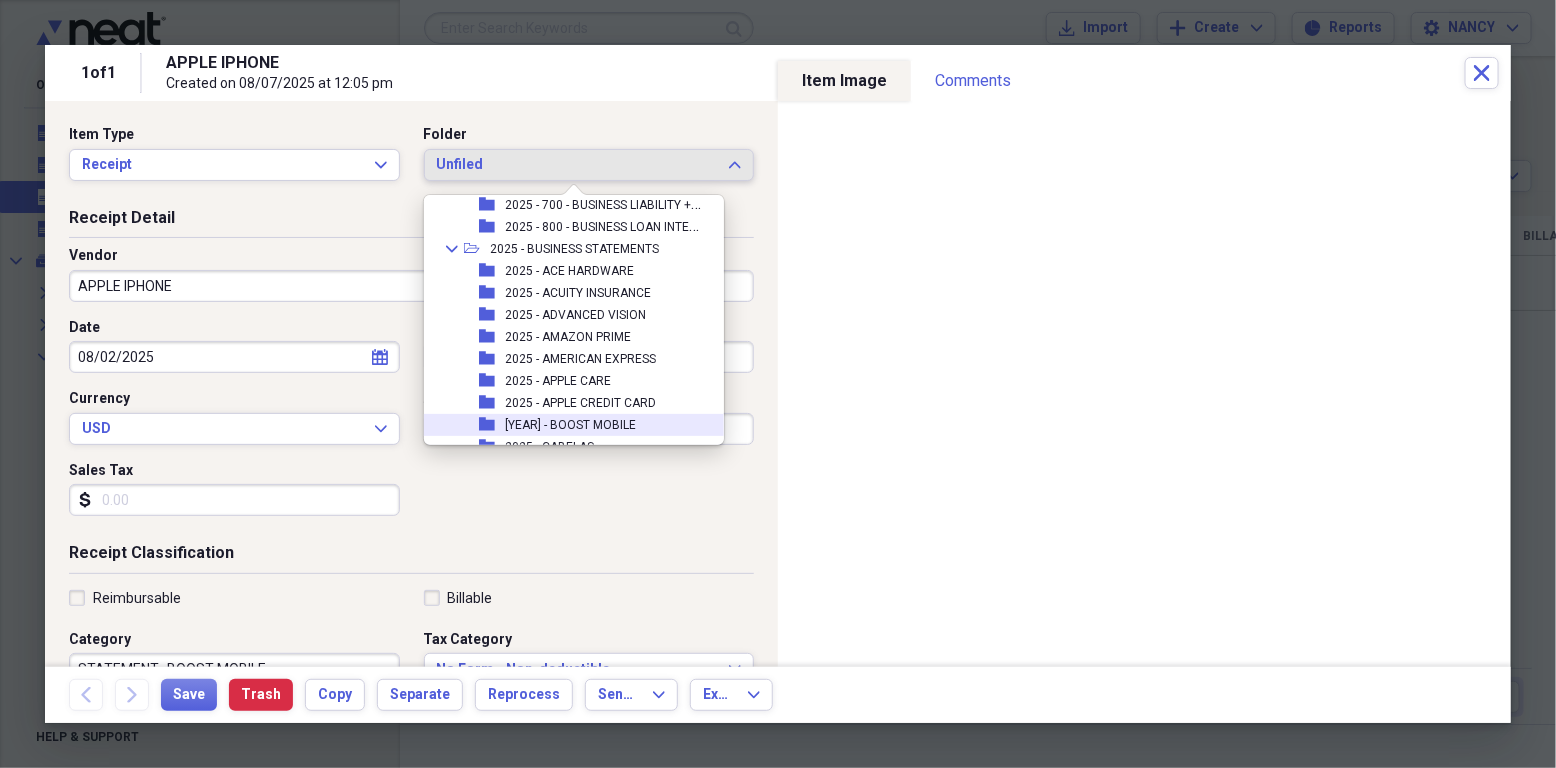 click on "2025 - BOOST MOBILE" at bounding box center [570, 425] 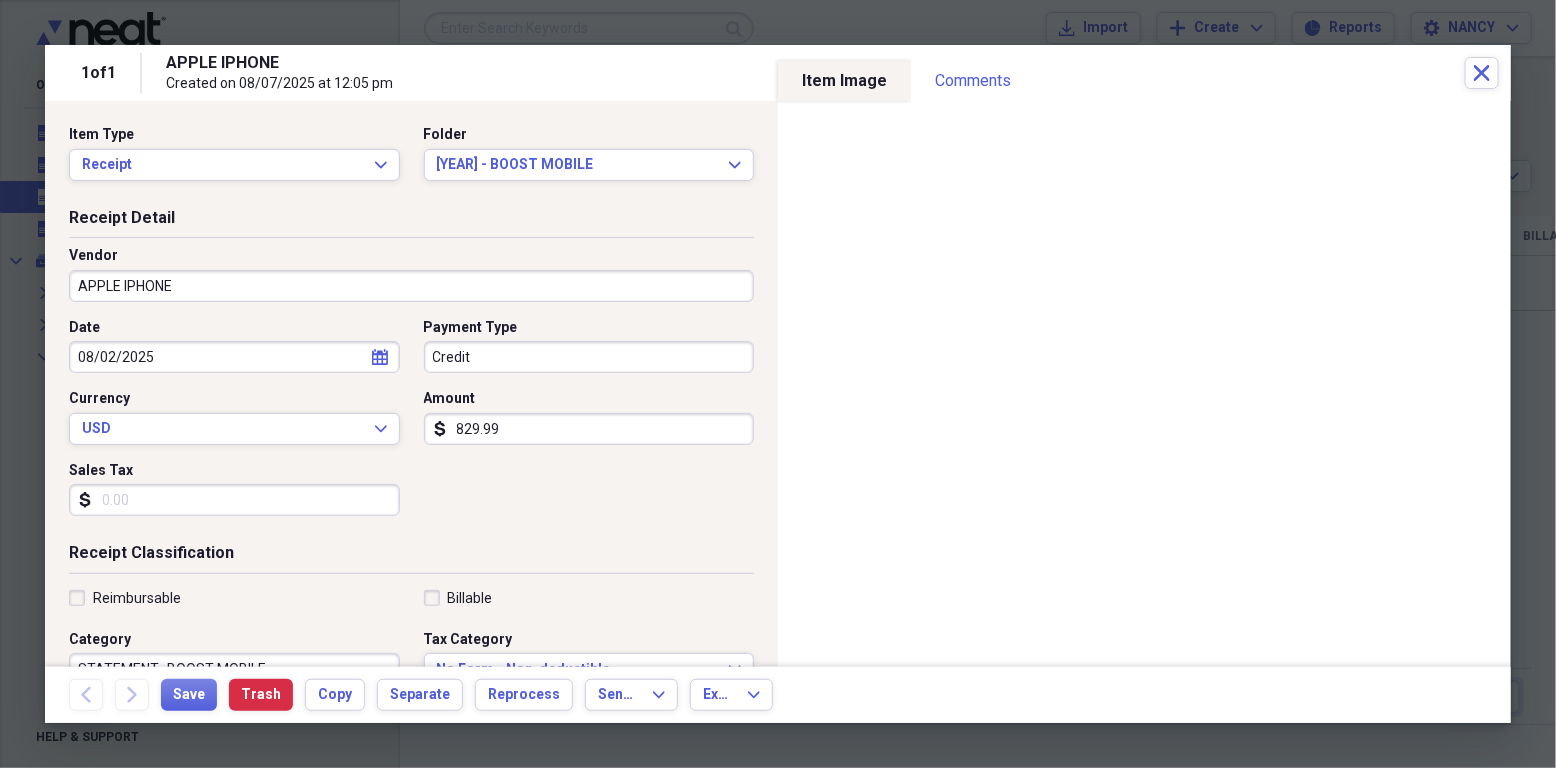 click 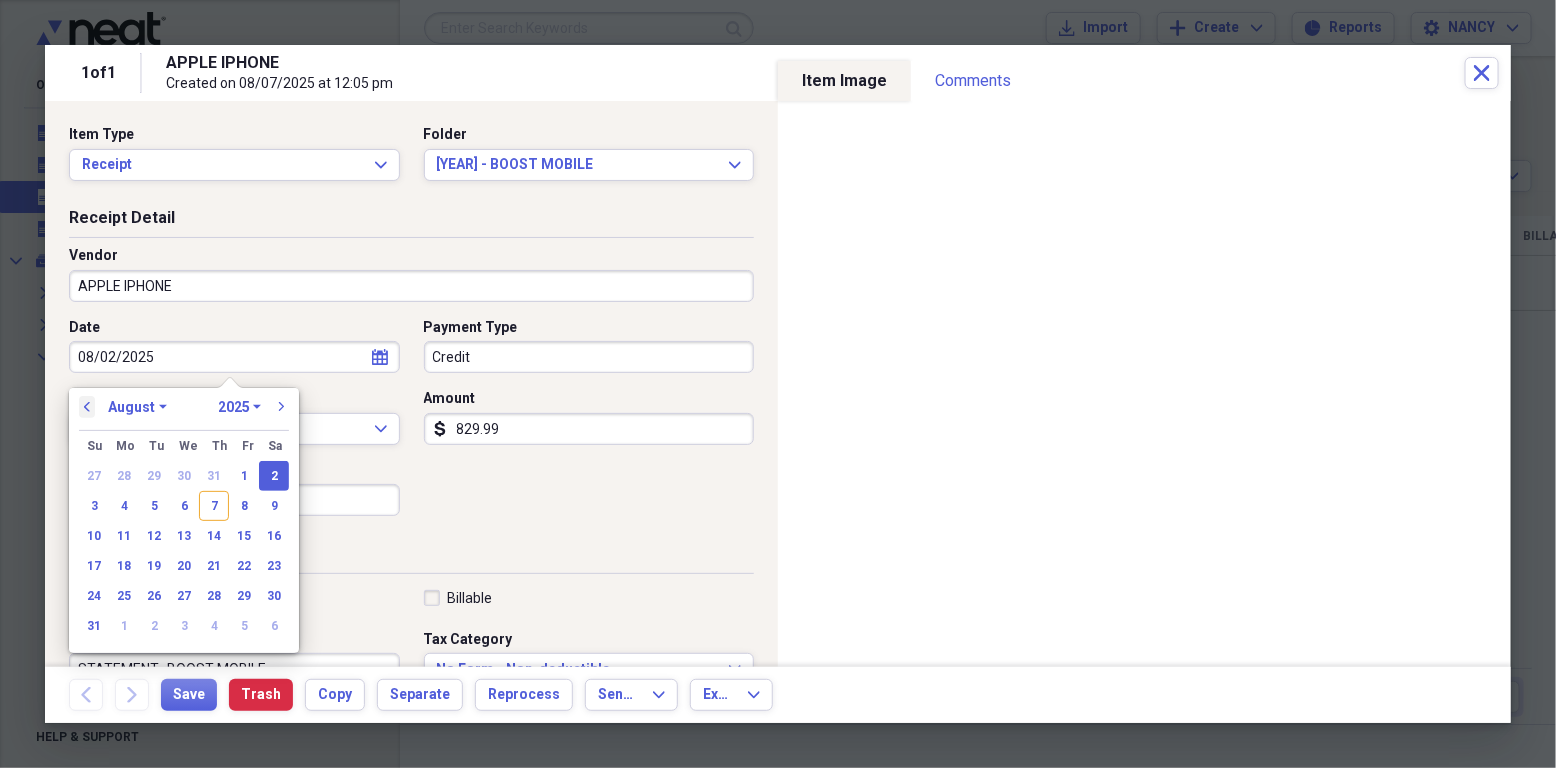 click on "previous" at bounding box center [87, 407] 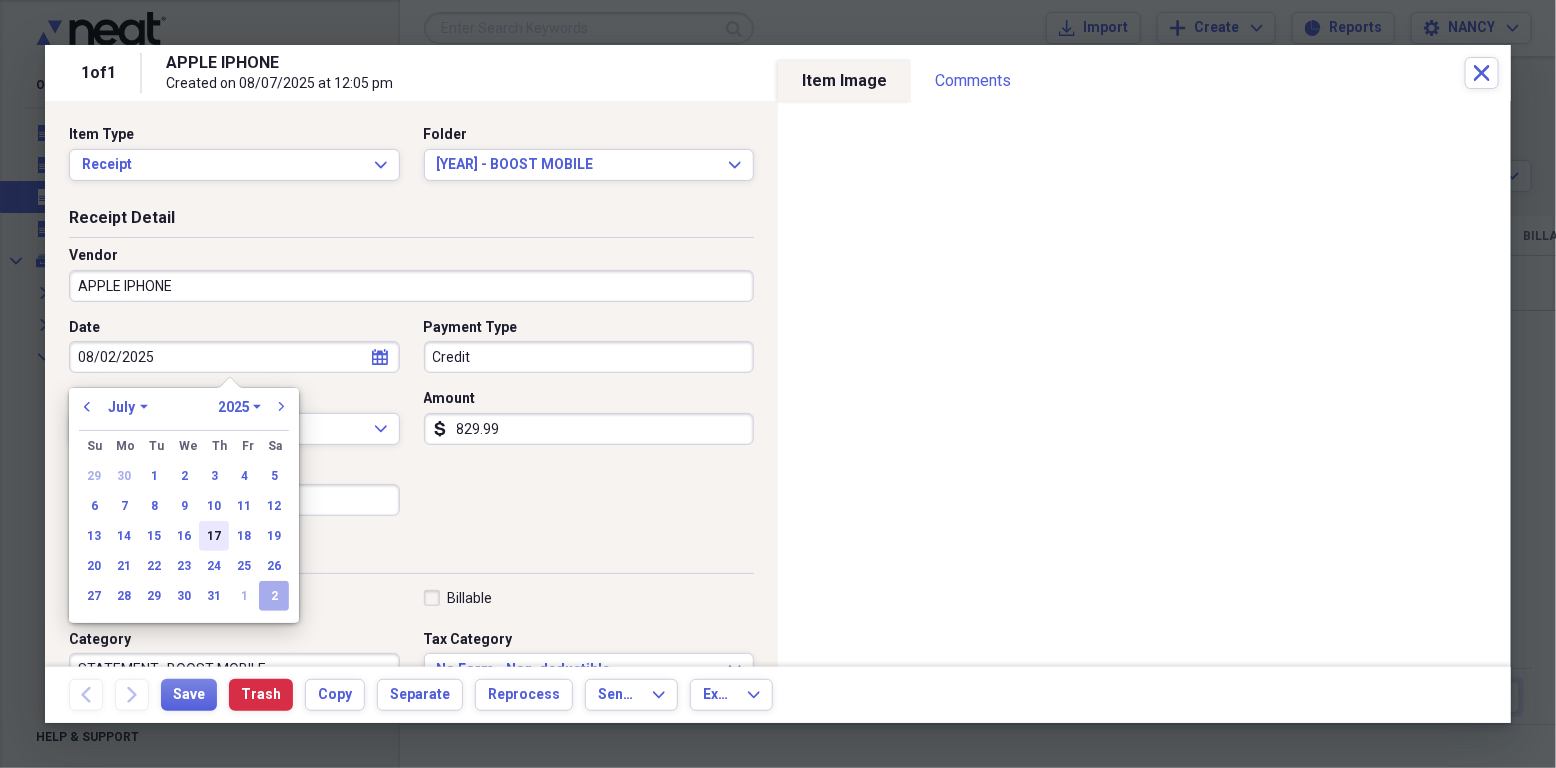 click on "17" at bounding box center [214, 536] 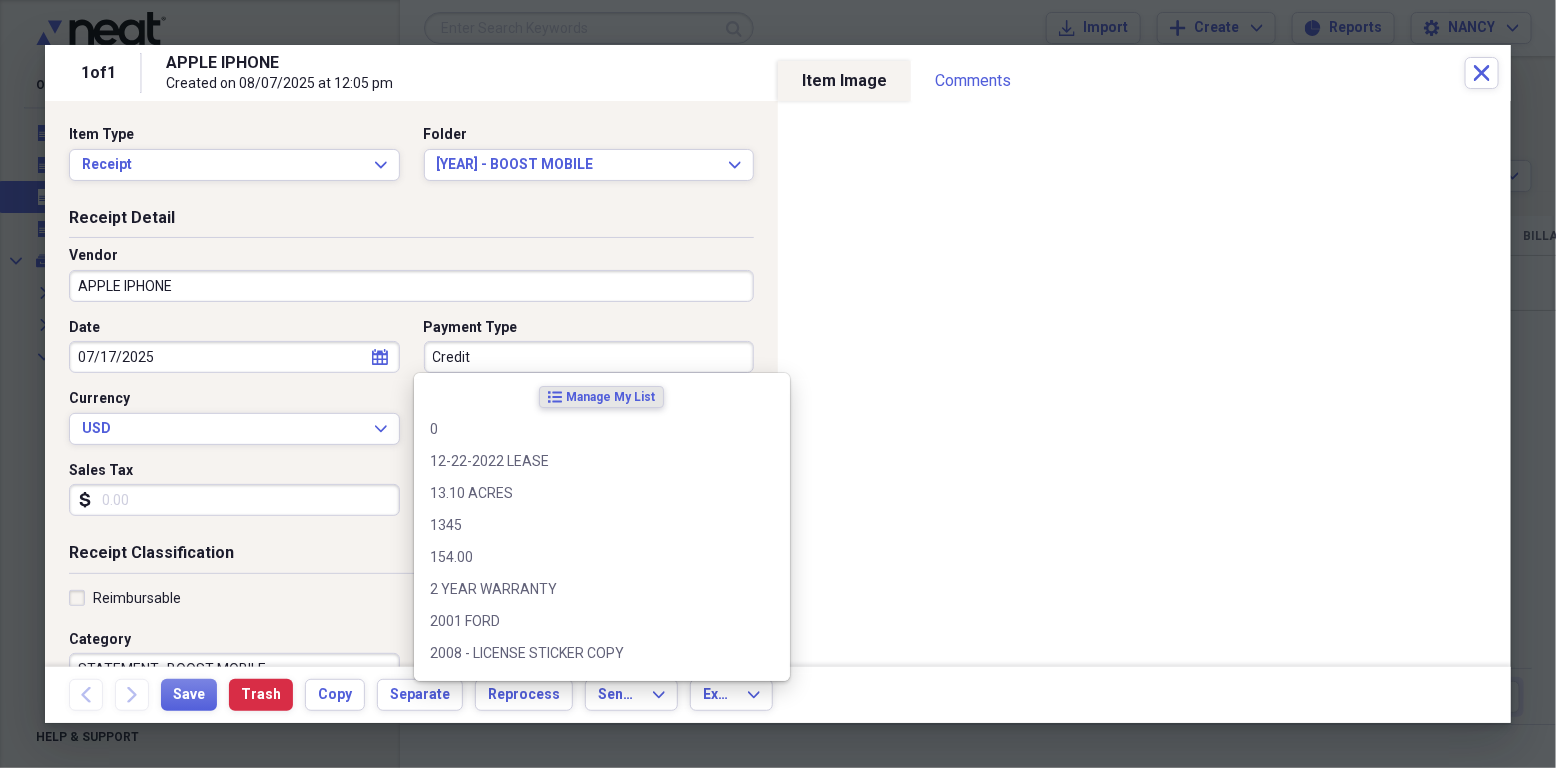 click on "Credit" at bounding box center [589, 357] 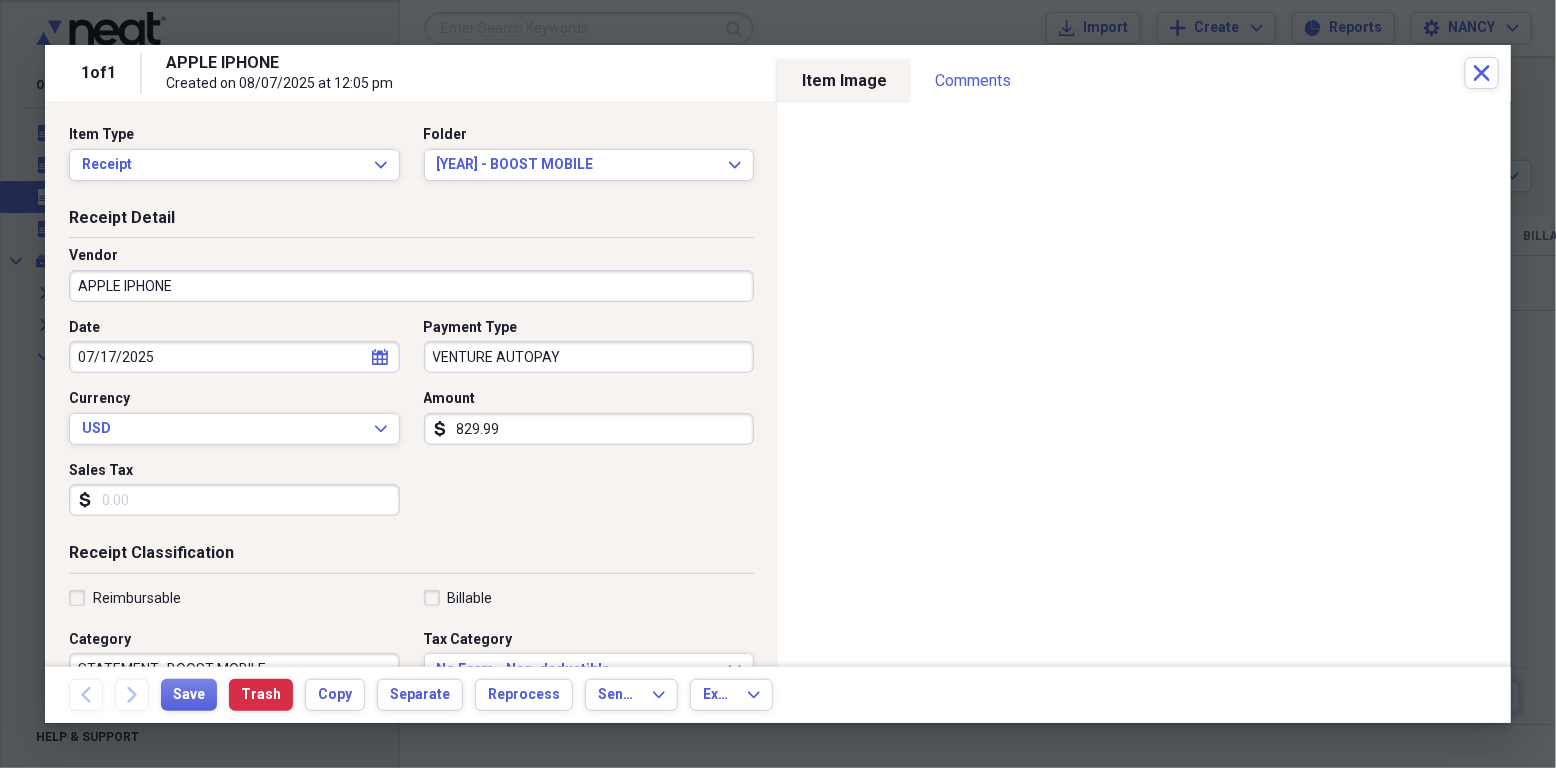 type on "VENTURE AUTOPAY" 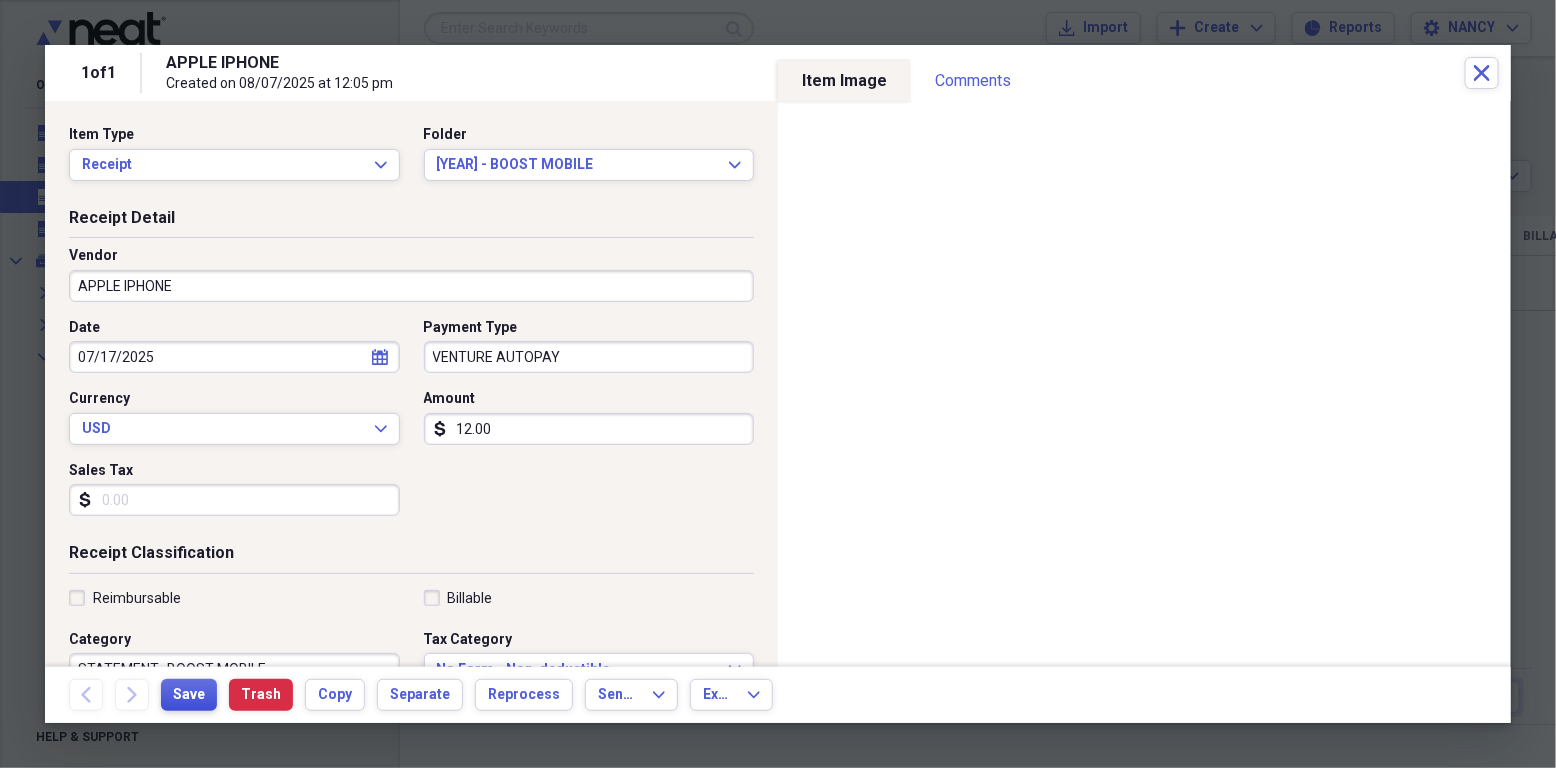 type on "12.00" 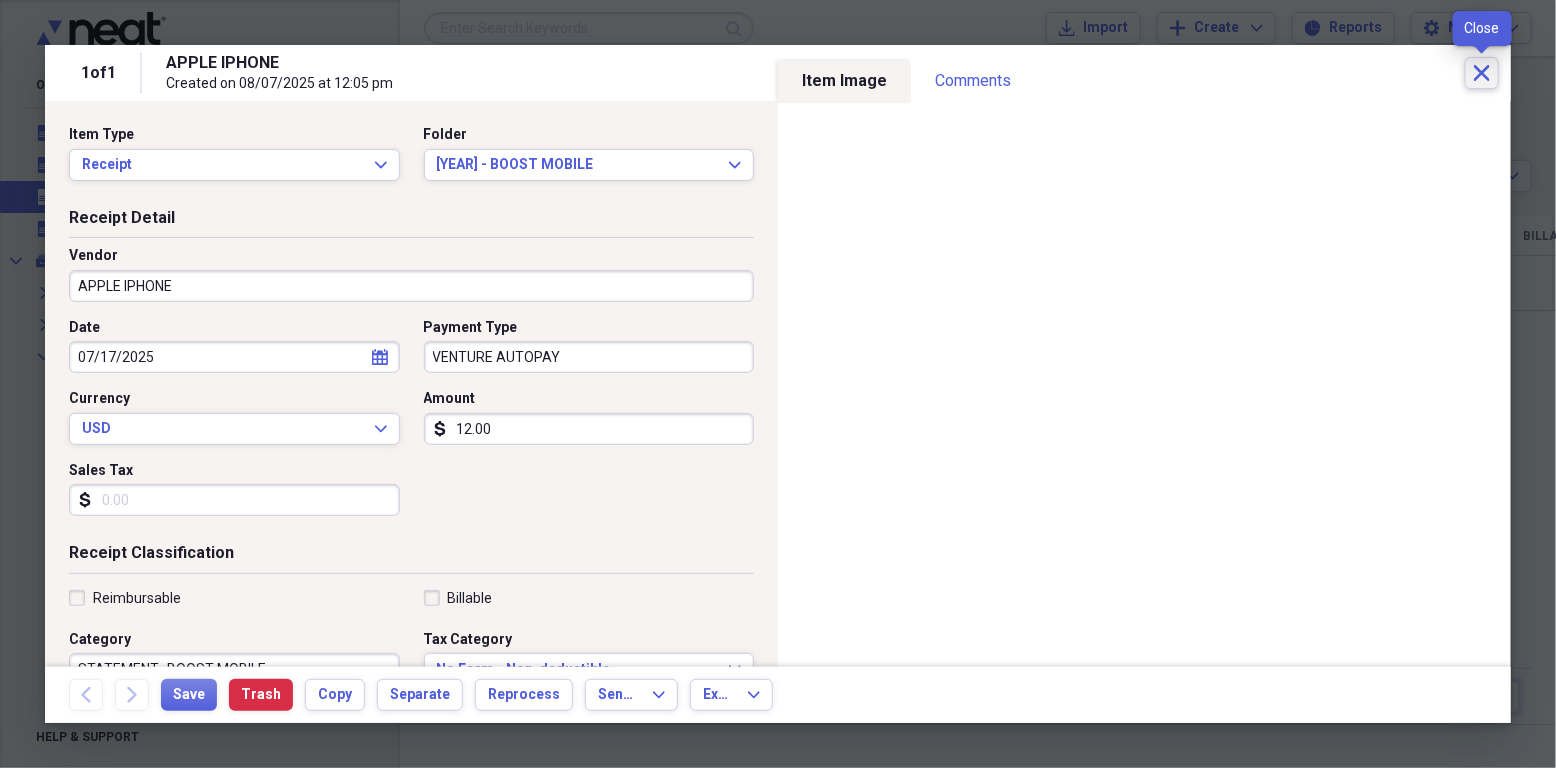 click on "Close" 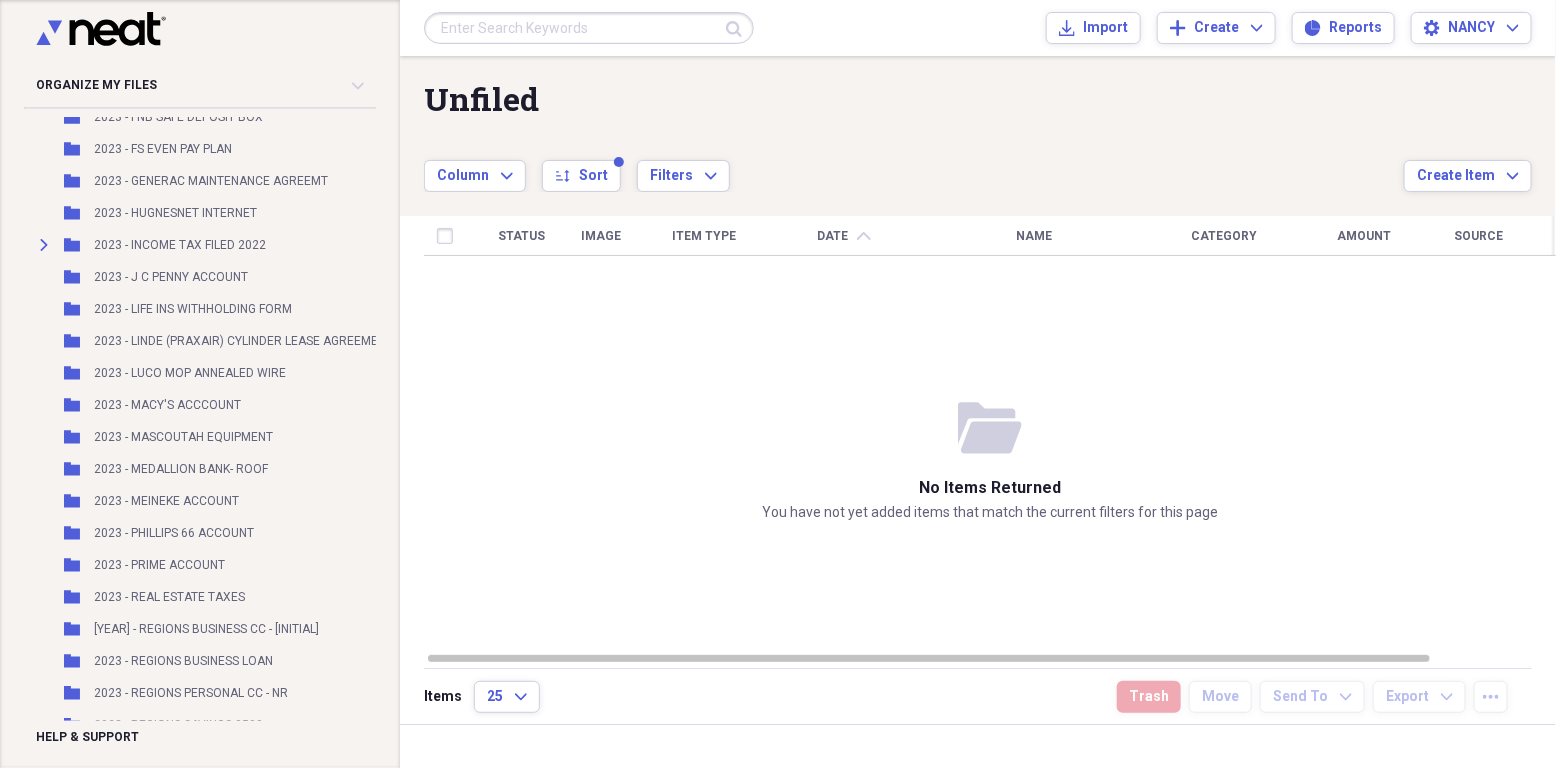 scroll, scrollTop: 20139, scrollLeft: 0, axis: vertical 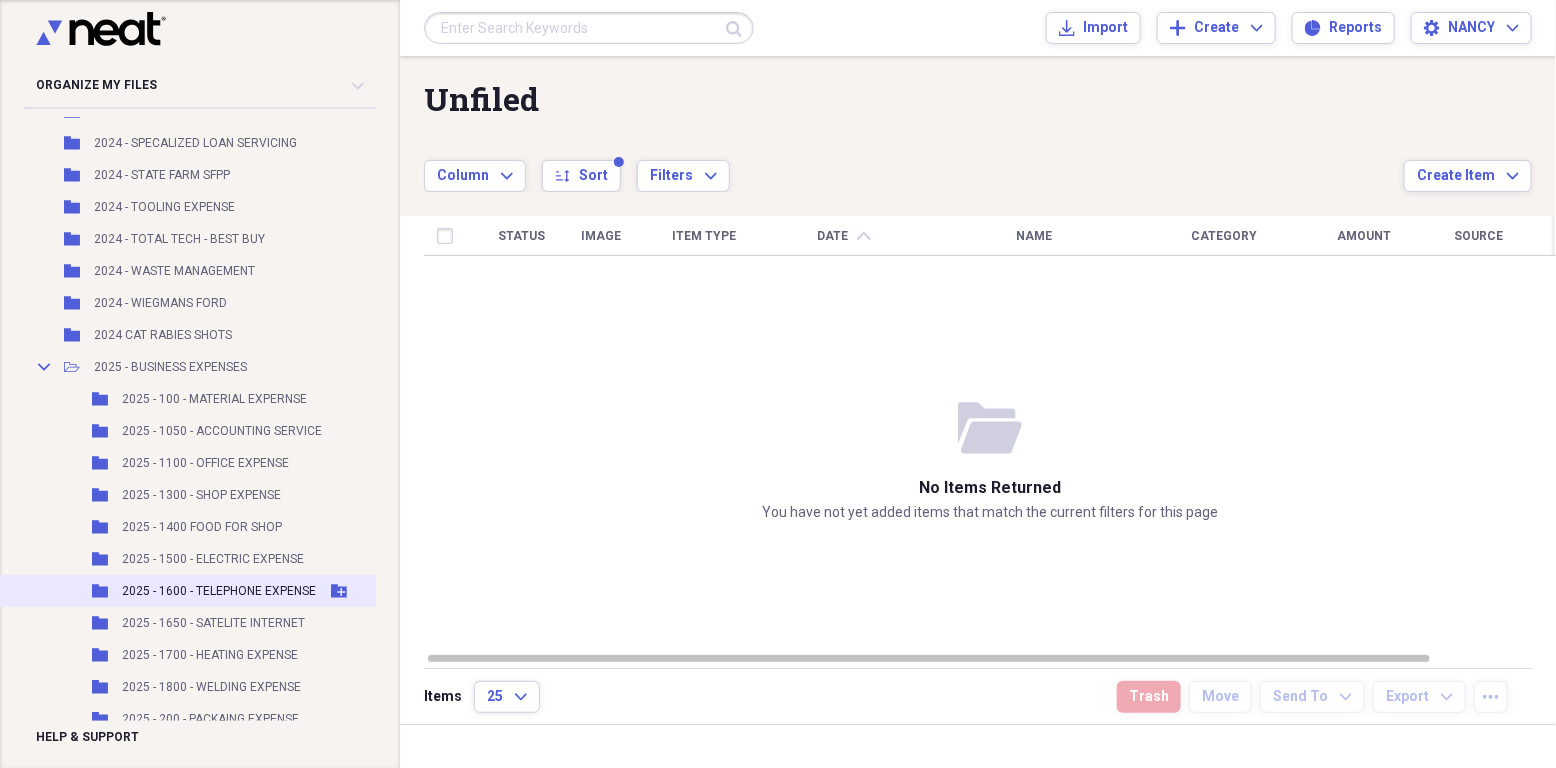 click on "2025 - 1600 - TELEPHONE EXPENSE" at bounding box center [219, 591] 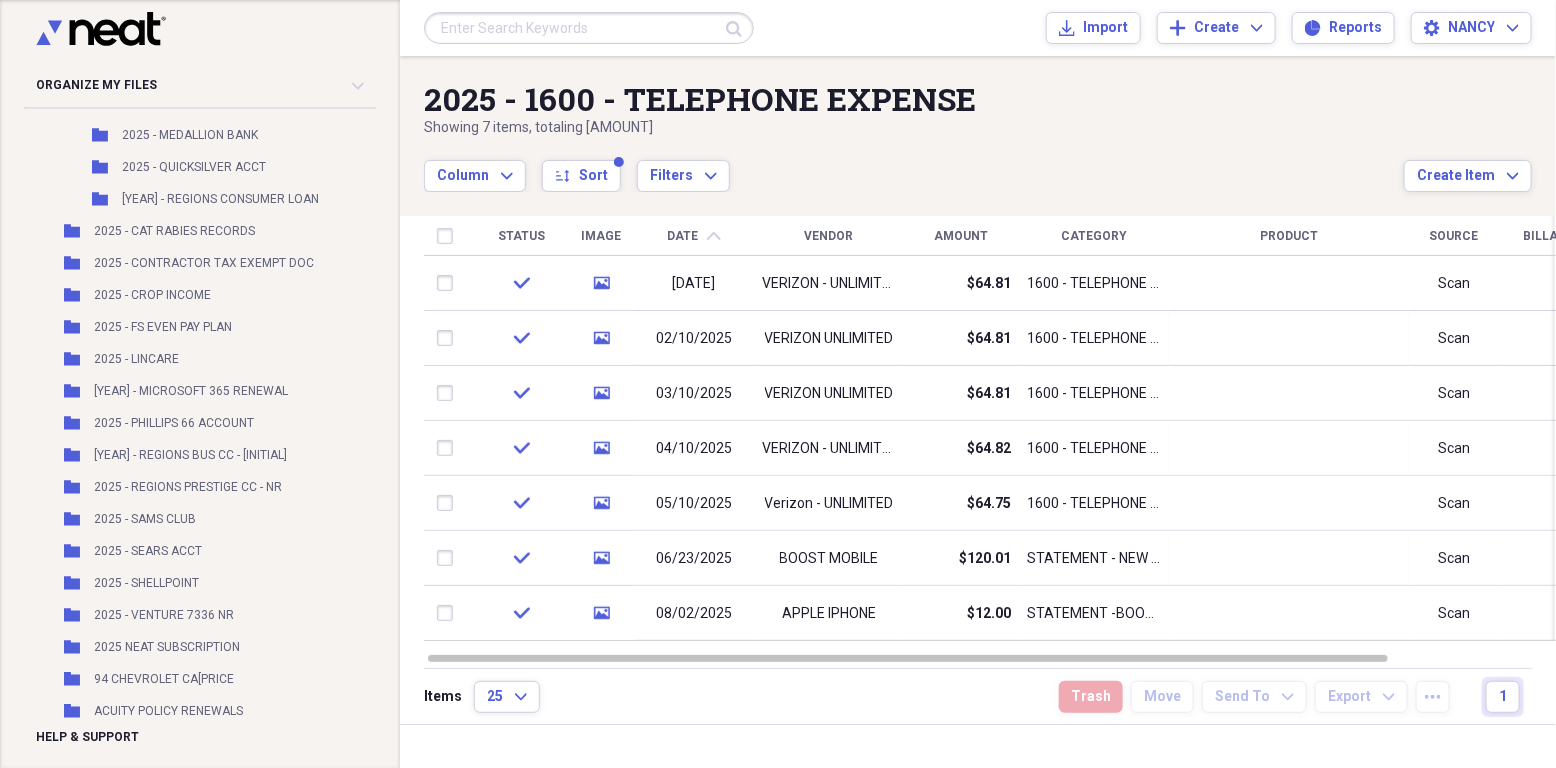 scroll, scrollTop: 21459, scrollLeft: 0, axis: vertical 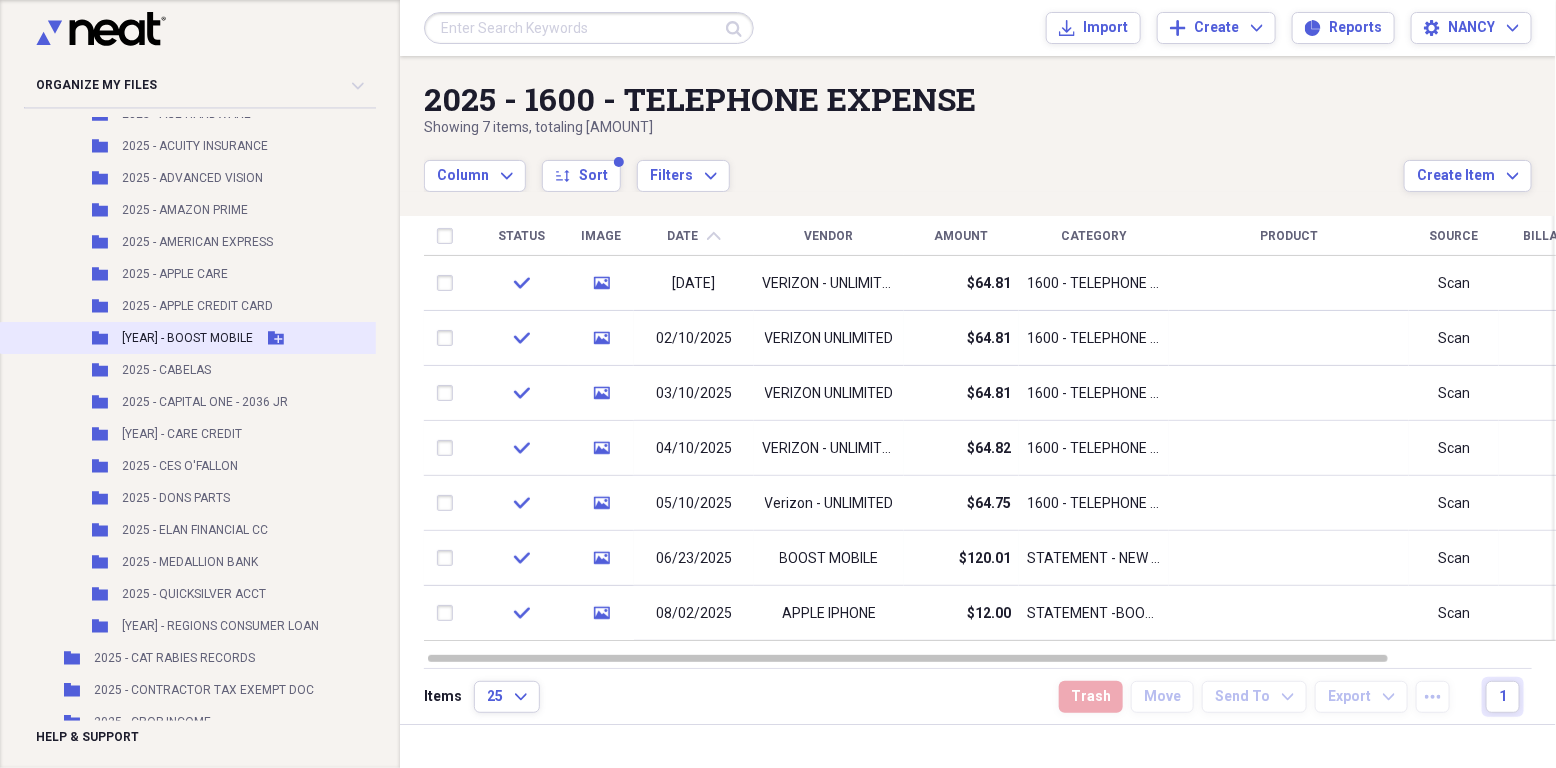 click on "2025 - BOOST MOBILE" at bounding box center [187, 338] 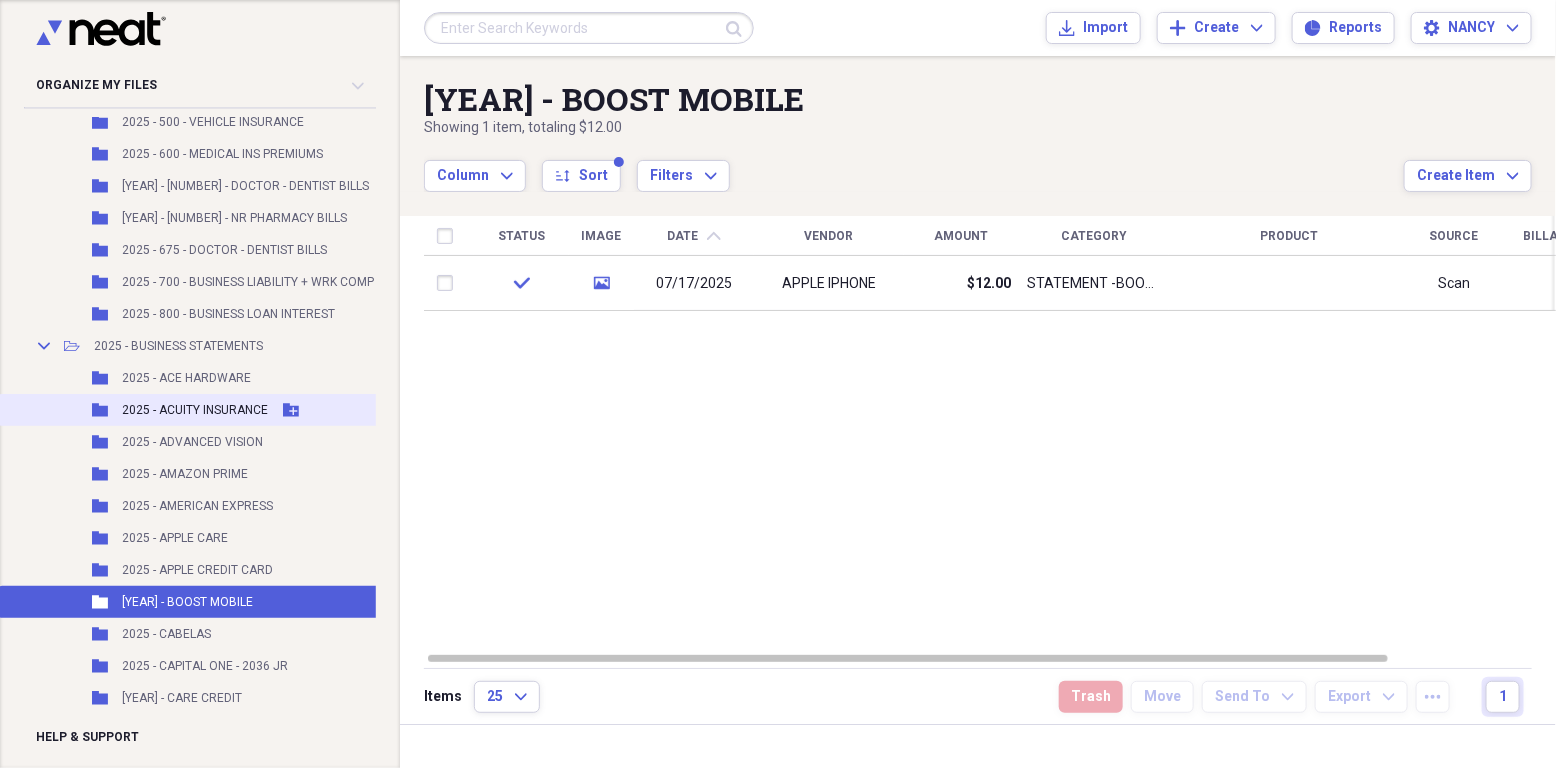 scroll, scrollTop: 21192, scrollLeft: 0, axis: vertical 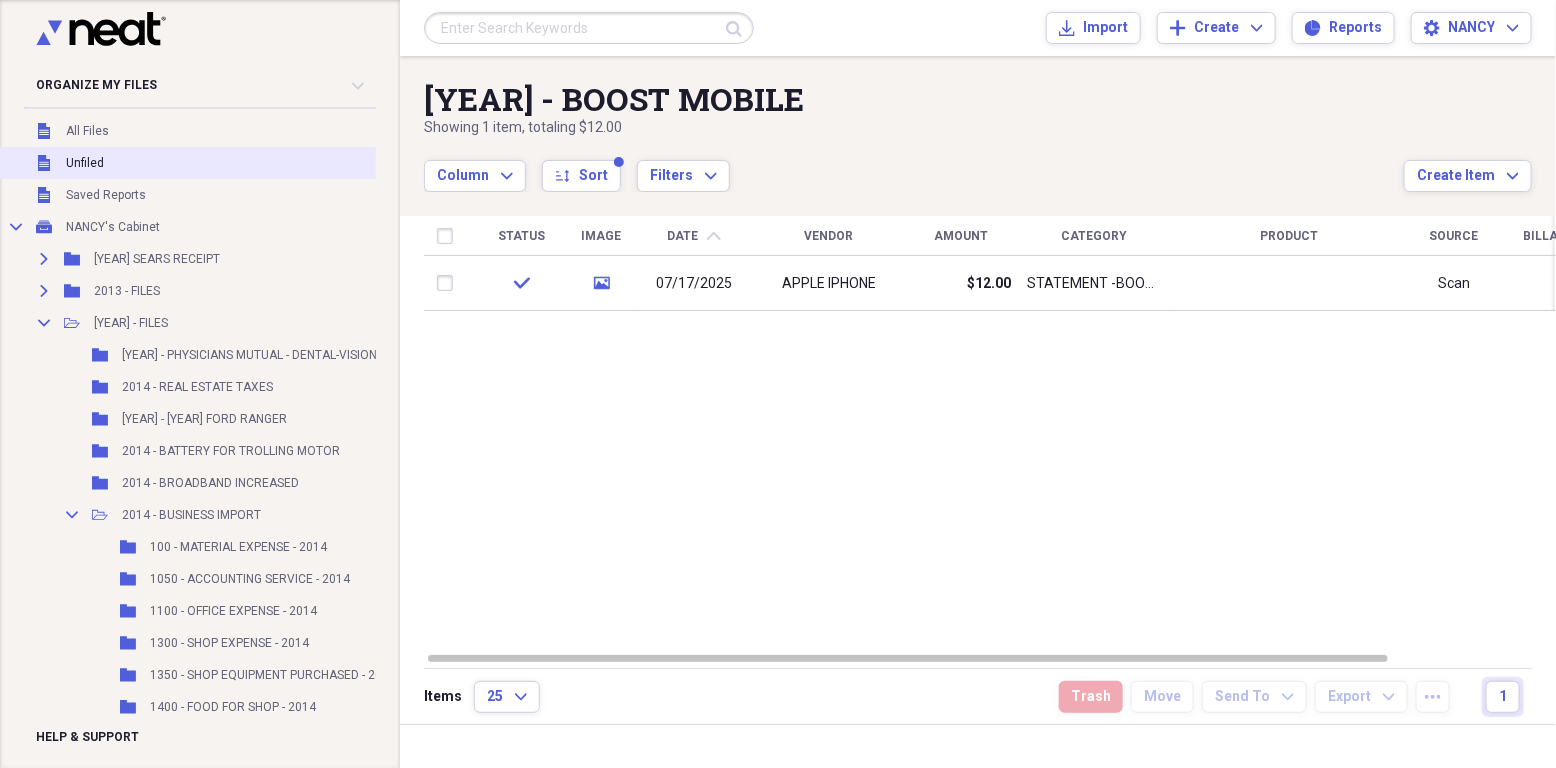 click on "Unfiled" at bounding box center [85, 163] 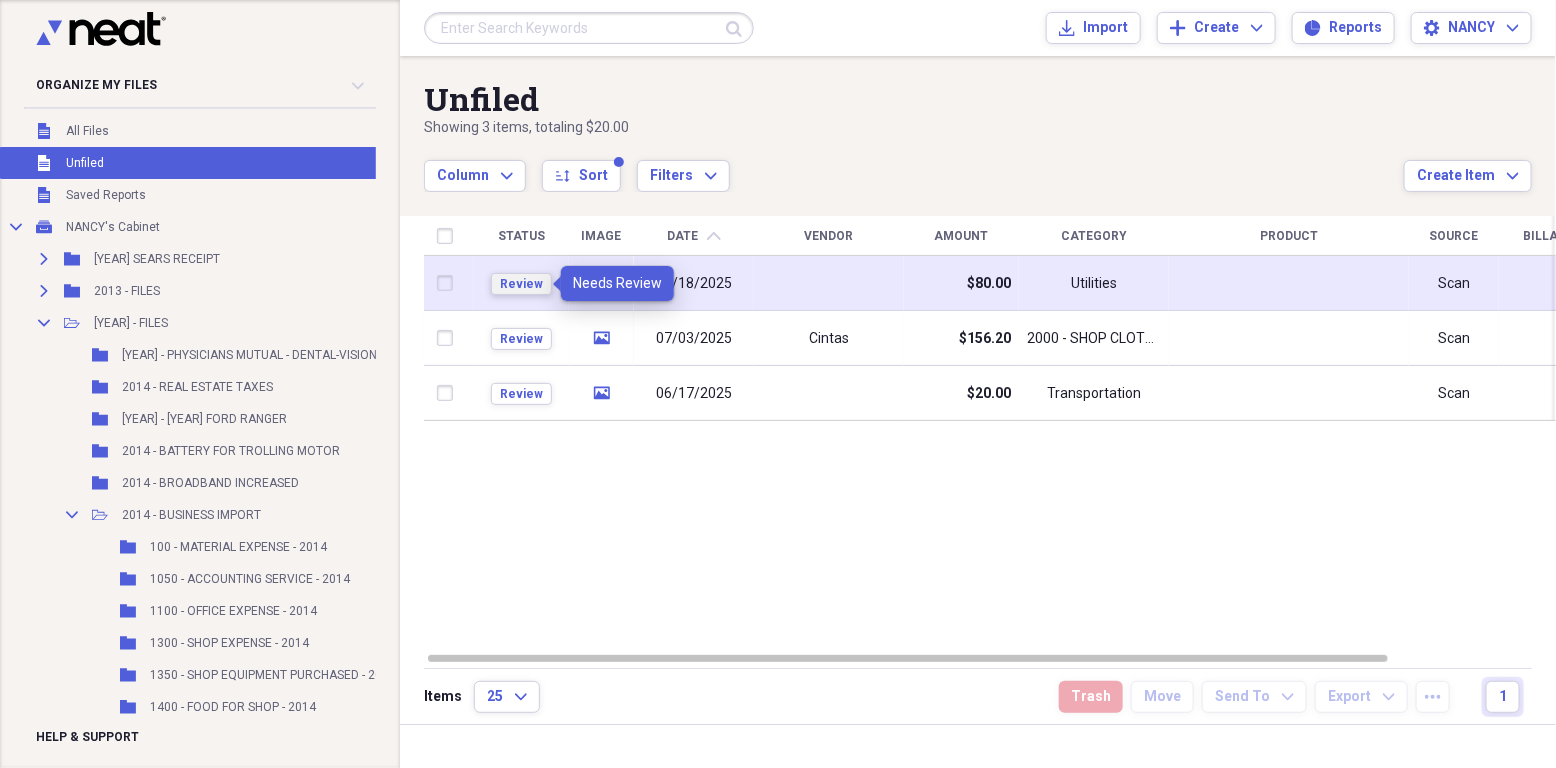 click on "Review" at bounding box center (521, 284) 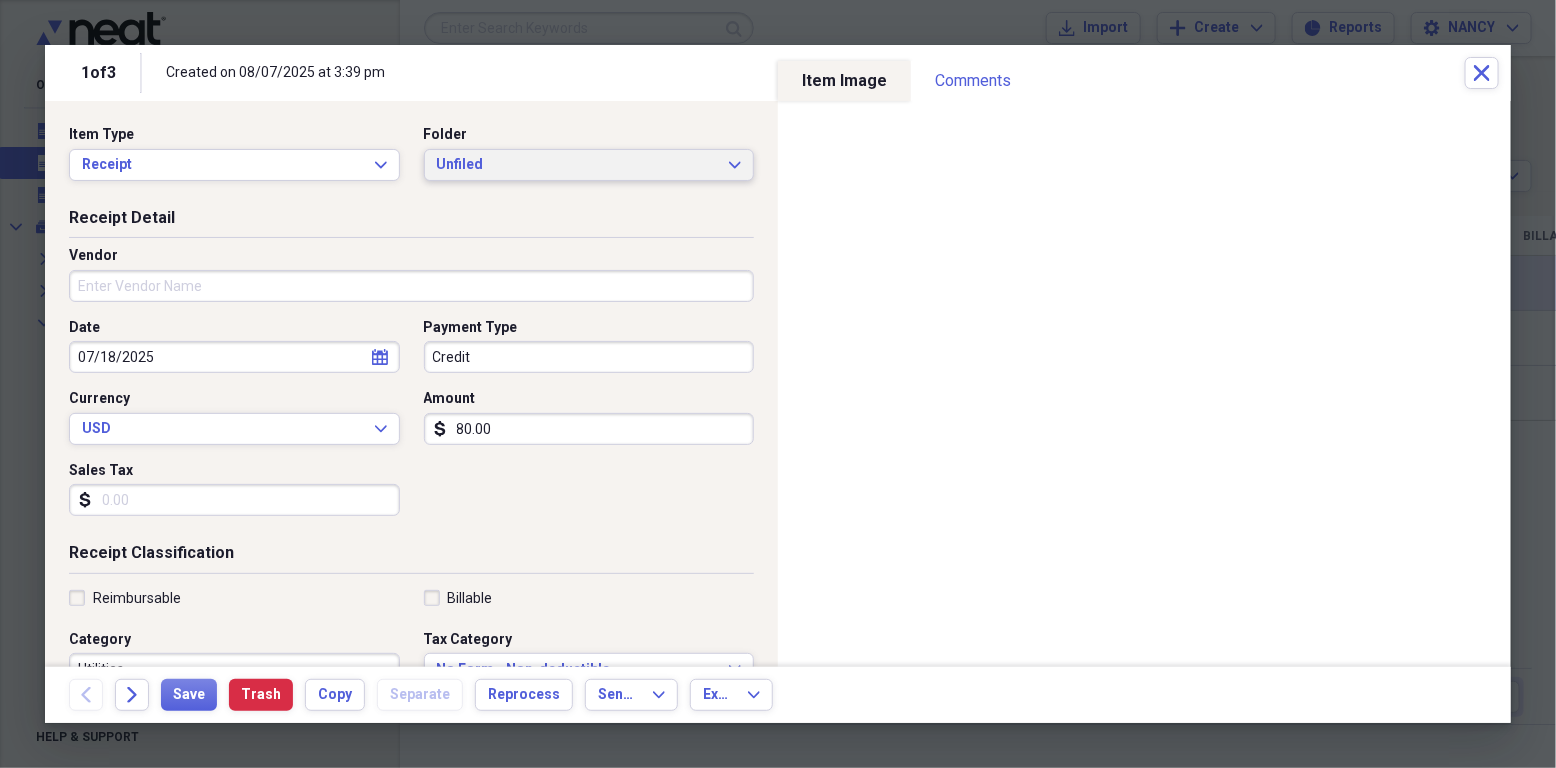 click on "Expand" 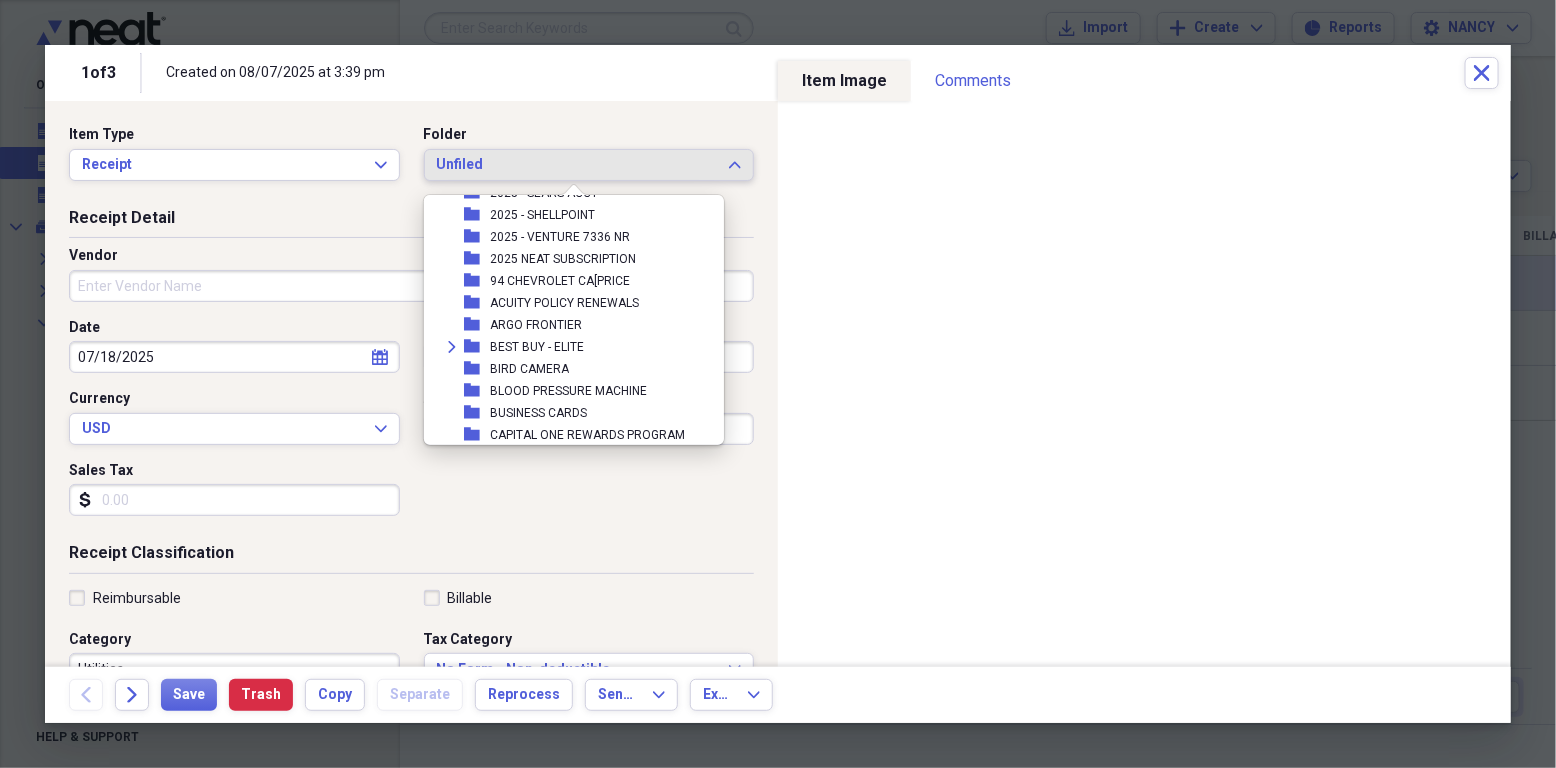 scroll, scrollTop: 13202, scrollLeft: 0, axis: vertical 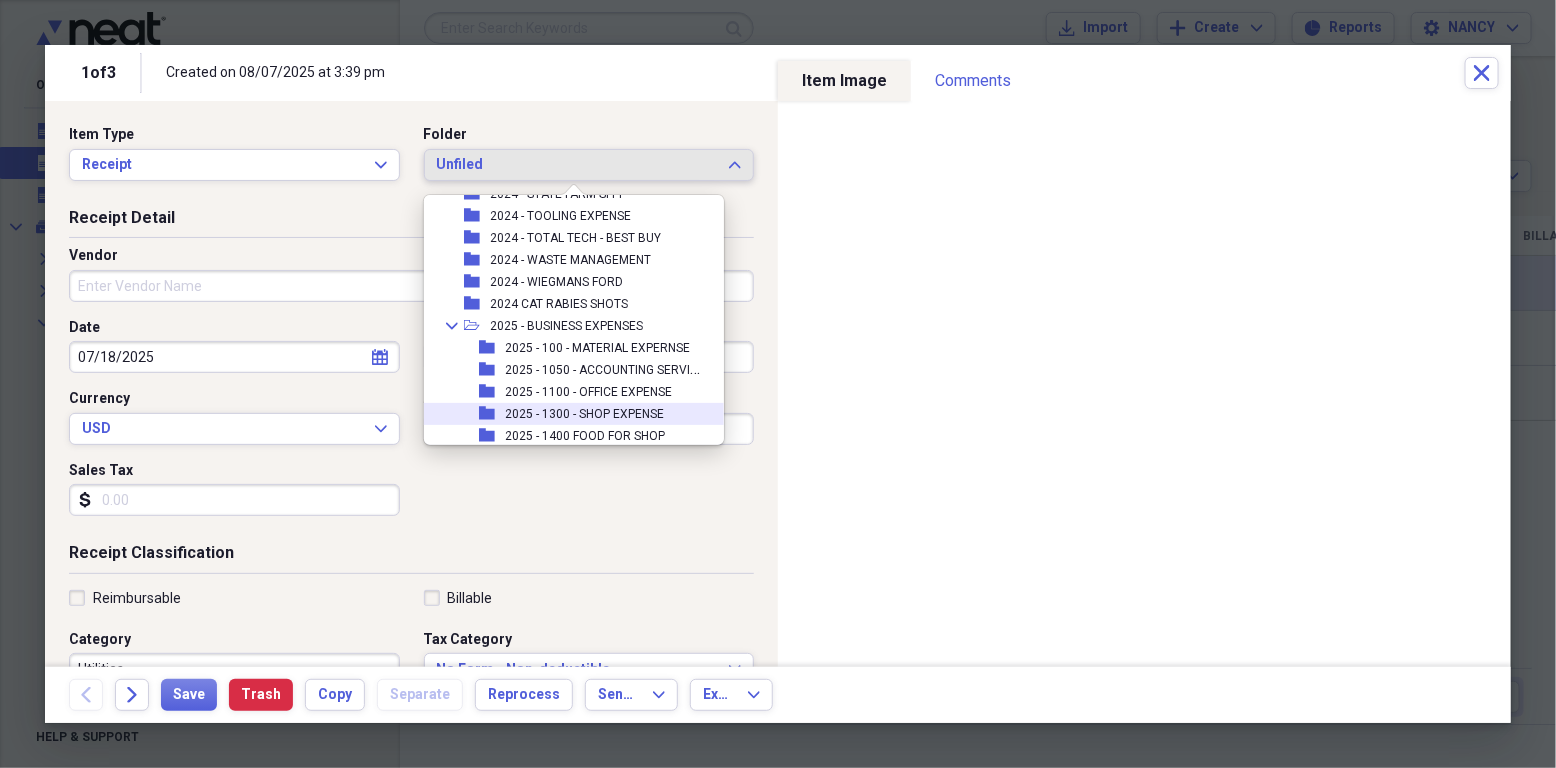 click on "2025 - 1300 - SHOP EXPENSE" at bounding box center [584, 414] 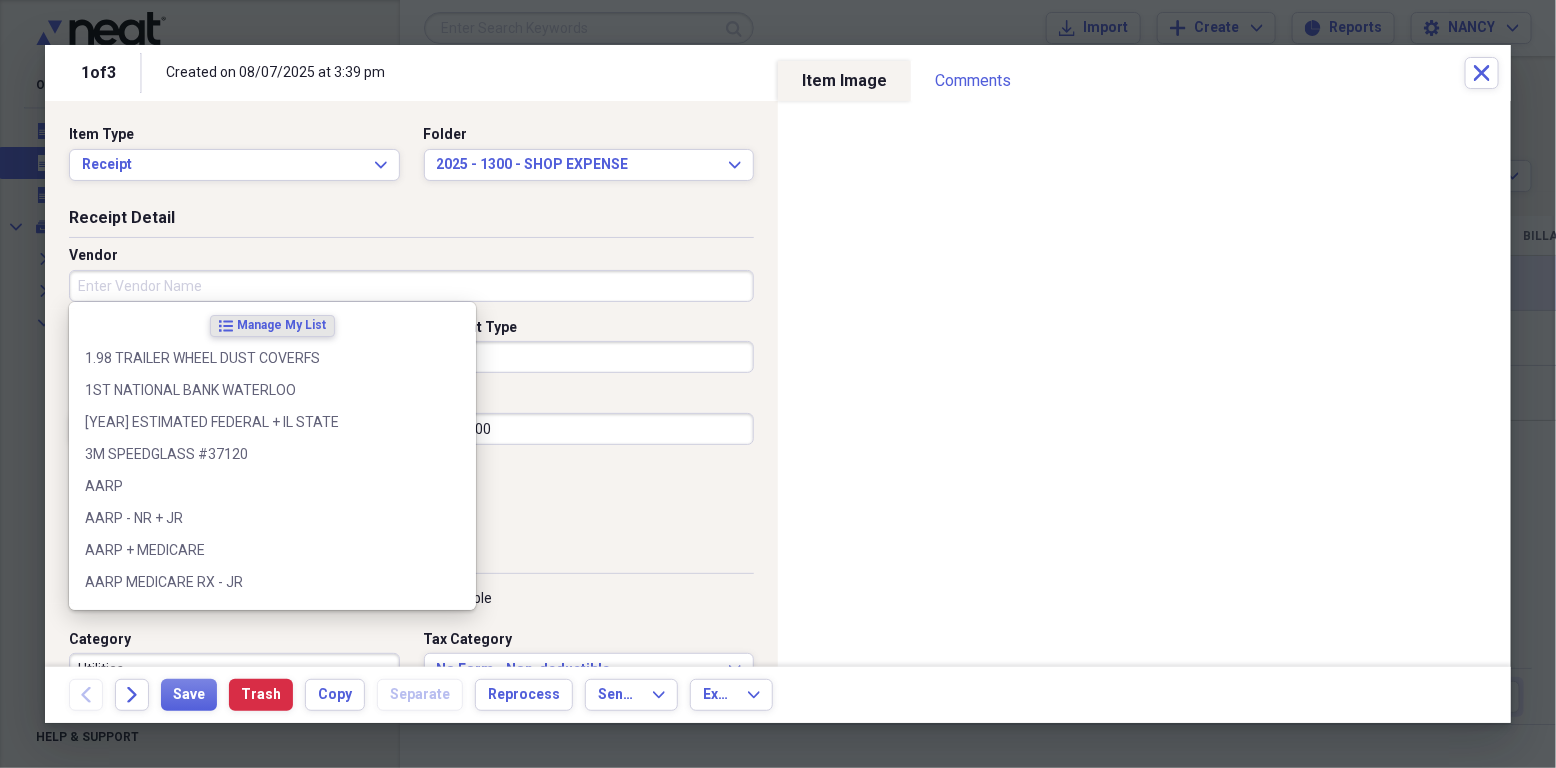 click on "Vendor" at bounding box center (411, 286) 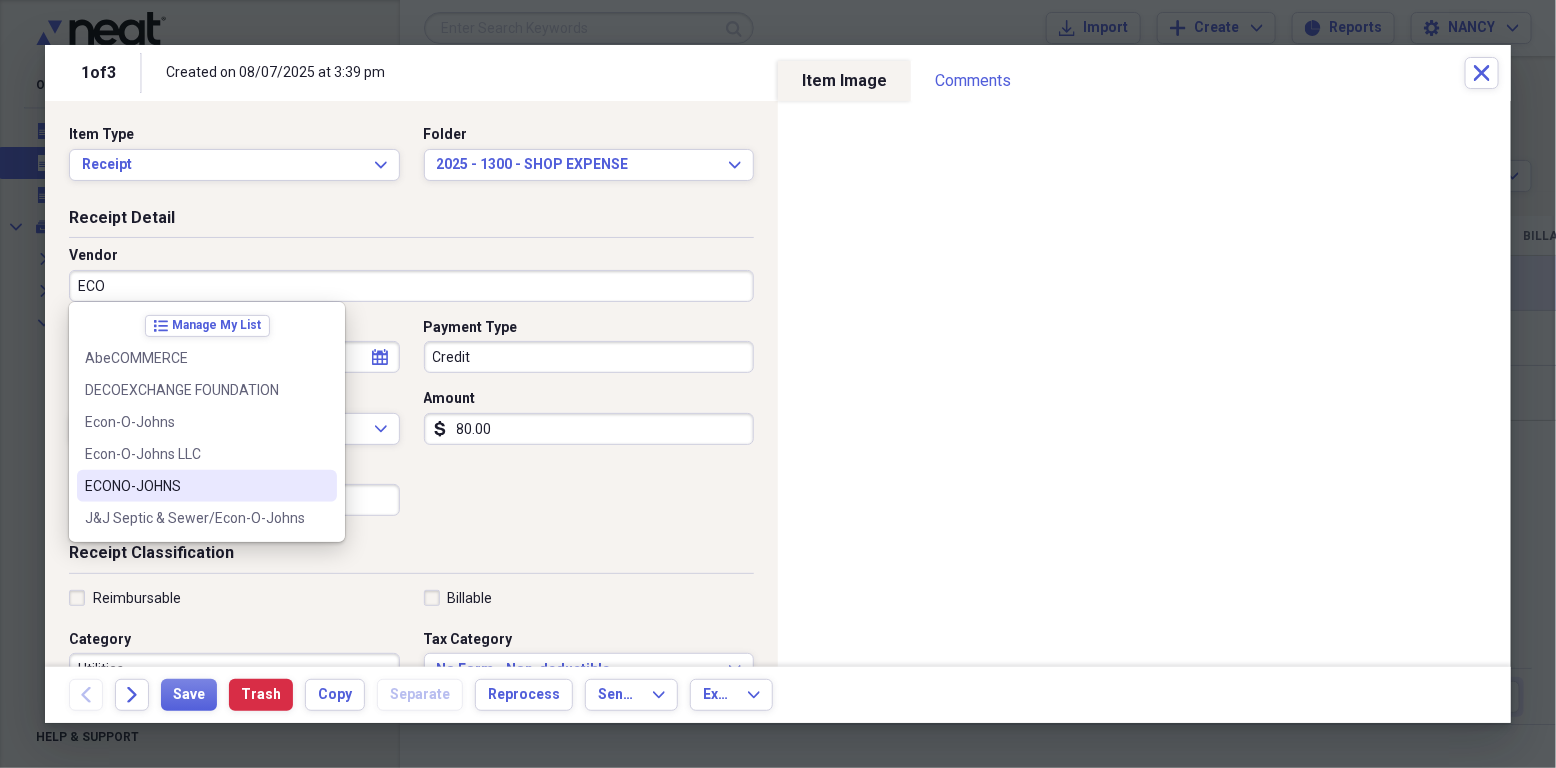 click on "ECONO-JOHNS" at bounding box center [207, 486] 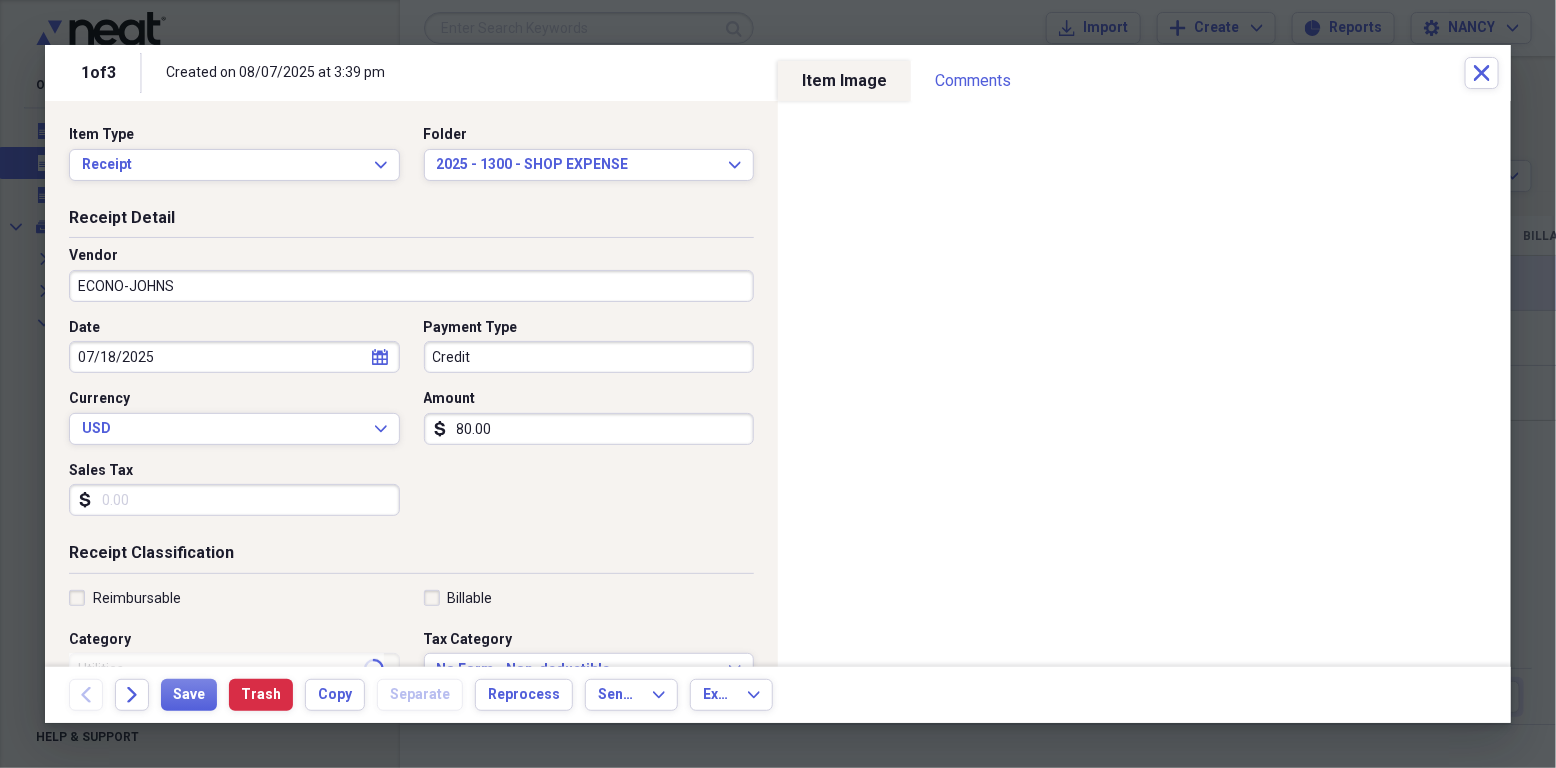 type on "1300 - SHOP EXPENSE" 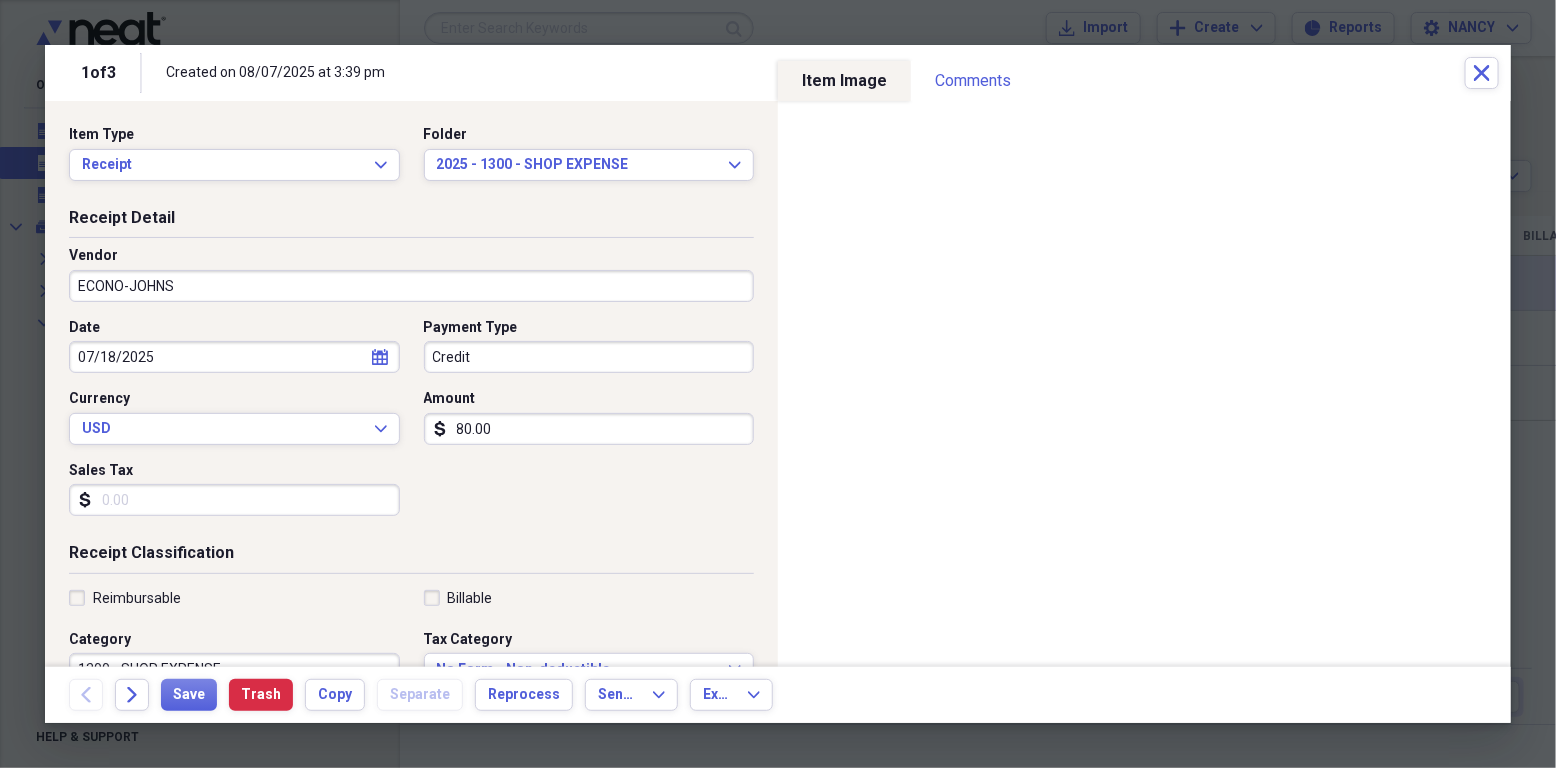 click on "calendar" 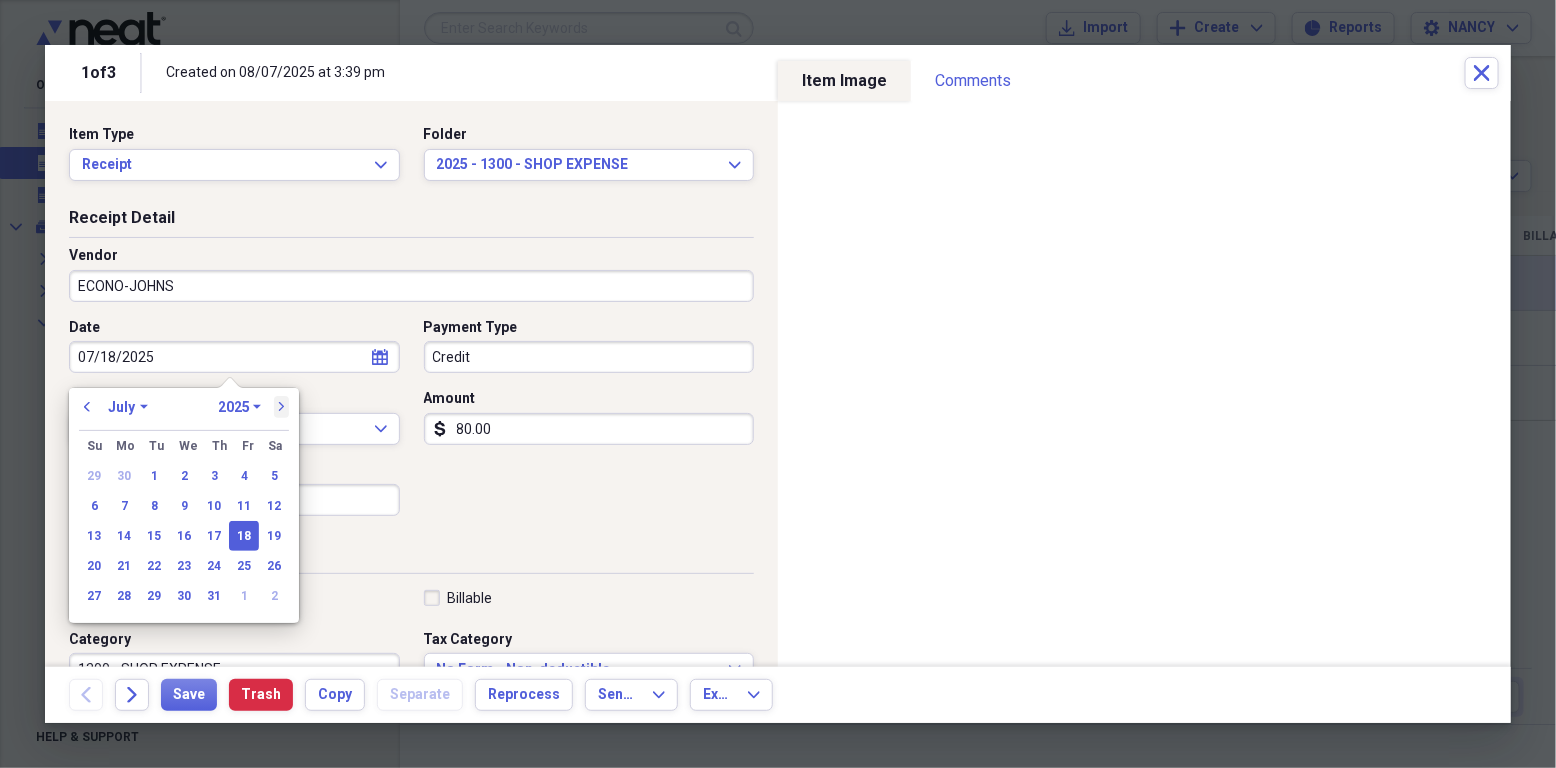 click on "next" at bounding box center (282, 407) 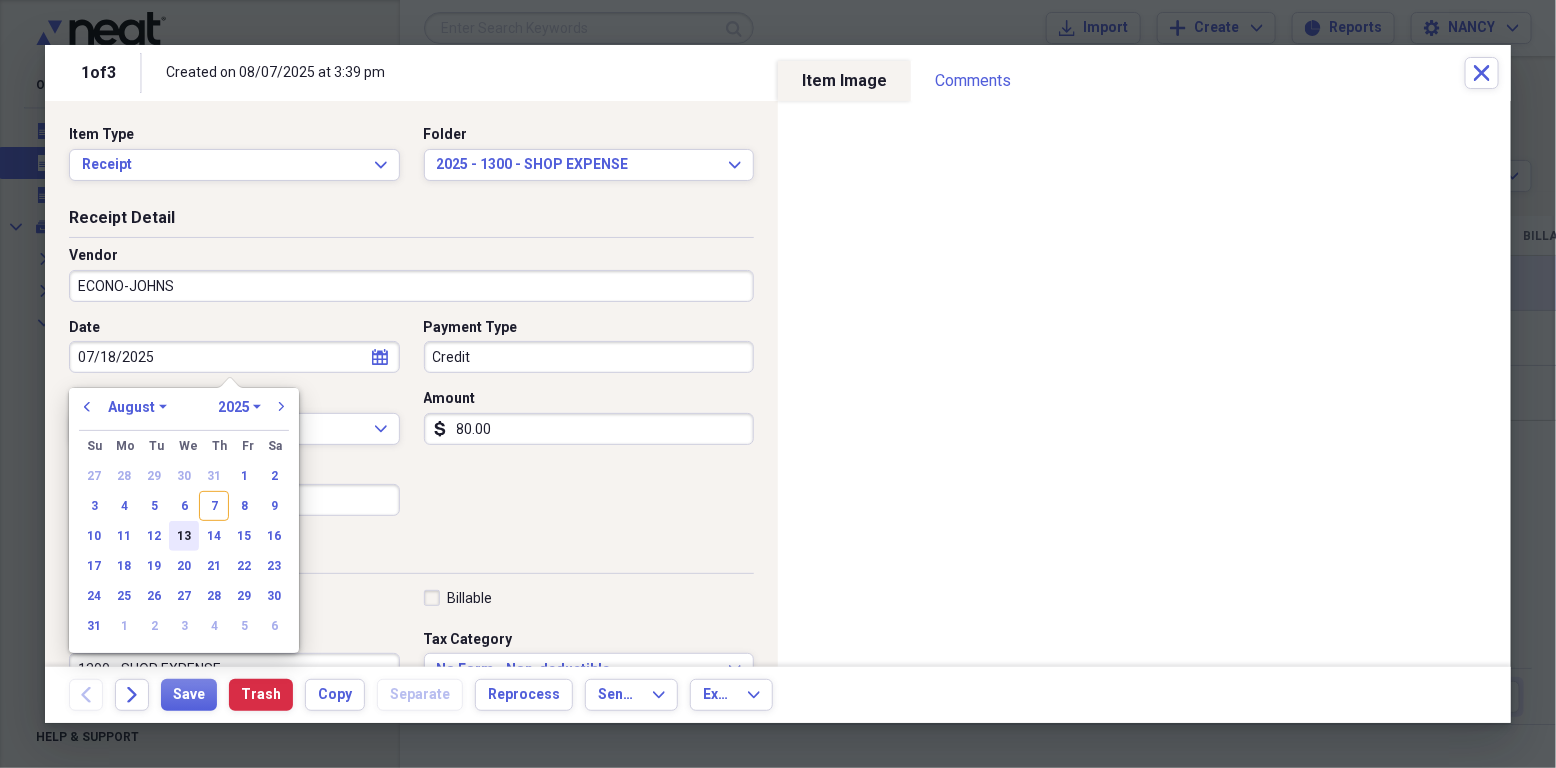 click on "13" at bounding box center [184, 536] 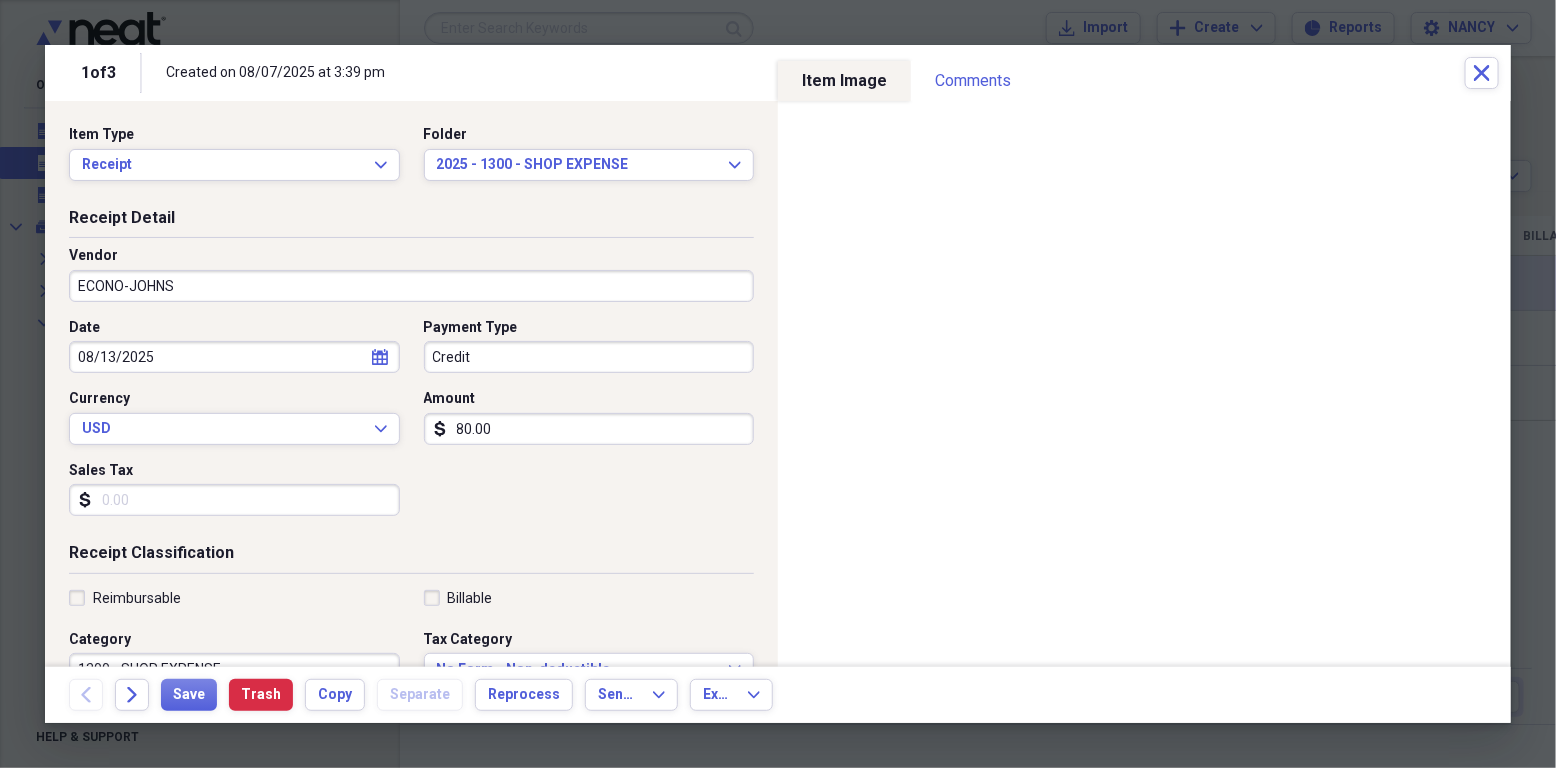 click on "Credit" at bounding box center [589, 357] 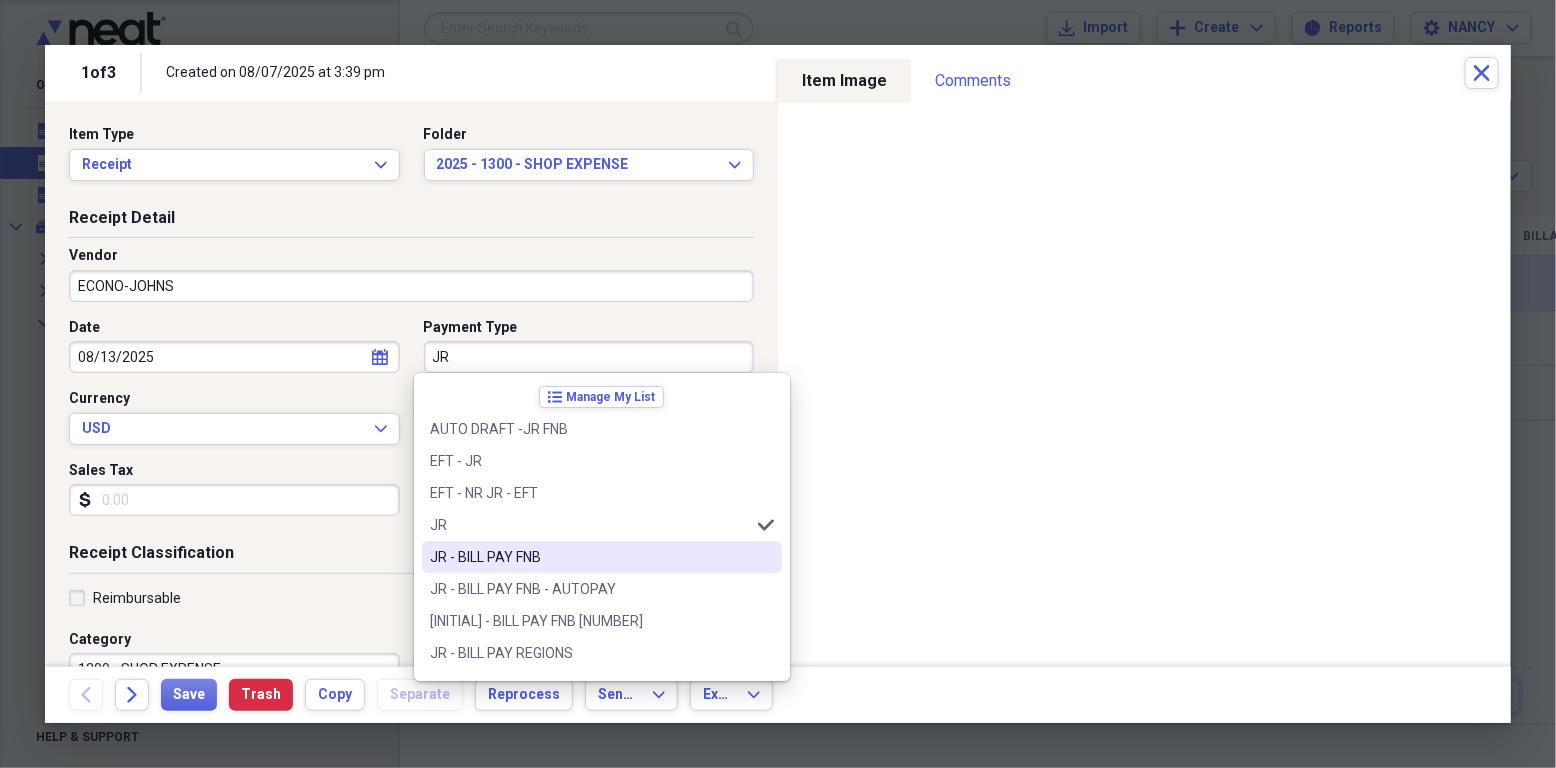 click on "JR - BILL PAY FNB" at bounding box center [590, 557] 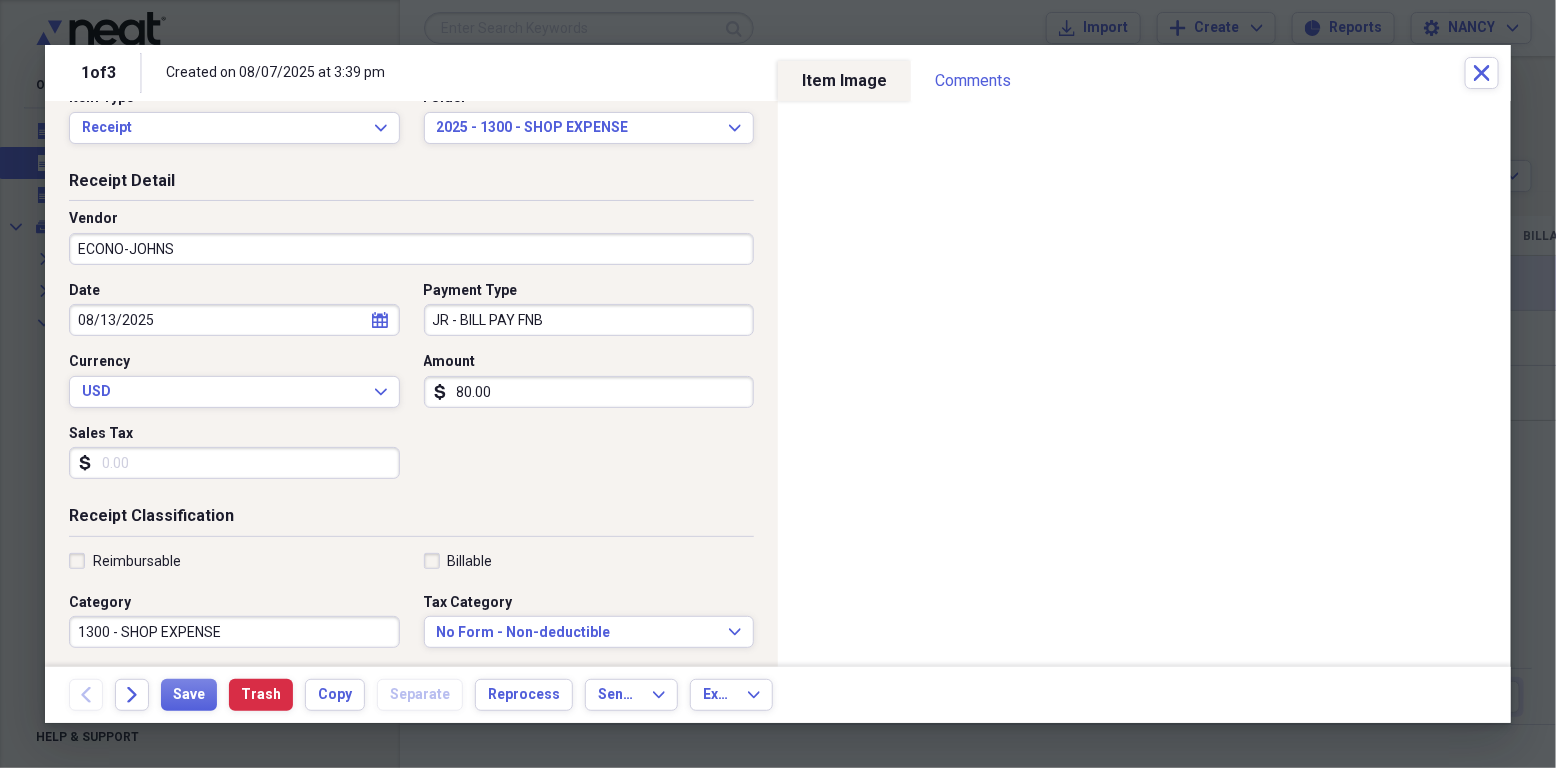scroll, scrollTop: 0, scrollLeft: 0, axis: both 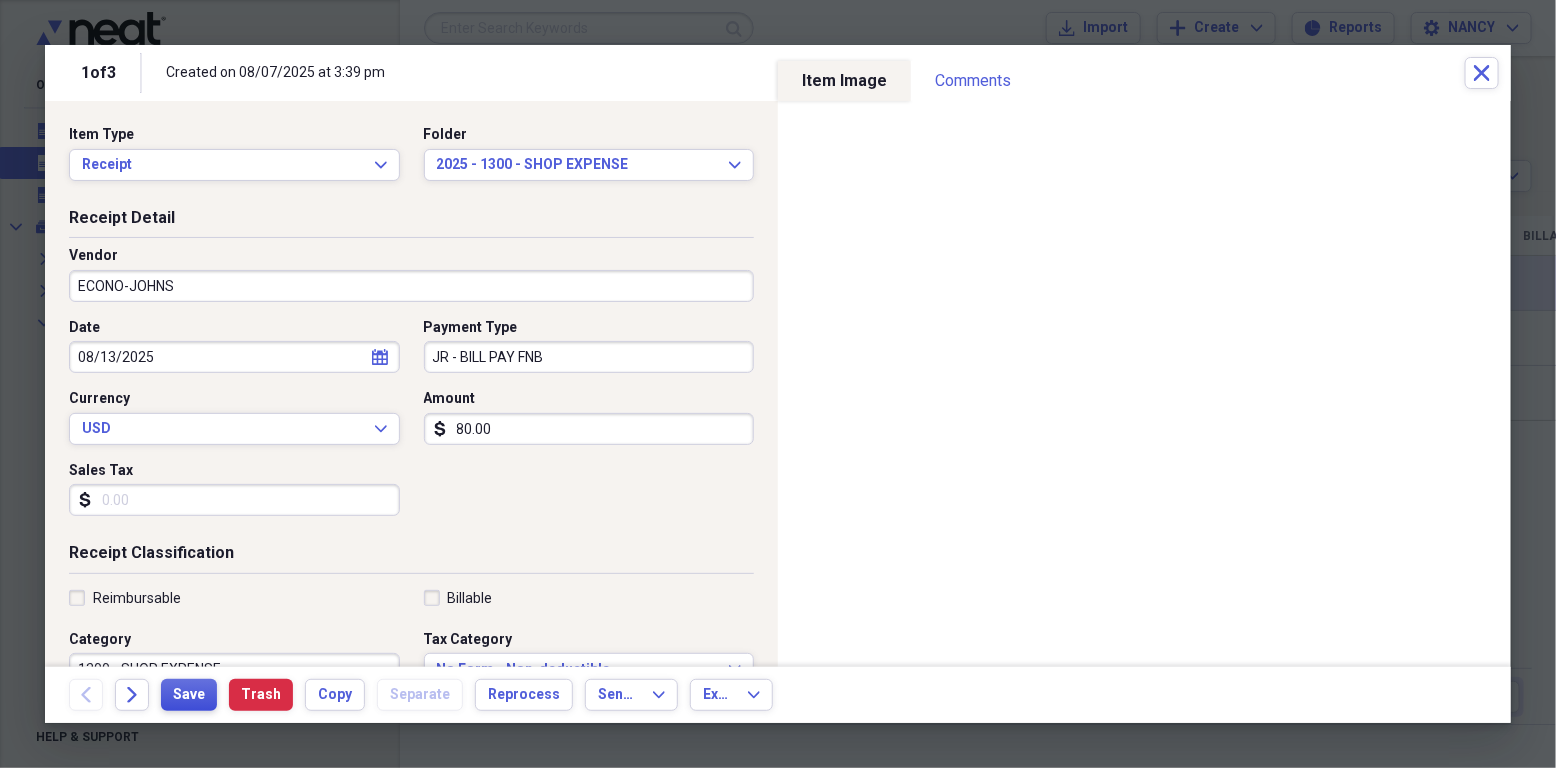 click on "Save" at bounding box center (189, 695) 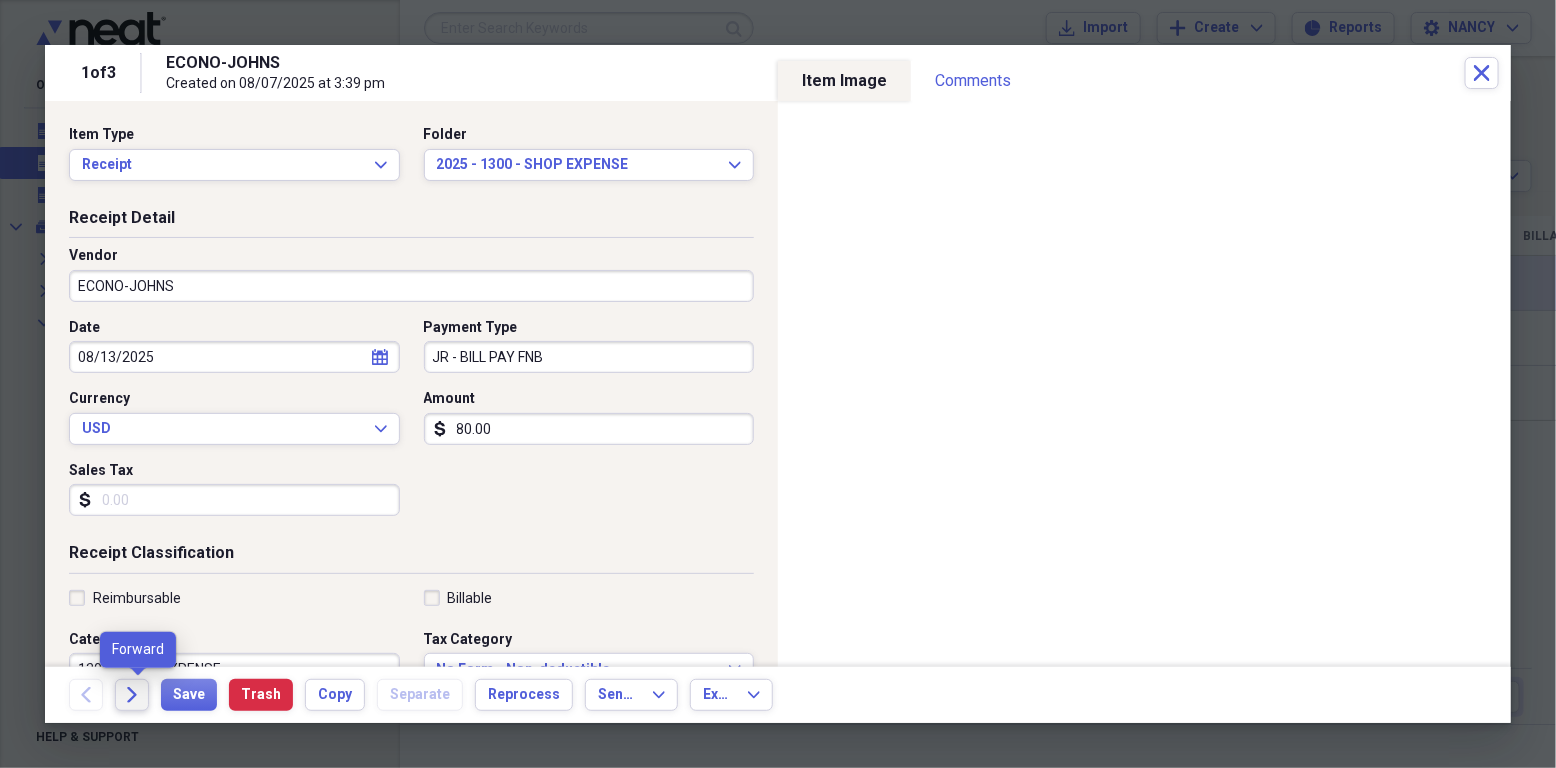 click on "Forward" at bounding box center [132, 695] 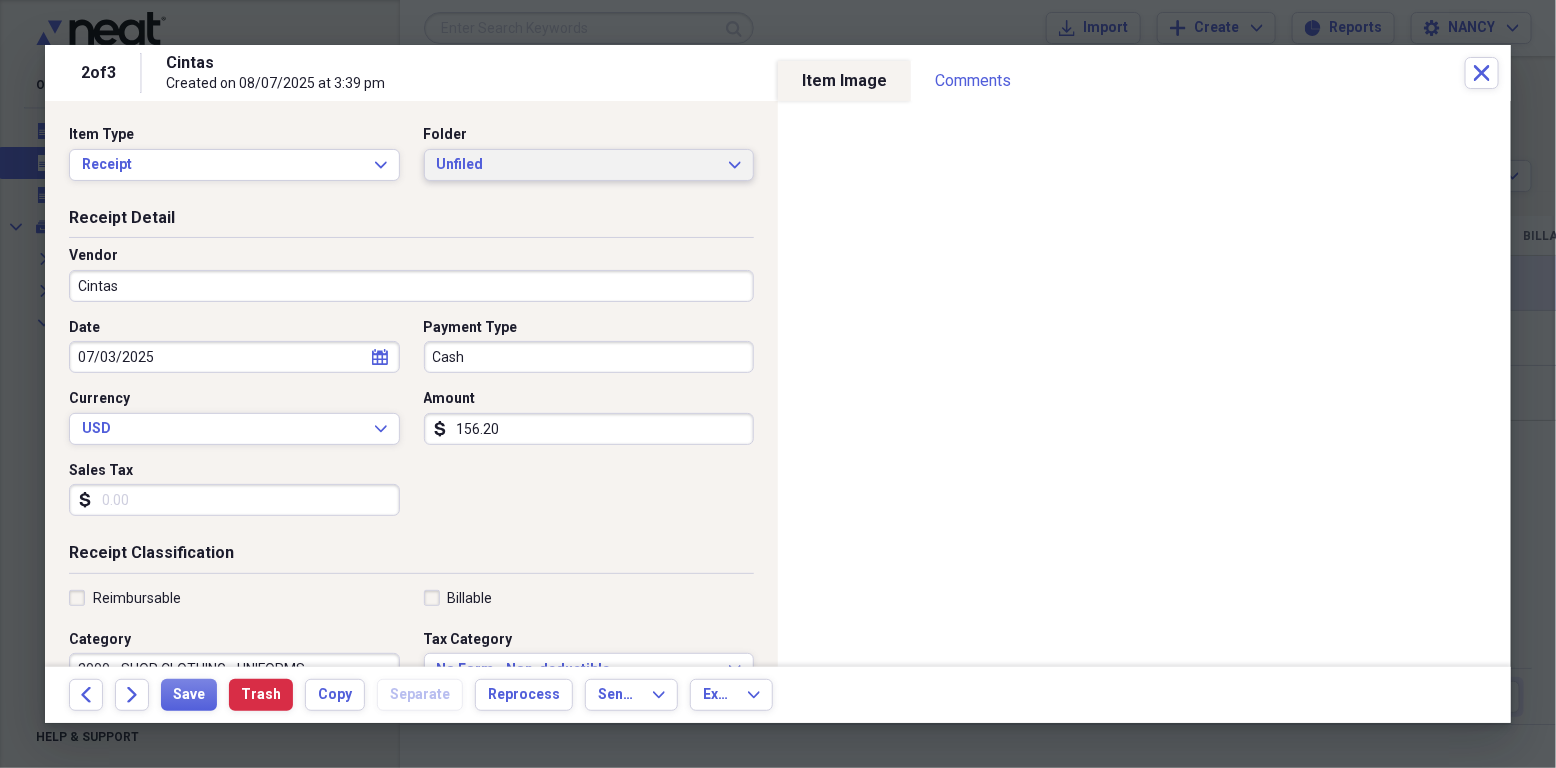 click on "Expand" 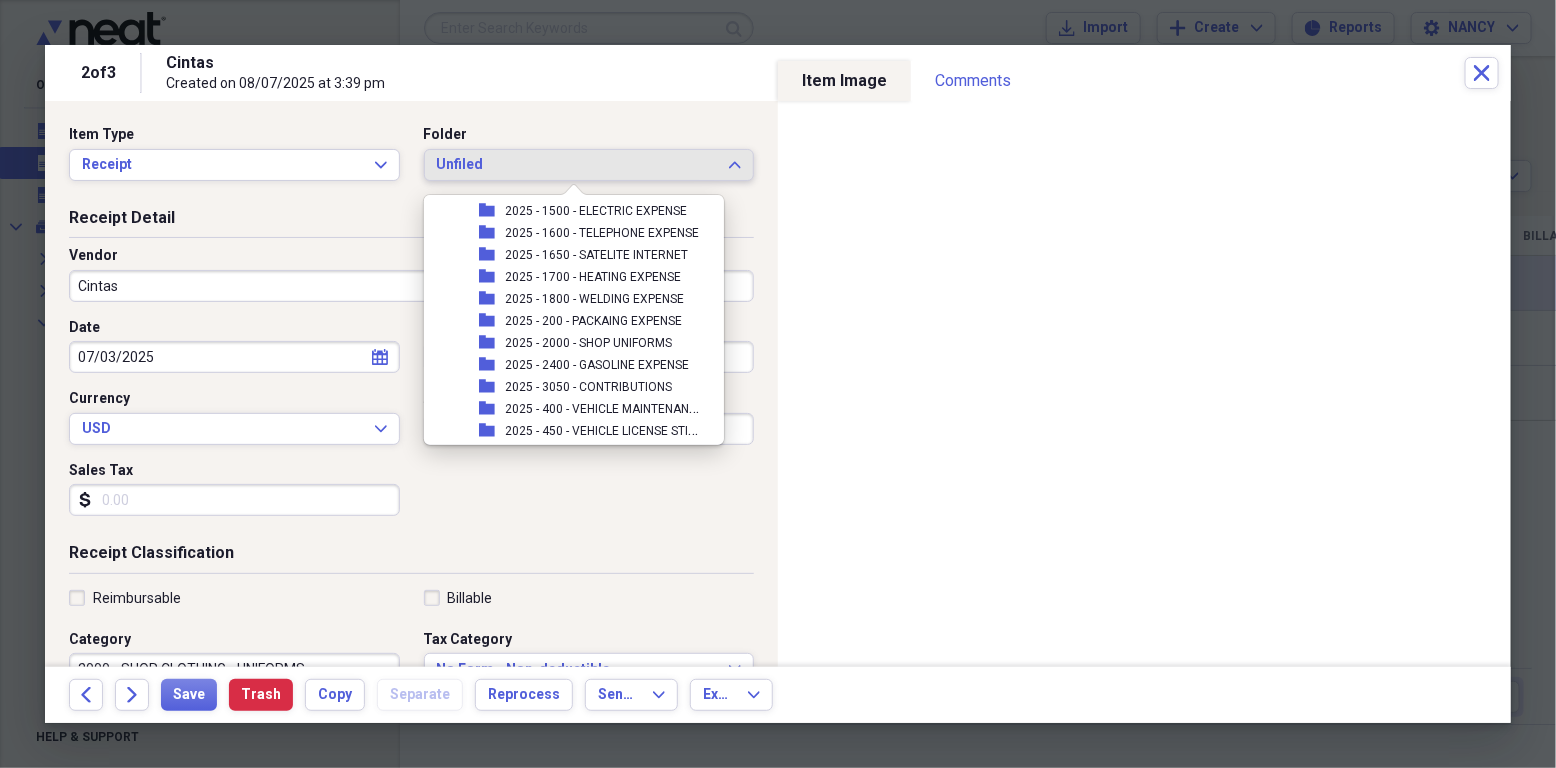 scroll, scrollTop: 13511, scrollLeft: 0, axis: vertical 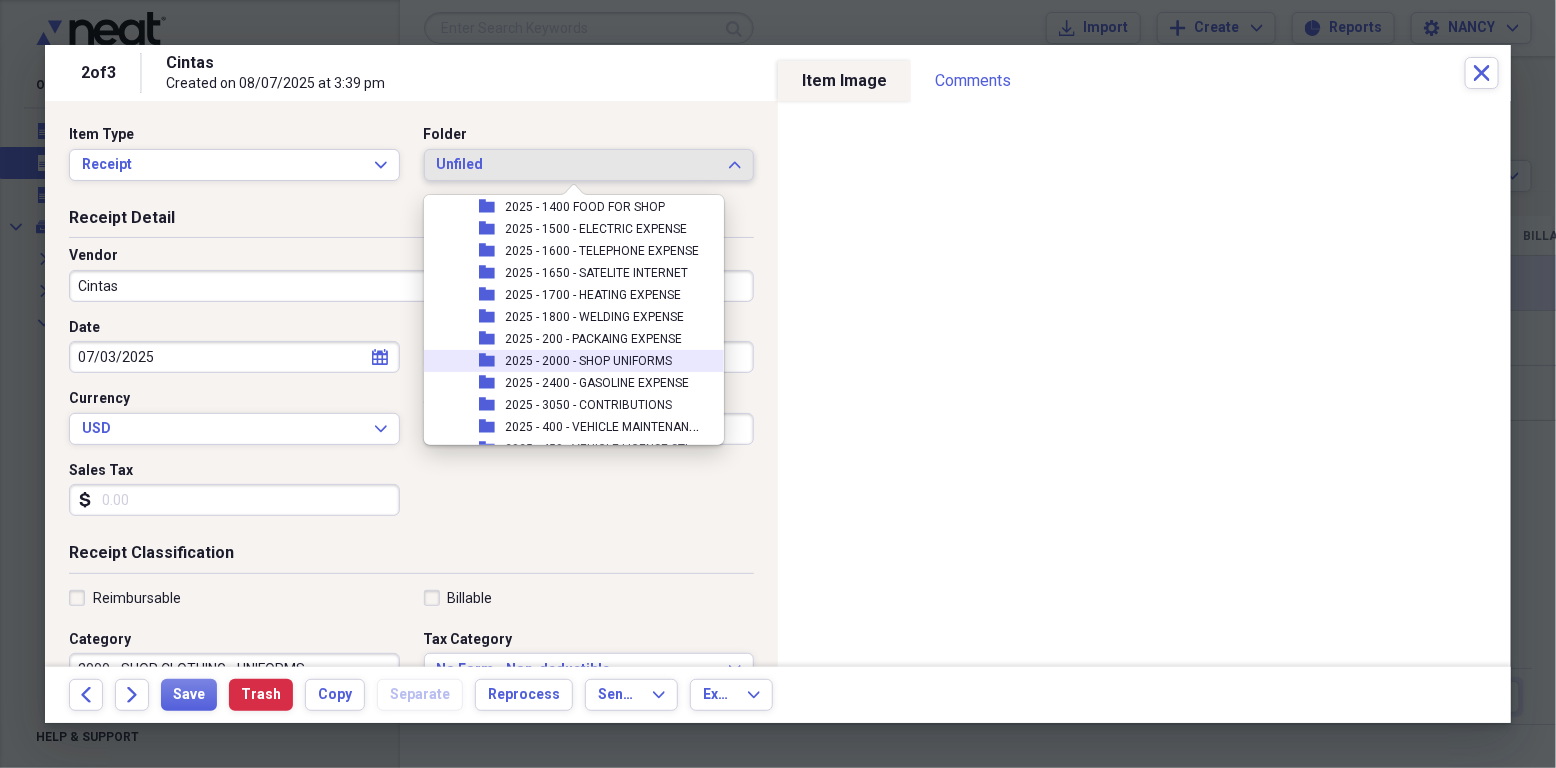click on "2025 - 2000 - SHOP UNIFORMS" at bounding box center [588, 361] 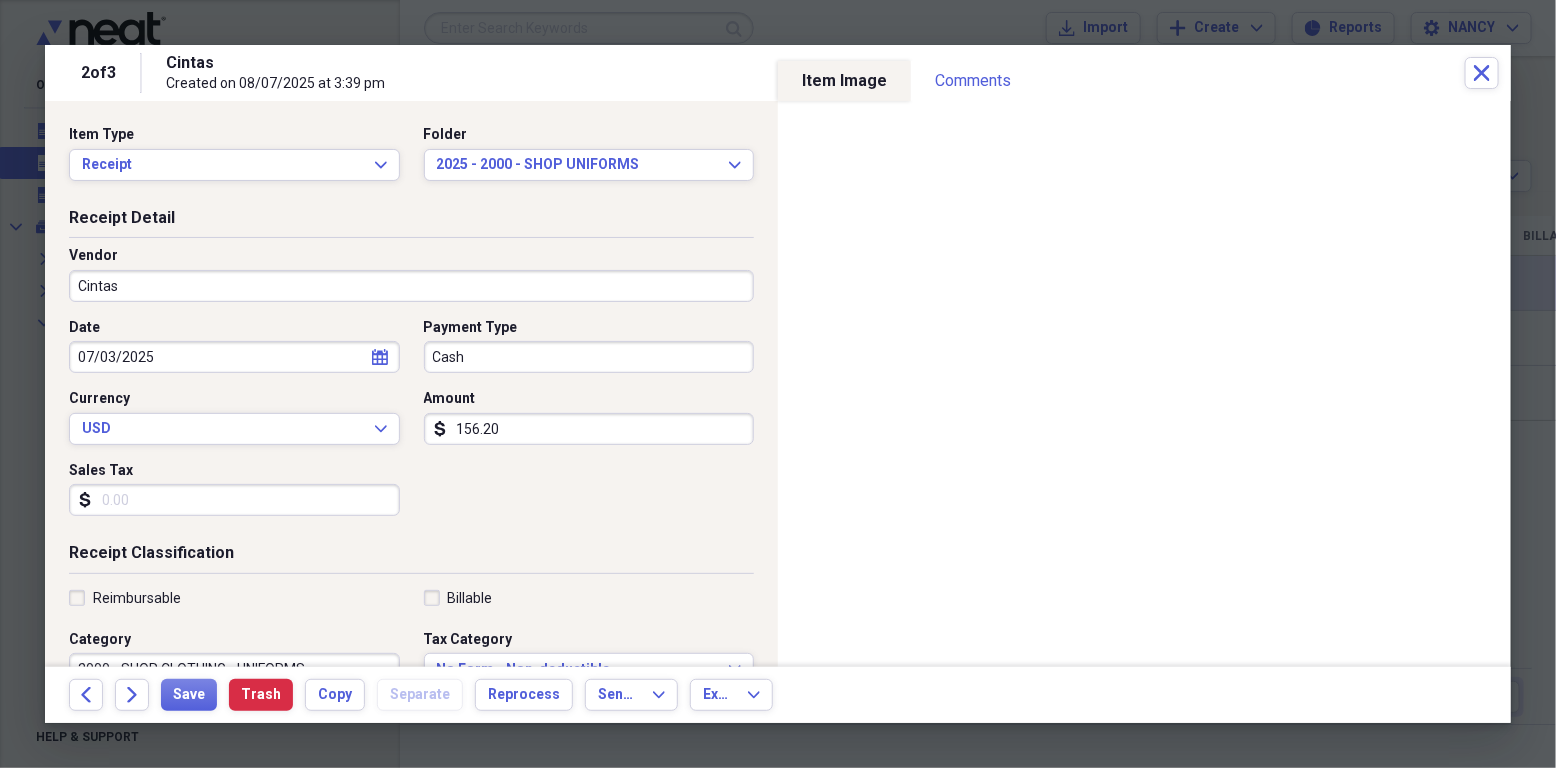 click 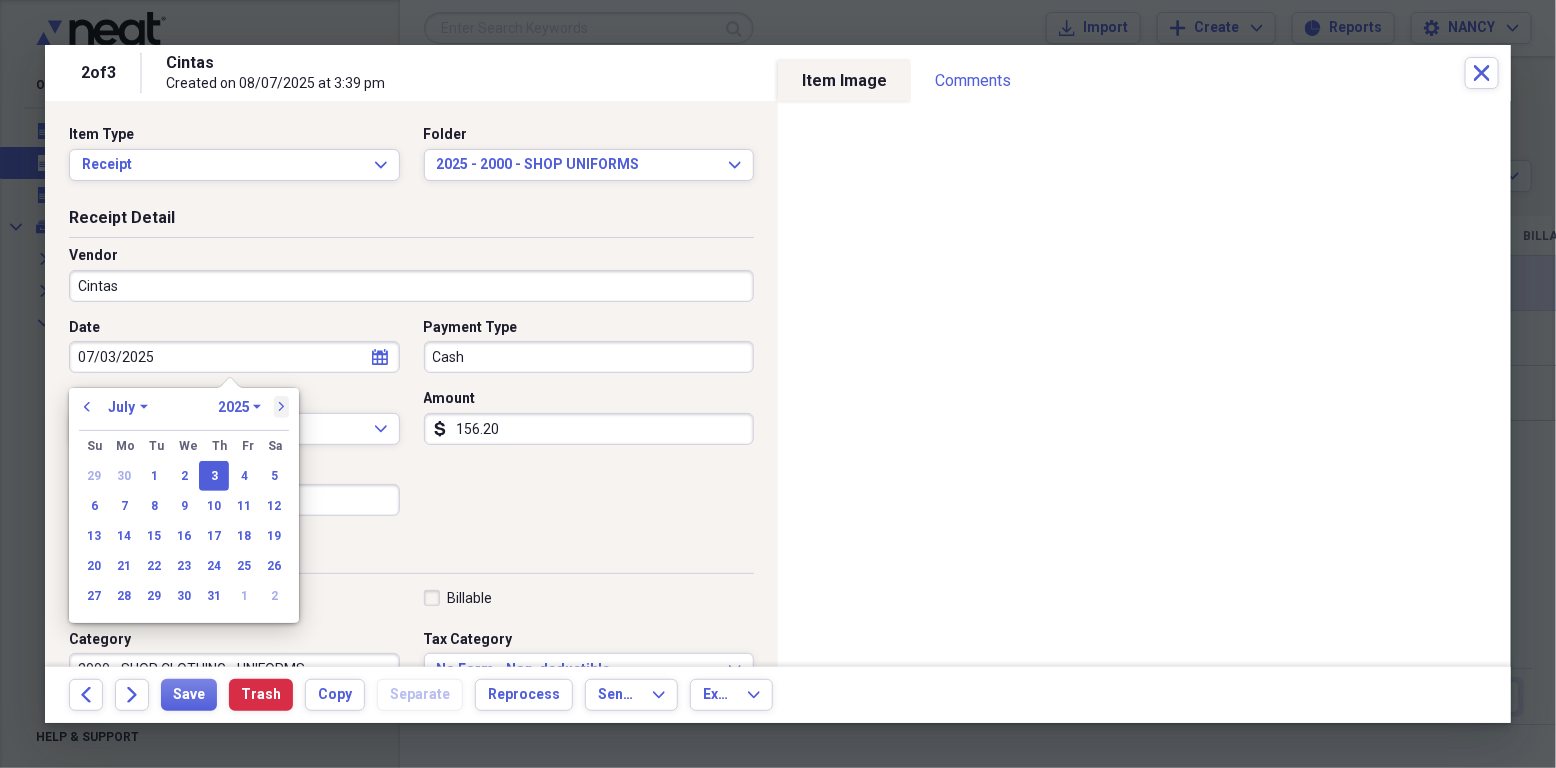 click on "next" at bounding box center [282, 407] 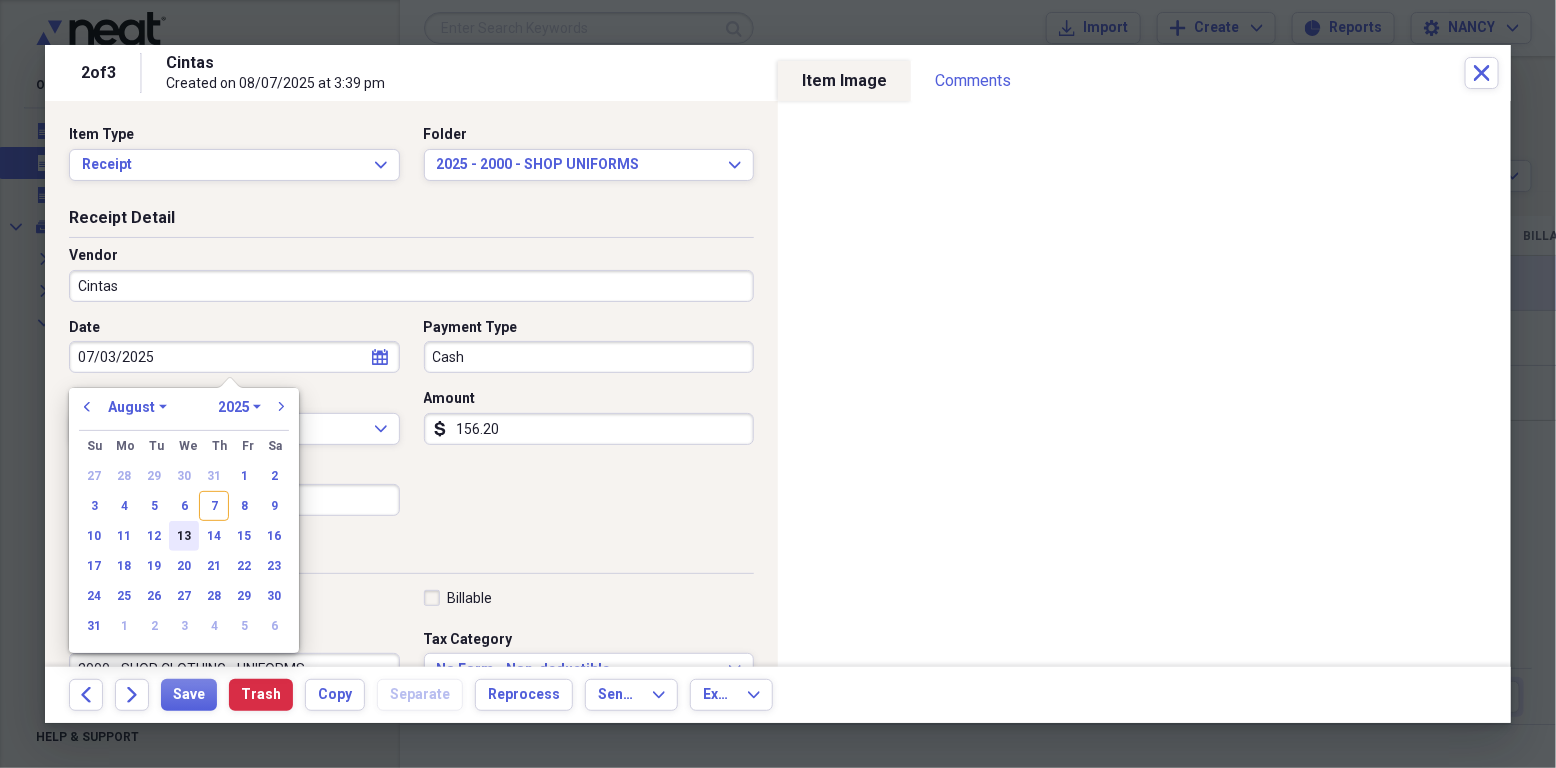 click on "13" at bounding box center (184, 536) 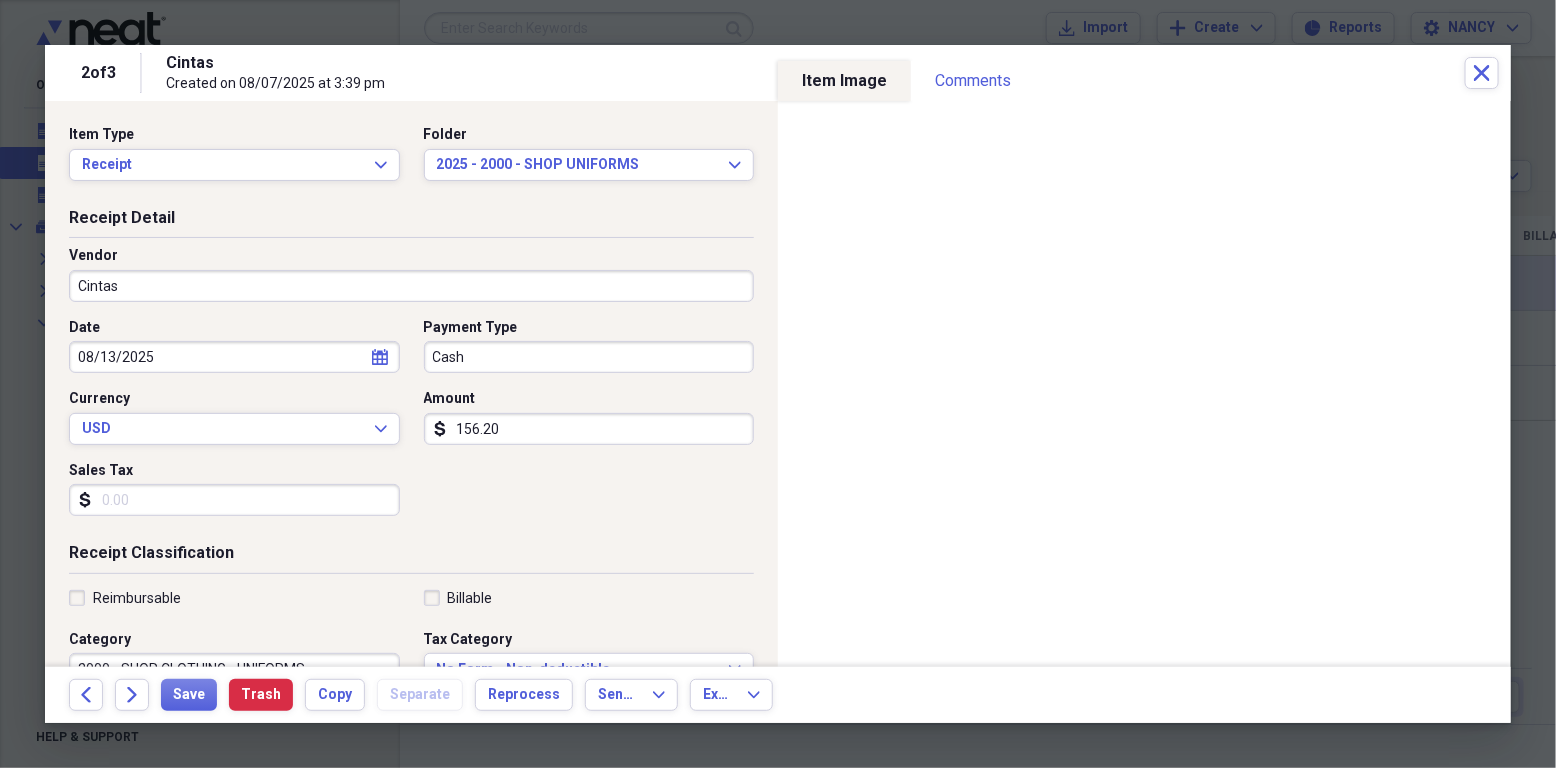 click on "Cash" at bounding box center [589, 357] 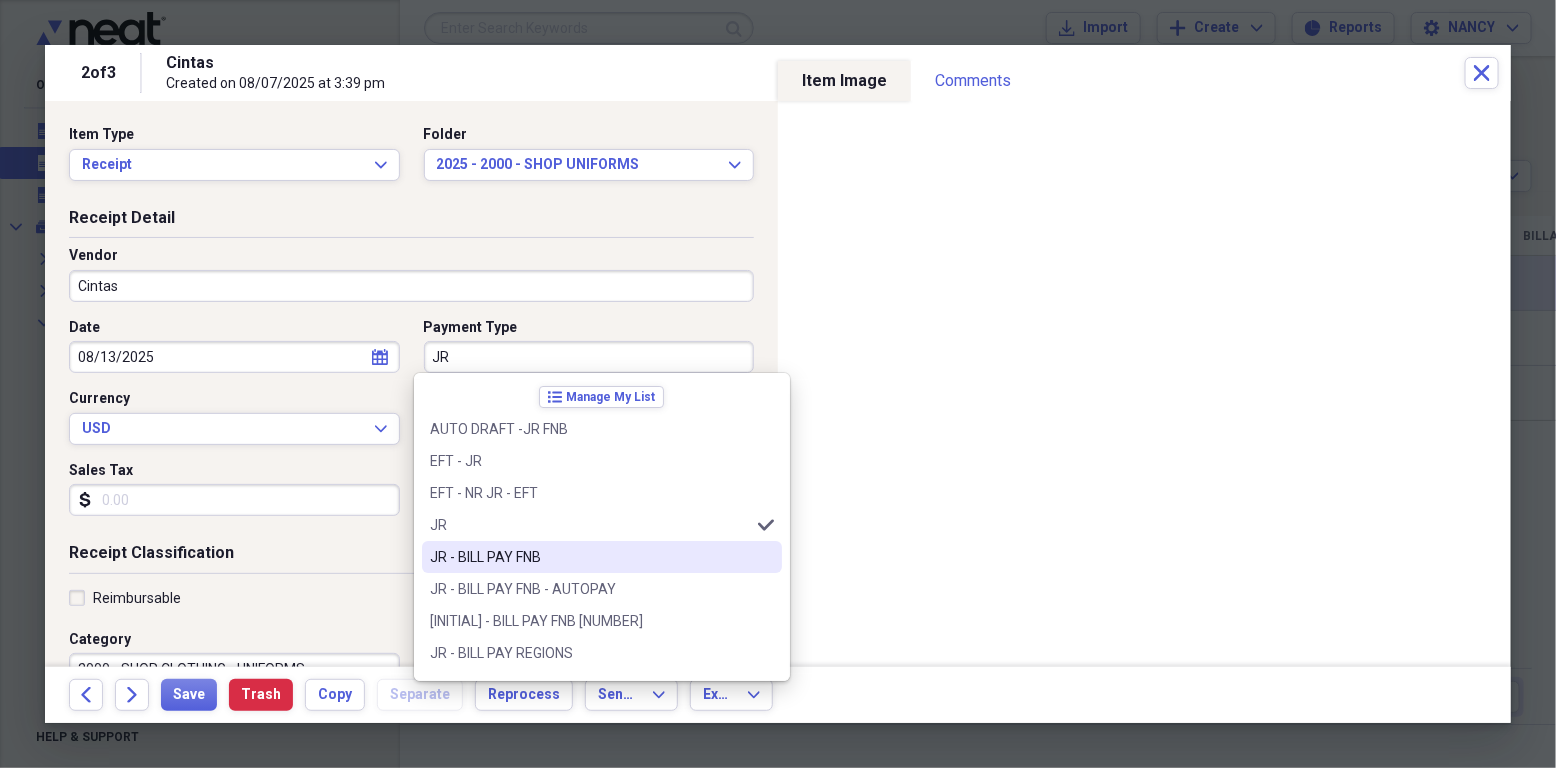 click on "JR - BILL PAY FNB" at bounding box center (590, 557) 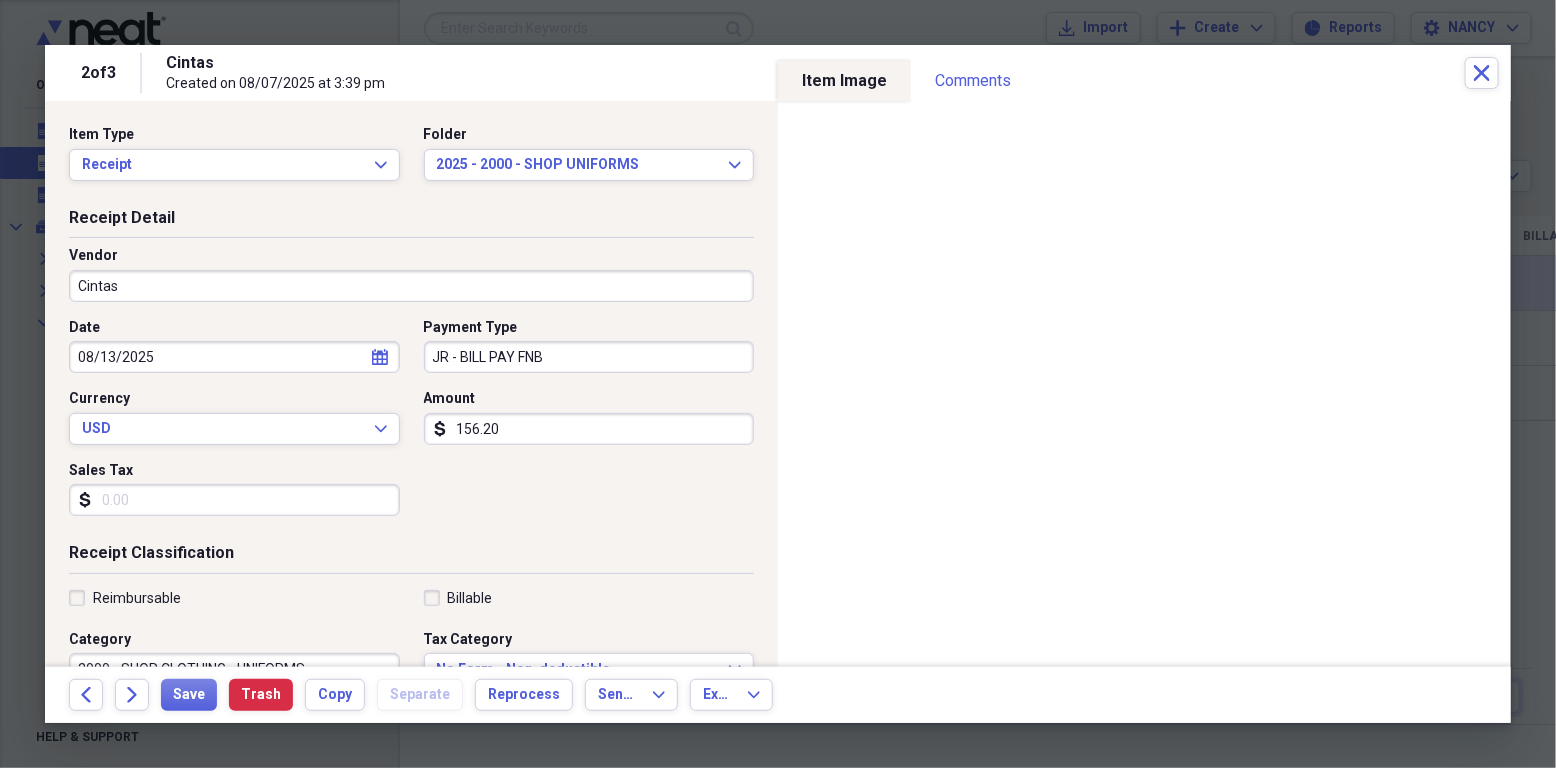 scroll, scrollTop: 133, scrollLeft: 0, axis: vertical 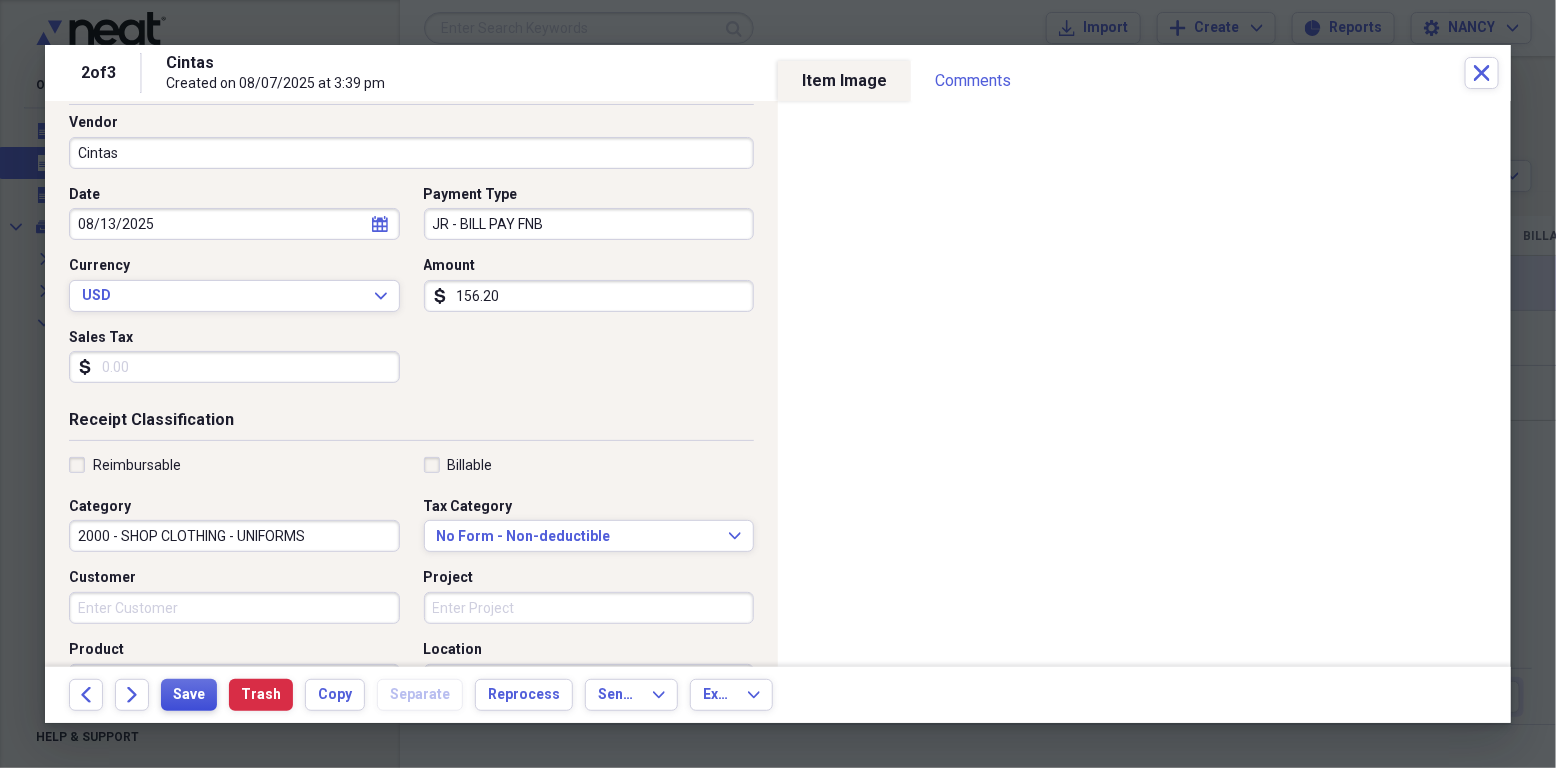 click on "Save" at bounding box center (189, 695) 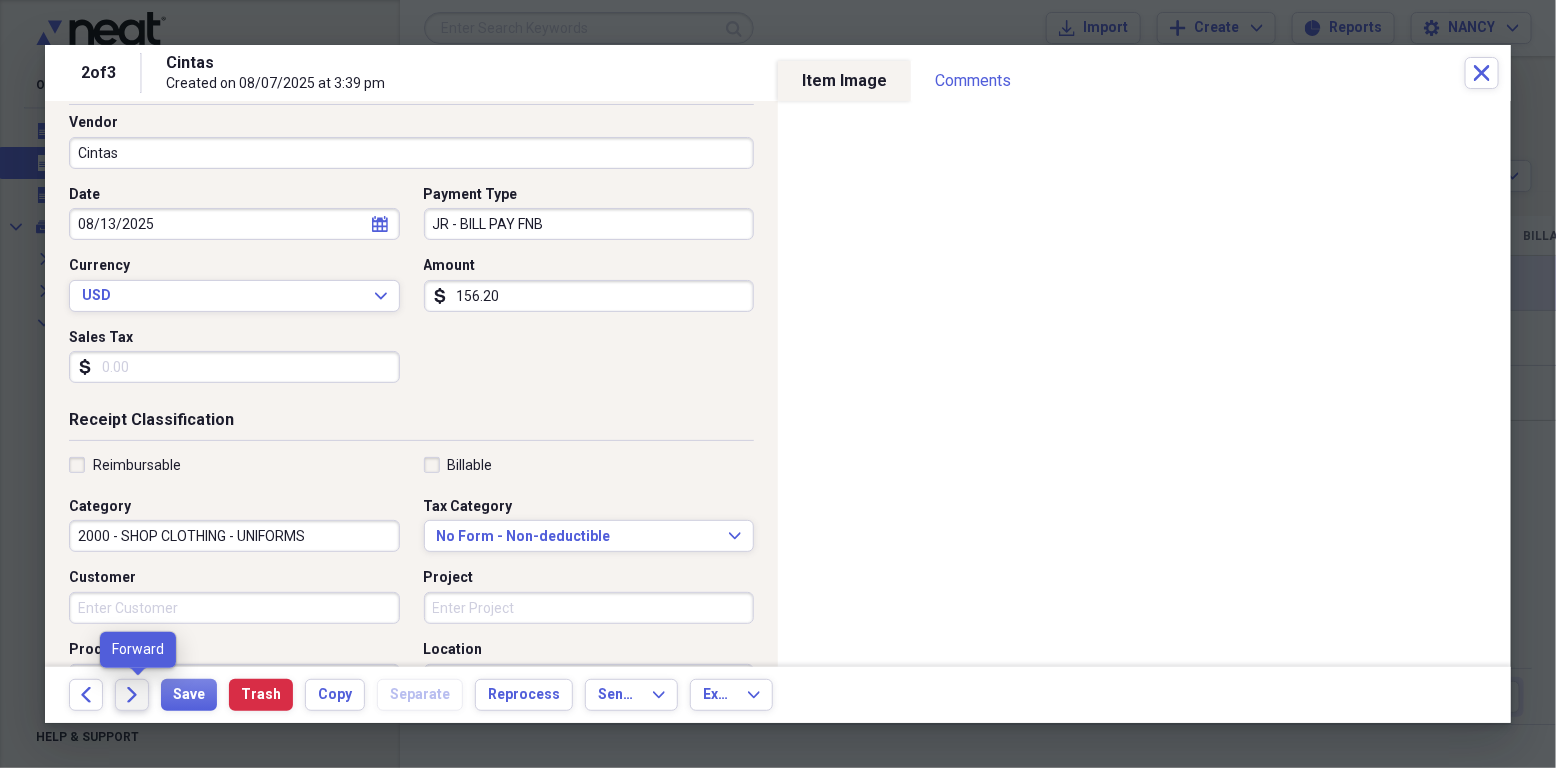 click on "Forward" 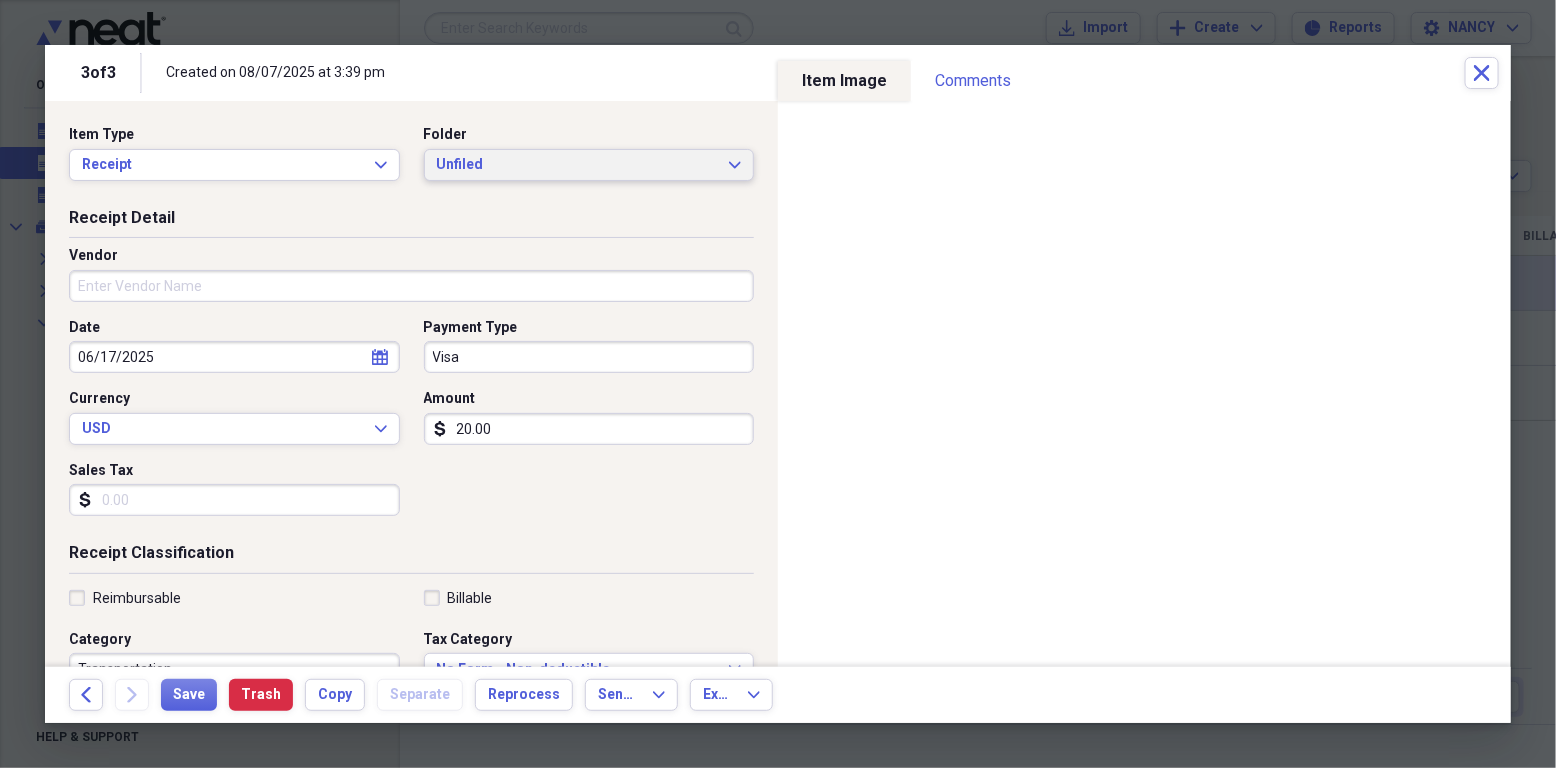 click 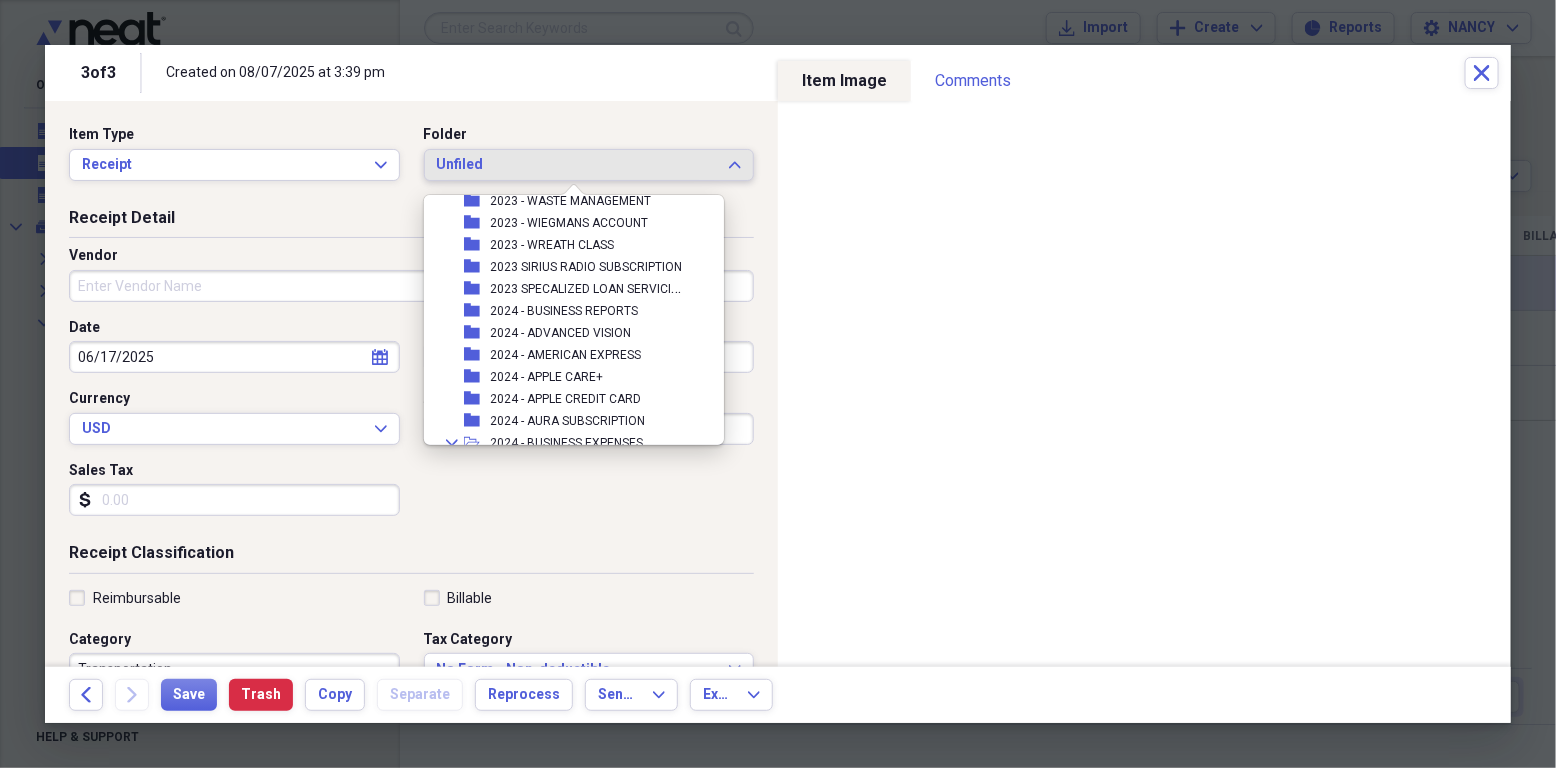 scroll, scrollTop: 11349, scrollLeft: 0, axis: vertical 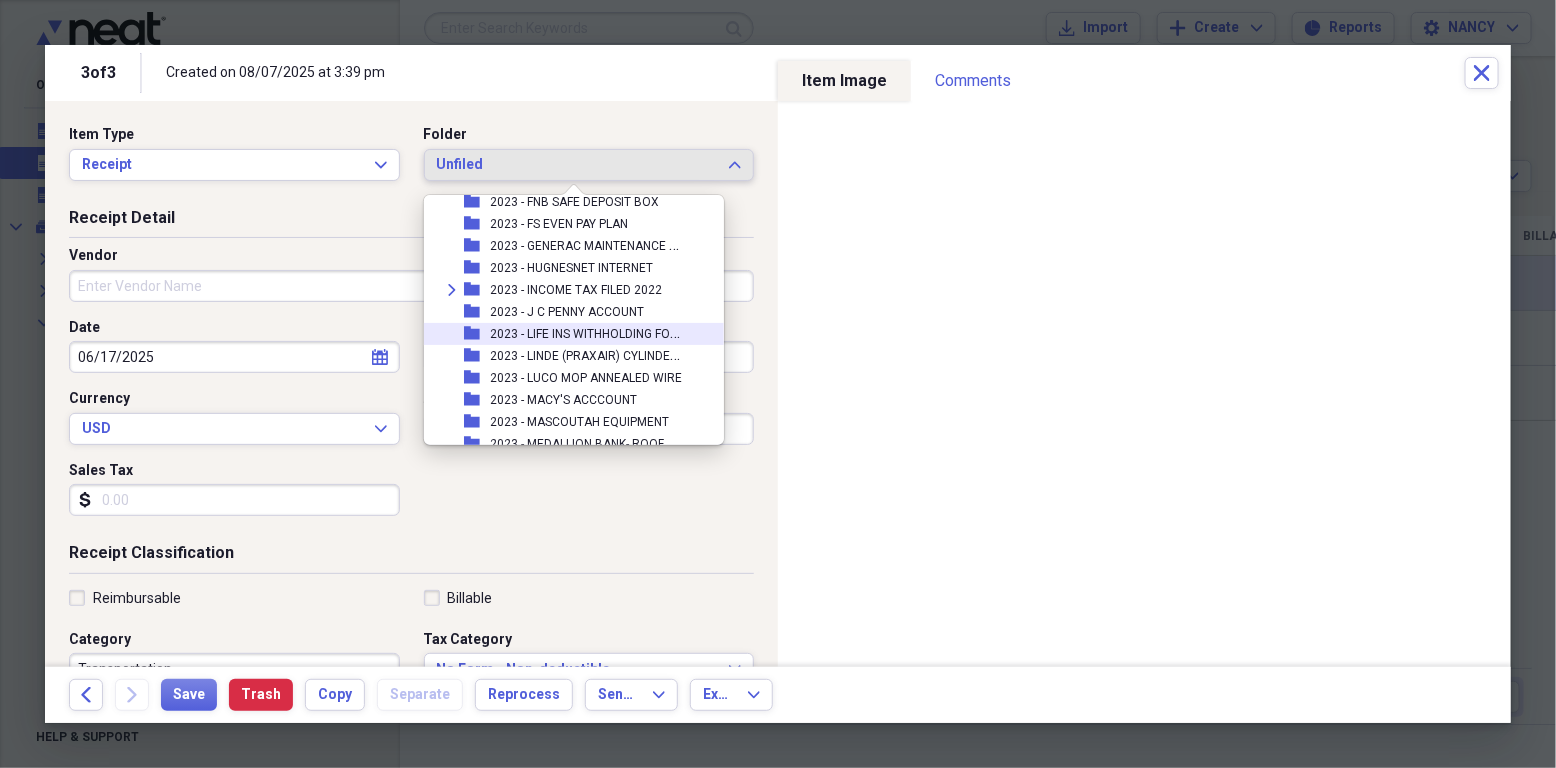 click on "2023 - LIFE INS WITHHOLDING FORM" at bounding box center [589, 332] 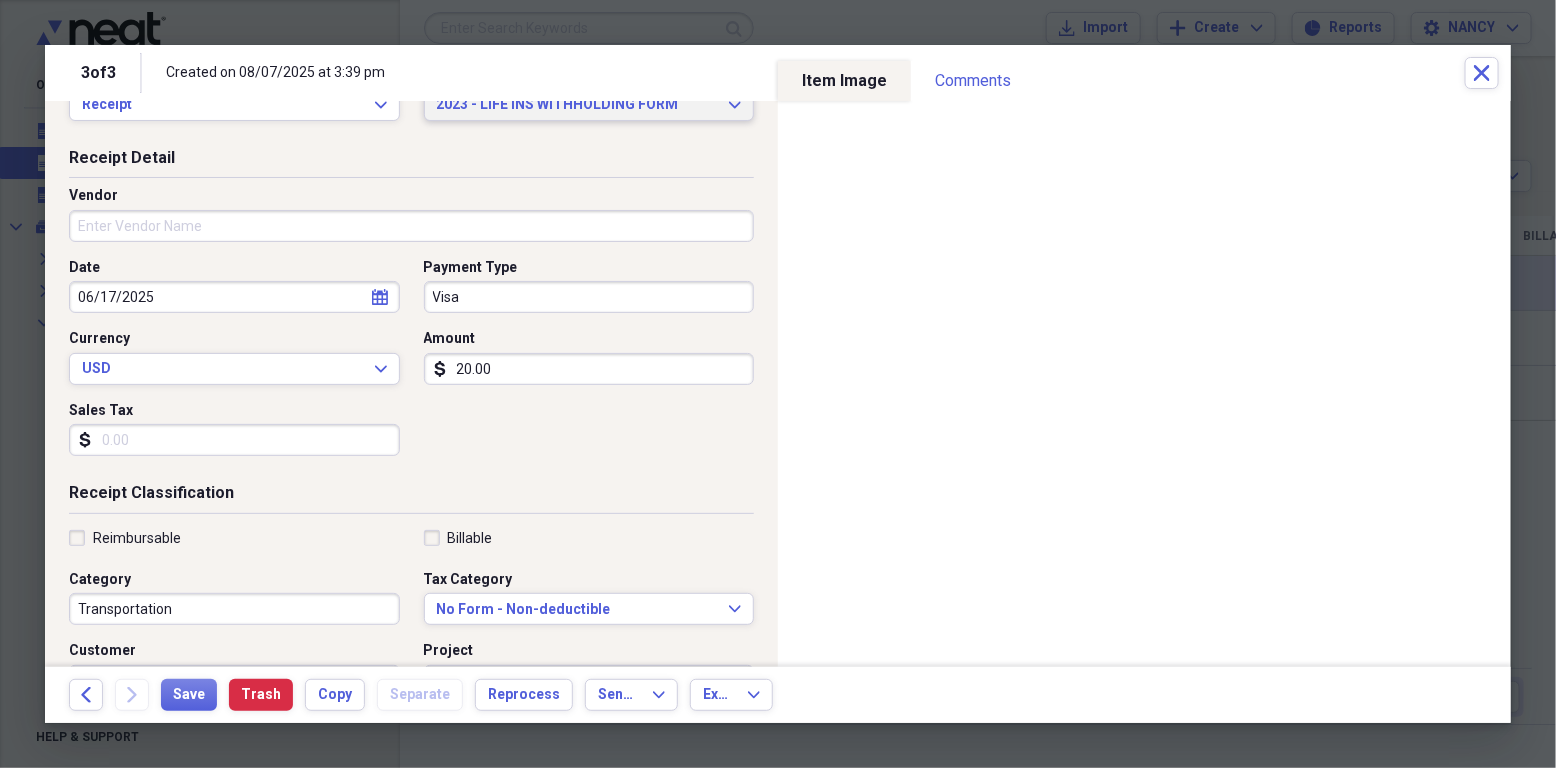 scroll, scrollTop: 51, scrollLeft: 0, axis: vertical 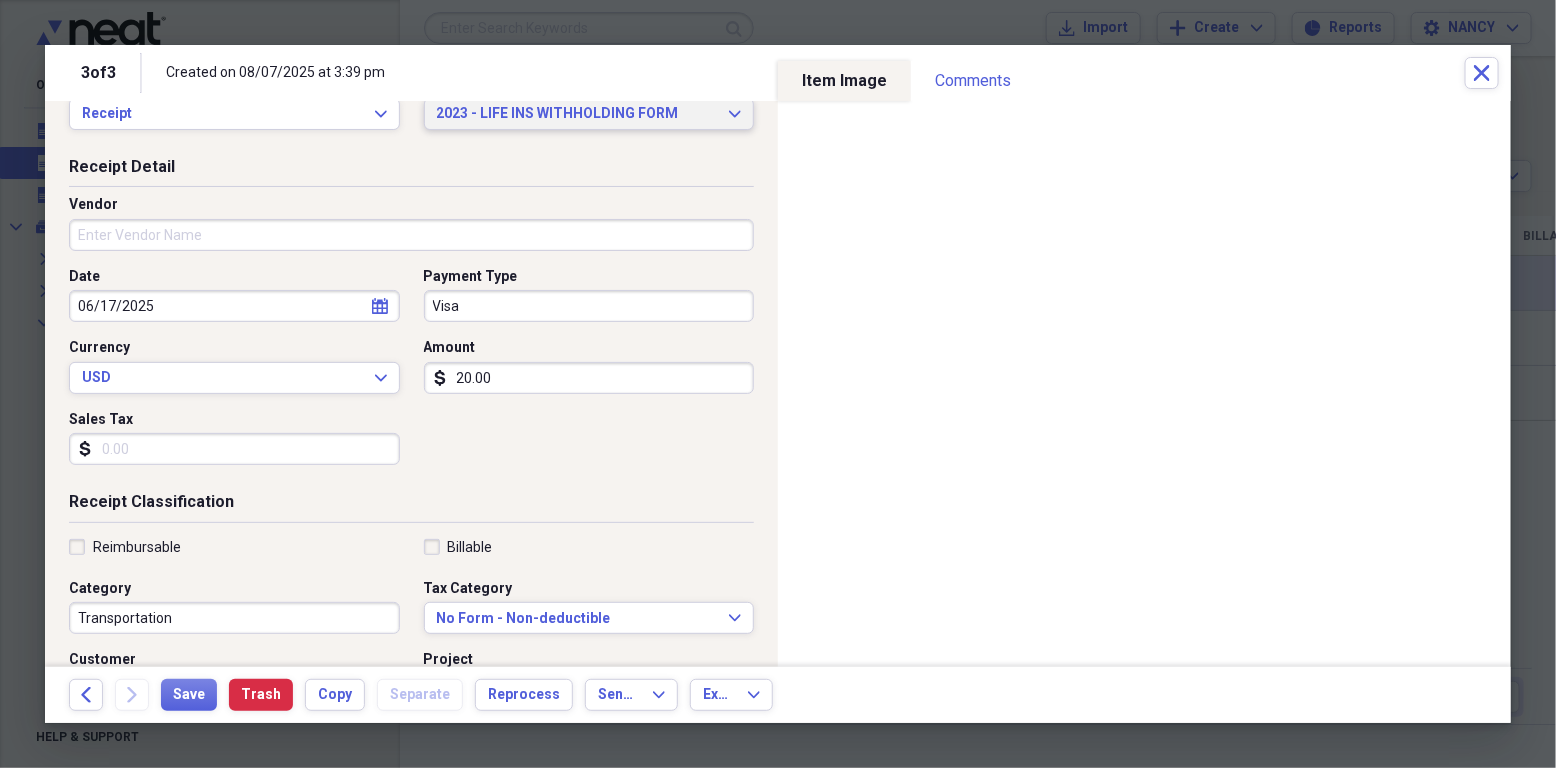 click on "2023 - LIFE INS WITHHOLDING FORM Expand" at bounding box center (589, 114) 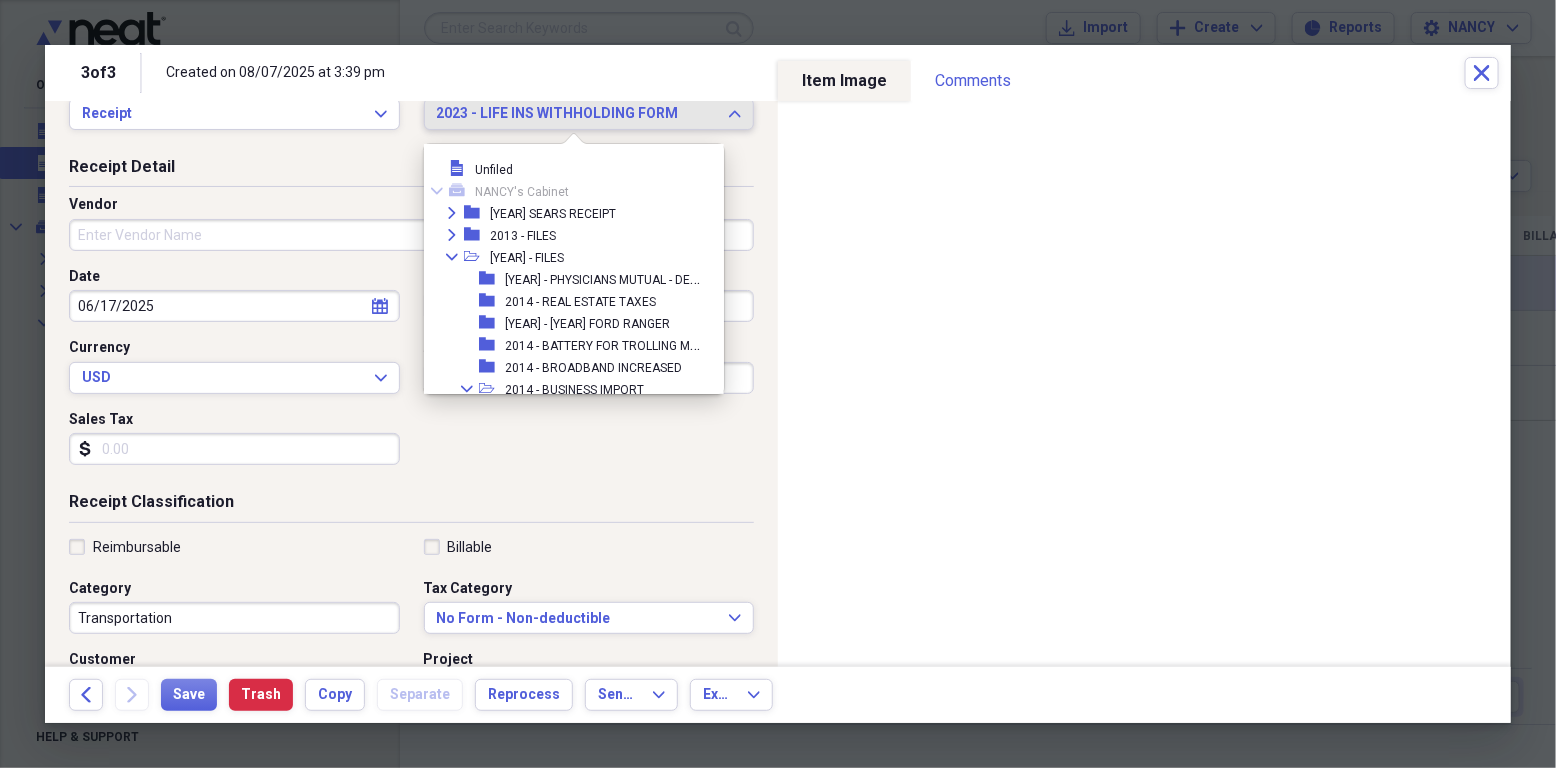 scroll, scrollTop: 11368, scrollLeft: 0, axis: vertical 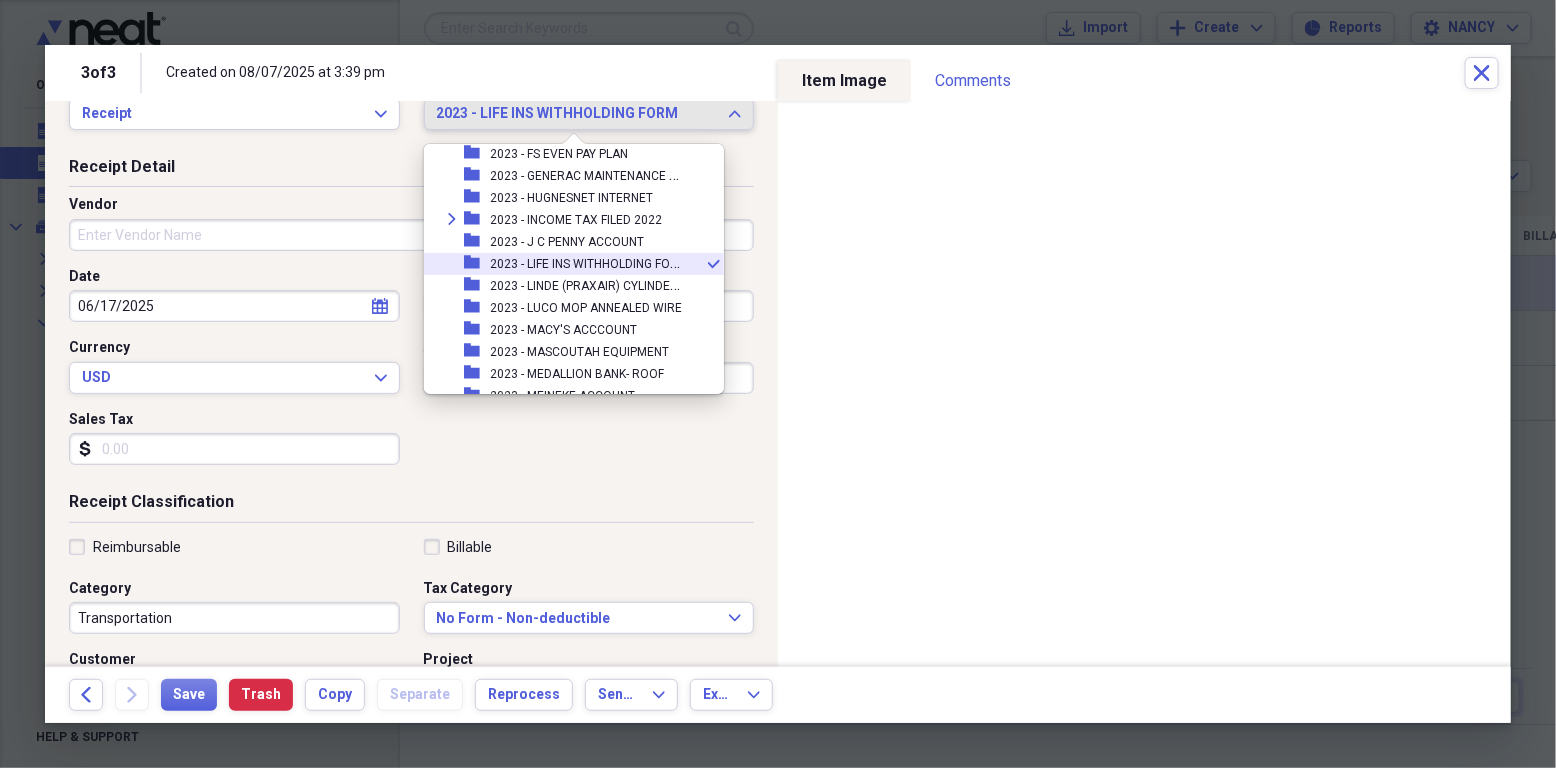 click on "2023 - LIFE INS WITHHOLDING FORM Expand" at bounding box center (589, 114) 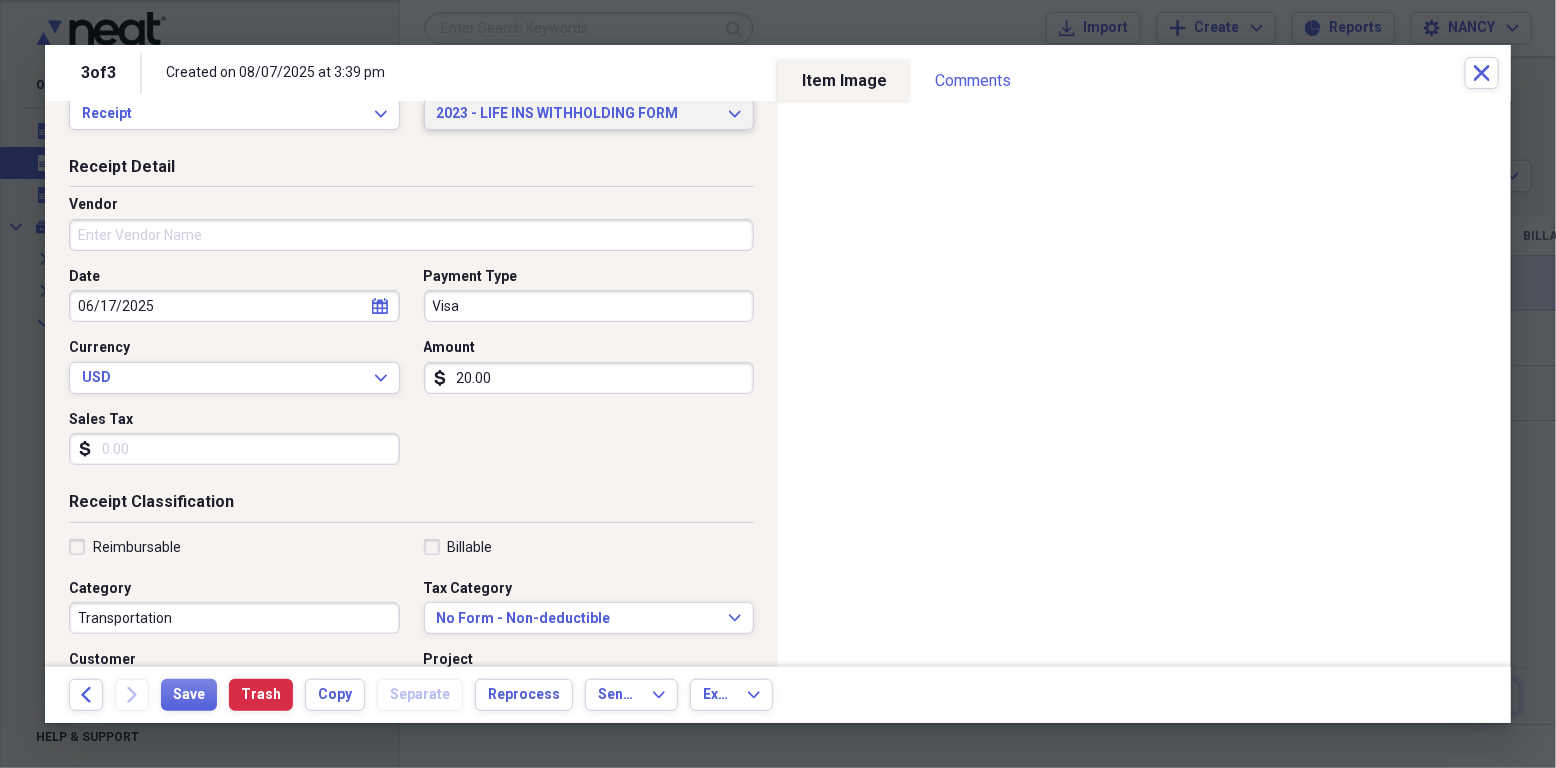 click on "2023 - LIFE INS WITHHOLDING FORM Expand" at bounding box center [589, 114] 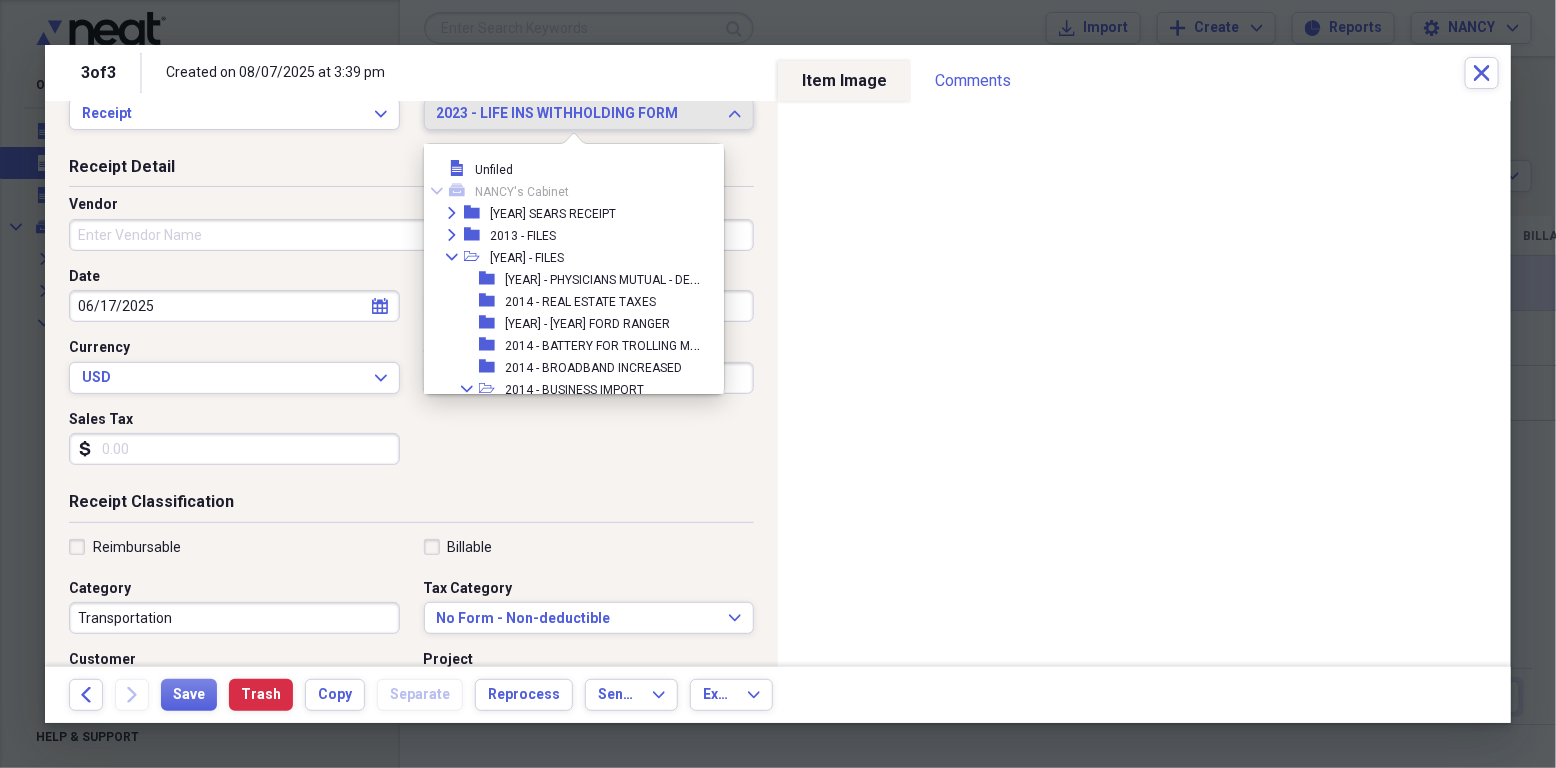 scroll, scrollTop: 11368, scrollLeft: 0, axis: vertical 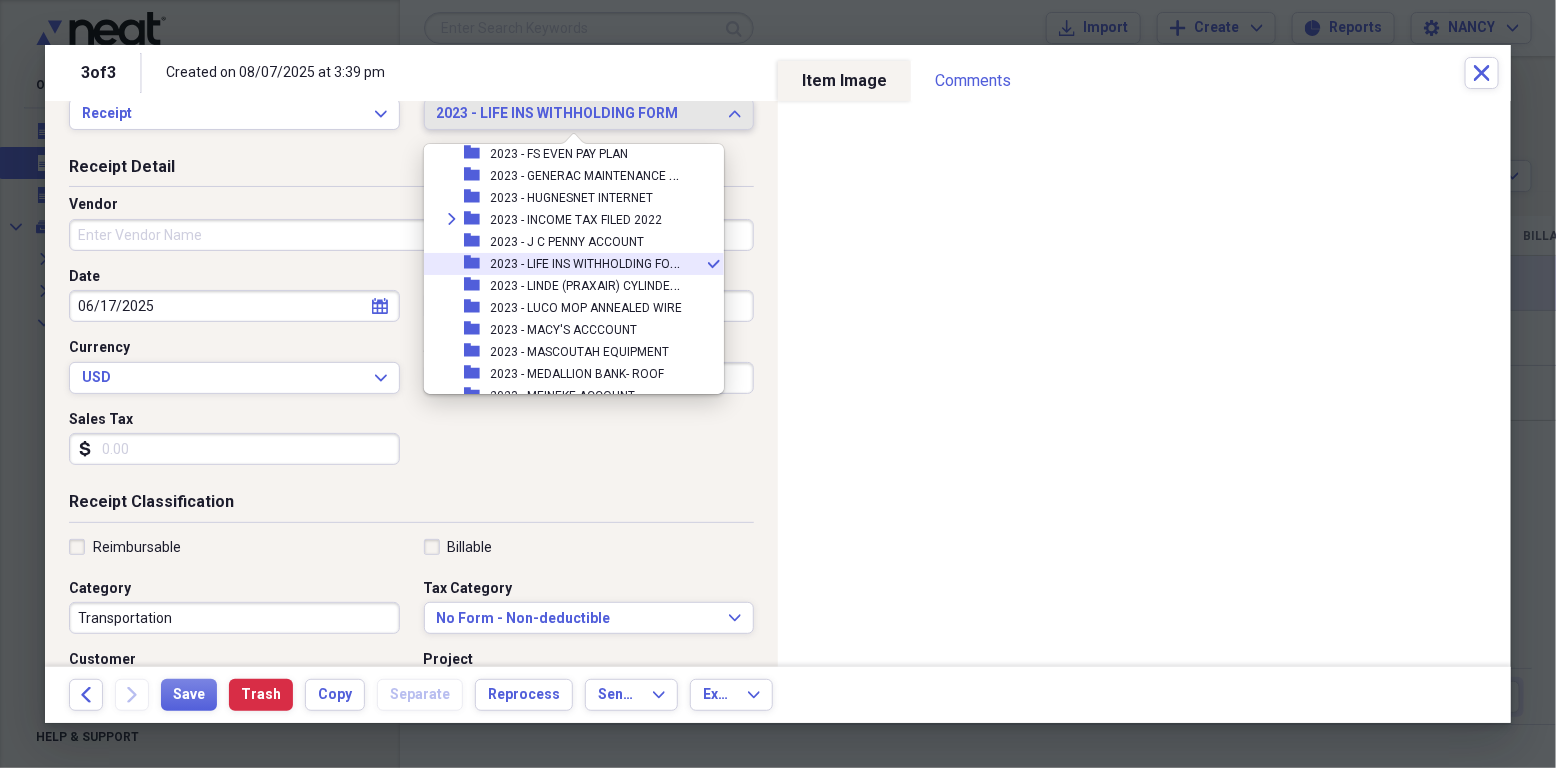 click on "2023 - LIFE INS WITHHOLDING FORM Expand" at bounding box center (589, 114) 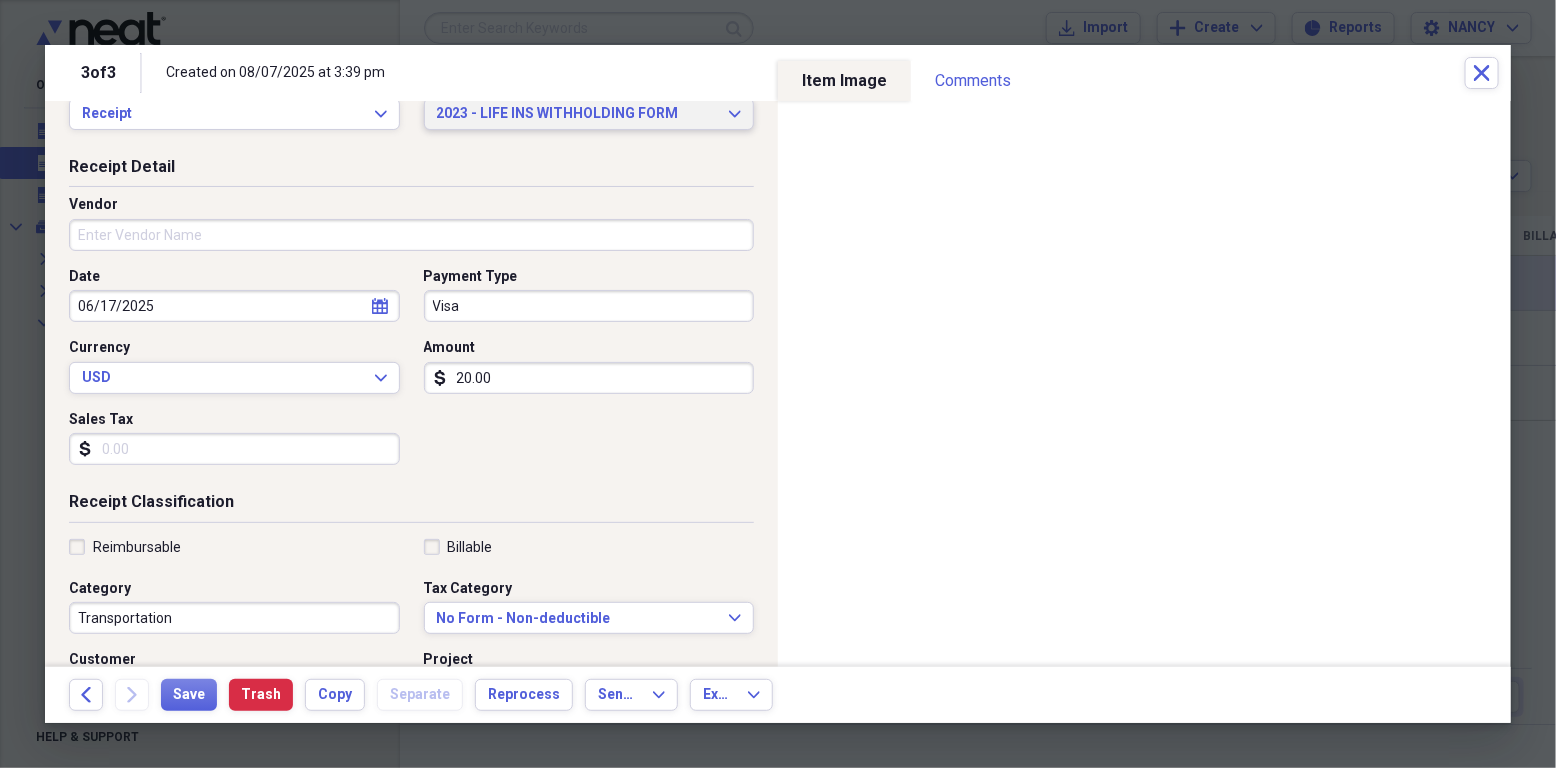 click on "2023 - LIFE INS WITHHOLDING FORM Expand" at bounding box center (589, 114) 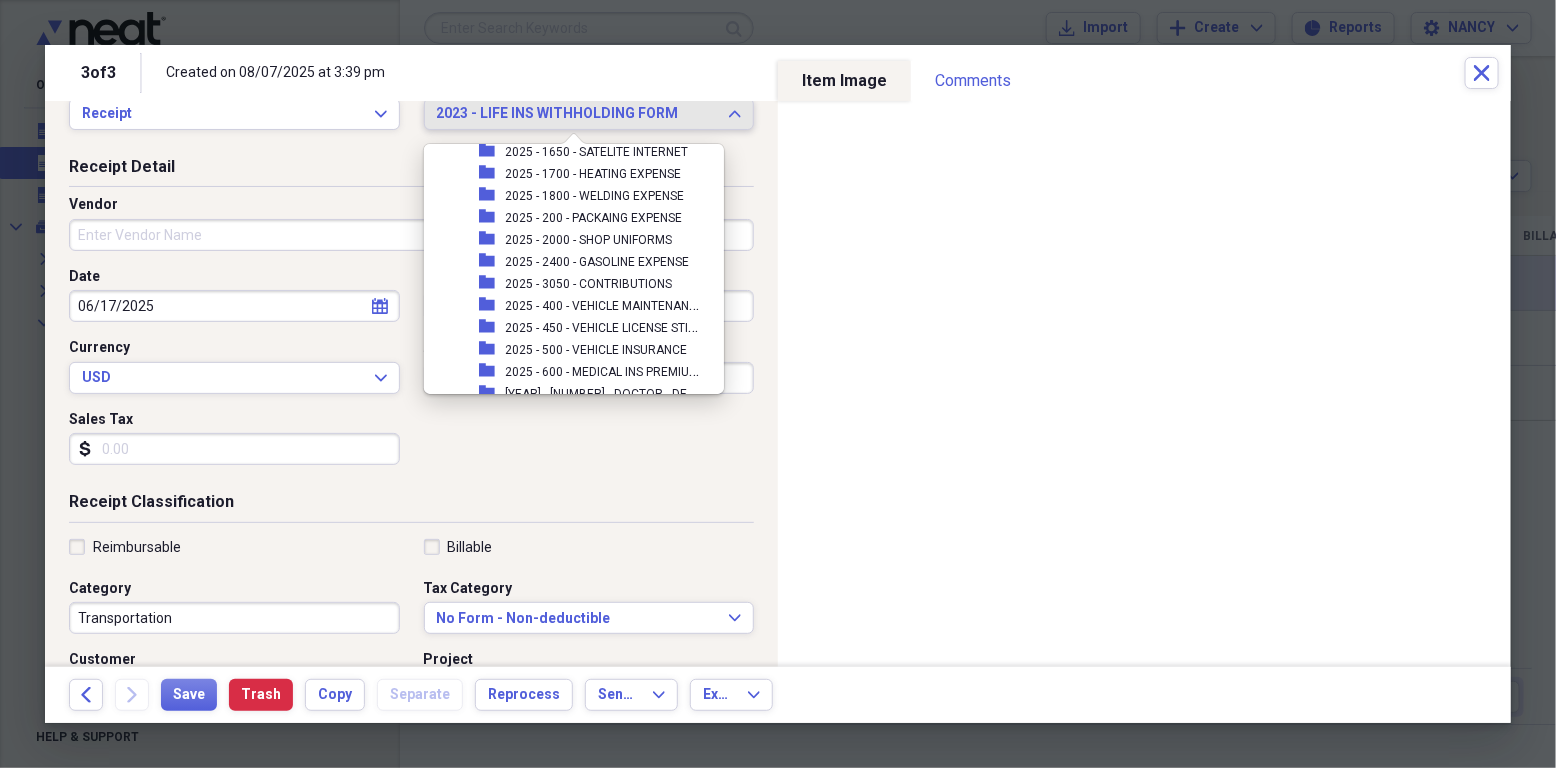 scroll, scrollTop: 13901, scrollLeft: 0, axis: vertical 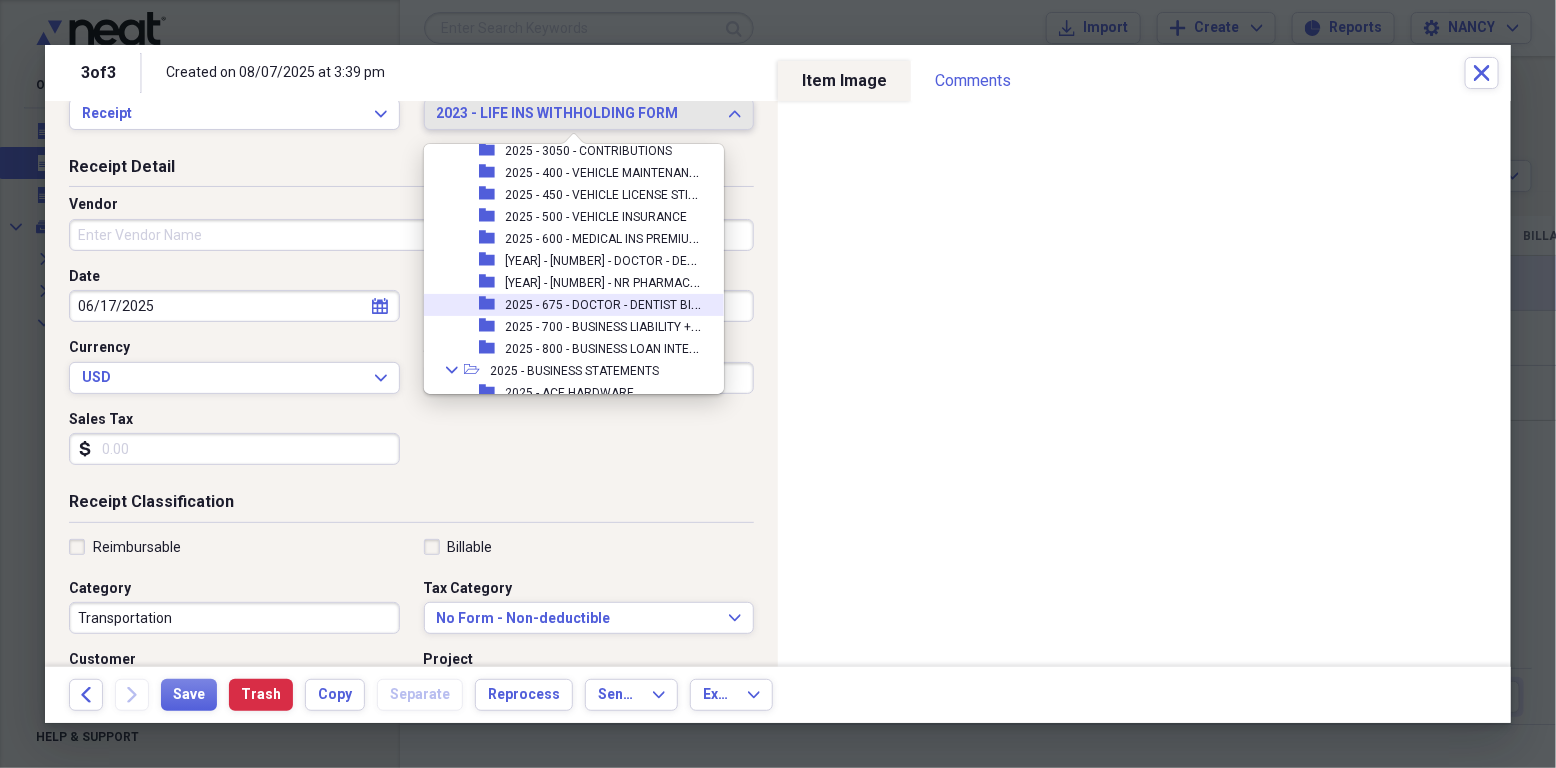 click on "2025 - 675 - DOCTOR - DENTIST BILLS" at bounding box center [607, 303] 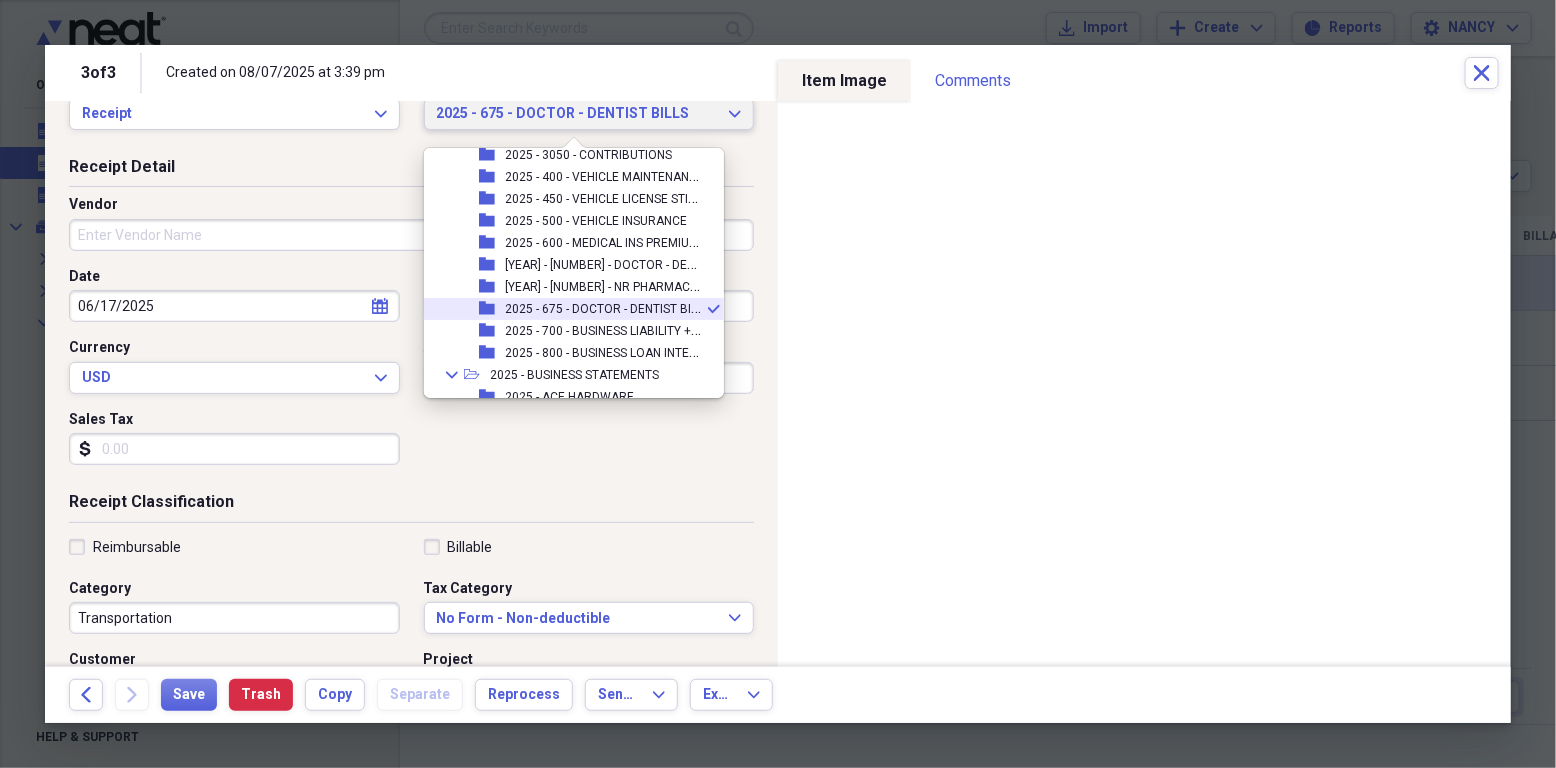 scroll, scrollTop: 47, scrollLeft: 0, axis: vertical 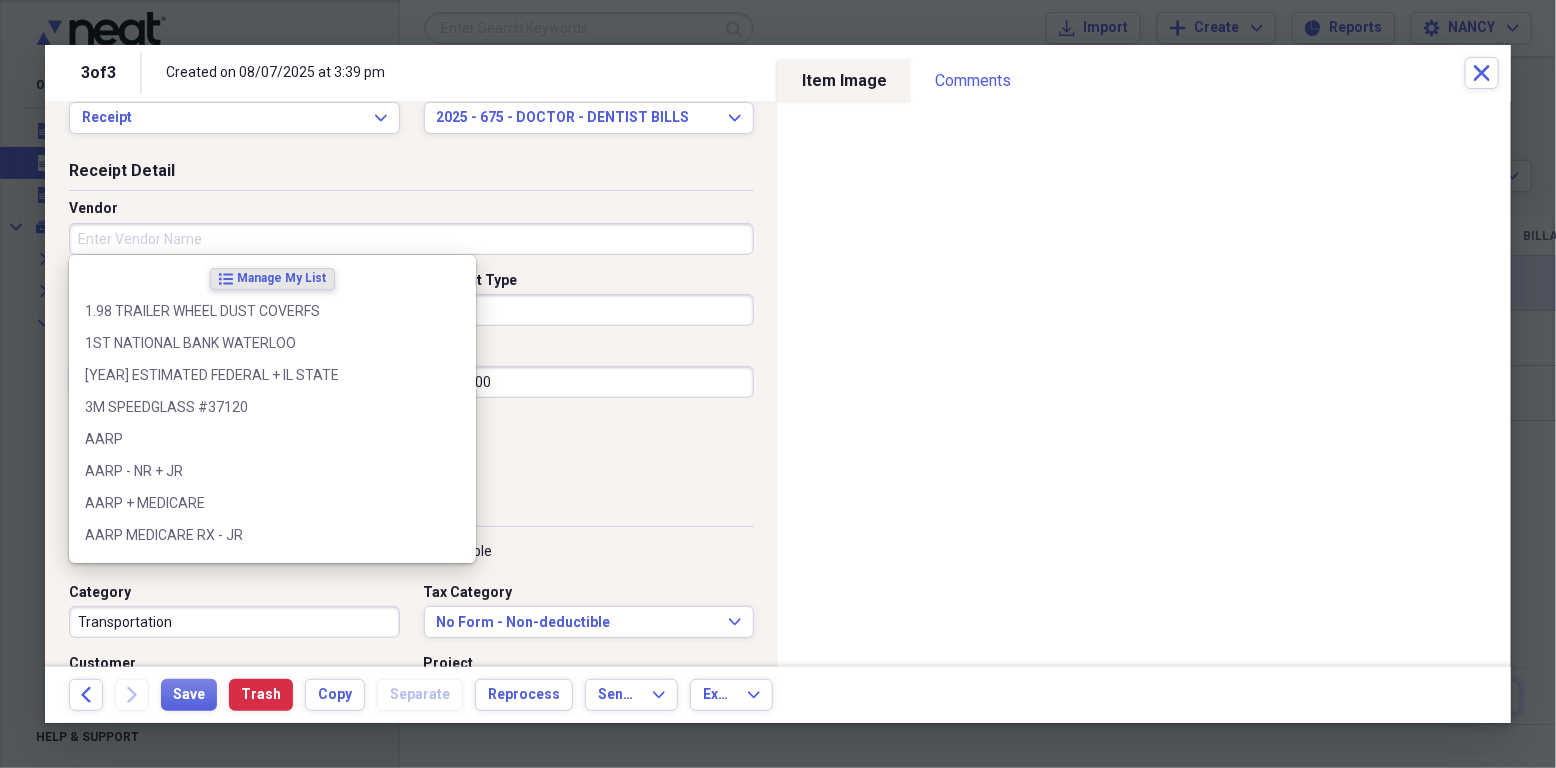 click on "Vendor" at bounding box center [411, 239] 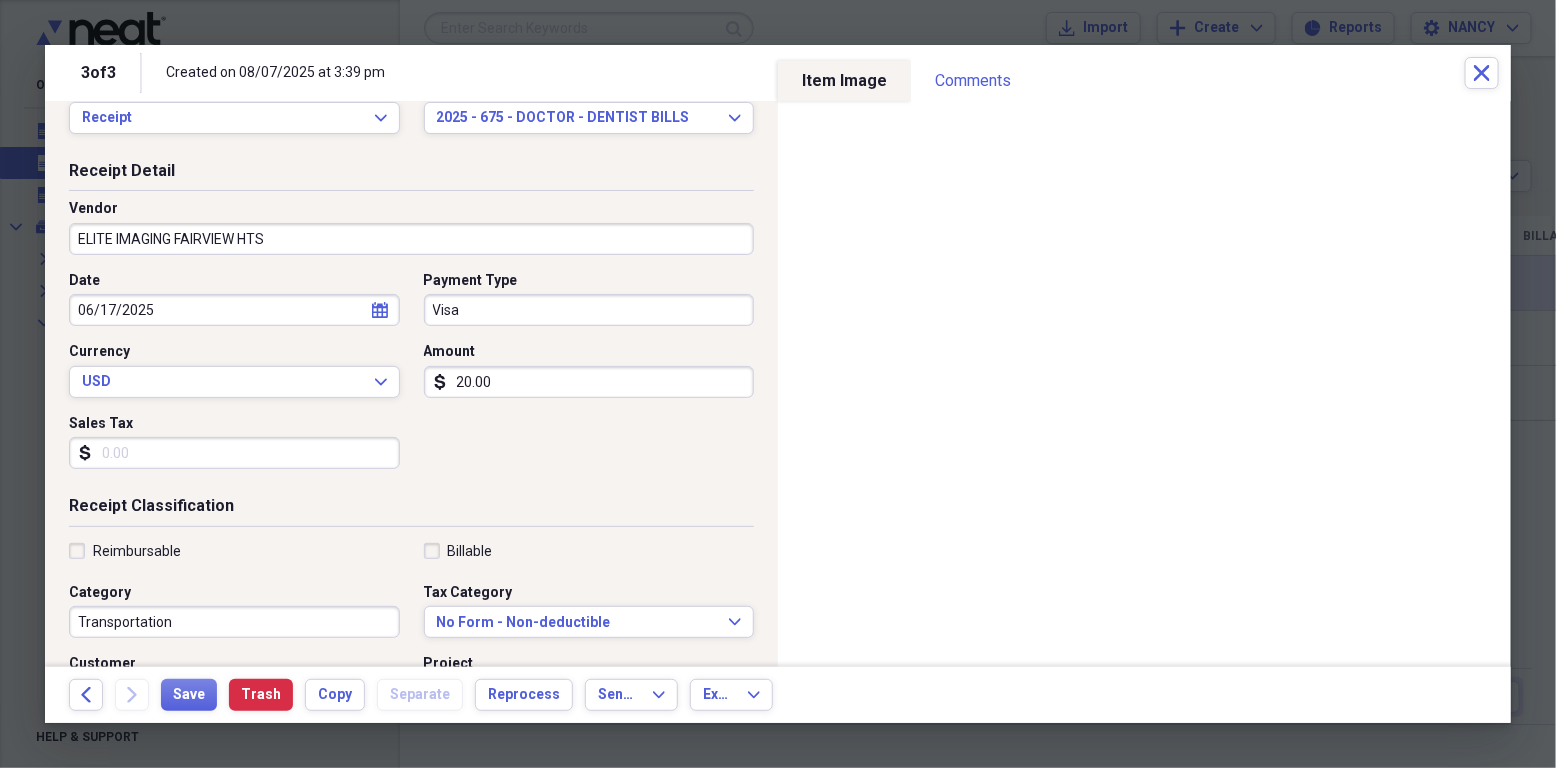 type on "ELITE IMAGING FAIRVIEW HTS" 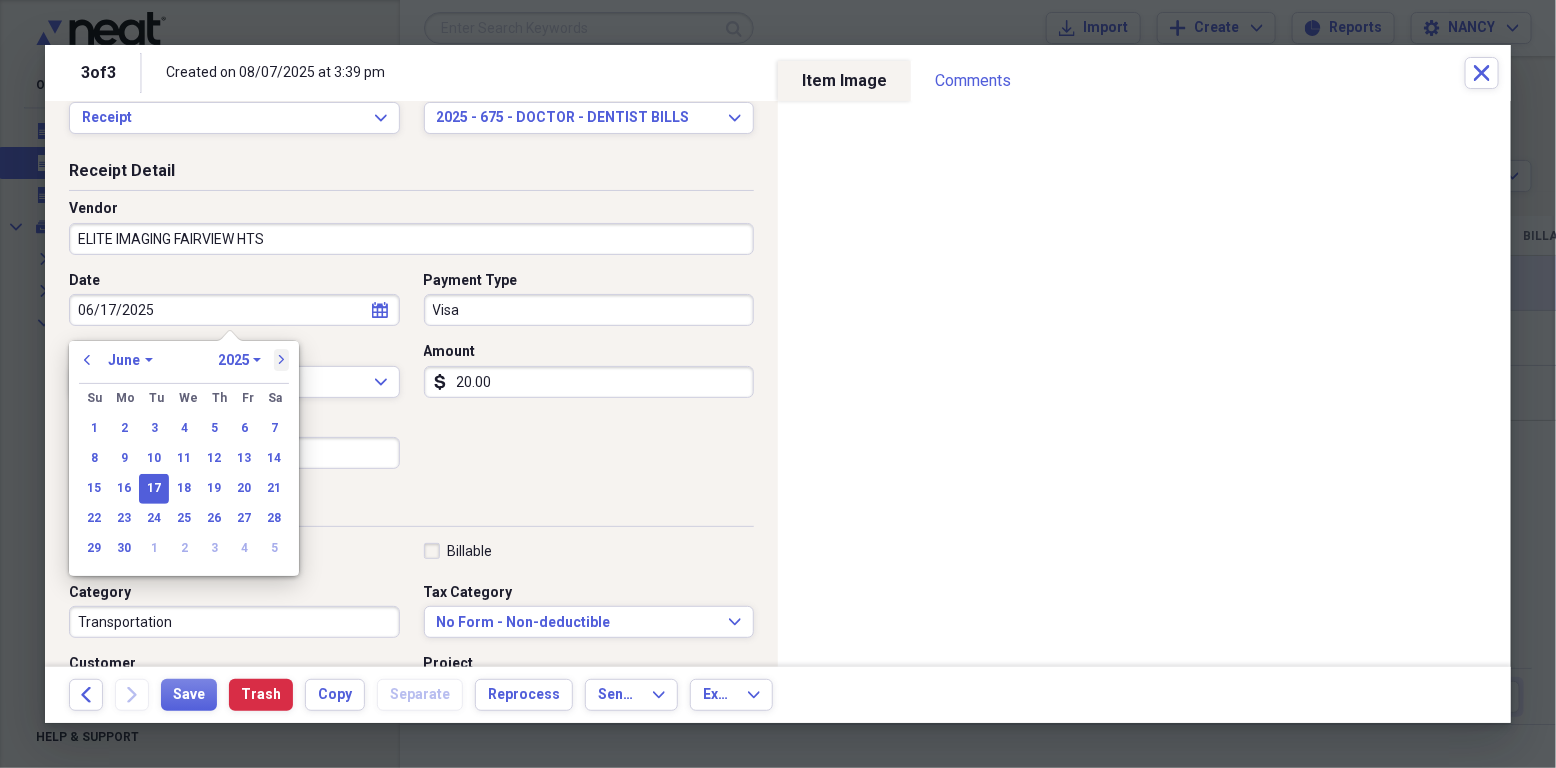 click on "next" at bounding box center (282, 360) 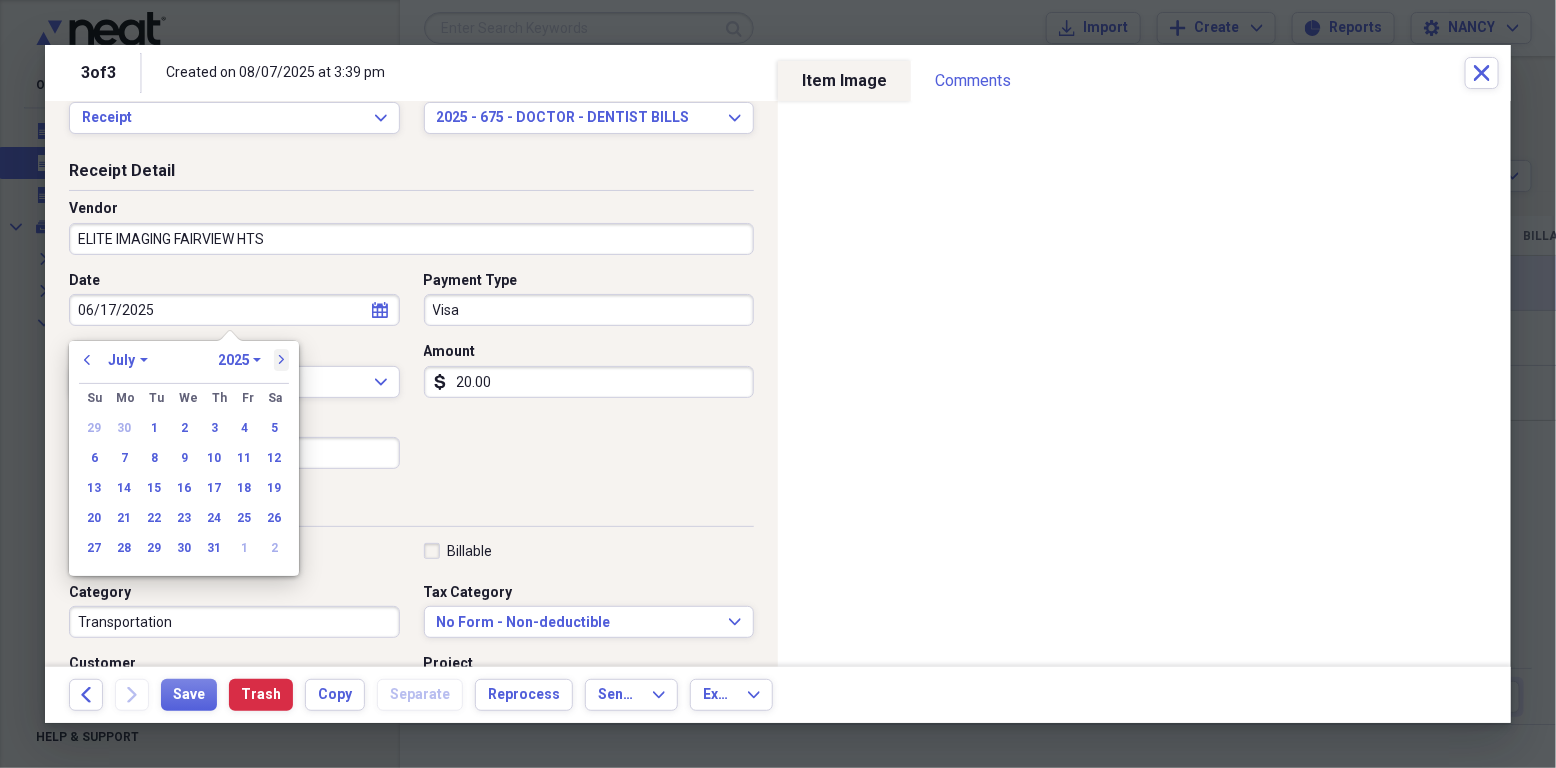 click on "next" at bounding box center [282, 360] 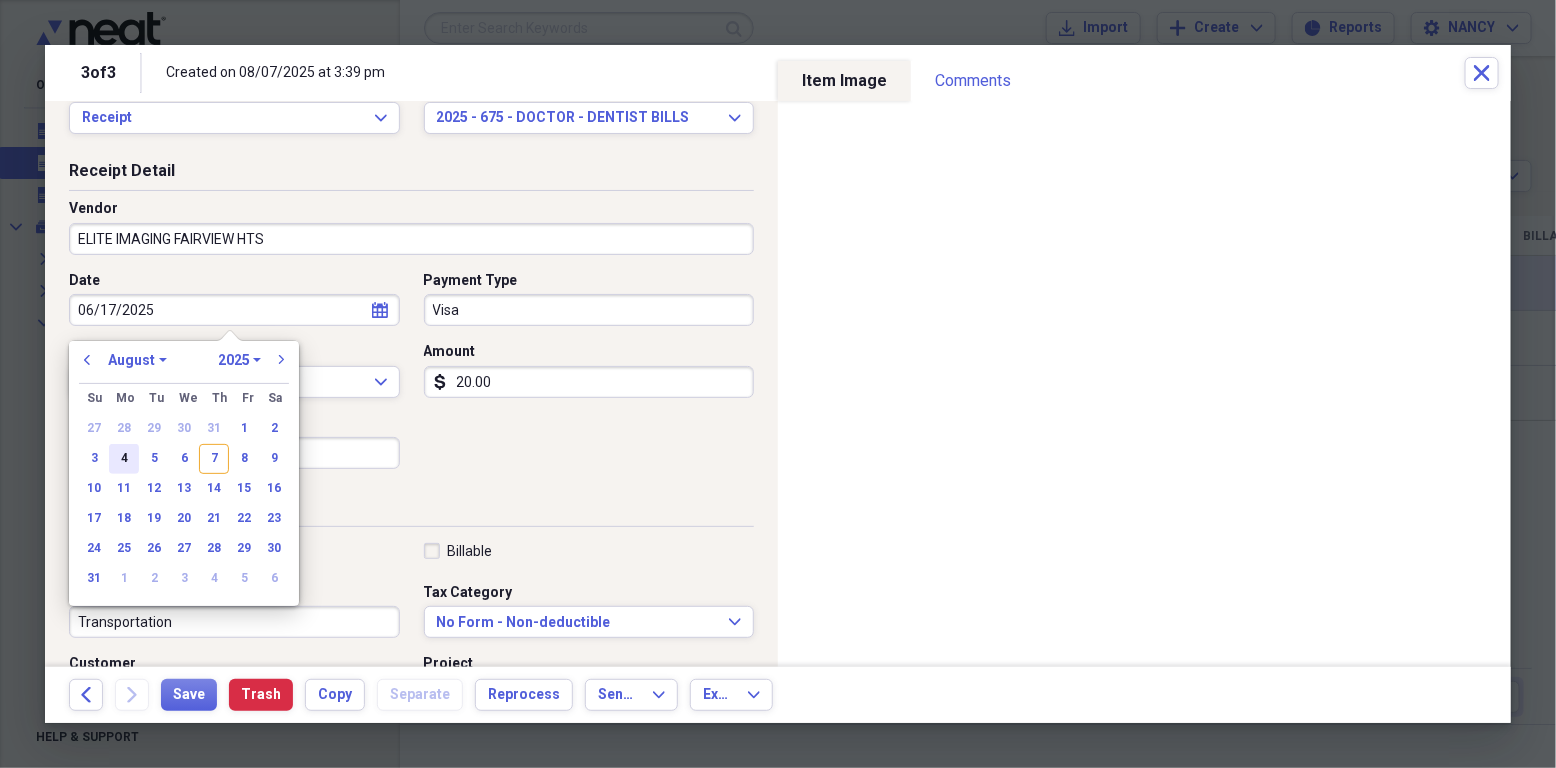 click on "4" at bounding box center [124, 459] 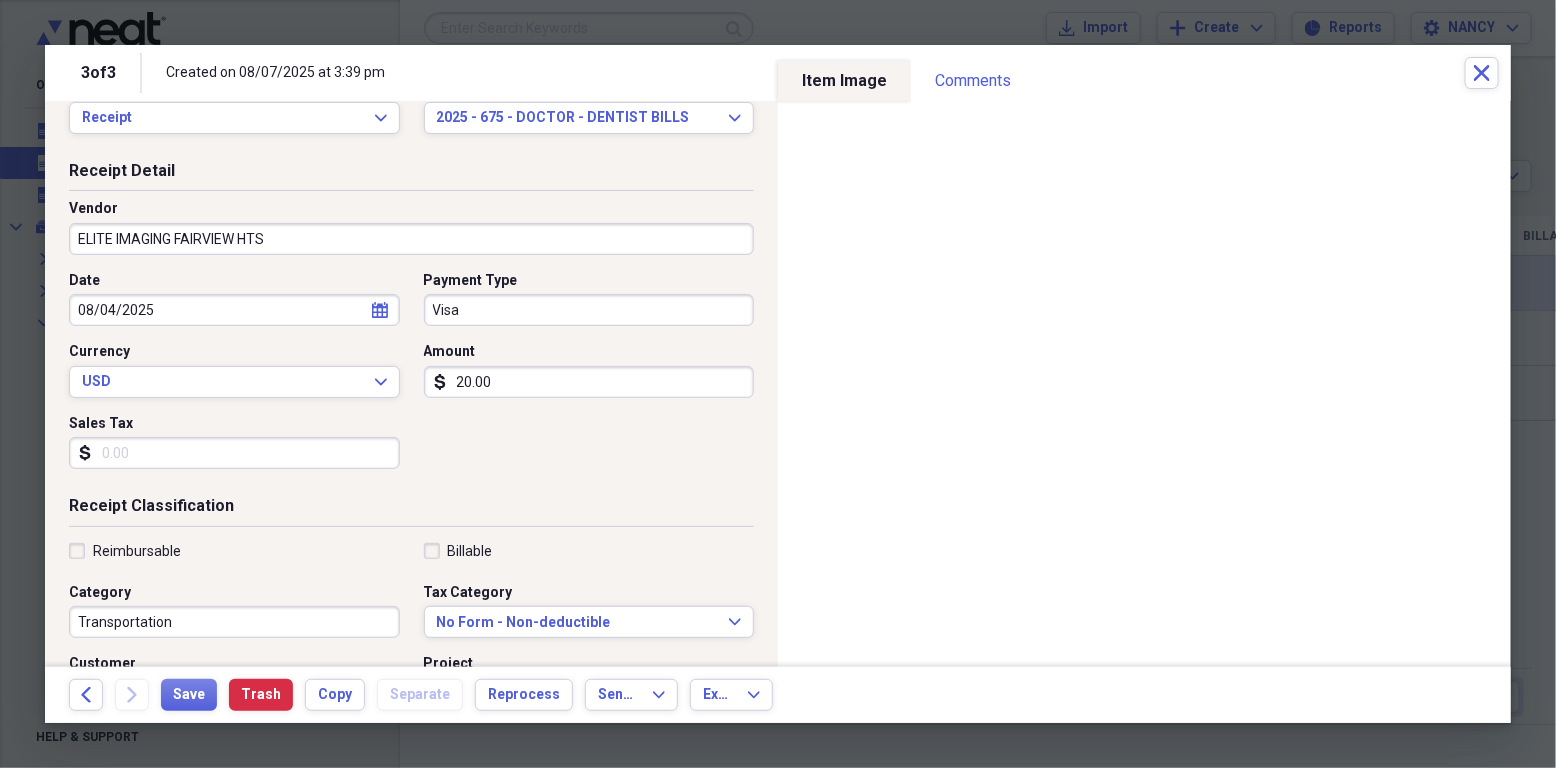 click on "Visa" at bounding box center (589, 310) 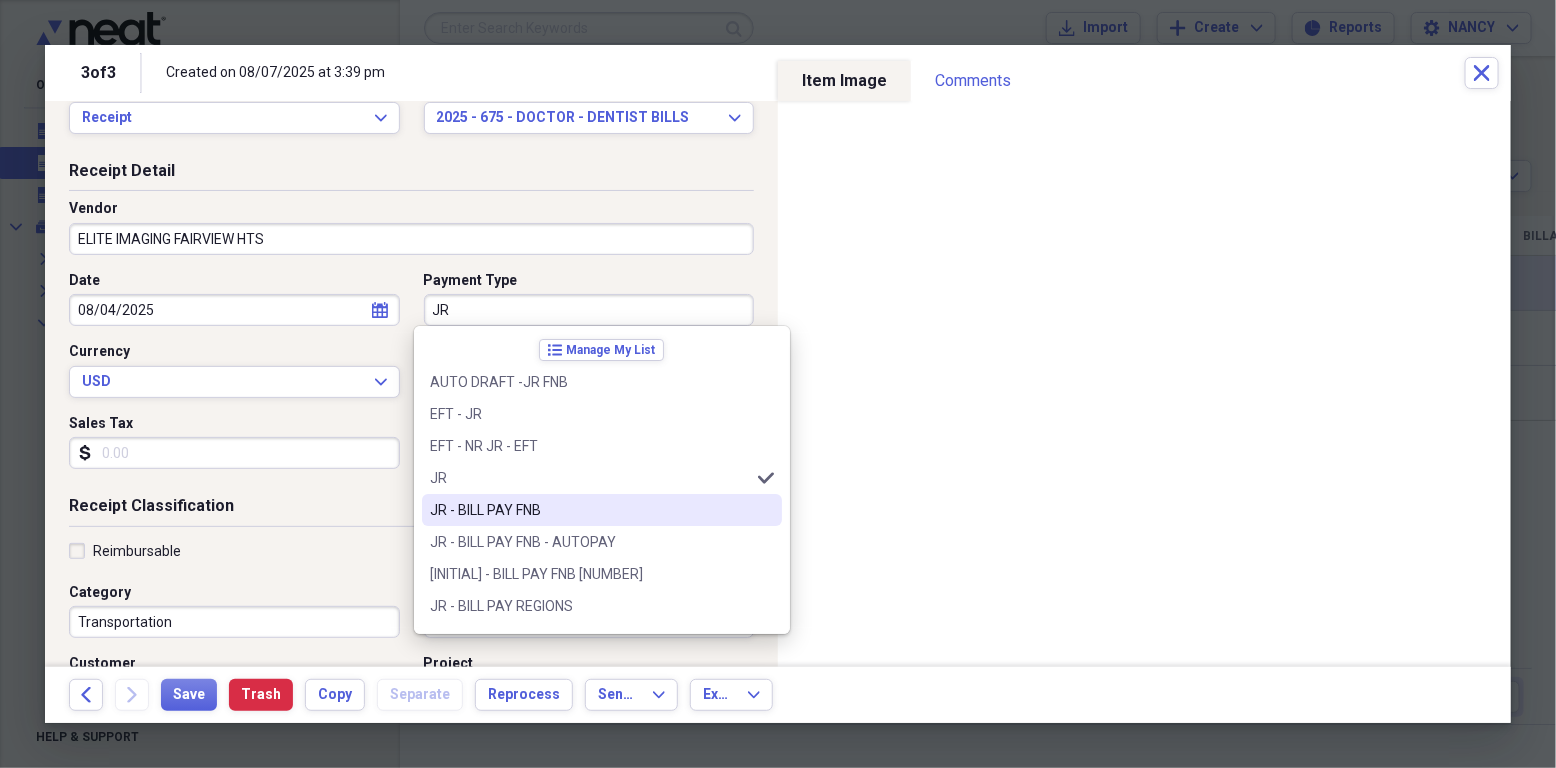 click on "JR - BILL PAY FNB" at bounding box center [590, 510] 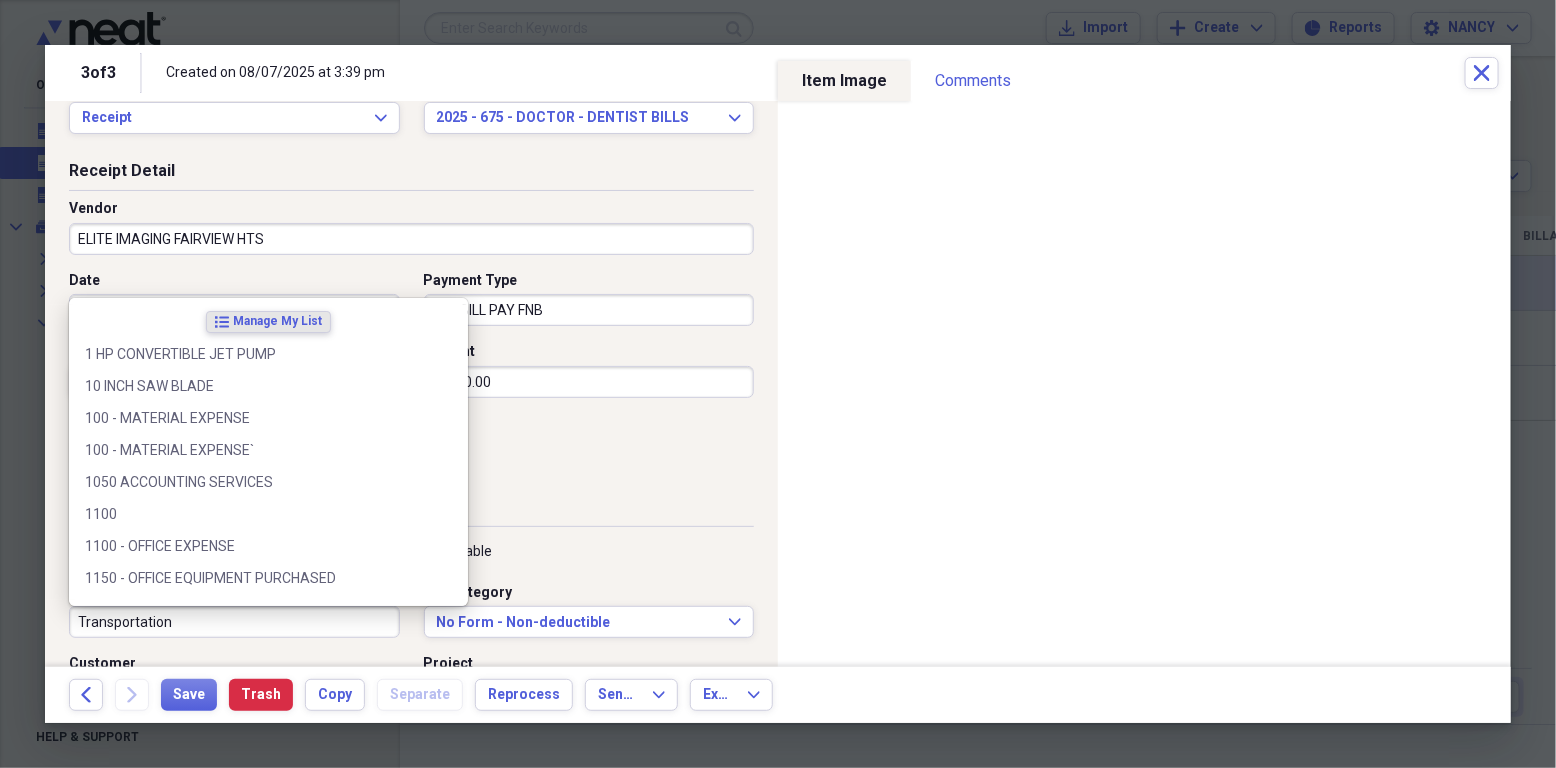 click on "Transportation" at bounding box center [234, 622] 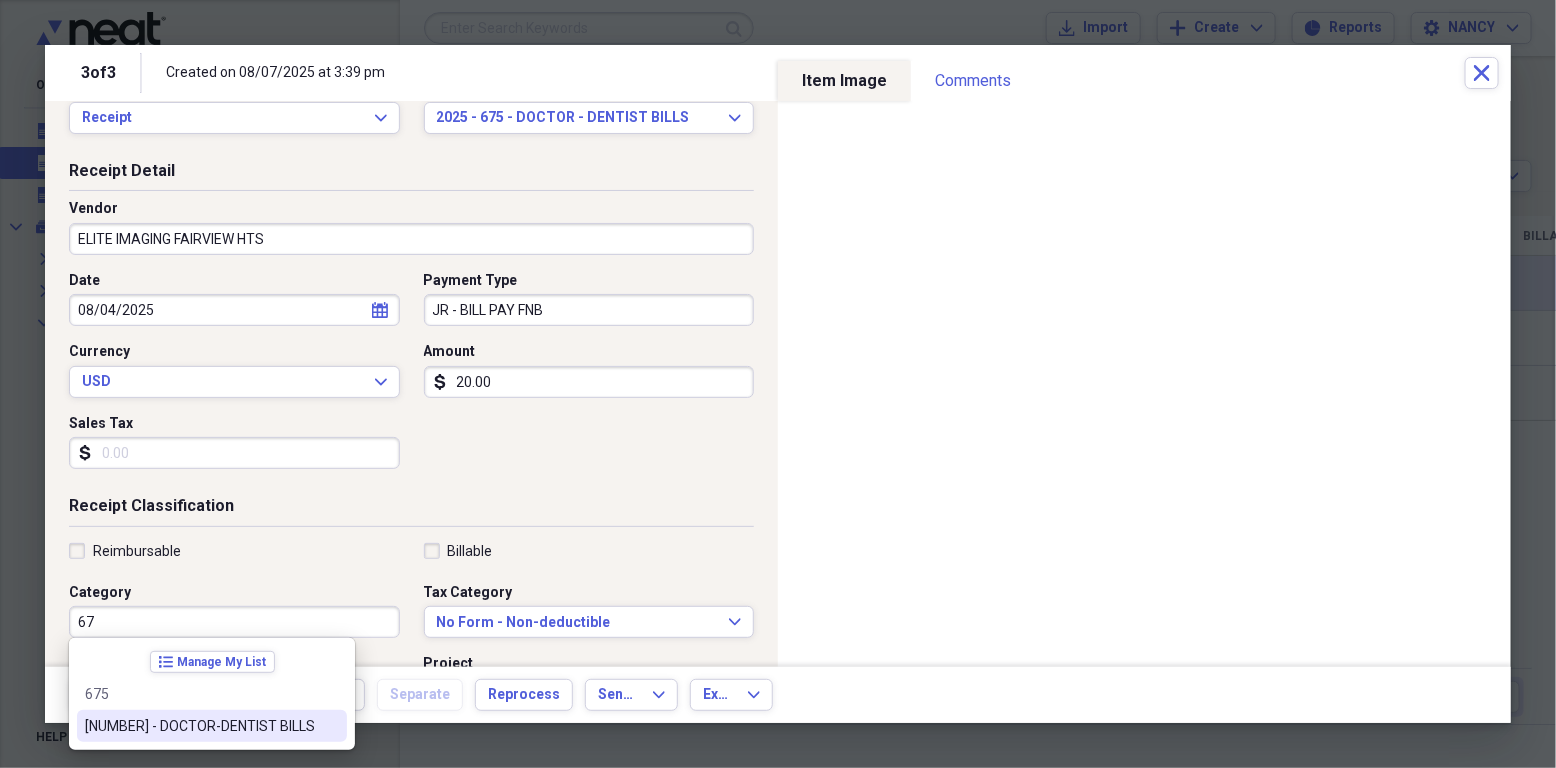 click on "675 - DOCTOR-DENTIST BILLS" at bounding box center (200, 726) 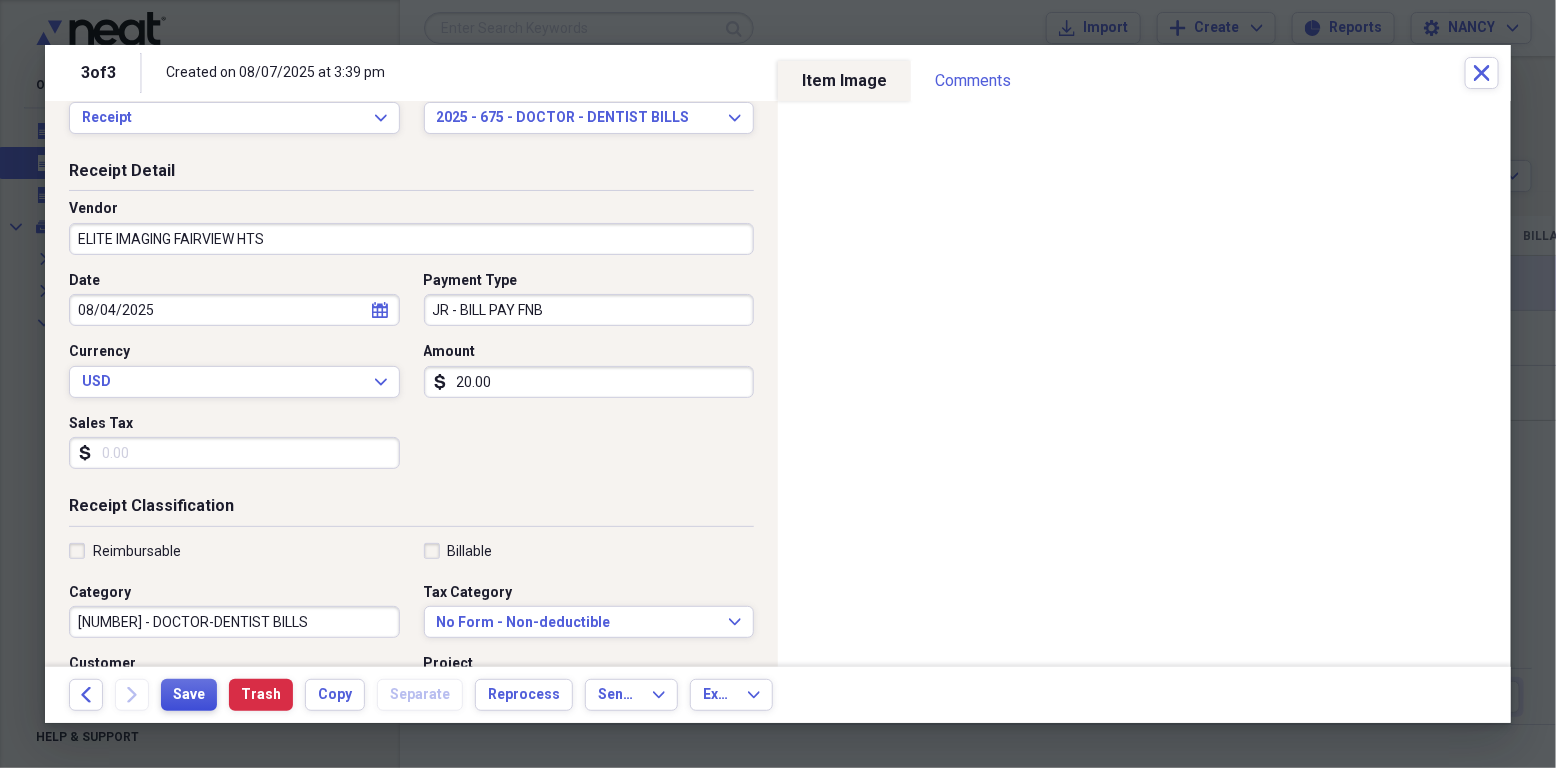 click on "Save" at bounding box center [189, 695] 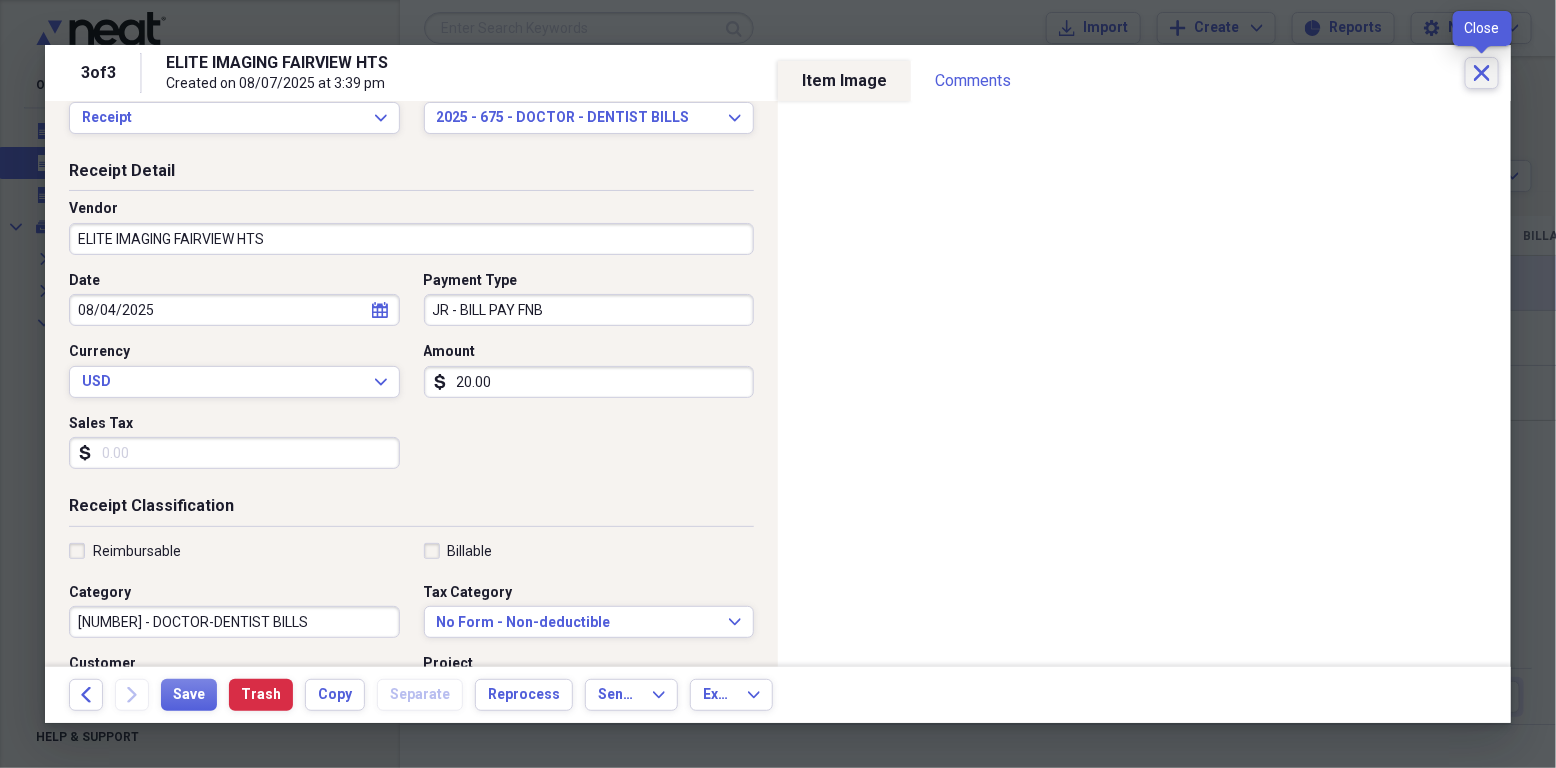 click 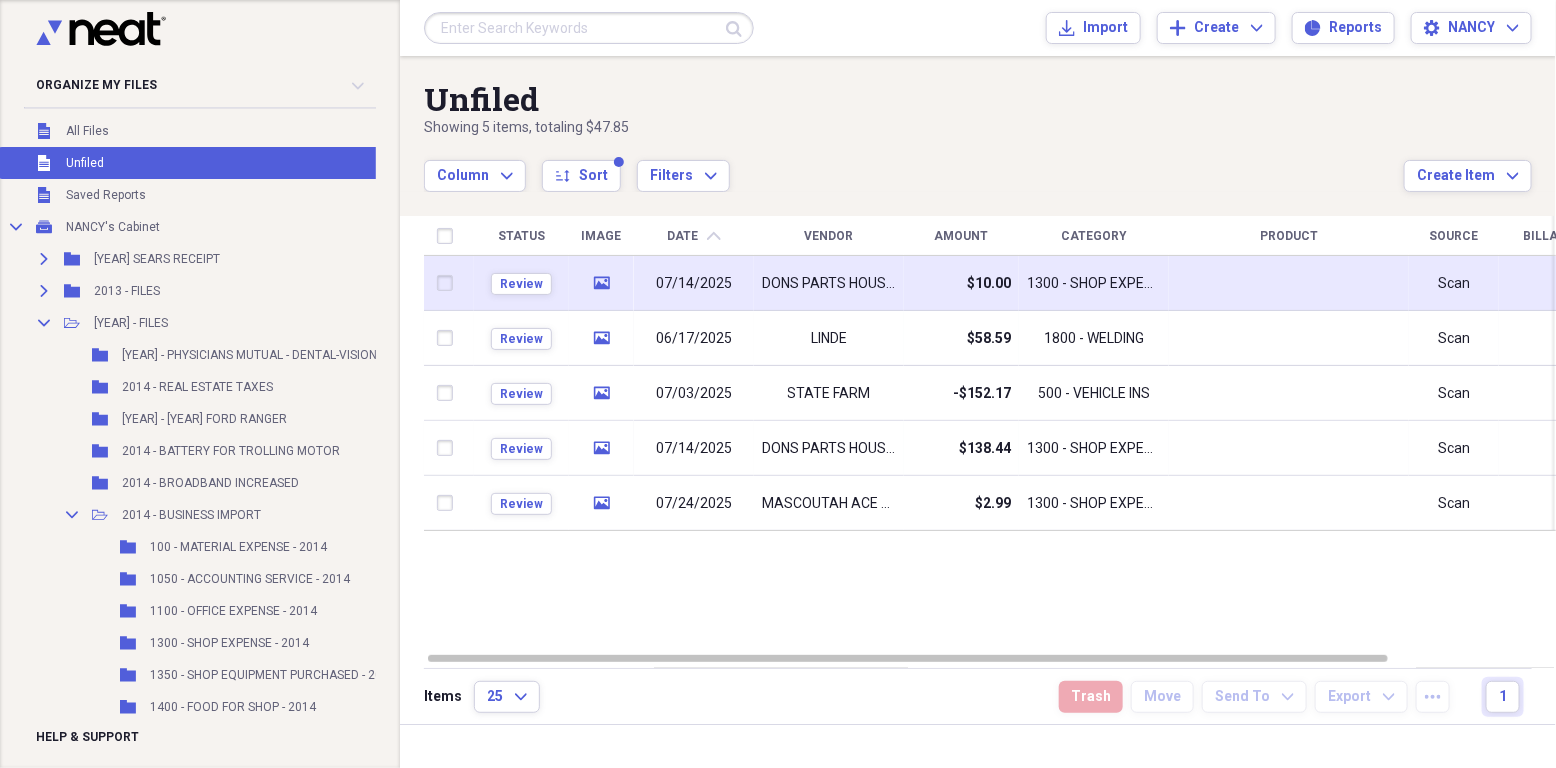 click on "$10.00" at bounding box center [989, 284] 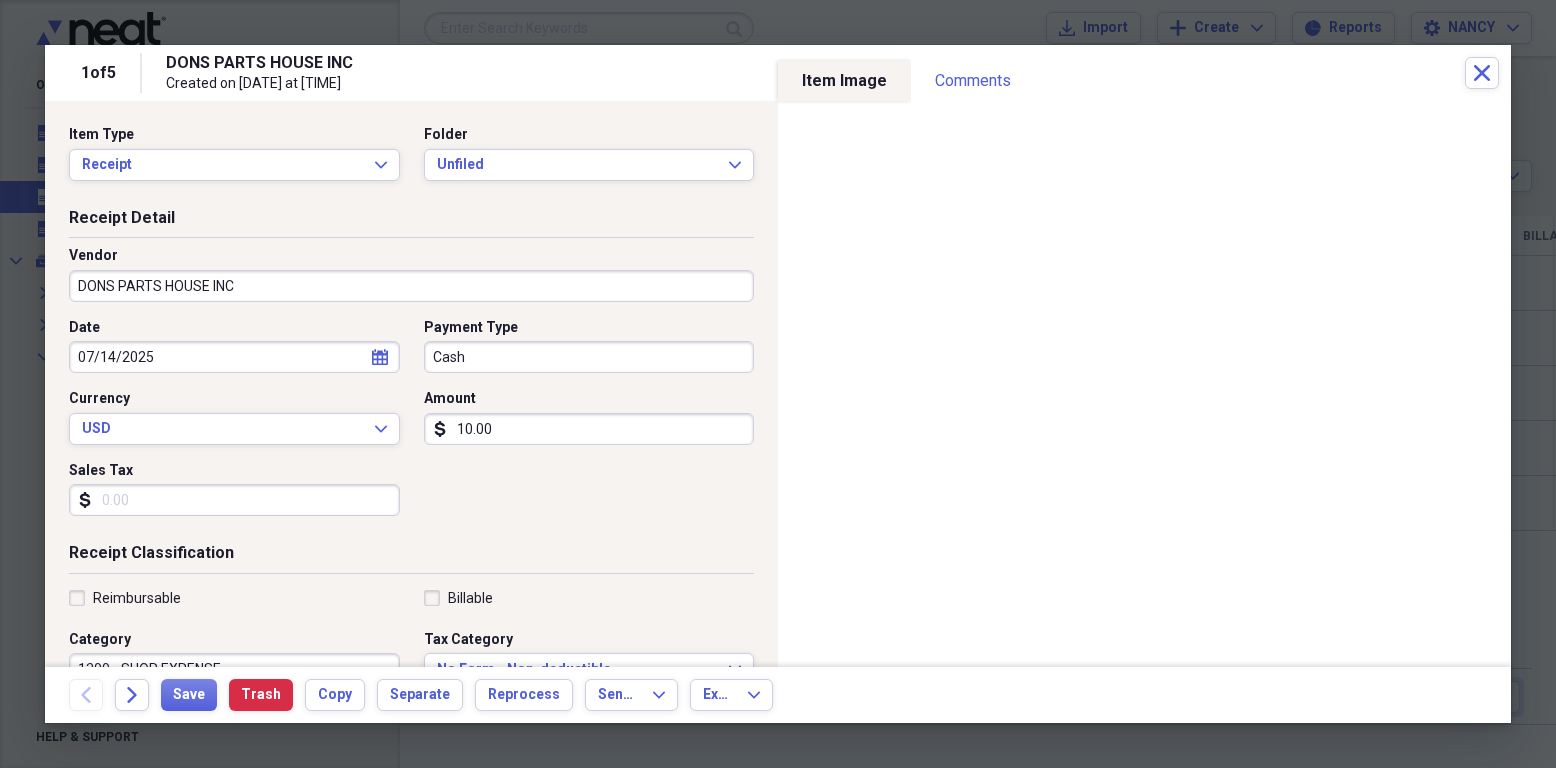 scroll, scrollTop: 0, scrollLeft: 0, axis: both 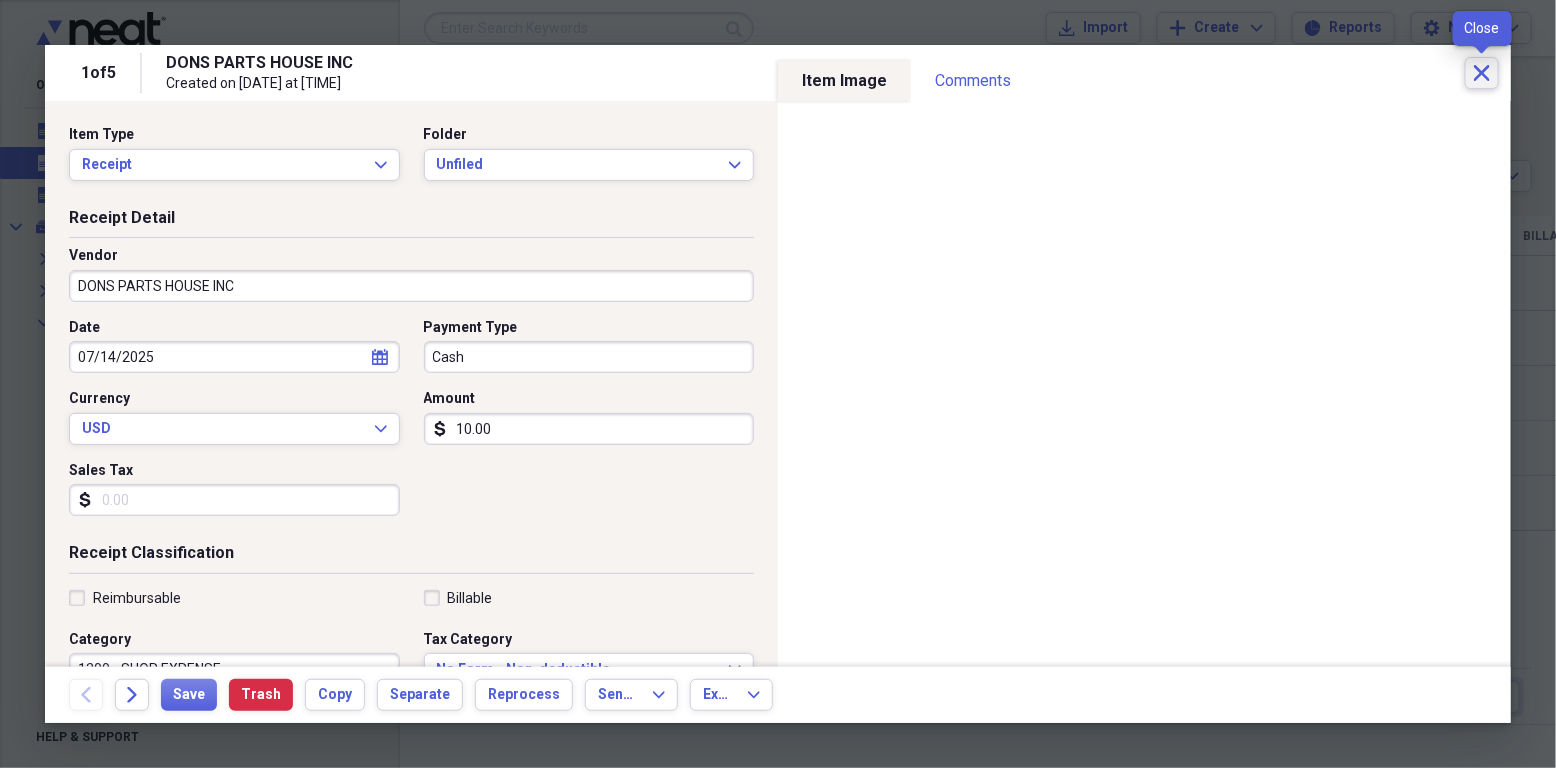 click on "Close" at bounding box center [1482, 73] 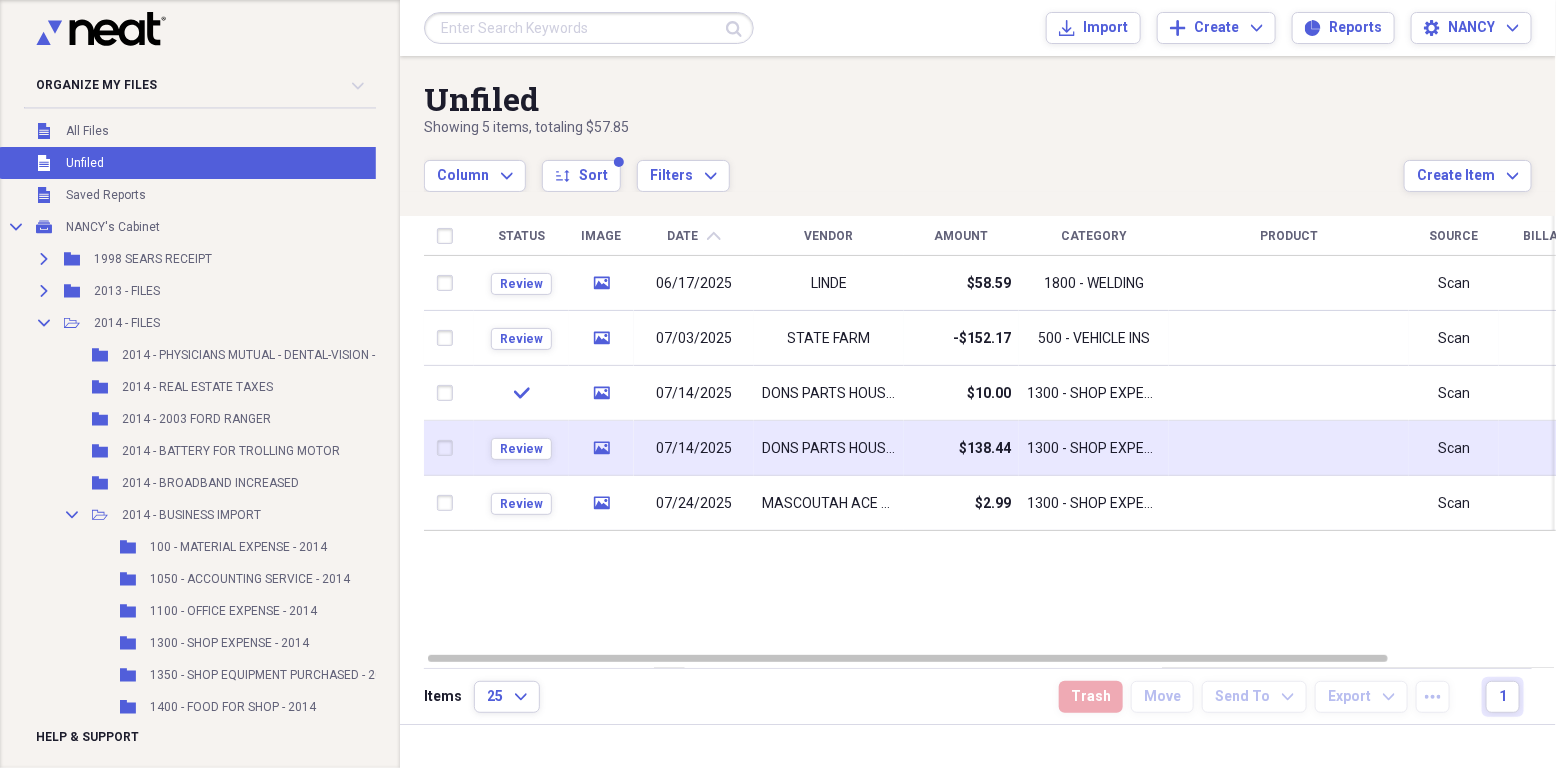 click on "DONS PARTS HOUSE INC" at bounding box center [829, 449] 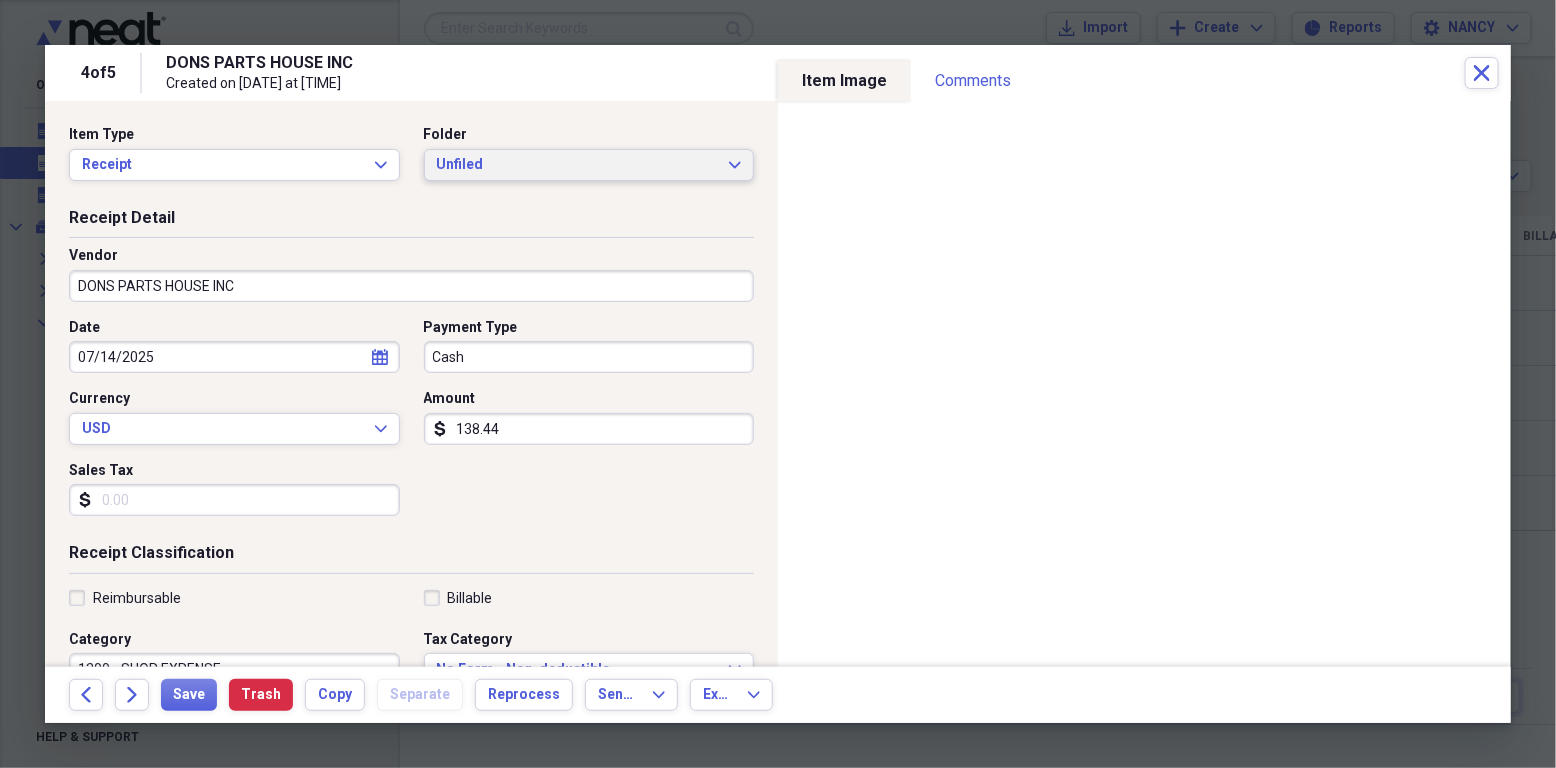 click on "Unfiled Expand" at bounding box center [589, 165] 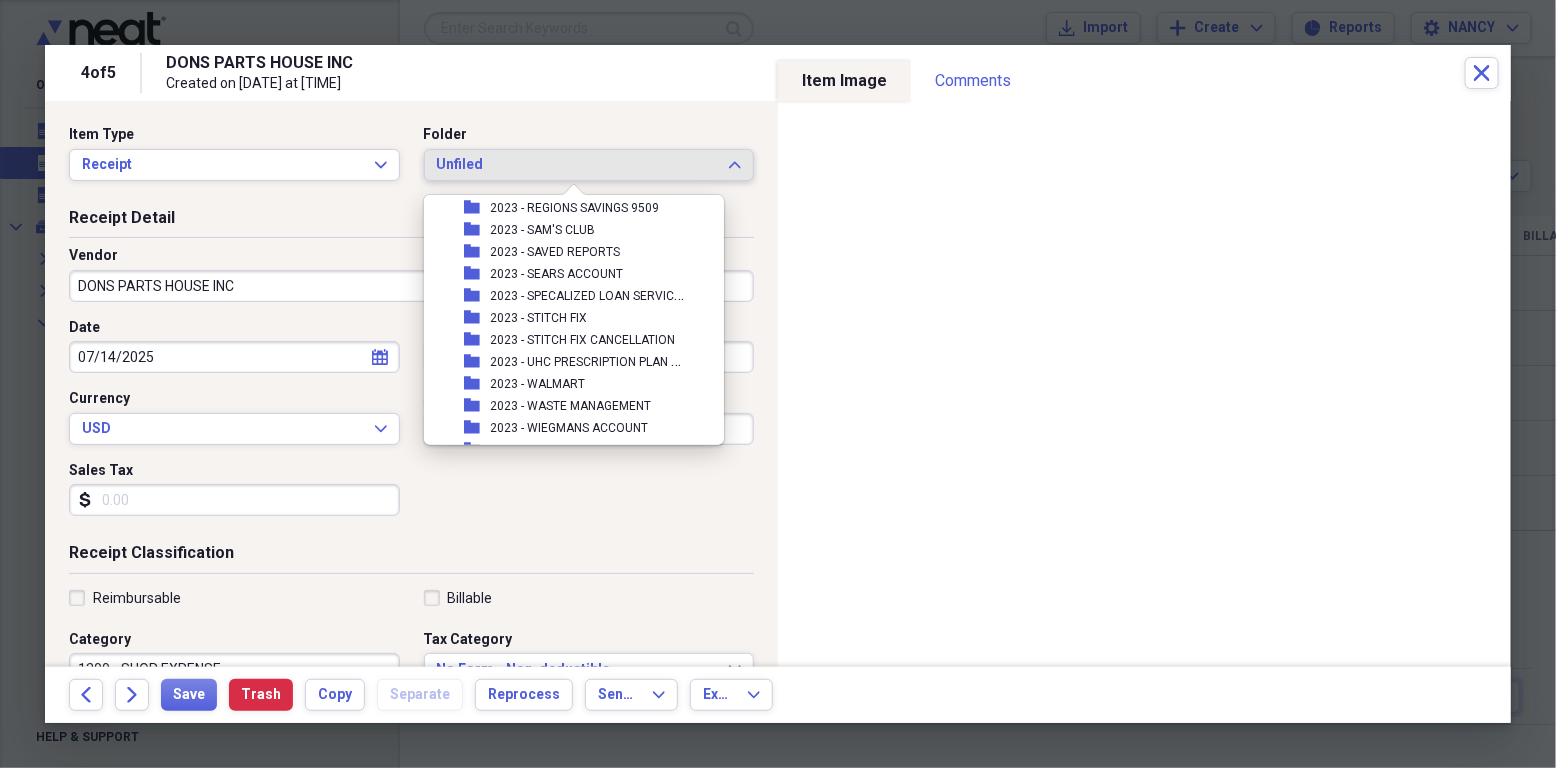 scroll, scrollTop: 13408, scrollLeft: 0, axis: vertical 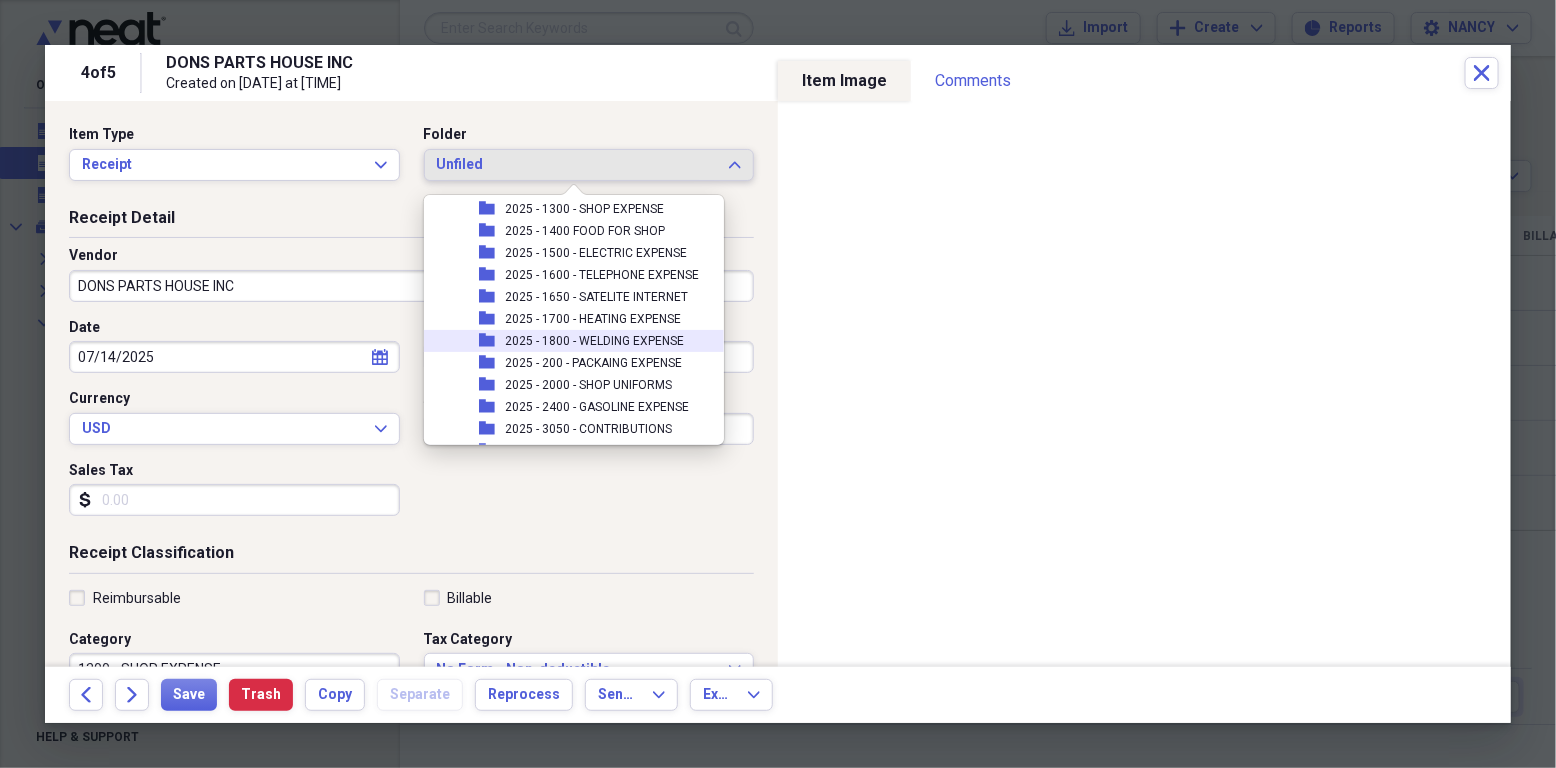 click on "2025 - 1800 - WELDING EXPENSE" at bounding box center [594, 341] 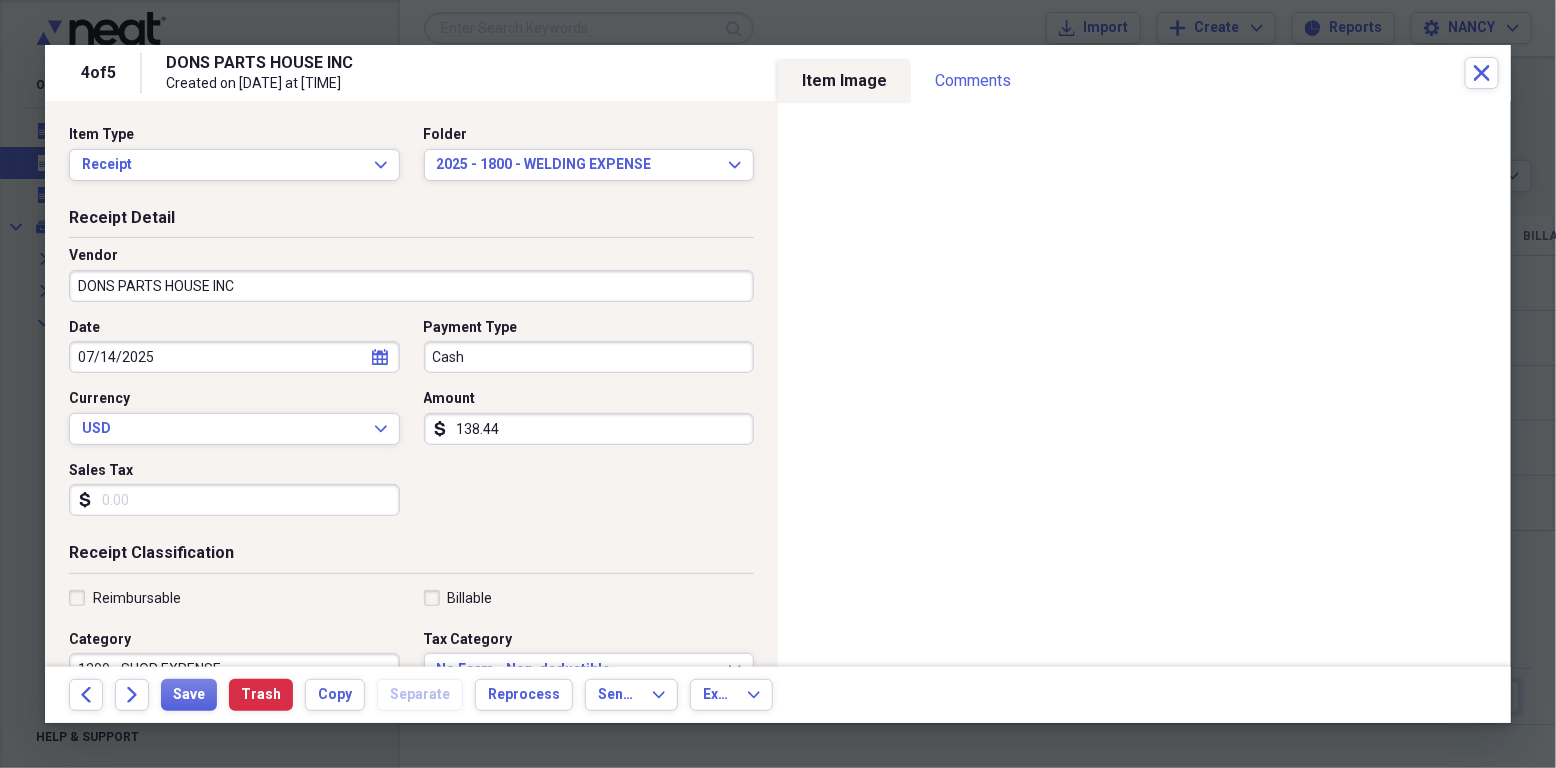 click on "DONS PARTS HOUSE INC" at bounding box center [411, 286] 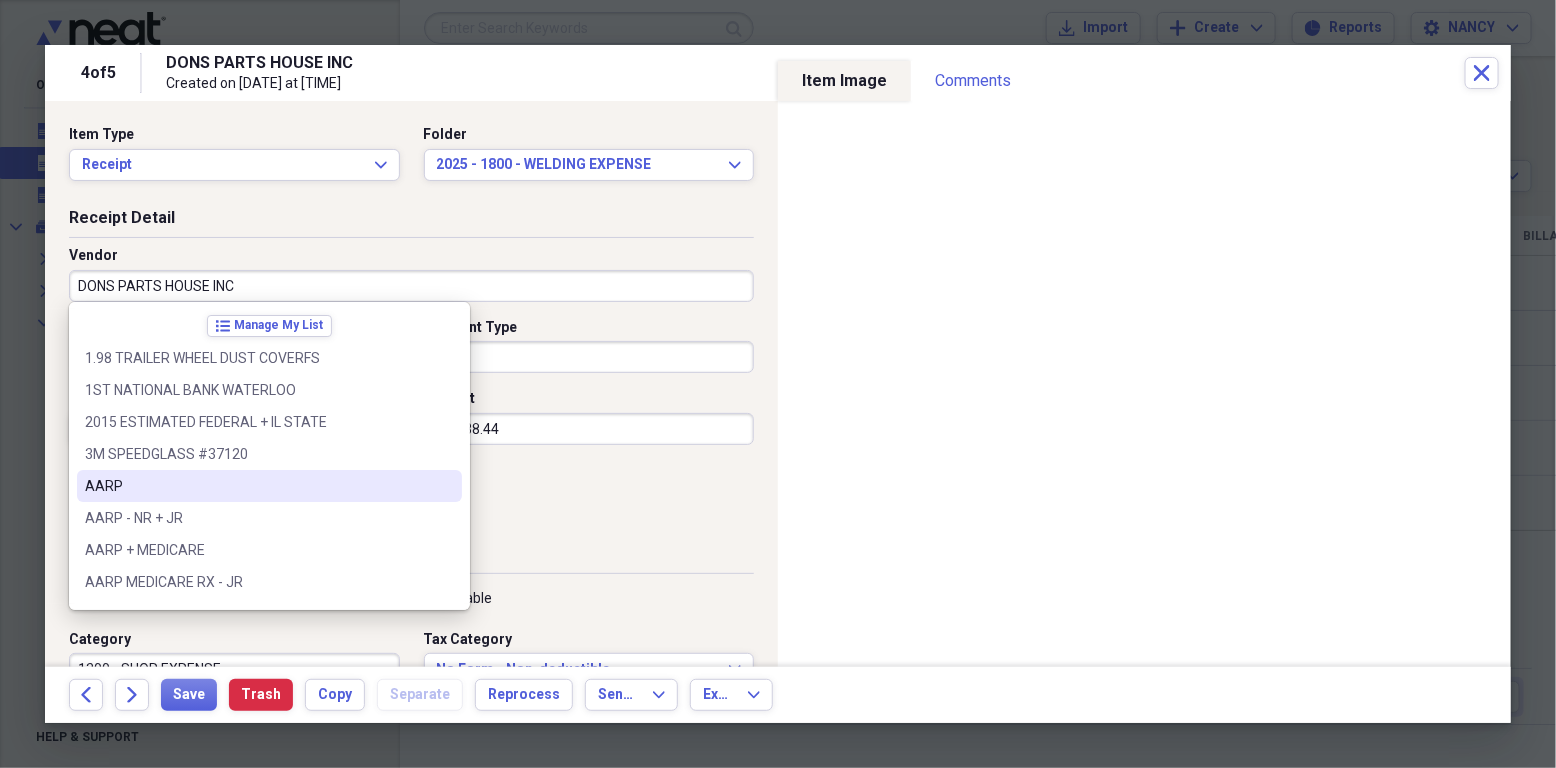 click on "Receipt Classification" at bounding box center [411, 557] 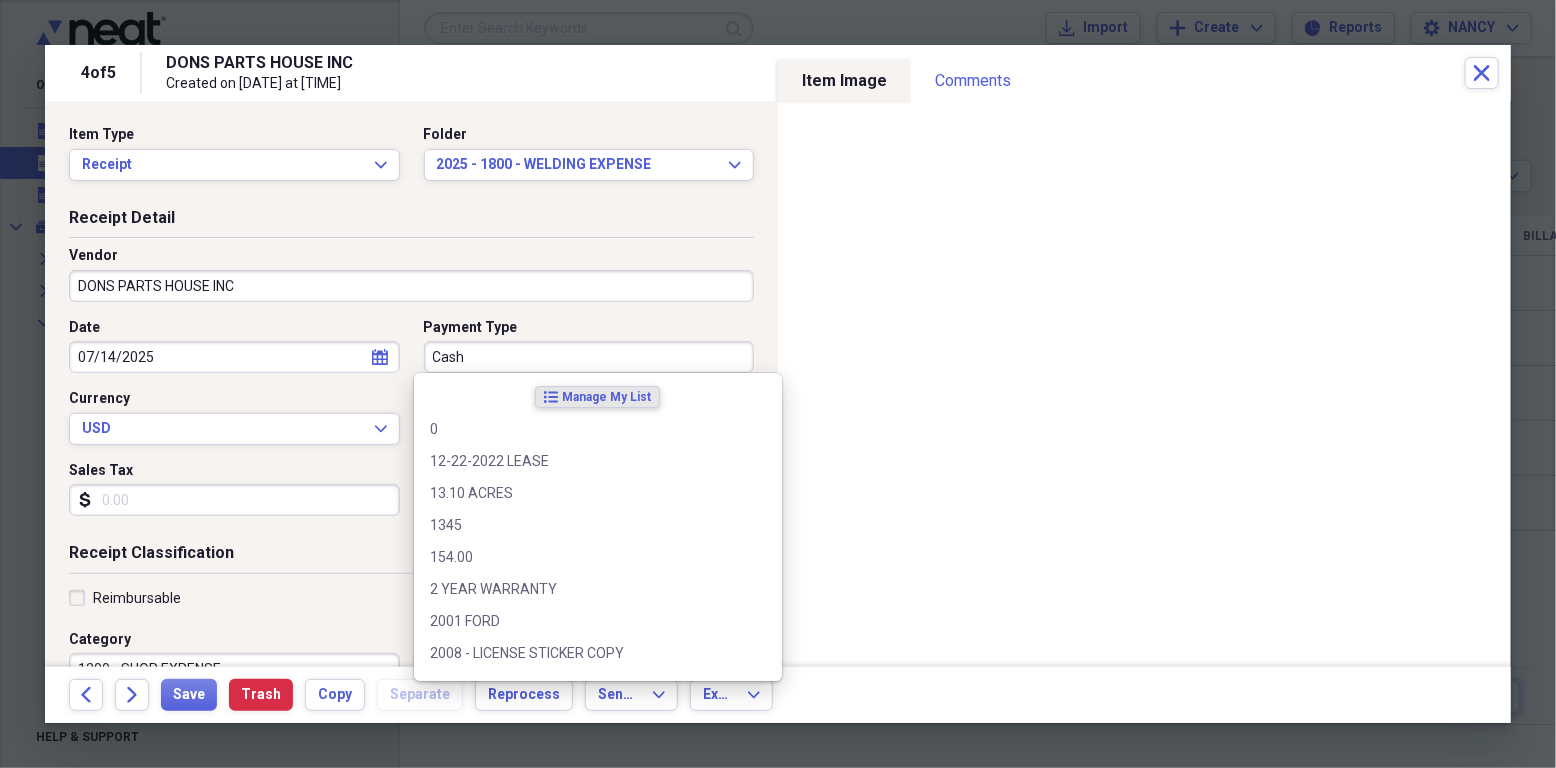 click on "Cash" at bounding box center (589, 357) 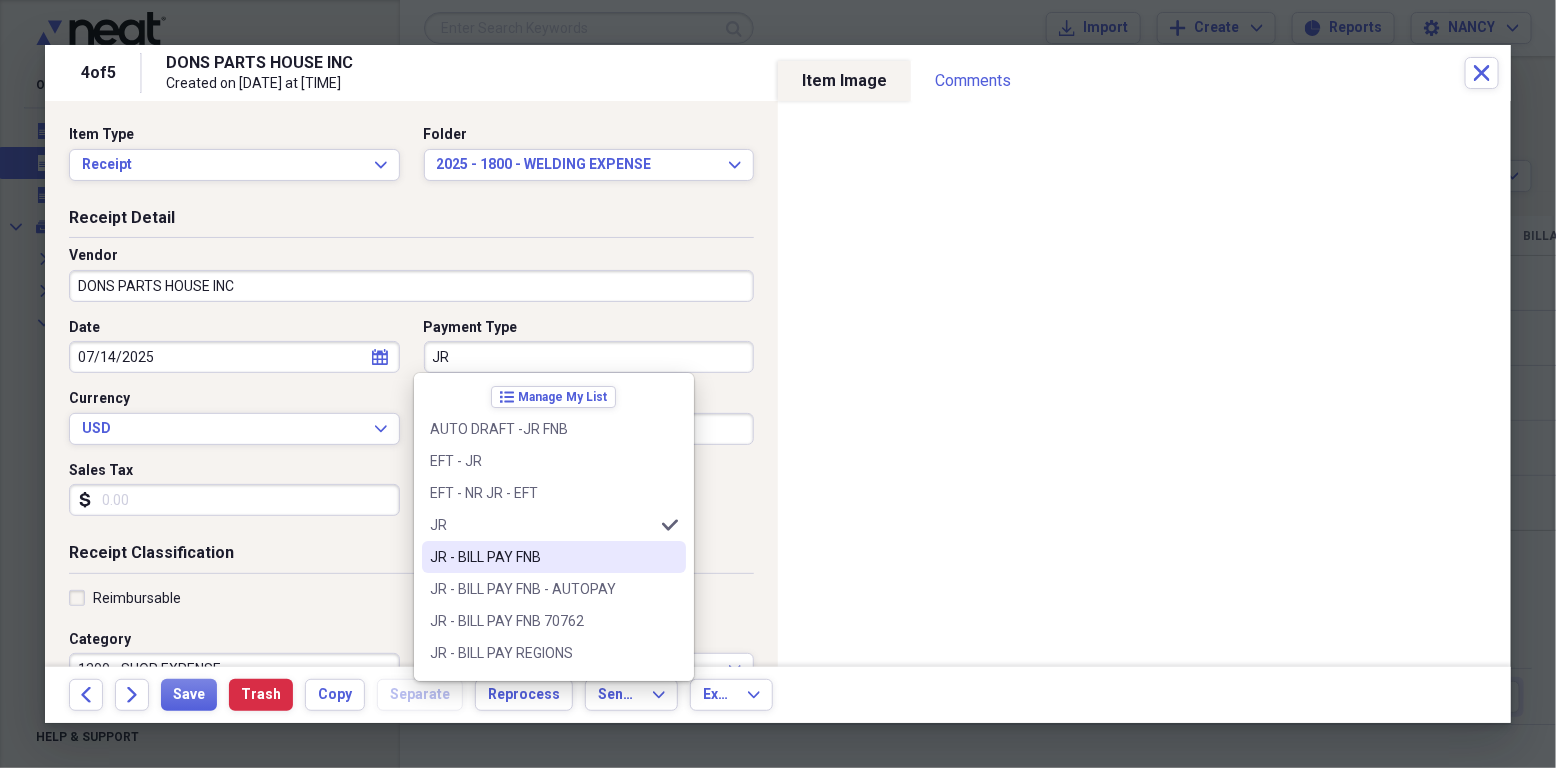 click on "JR - BILL PAY FNB" at bounding box center (542, 557) 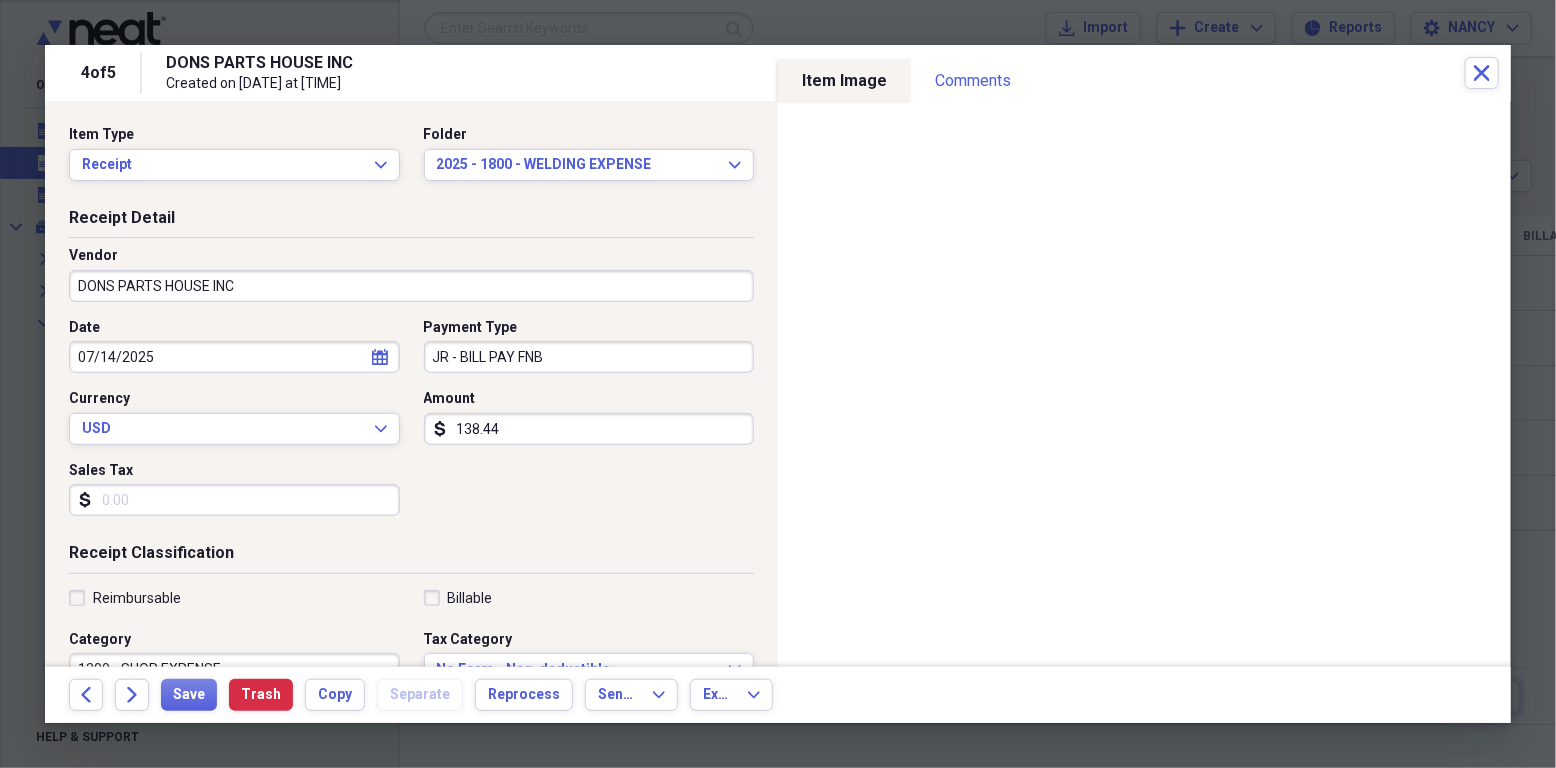 click on "138.44" at bounding box center [589, 429] 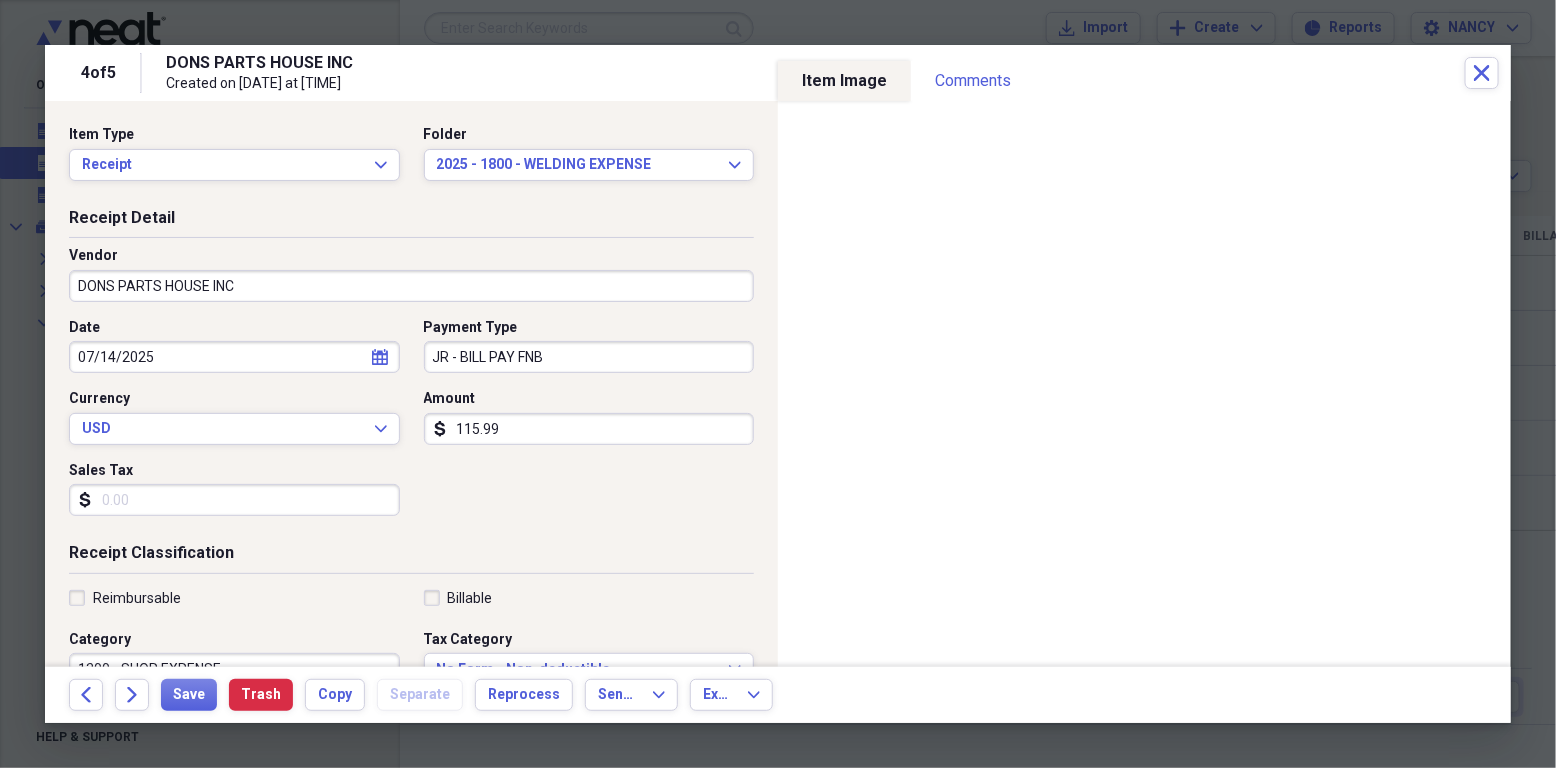 scroll, scrollTop: 133, scrollLeft: 0, axis: vertical 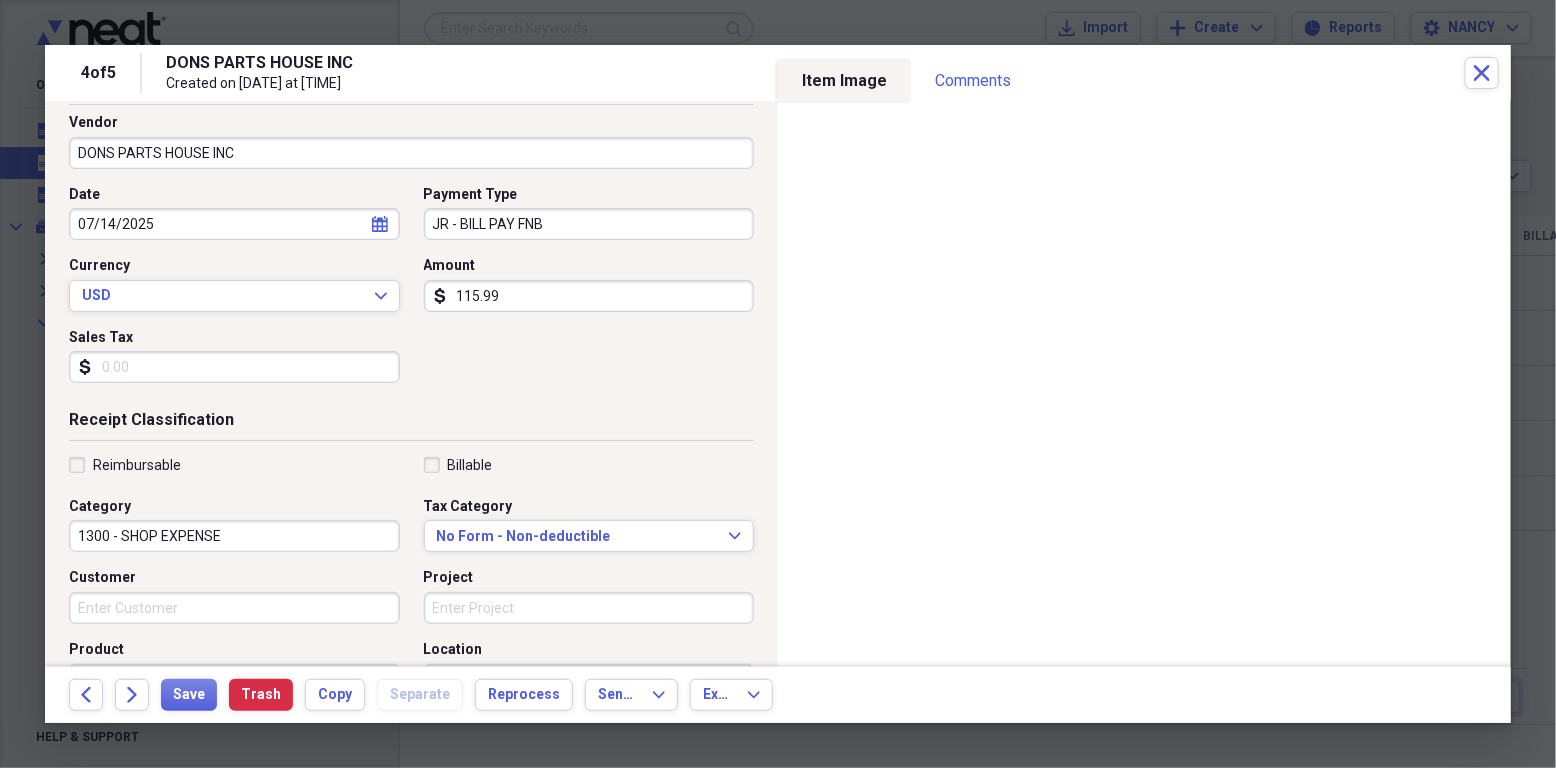 type on "115.99" 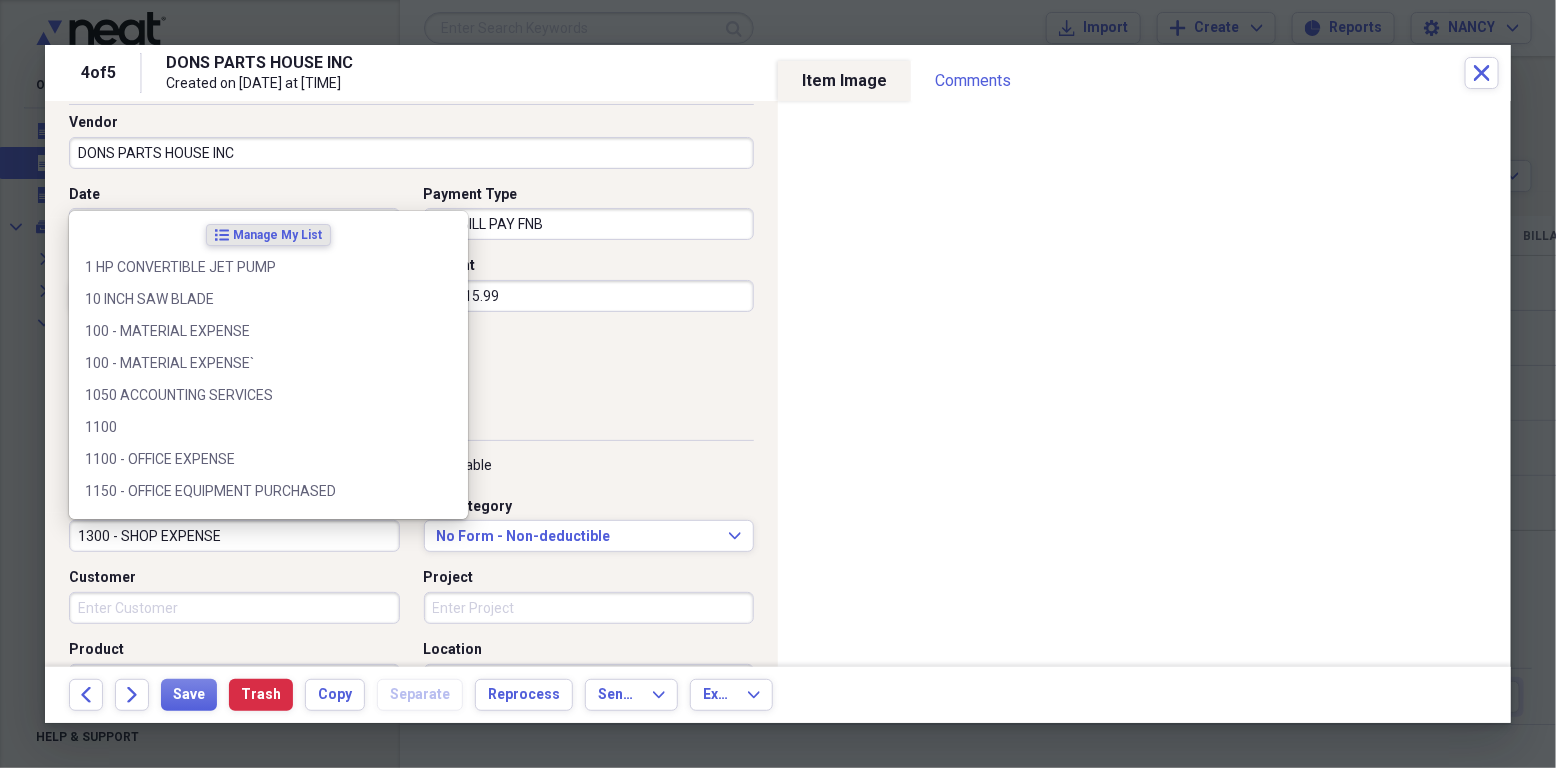 click on "1300 - SHOP EXPENSE" at bounding box center [234, 536] 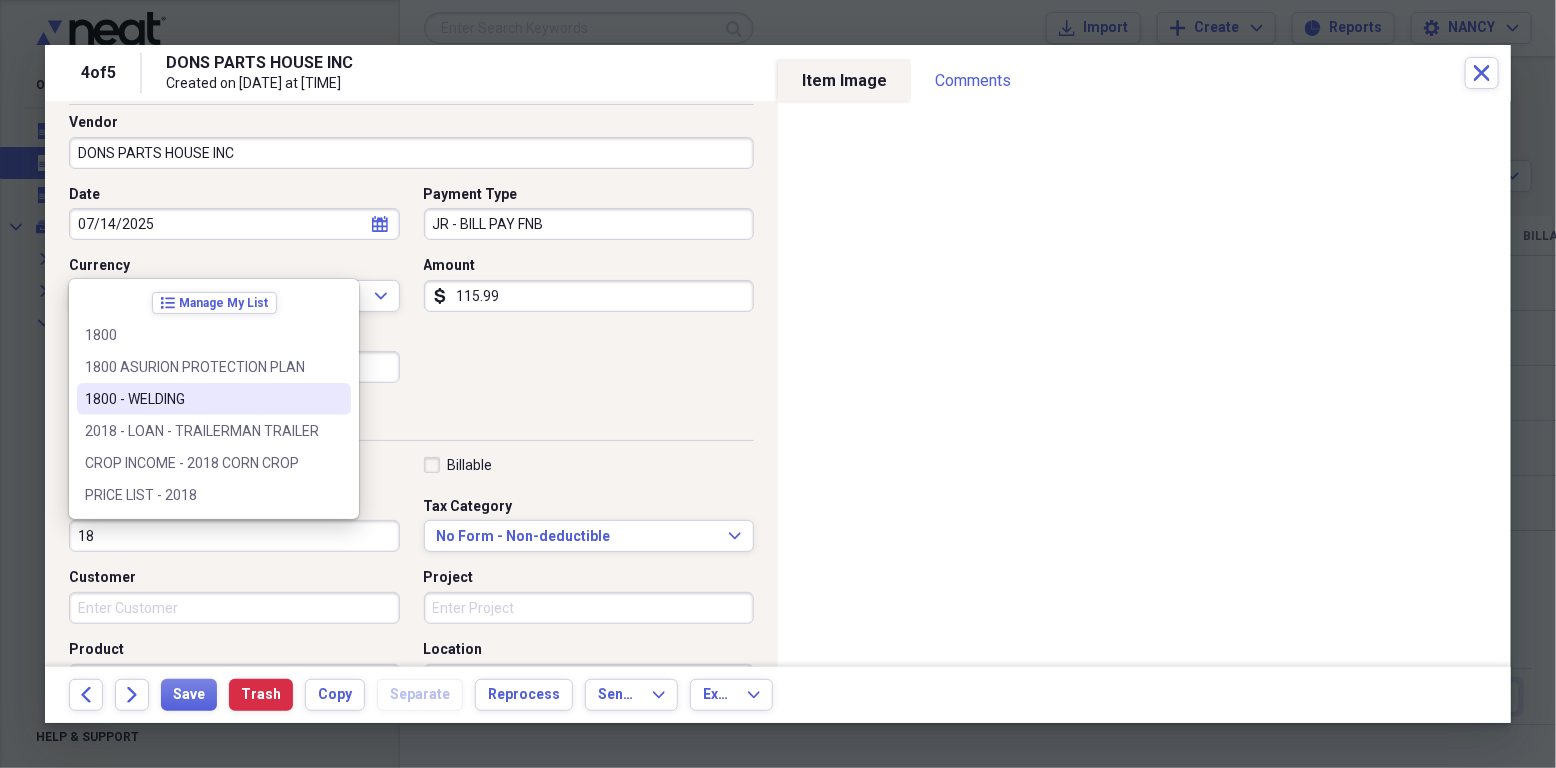 click on "1800 - WELDING" at bounding box center (195, 399) 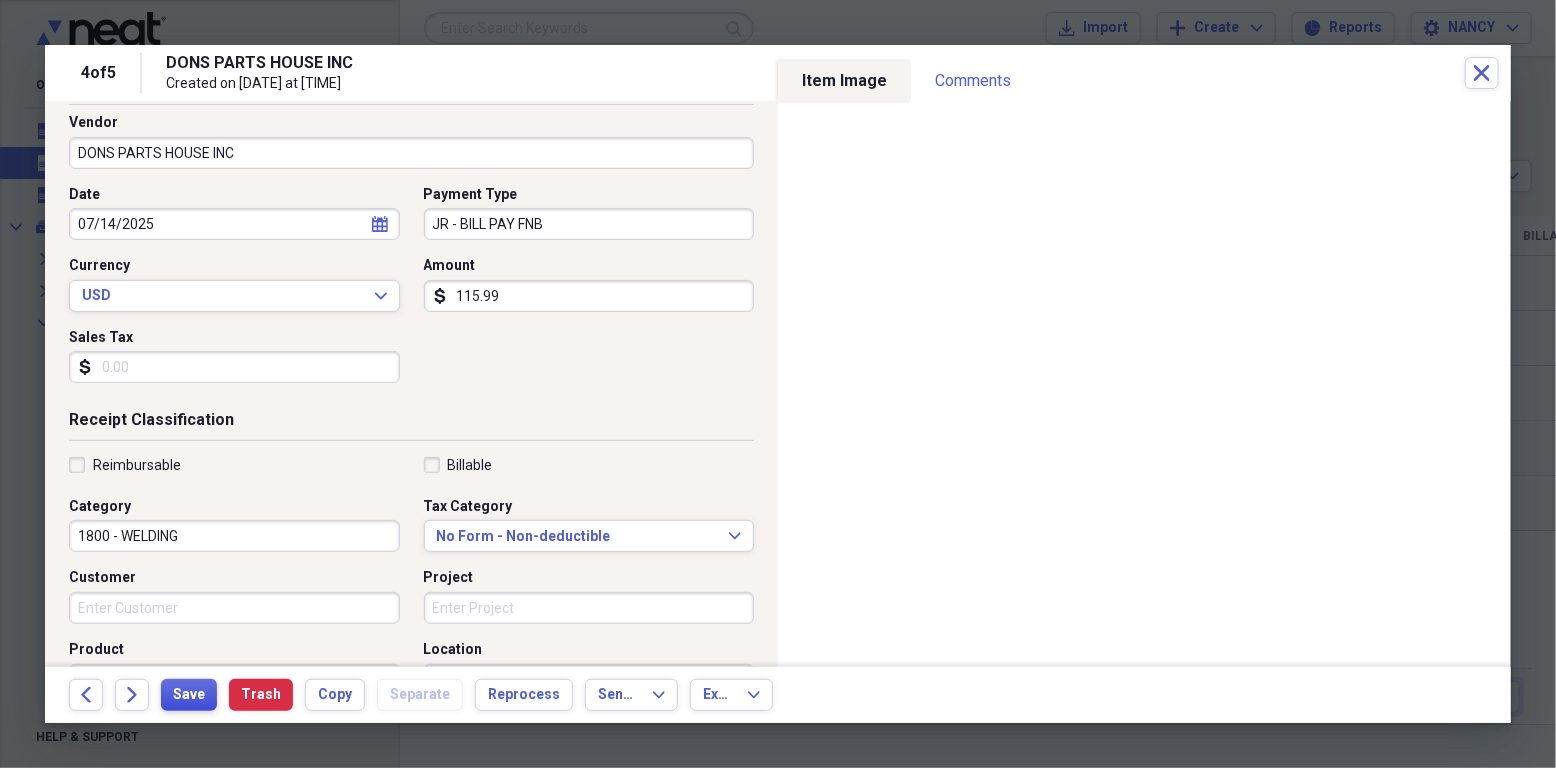 click on "Save" at bounding box center [189, 695] 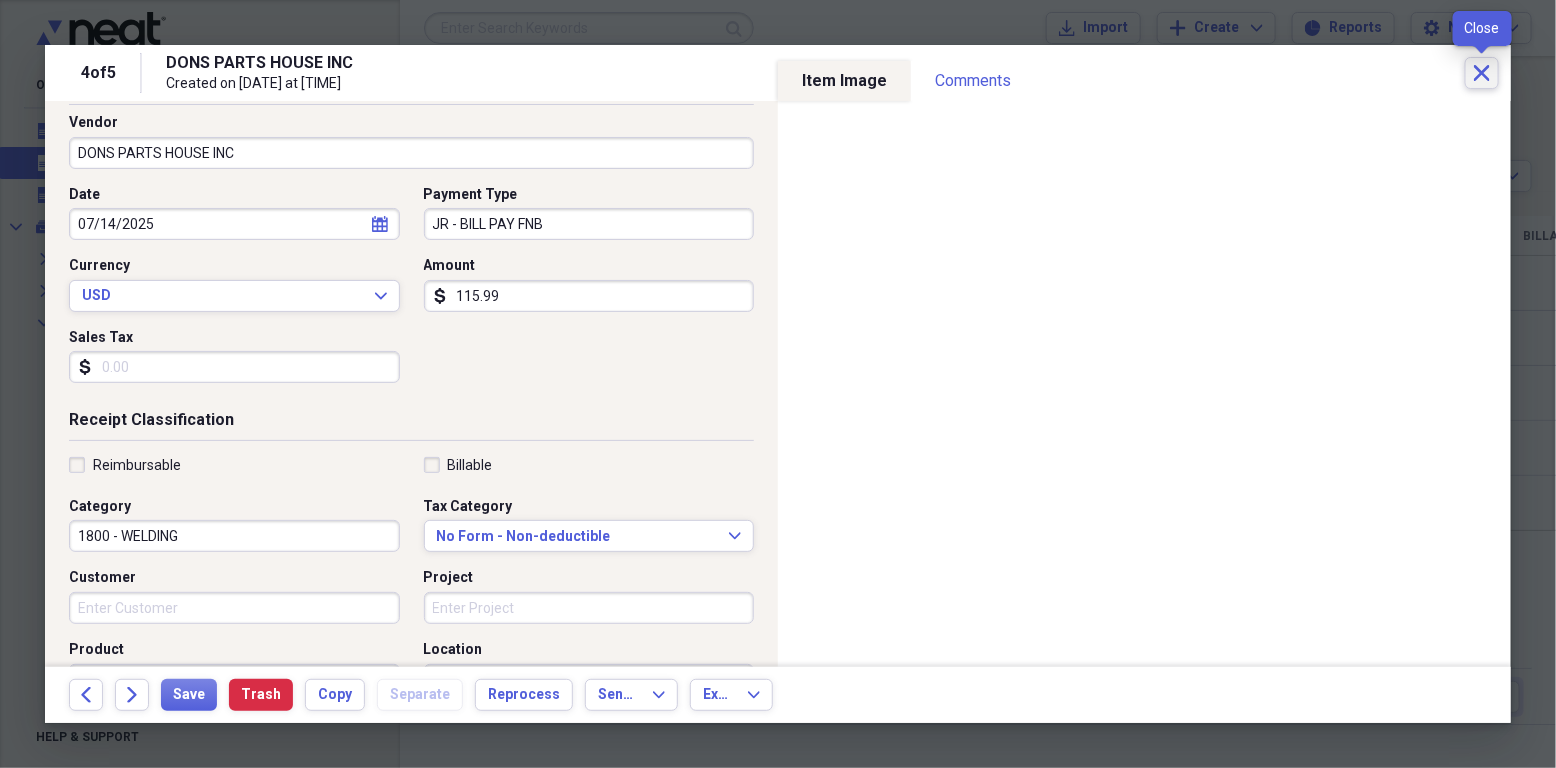 click on "Close" 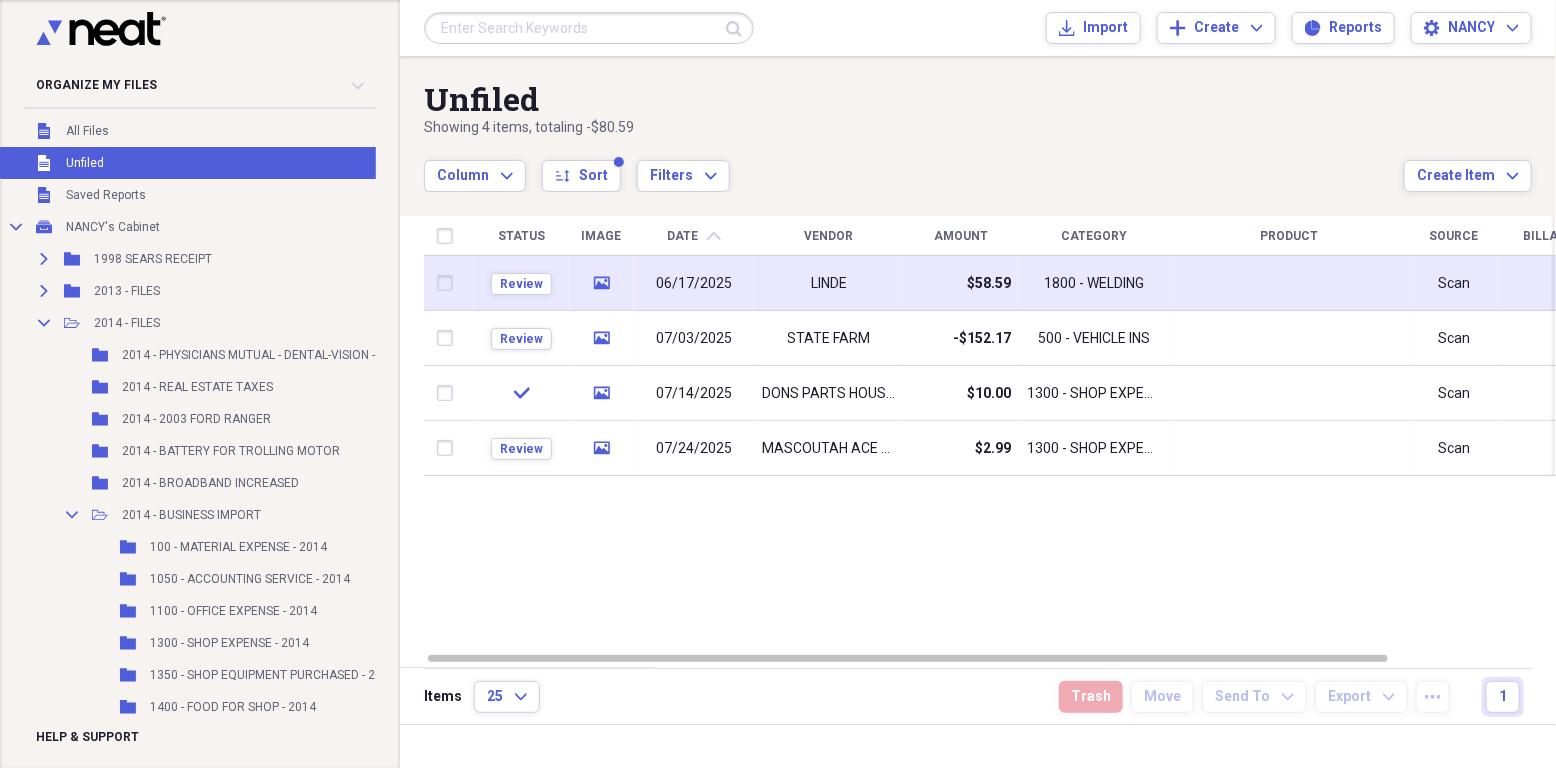 click on "LINDE" at bounding box center [829, 283] 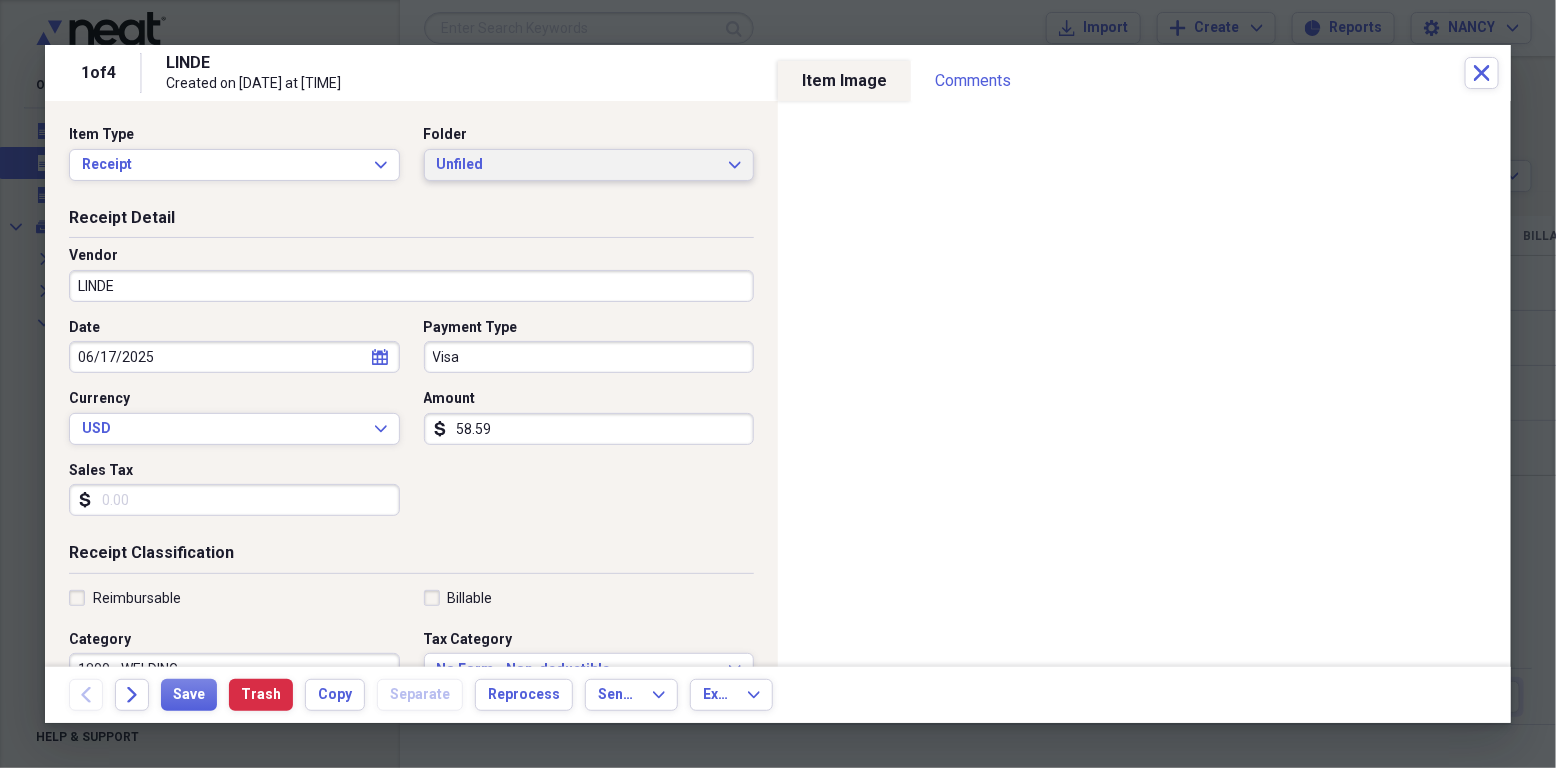click on "Expand" 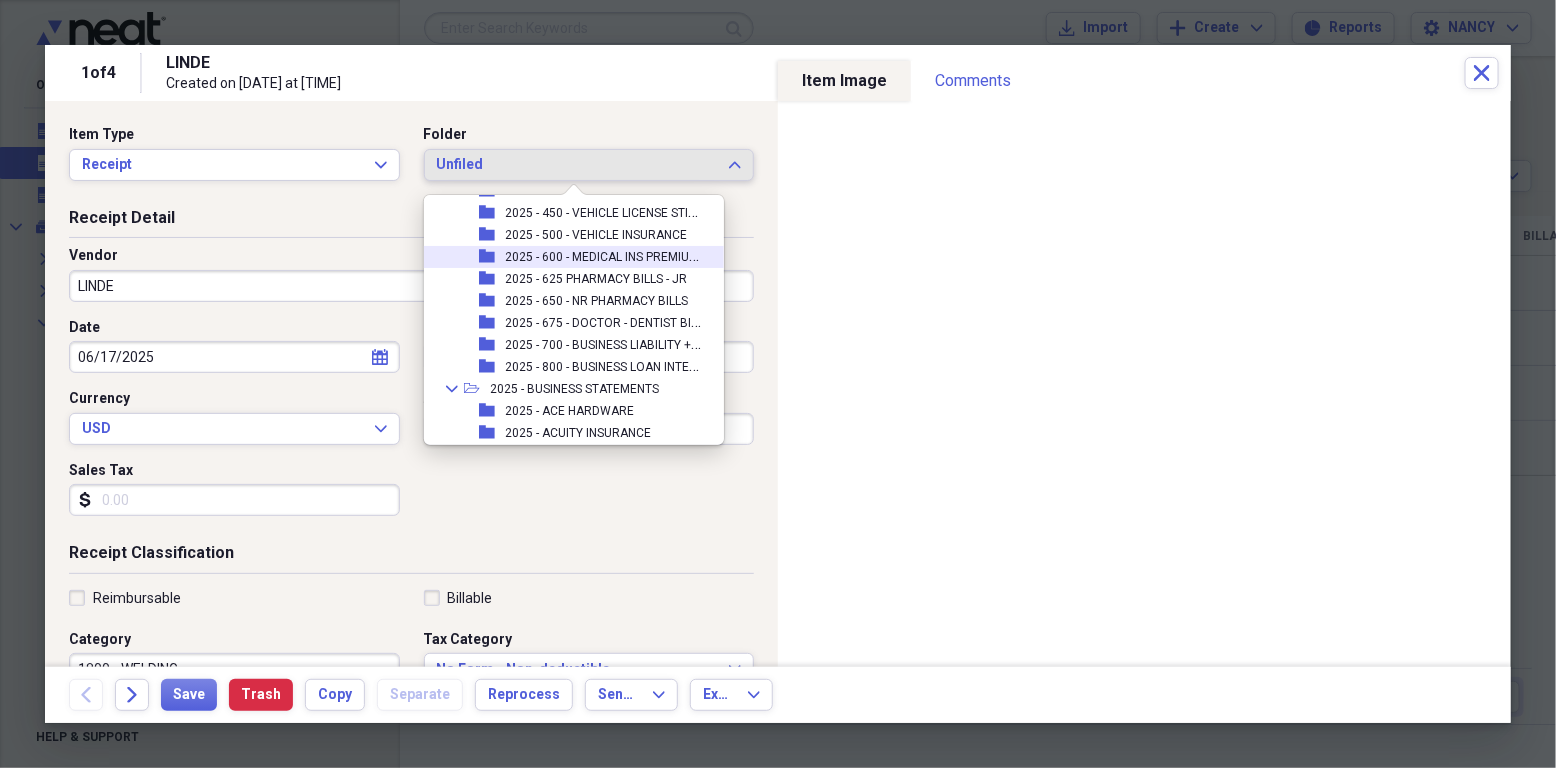 scroll, scrollTop: 13960, scrollLeft: 0, axis: vertical 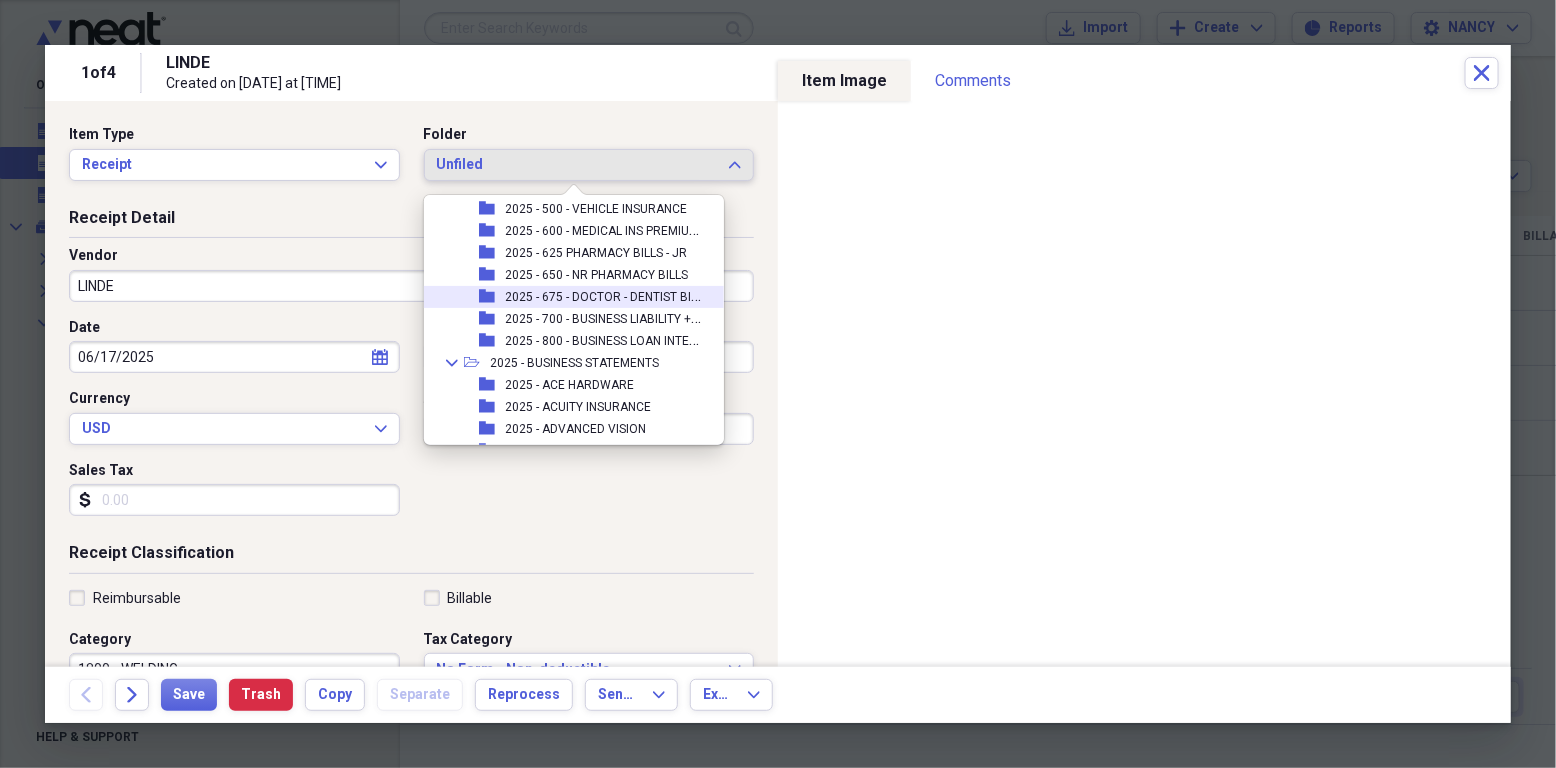 click on "2025 - 675 - DOCTOR - DENTIST BILLS" at bounding box center [607, 295] 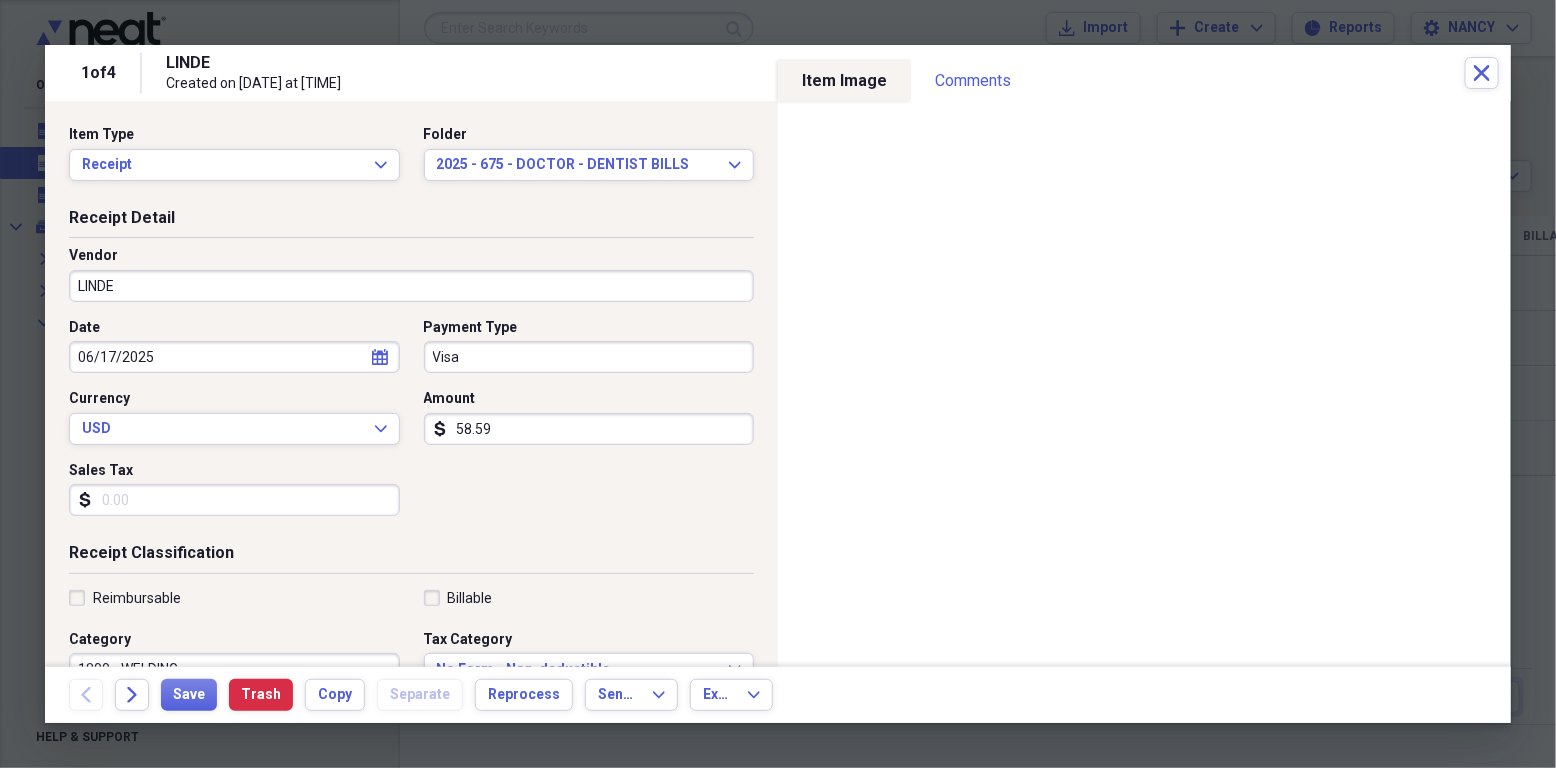 click on "LINDE" at bounding box center (411, 286) 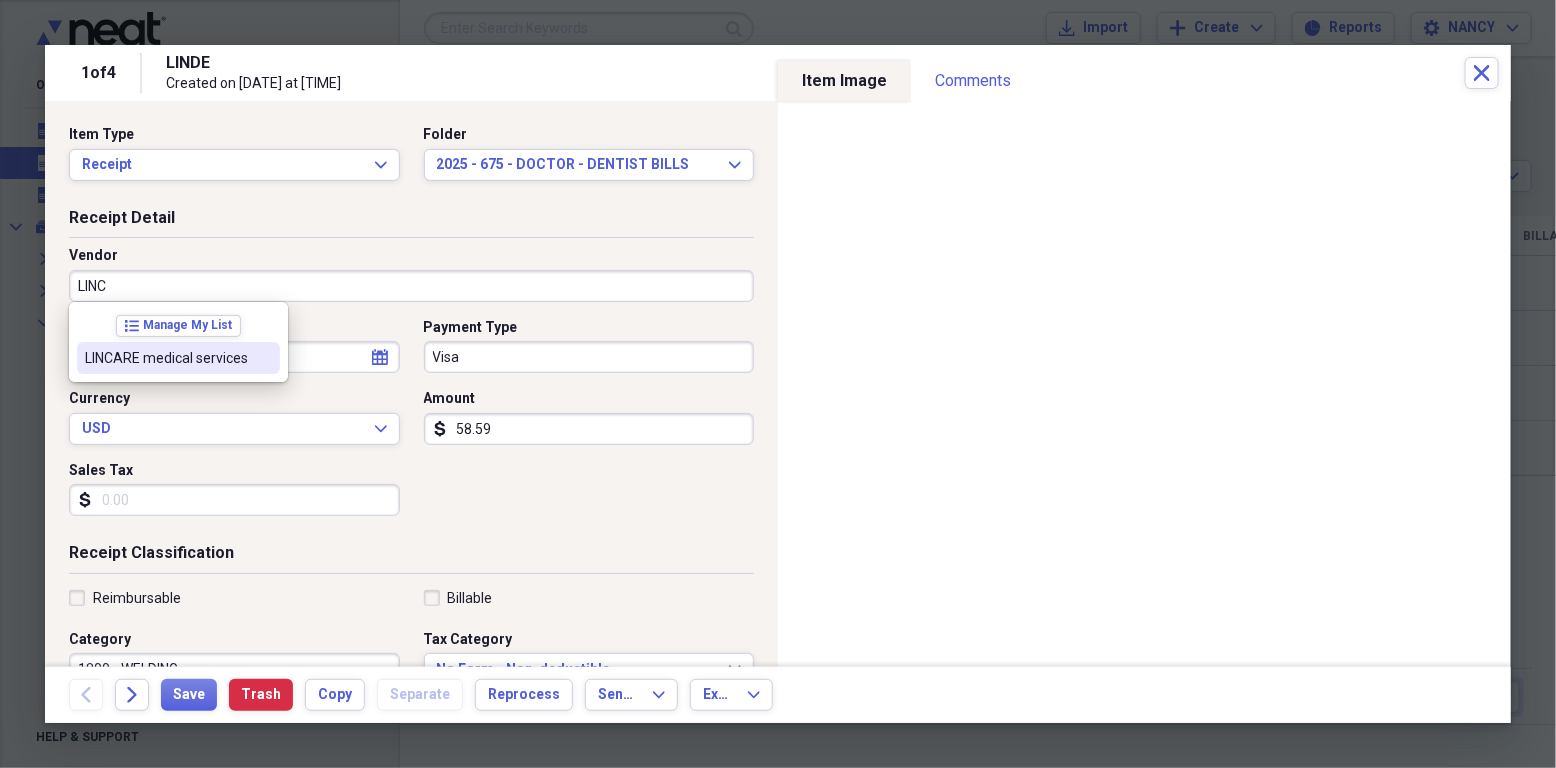 click on "LINCARE medical services" at bounding box center [166, 358] 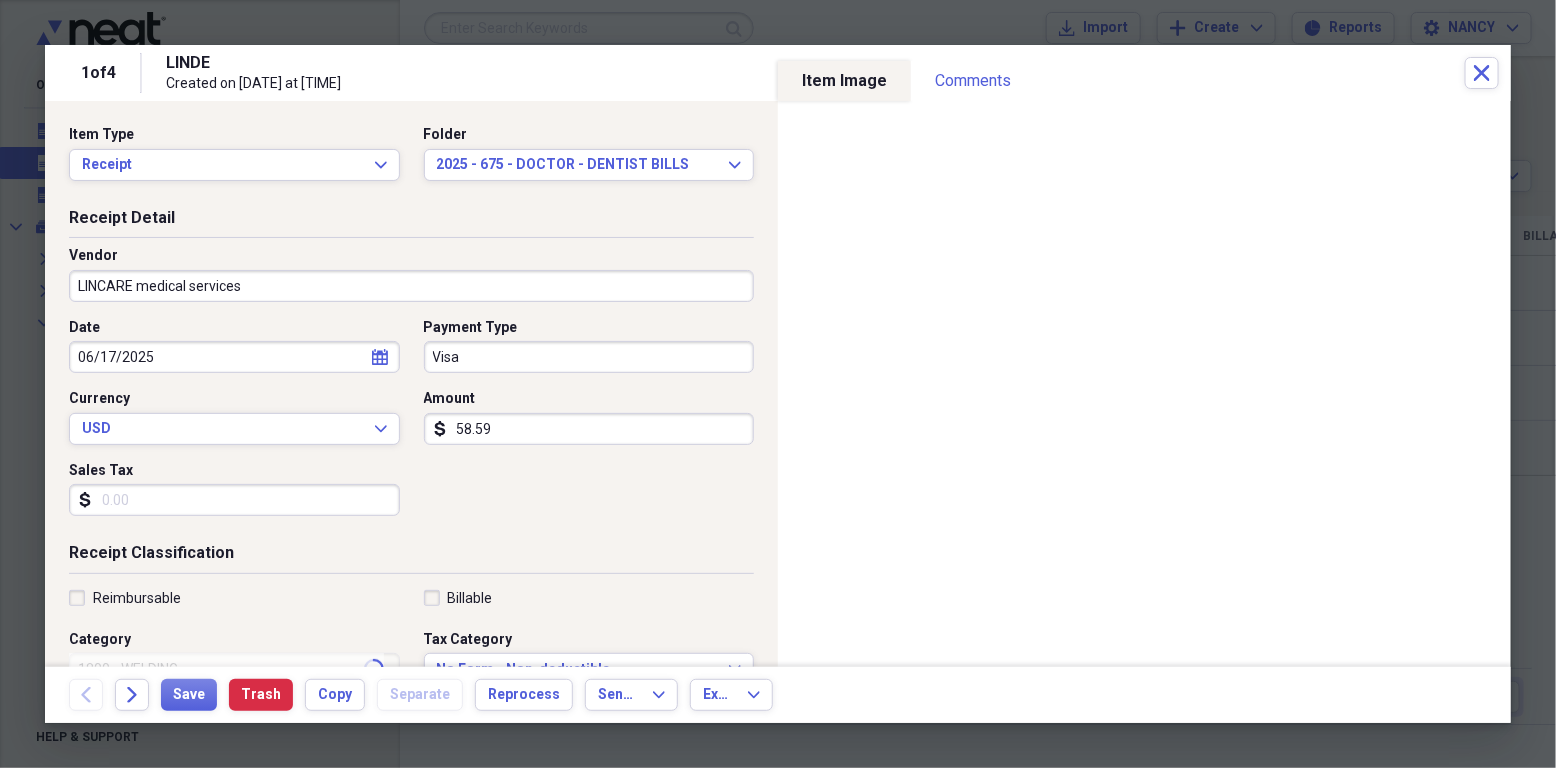 type on "625 - PHARMACY BILL - JR" 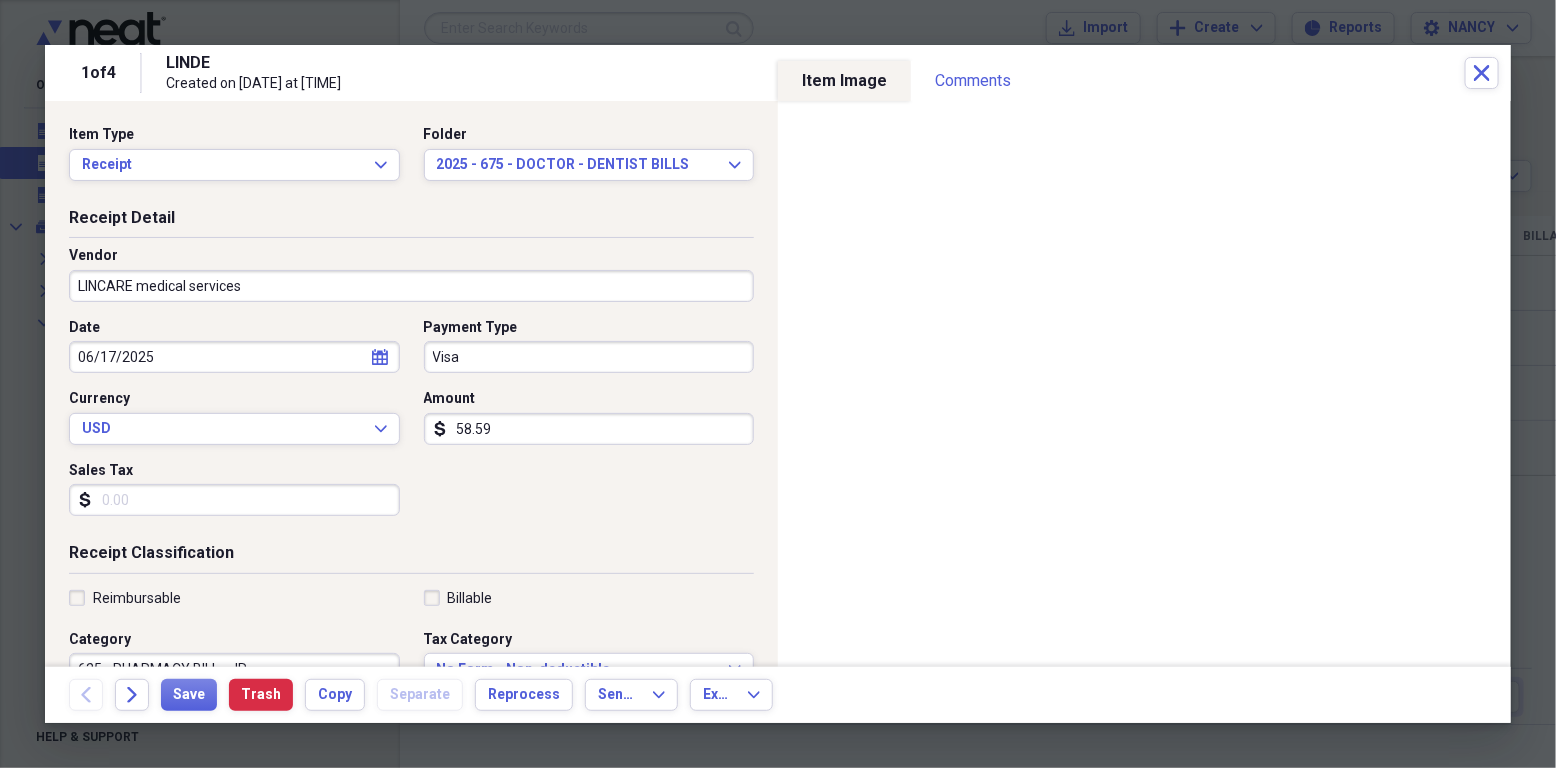 click on "calendar" 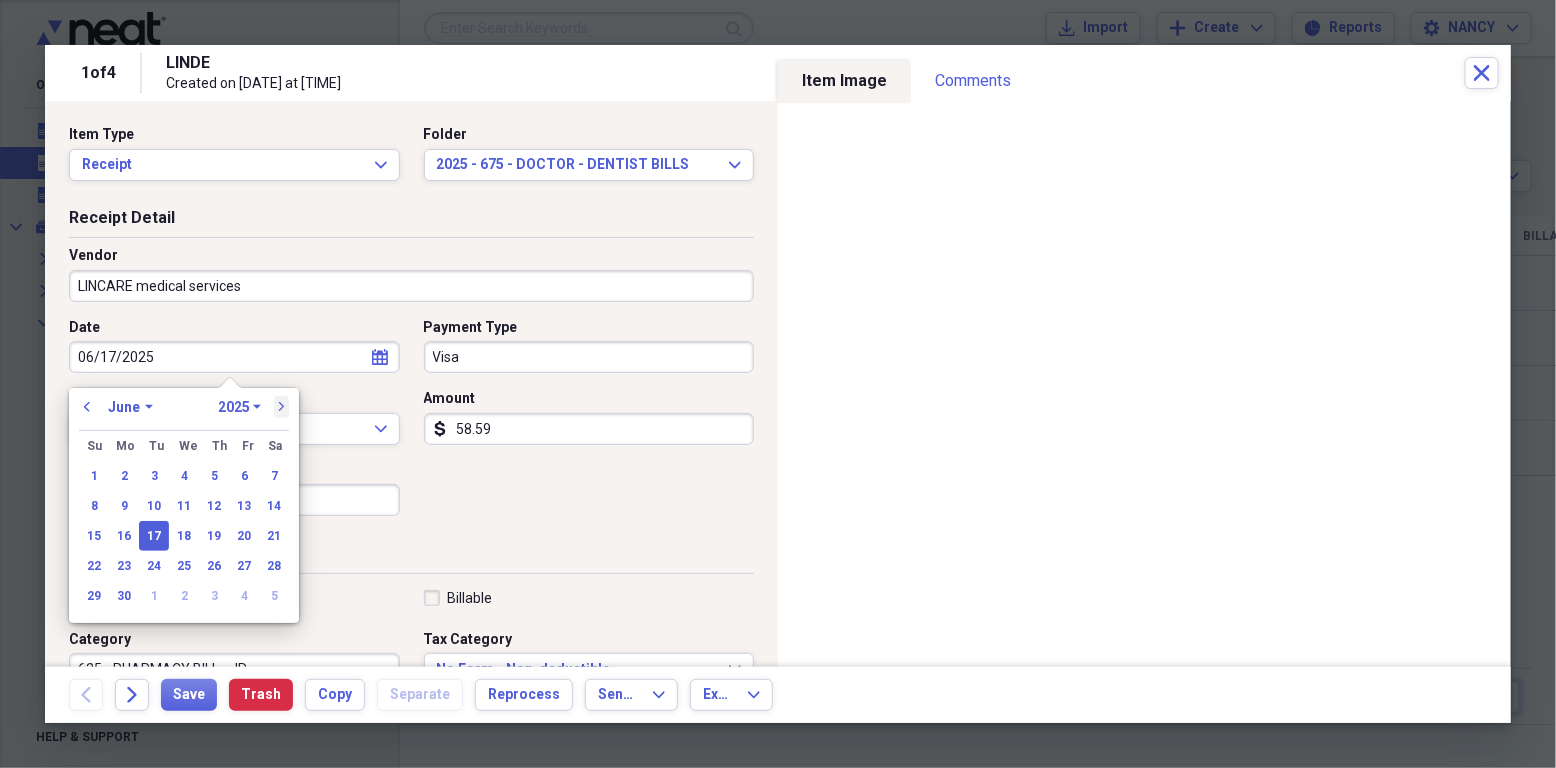 click on "next" at bounding box center [282, 407] 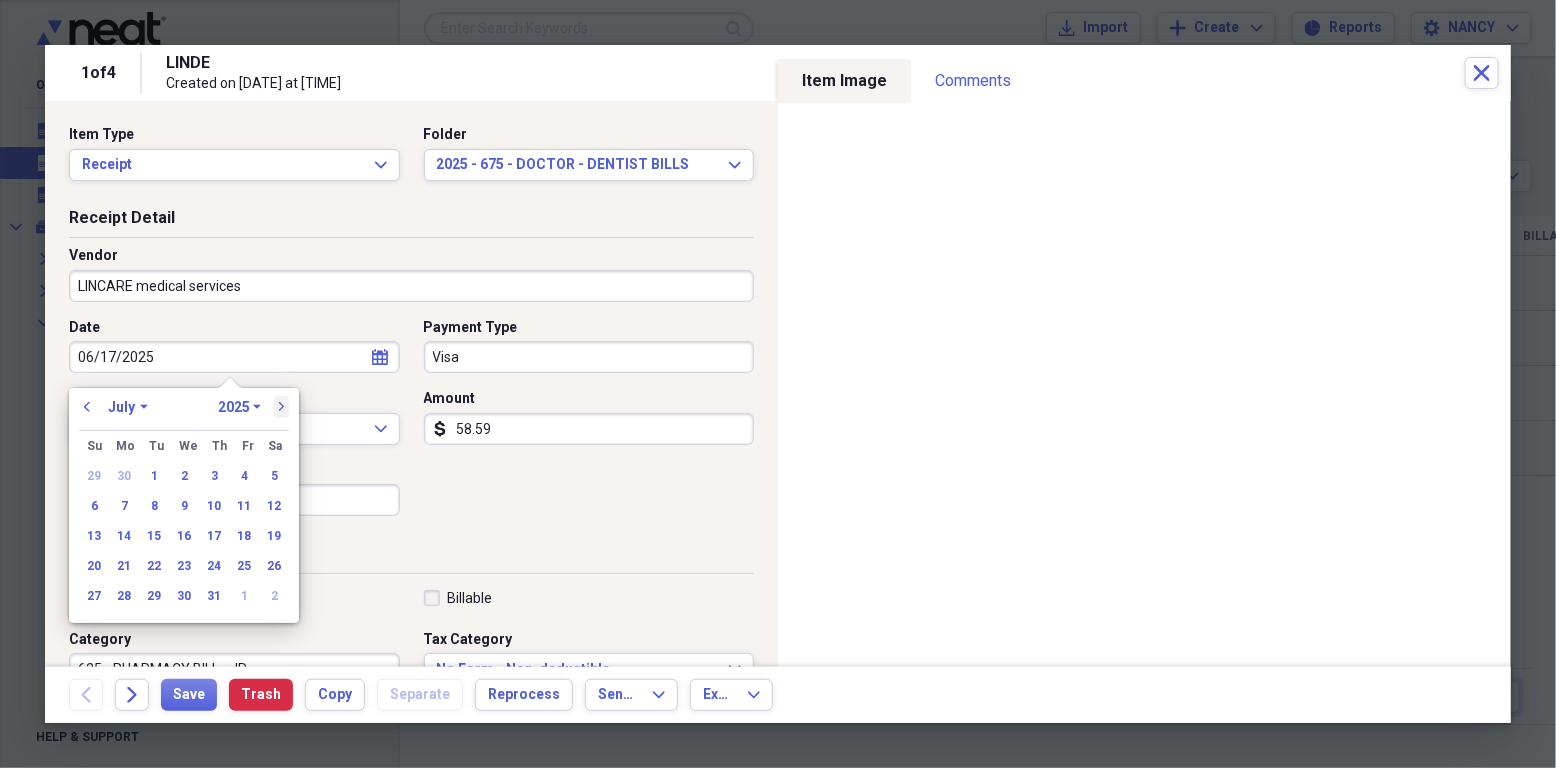 click on "next" at bounding box center (282, 407) 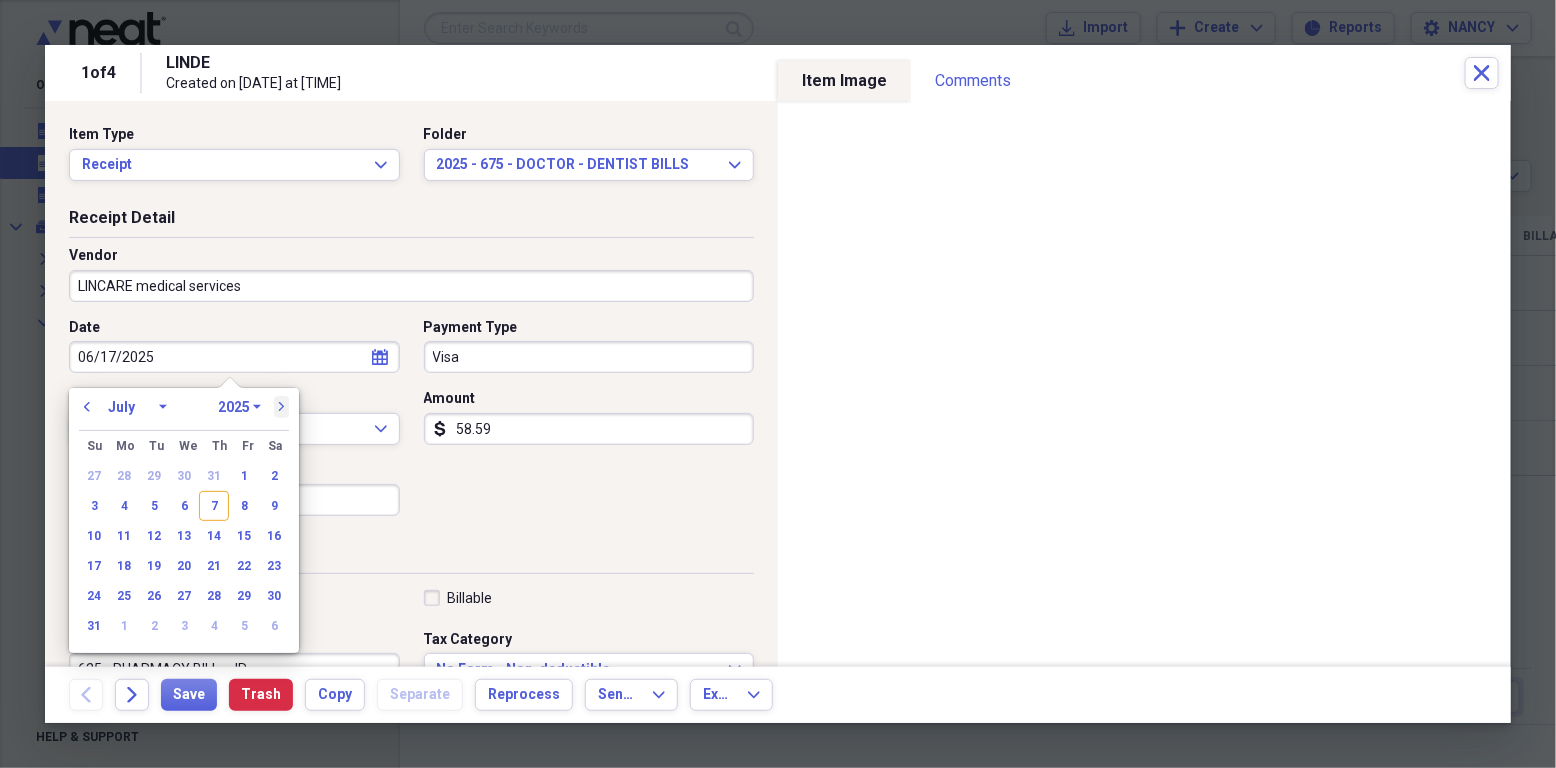 select on "7" 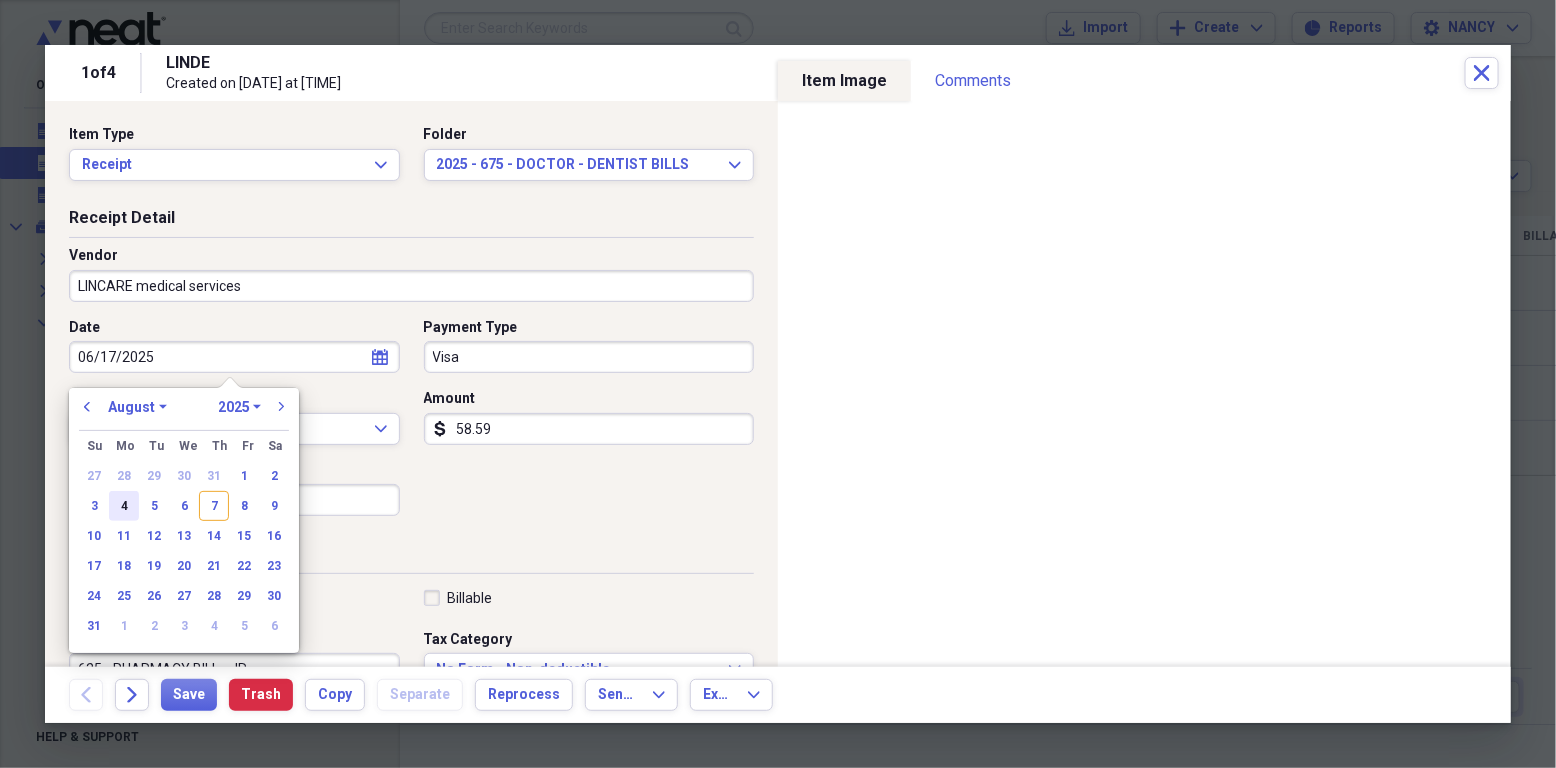 click on "4" at bounding box center (124, 506) 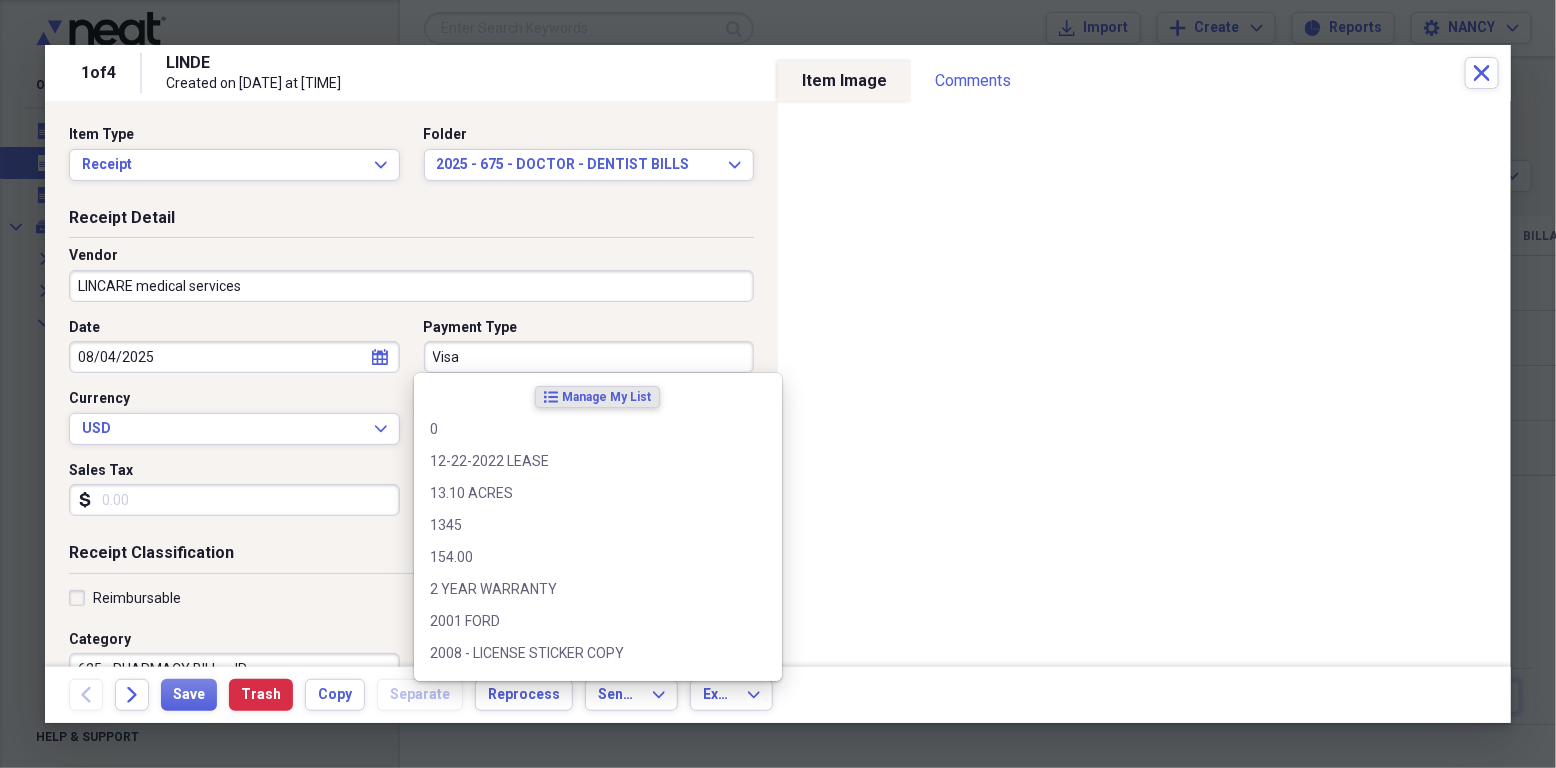 click on "Visa" at bounding box center (589, 357) 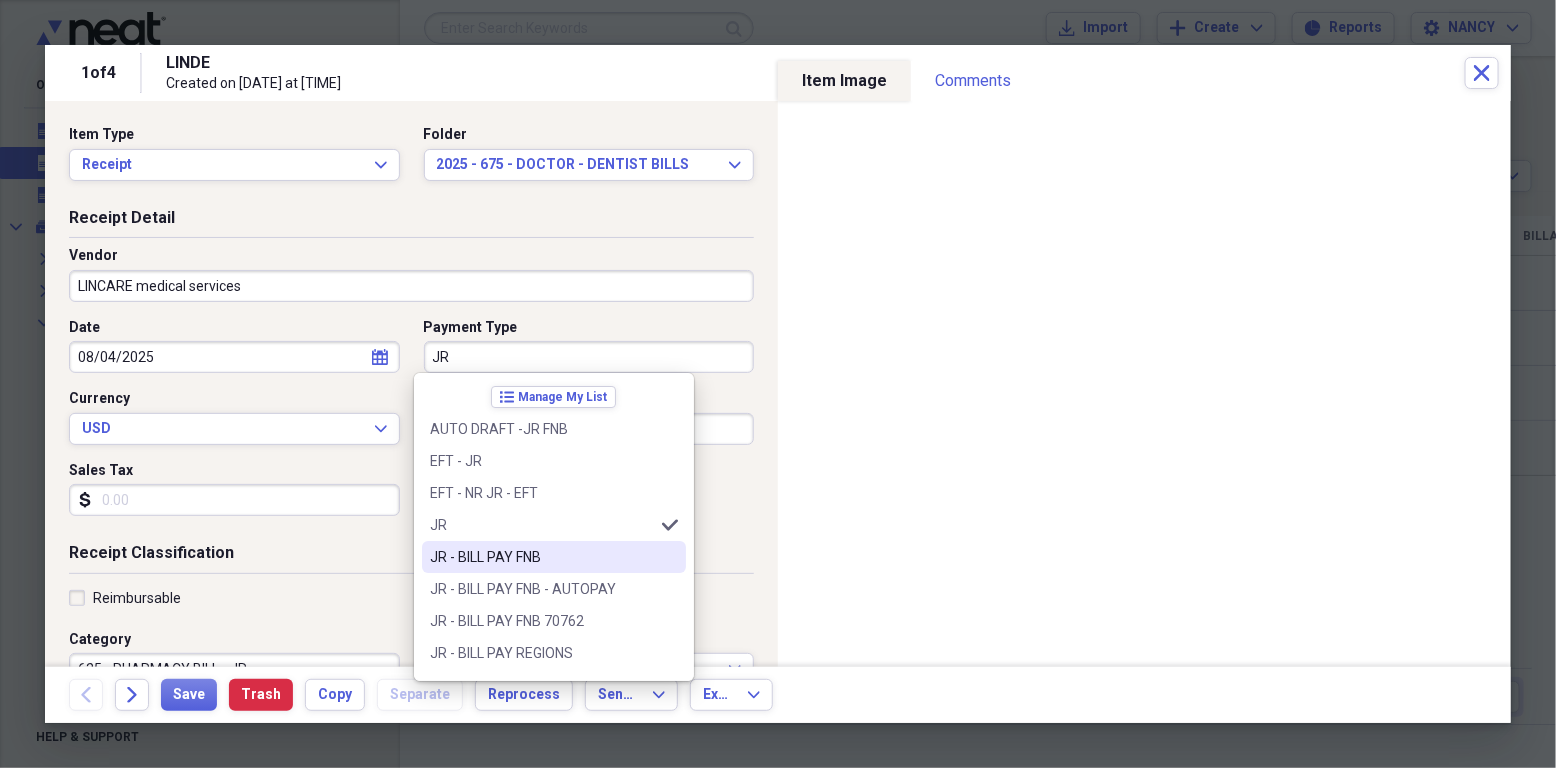 click on "JR - BILL PAY FNB" at bounding box center (542, 557) 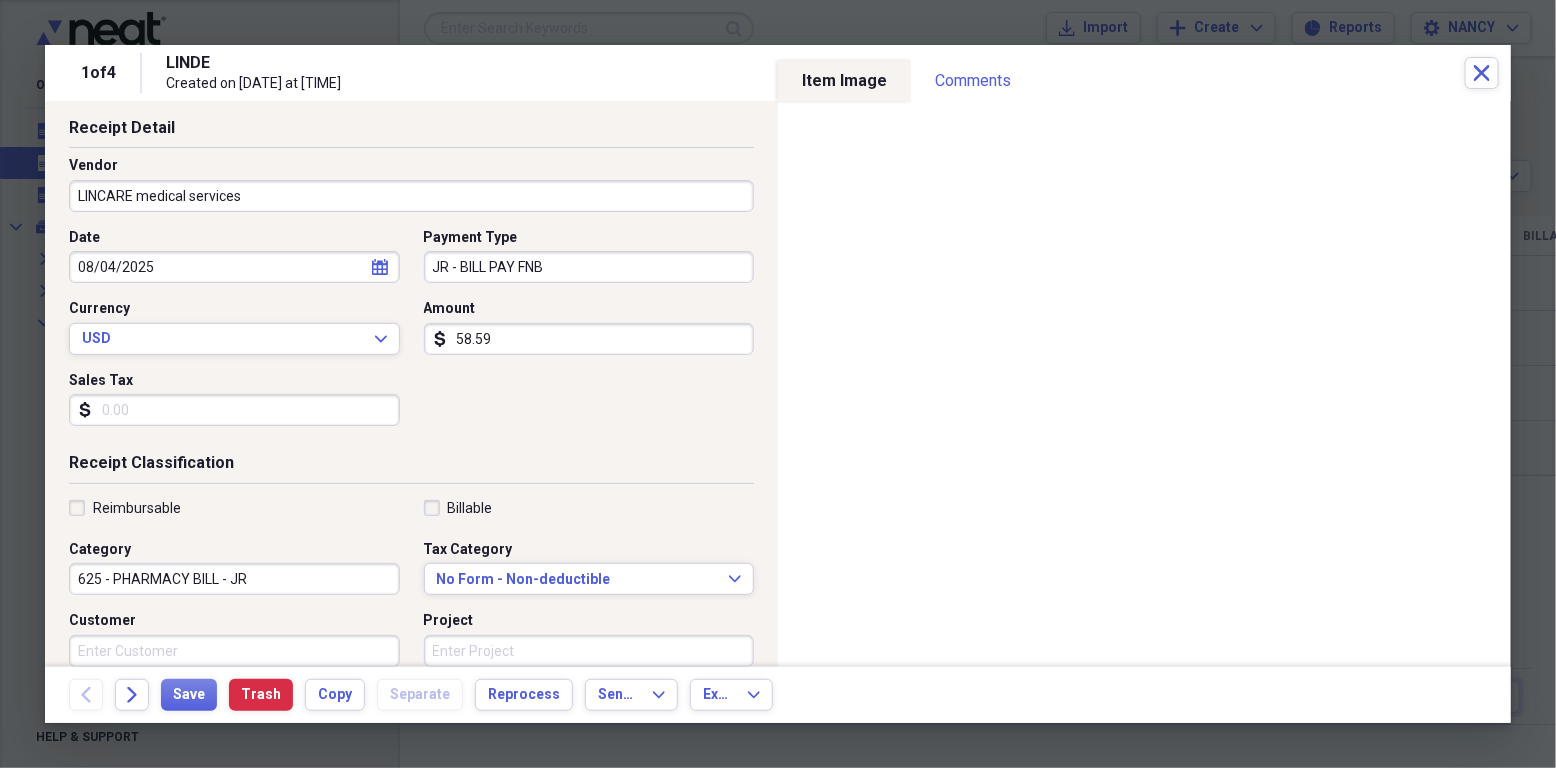scroll, scrollTop: 133, scrollLeft: 0, axis: vertical 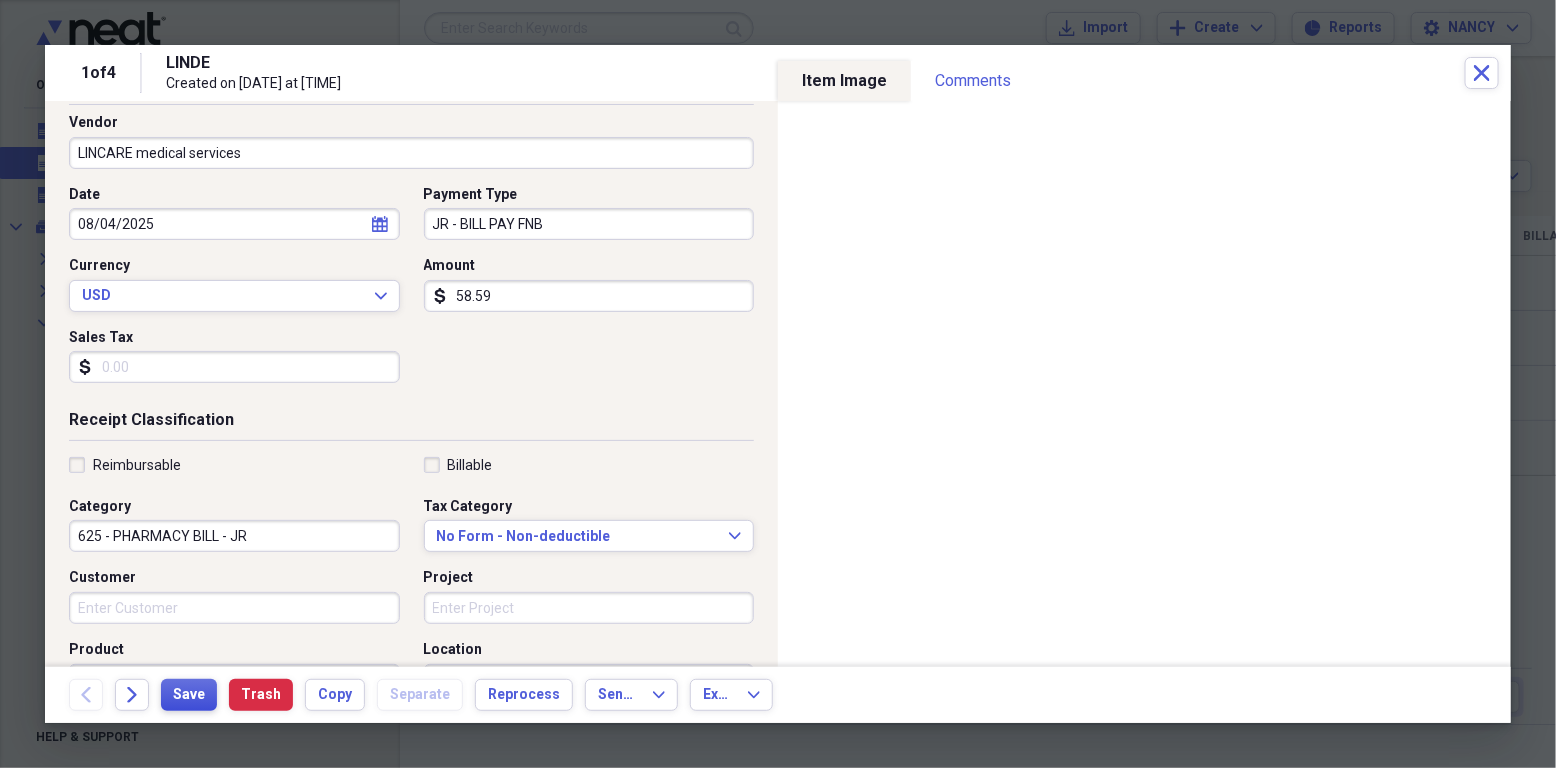 click on "Save" at bounding box center (189, 695) 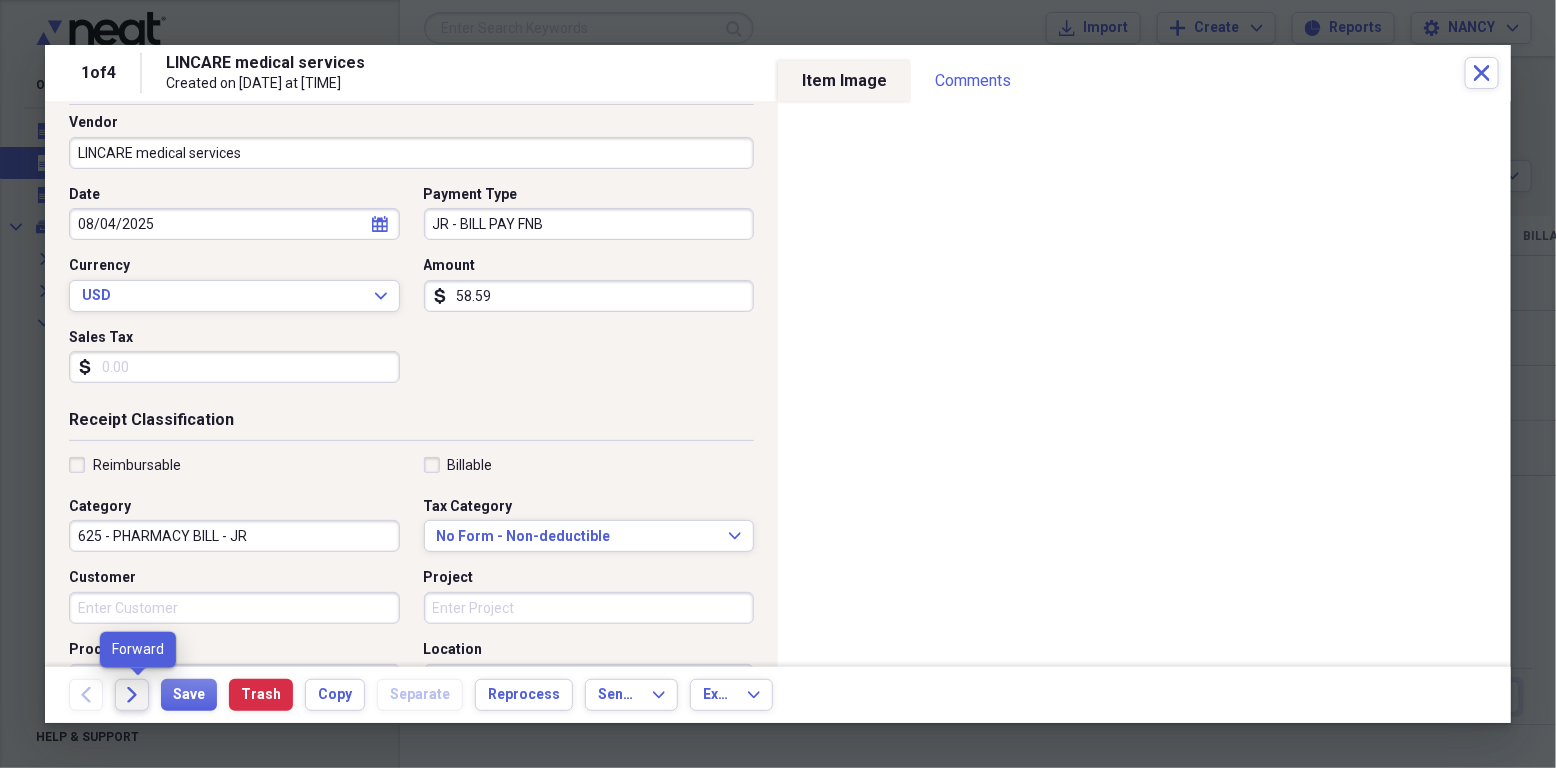 click on "Forward" 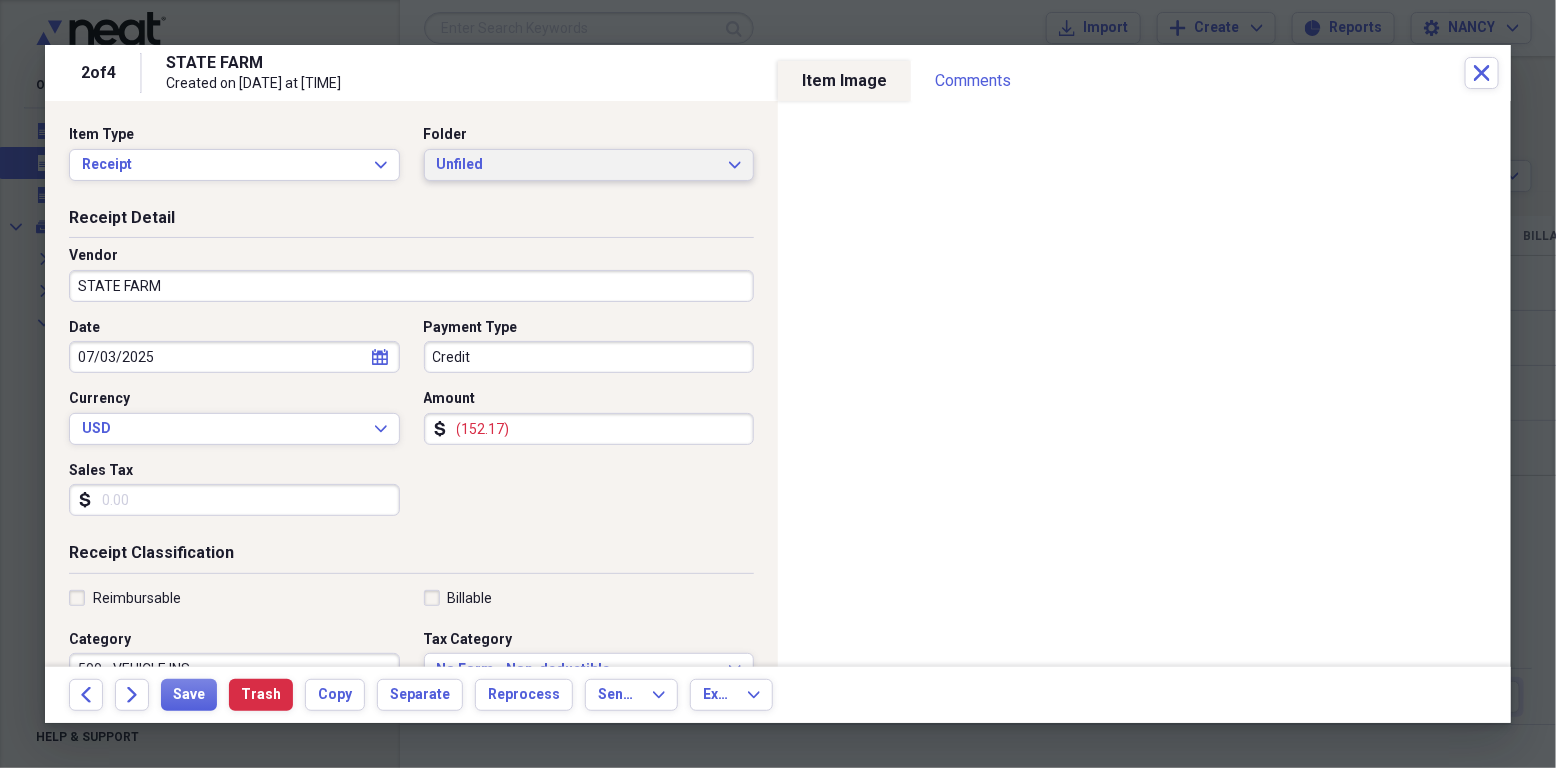 click on "Expand" 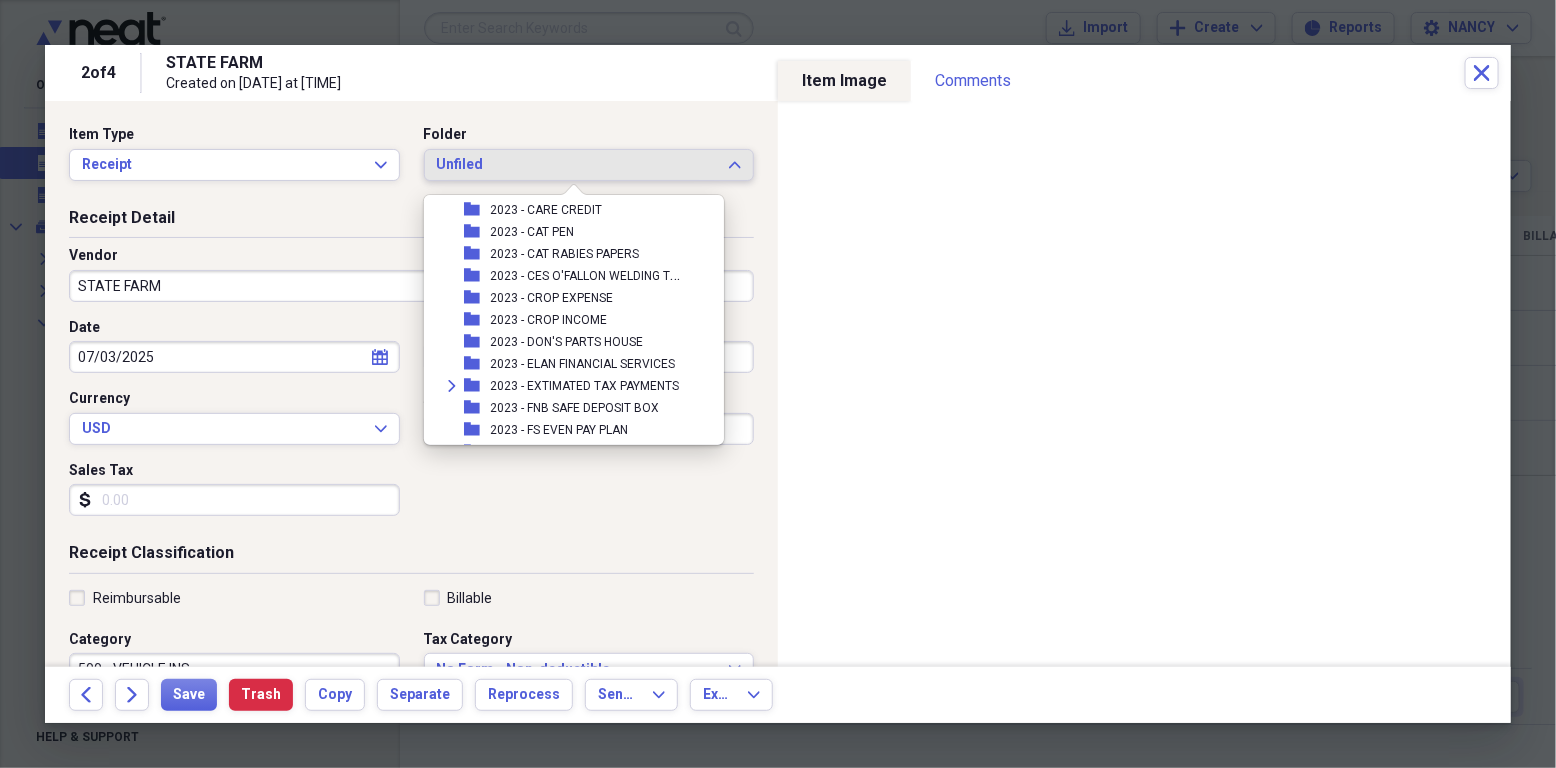 scroll, scrollTop: 12584, scrollLeft: 0, axis: vertical 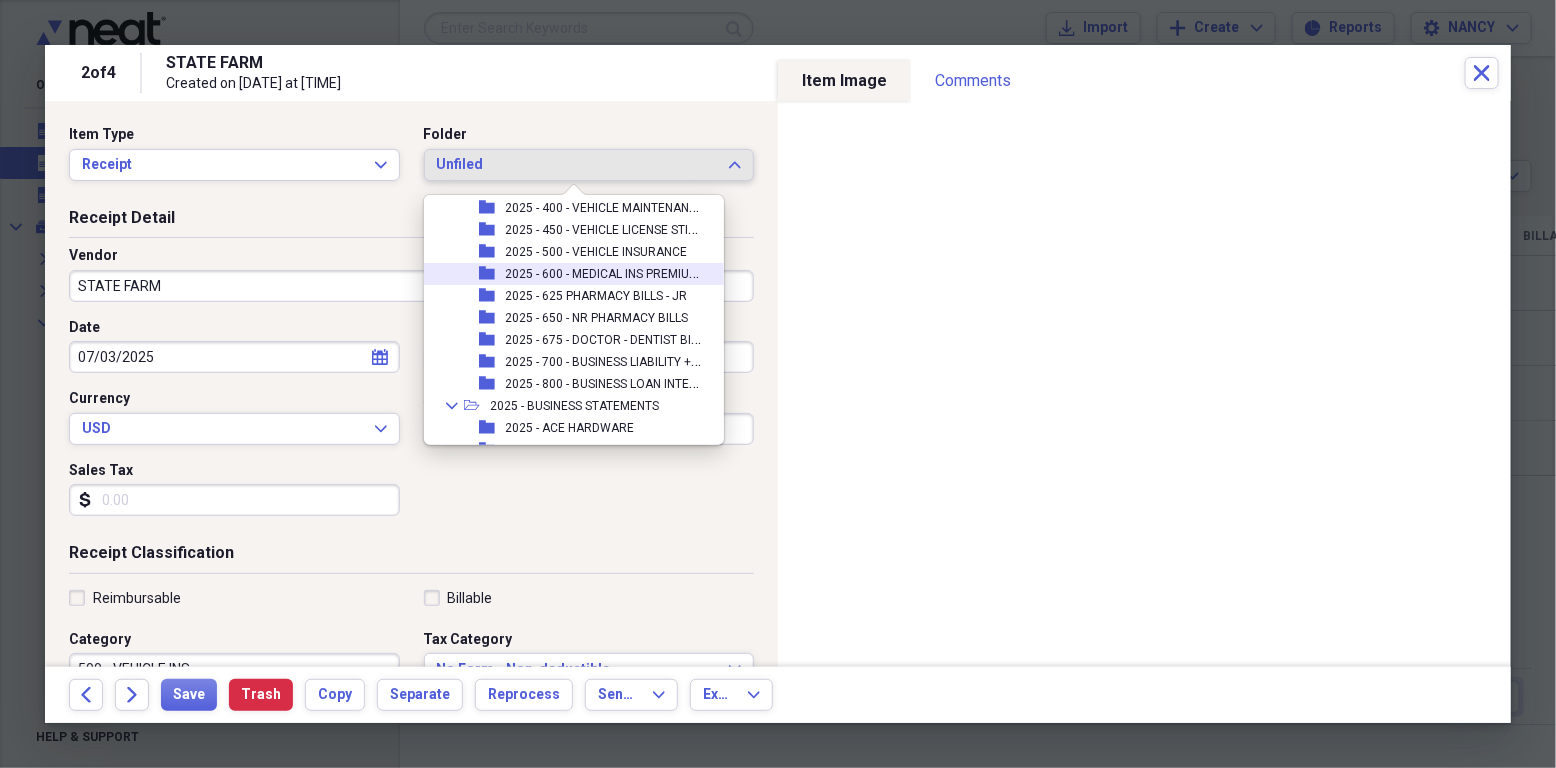 click on "2025 - 600 - MEDICAL INS PREMIUMS" at bounding box center (605, 272) 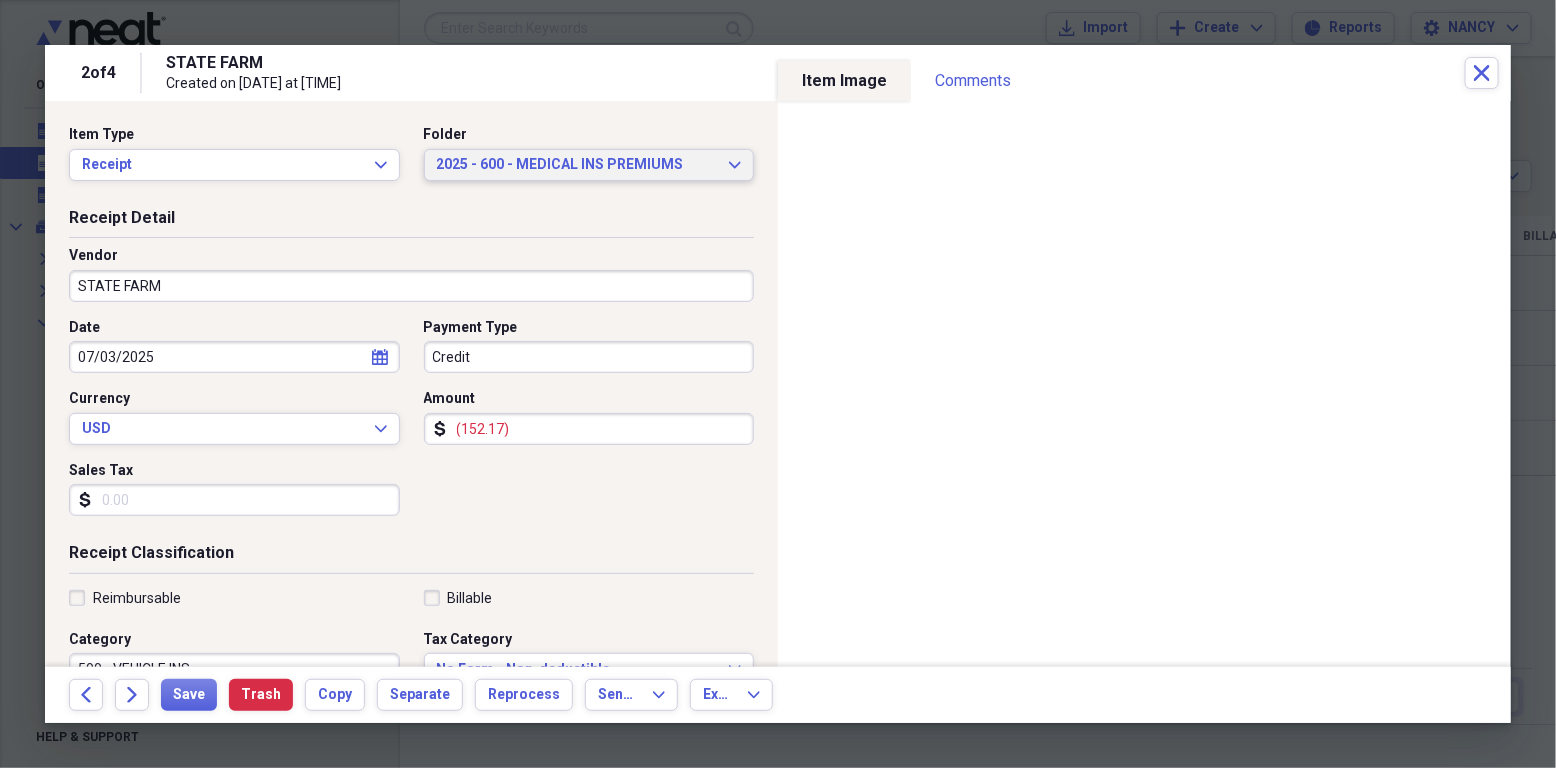 click on "Expand" 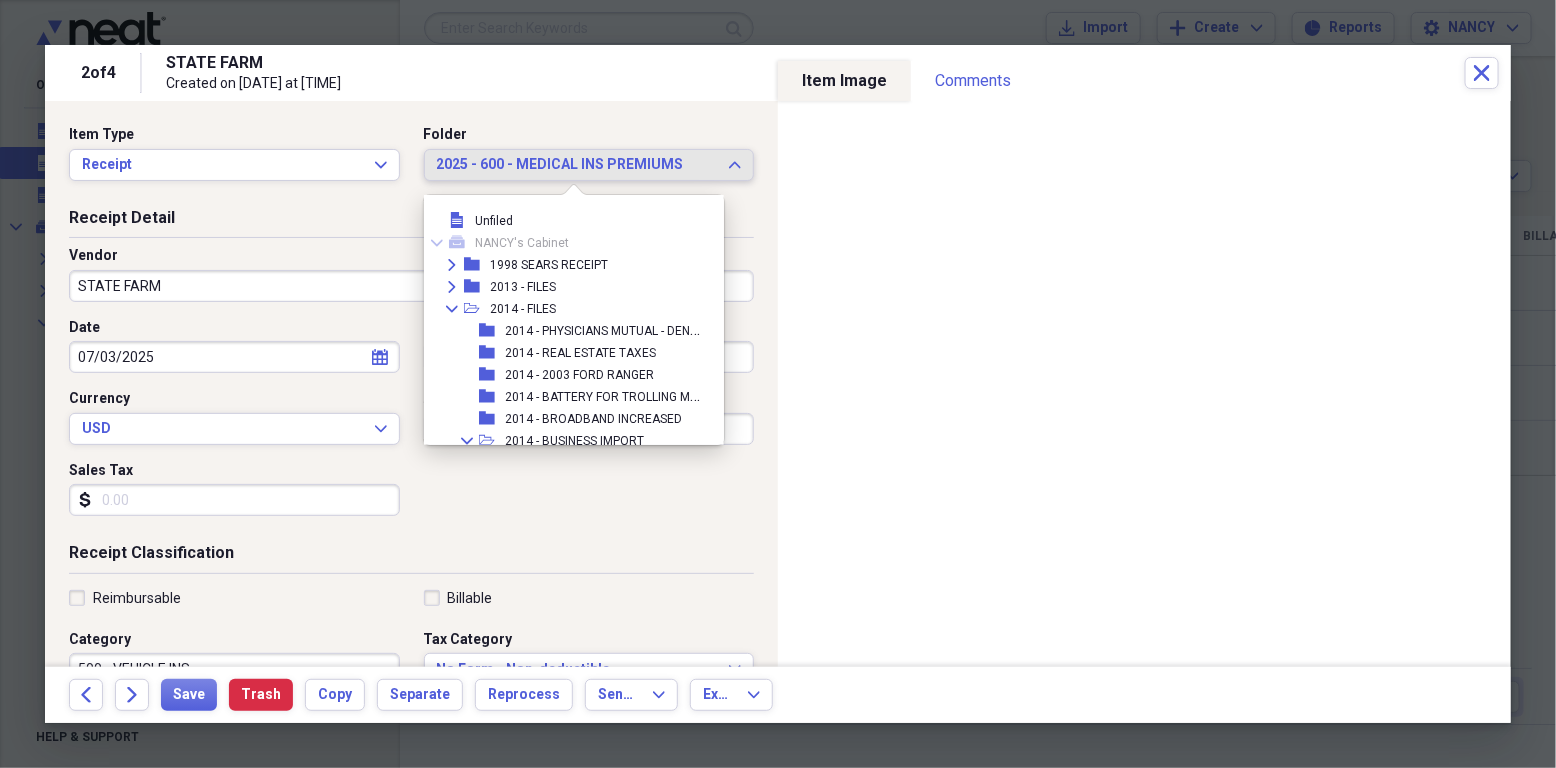 scroll, scrollTop: 13874, scrollLeft: 0, axis: vertical 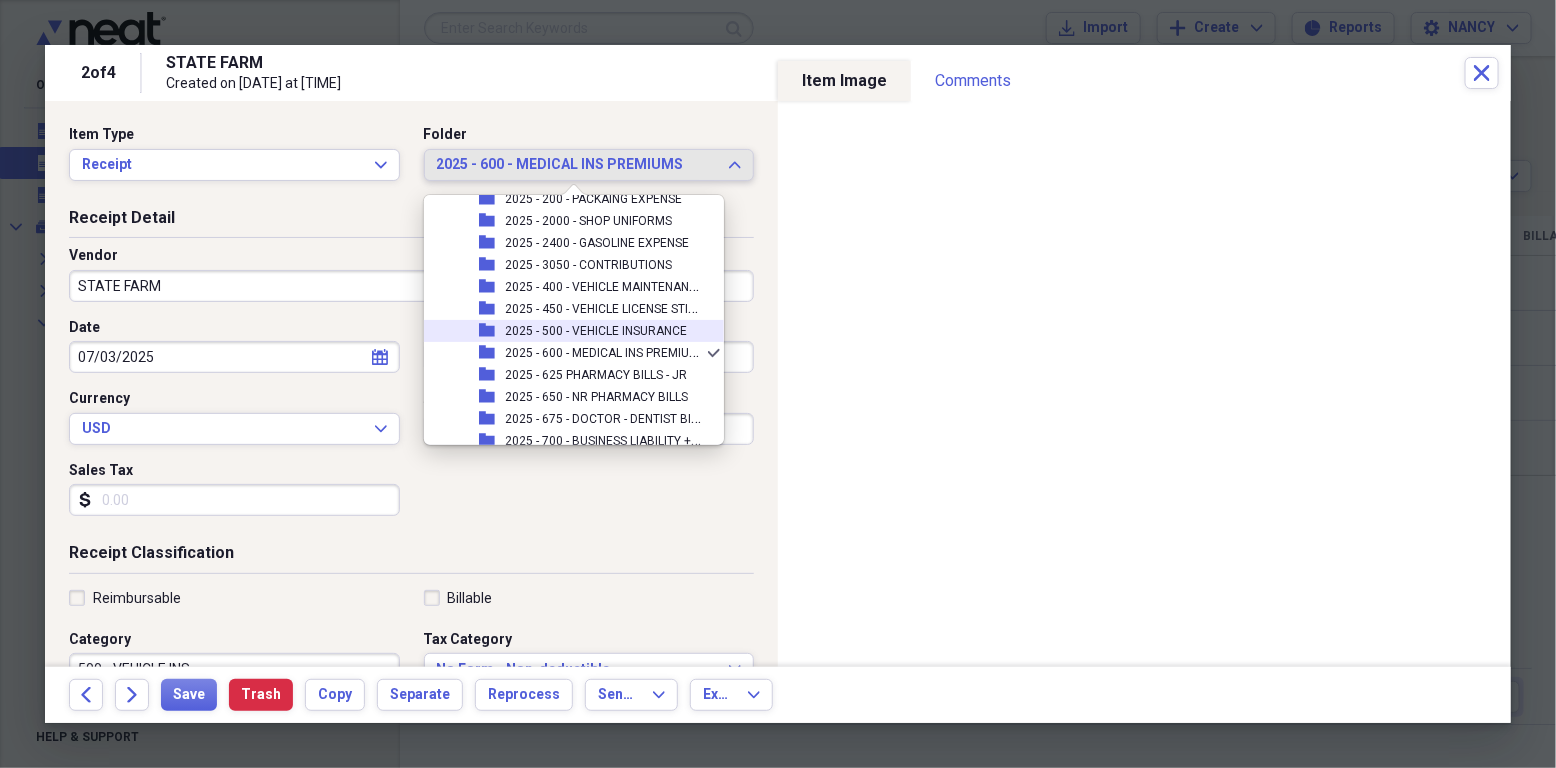 click on "2025 - 500 - VEHICLE INSURANCE" at bounding box center (596, 331) 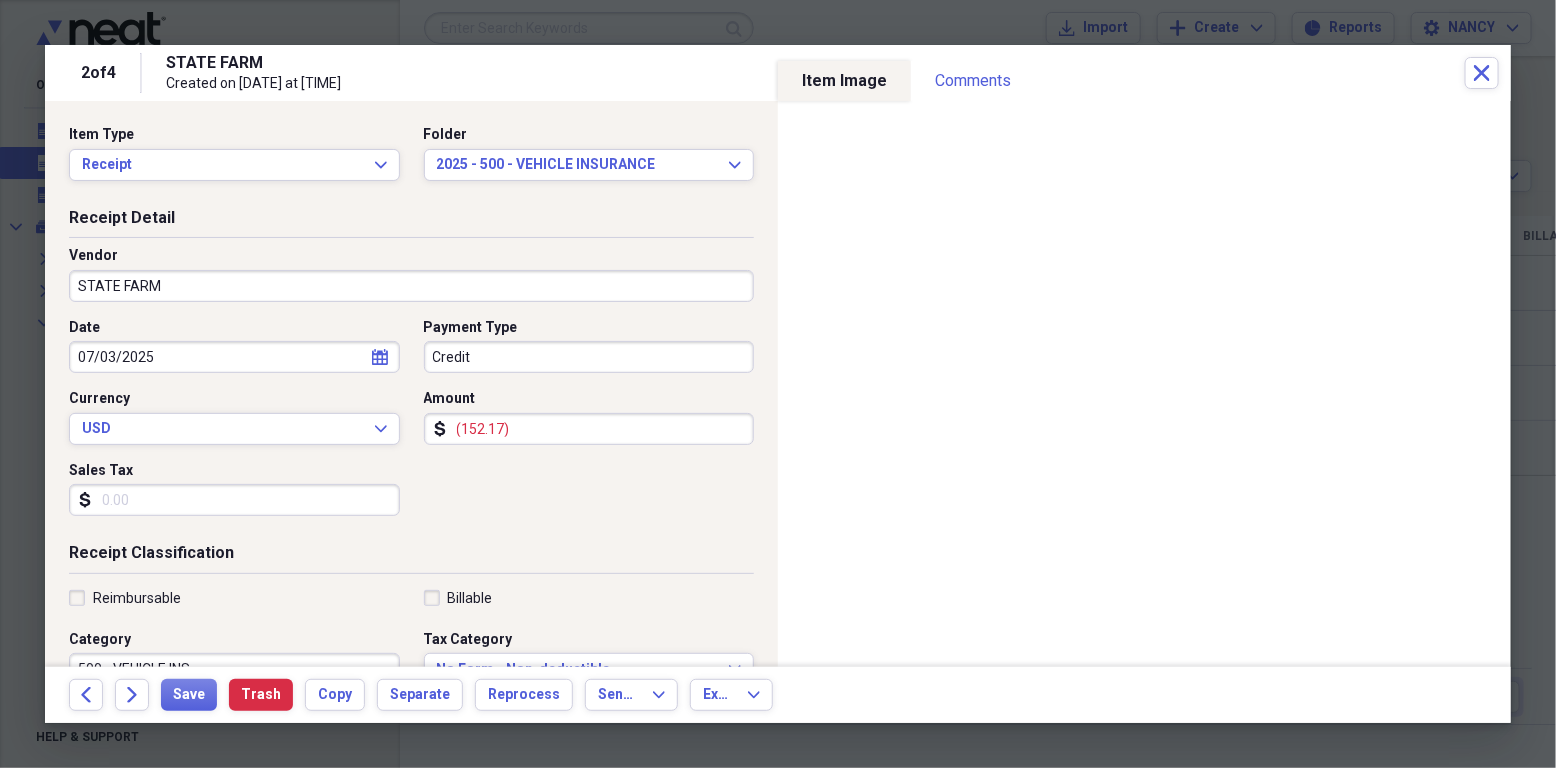 click on "calendar" 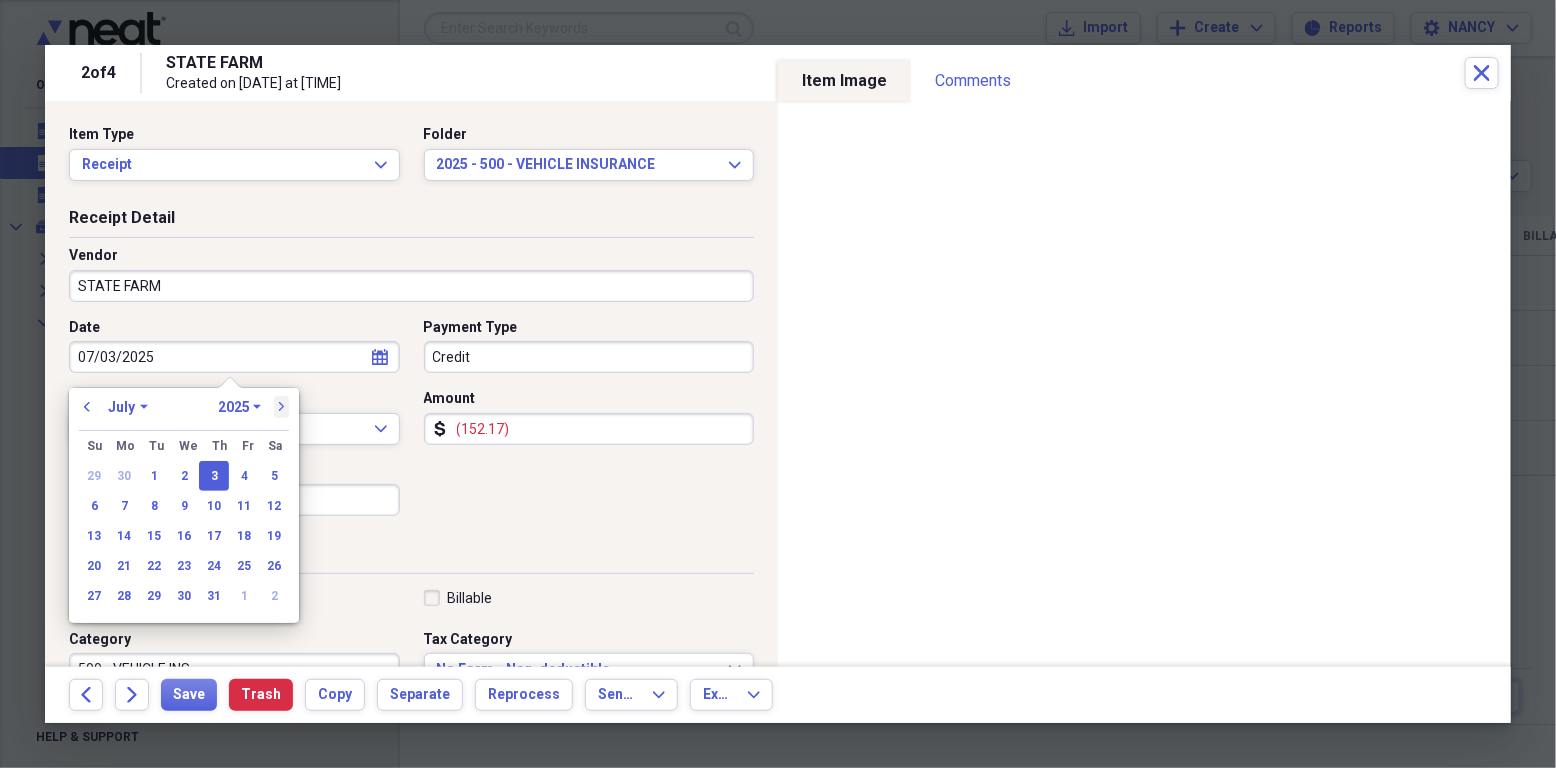 click on "next" at bounding box center [282, 407] 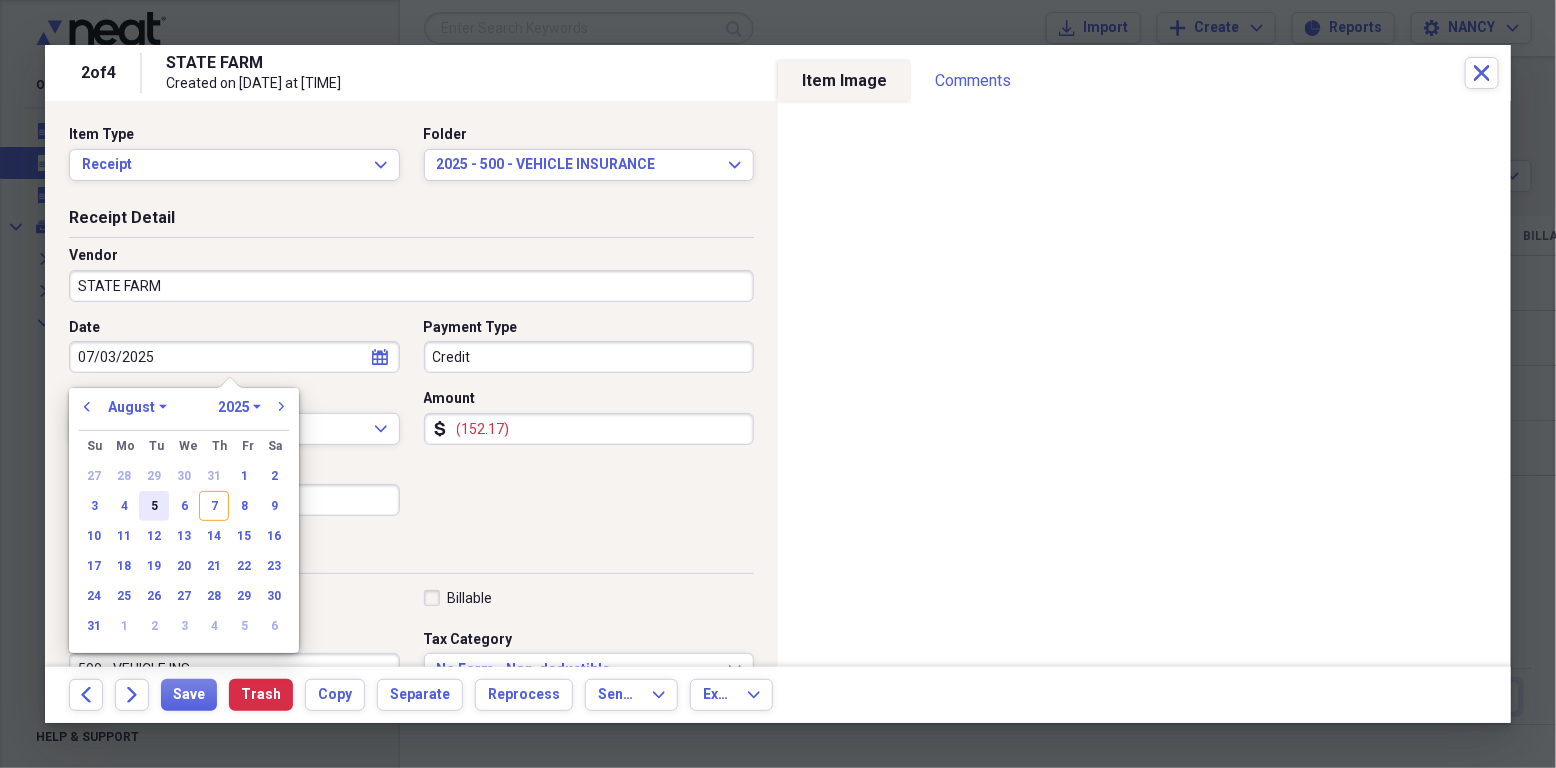 click on "5" at bounding box center (154, 506) 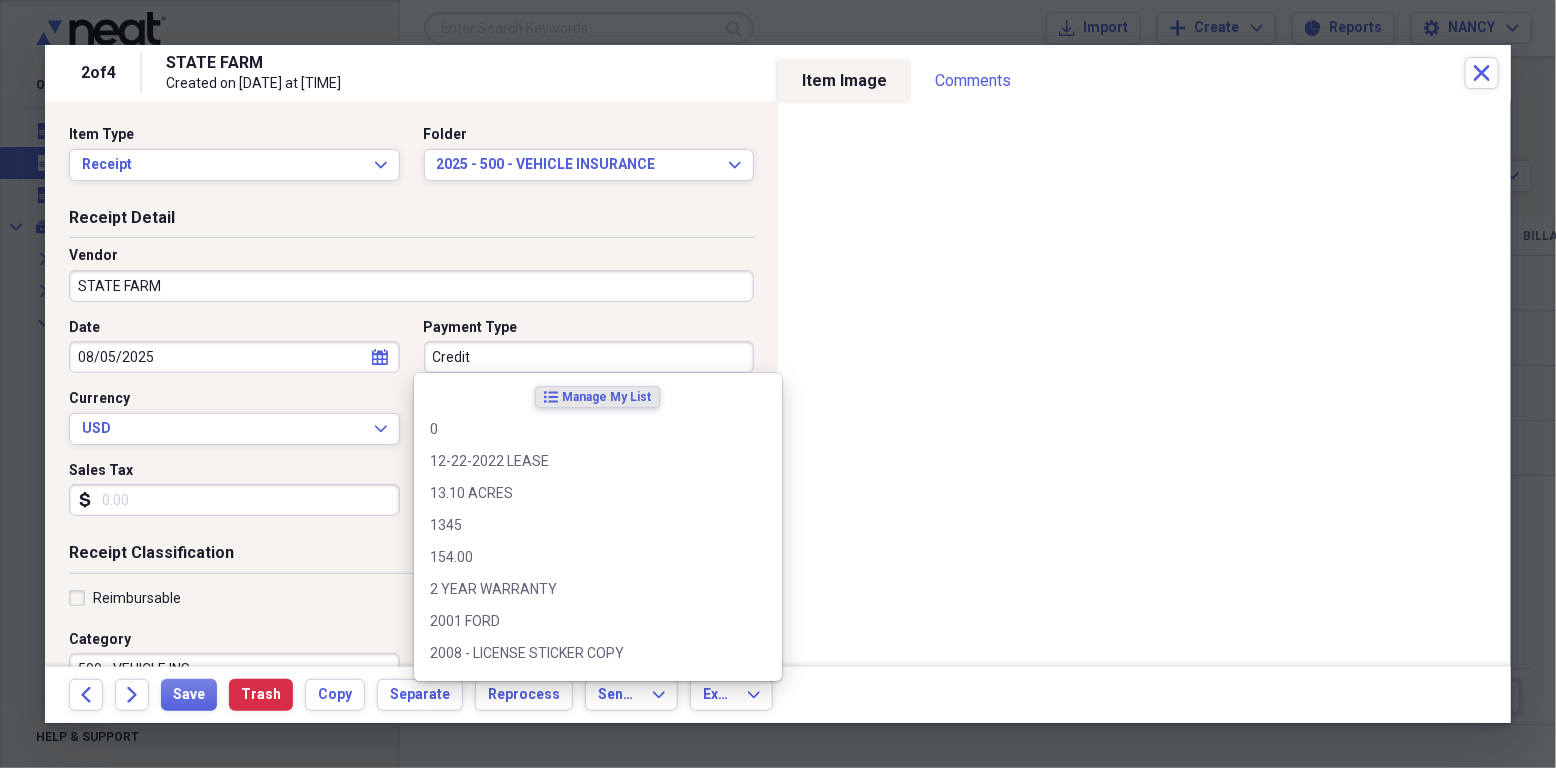 click on "Organize My Files 66 Collapse Unfiled Needs Review 66 Unfiled All Files Unfiled Unfiled Unfiled Saved Reports Collapse My Cabinet NANCY's Cabinet Add Folder Expand Folder 1998 SEARS RECEIPT Add Folder Expand Folder 2013  - FILES Add Folder Collapse Open Folder 2014 - FILES Add Folder Folder 2014 -  PHYSICIANS MUTUAL - DENTAL-VISION - JR Add Folder Folder 2014 -  REAL ESTATE TAXES Add Folder Folder 2014 - 2003 FORD RANGER Add Folder Folder 2014 - BATTERY FOR TROLLING MOTOR Add Folder Folder 2014 - BROADBAND  INCREASED Add Folder Collapse Open Folder 2014 - BUSINESS IMPORT Add Folder Folder 100 - MATERIAL EXPENSE - 2014 Add Folder Folder 1050 - ACCOUNTING SERVICE - 2014 Add Folder Folder 1100 - OFFICE EXPENSE - 2014 Add Folder Folder 1300 - SHOP EXPENSE - 2014 Add Folder Folder 1350 - SHOP EQUIPMENT PURCHASED - 2014 Add Folder Folder 1400 - FOOD FOR SHOP - 2014 Add Folder Folder 1500 - ELECTRIC EXPENSE - 2014 Add Folder Folder 1600 - TELEPHONE EXPENSE - 2014 Add Folder Folder 1700 - HEATING EXPENSE - 2014 Home" at bounding box center (778, 384) 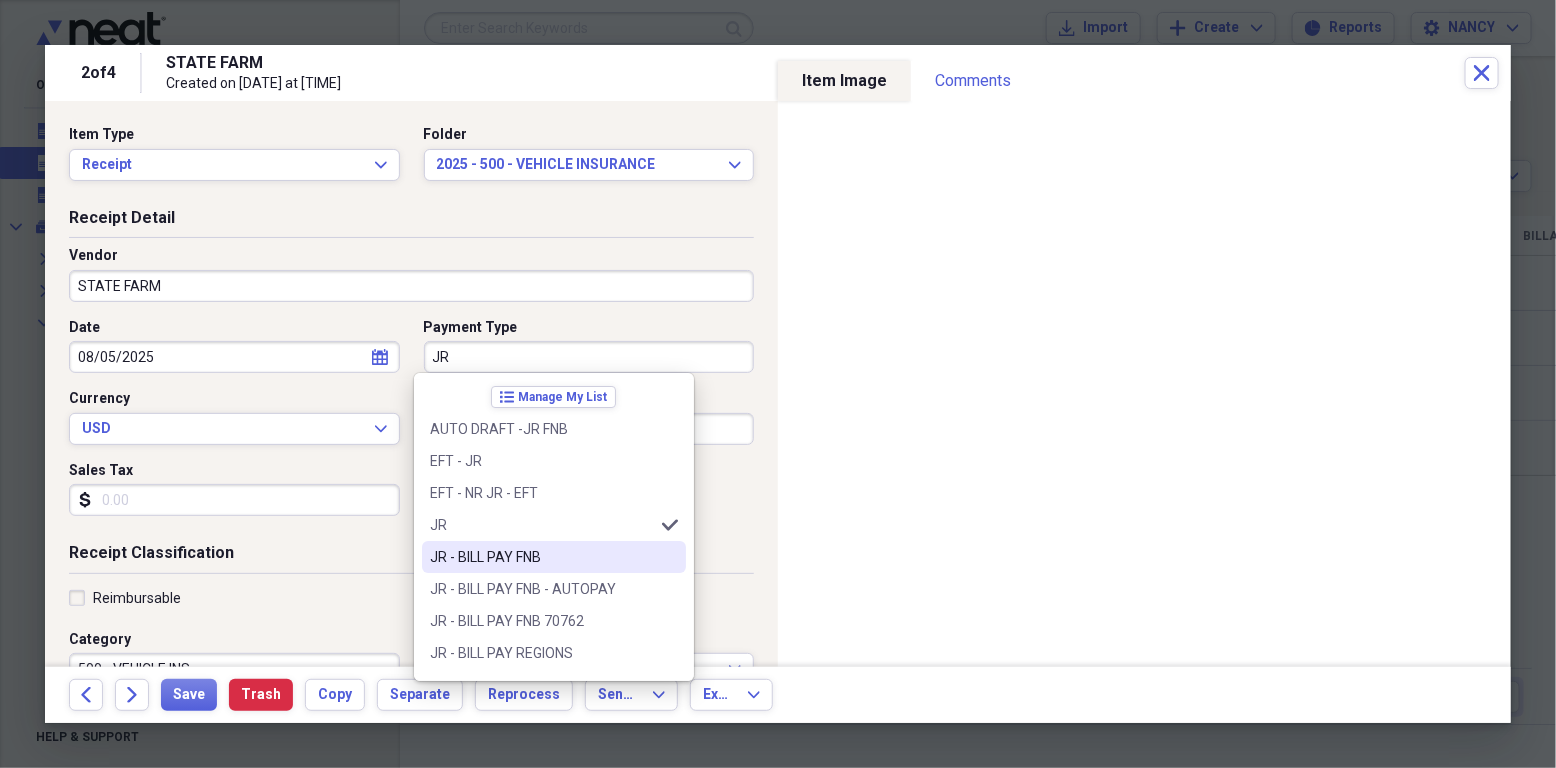 click on "JR - BILL PAY FNB" at bounding box center [542, 557] 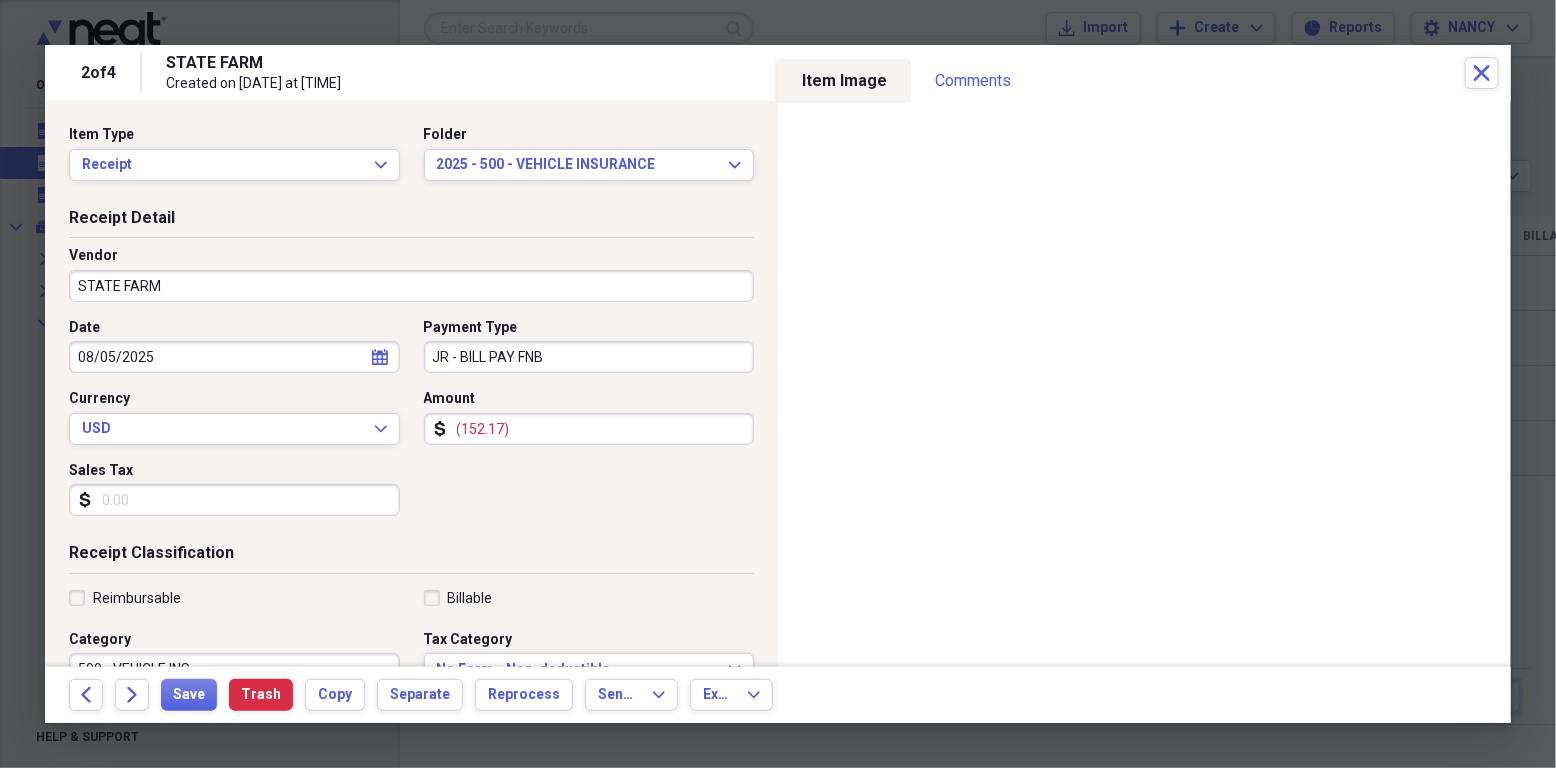 click on "(152.17)" at bounding box center (589, 429) 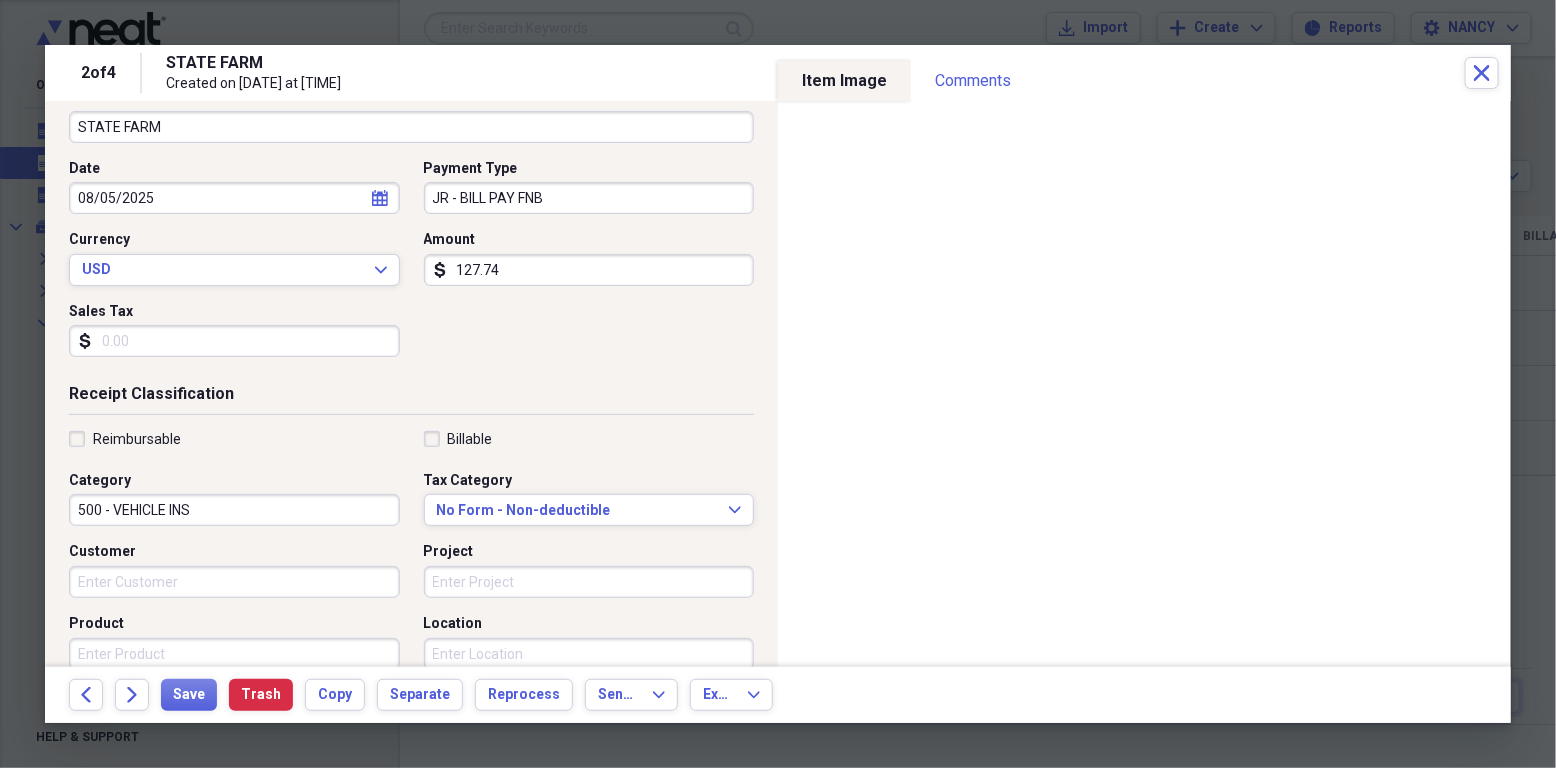 scroll, scrollTop: 266, scrollLeft: 0, axis: vertical 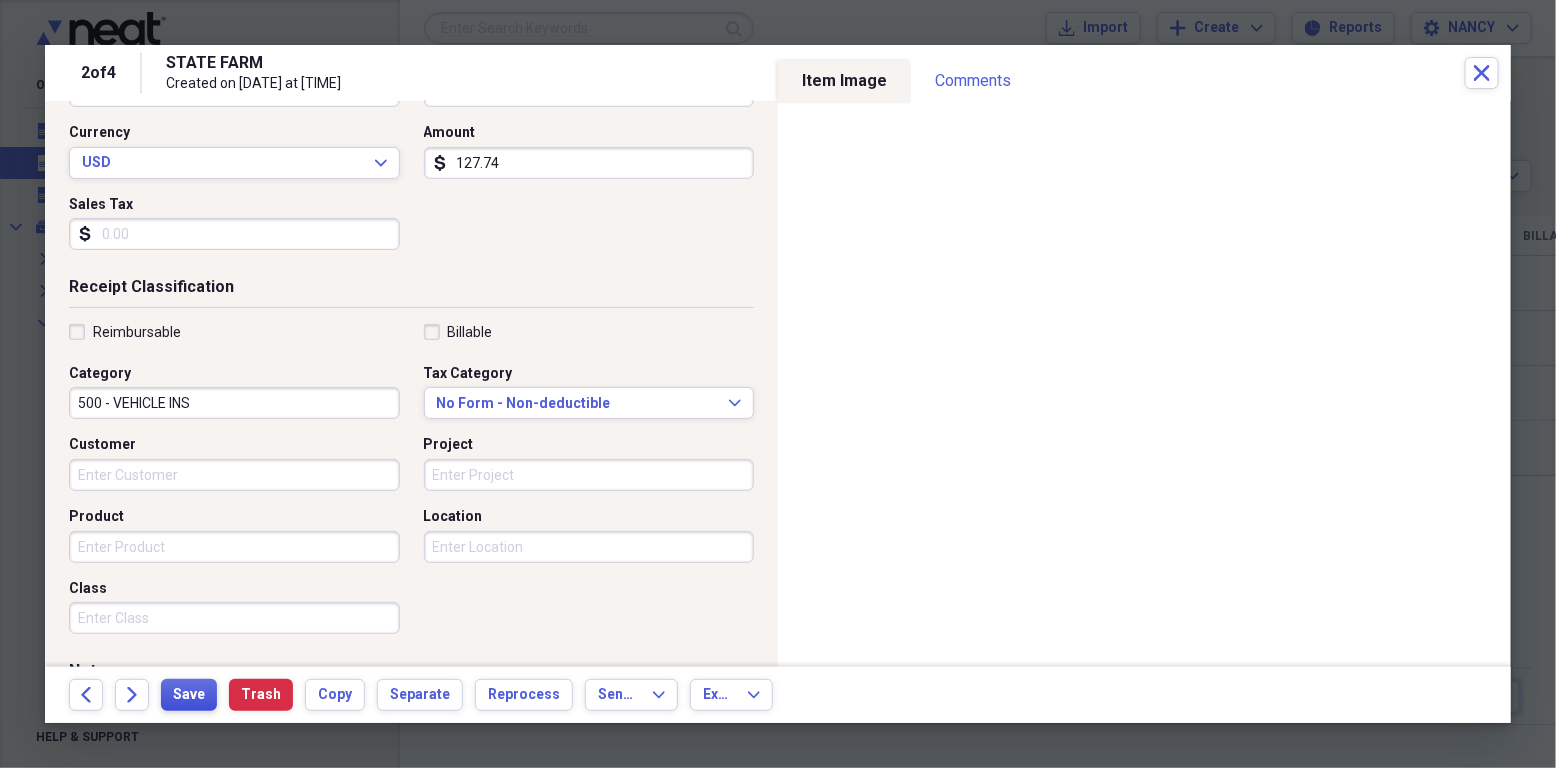 type on "127.74" 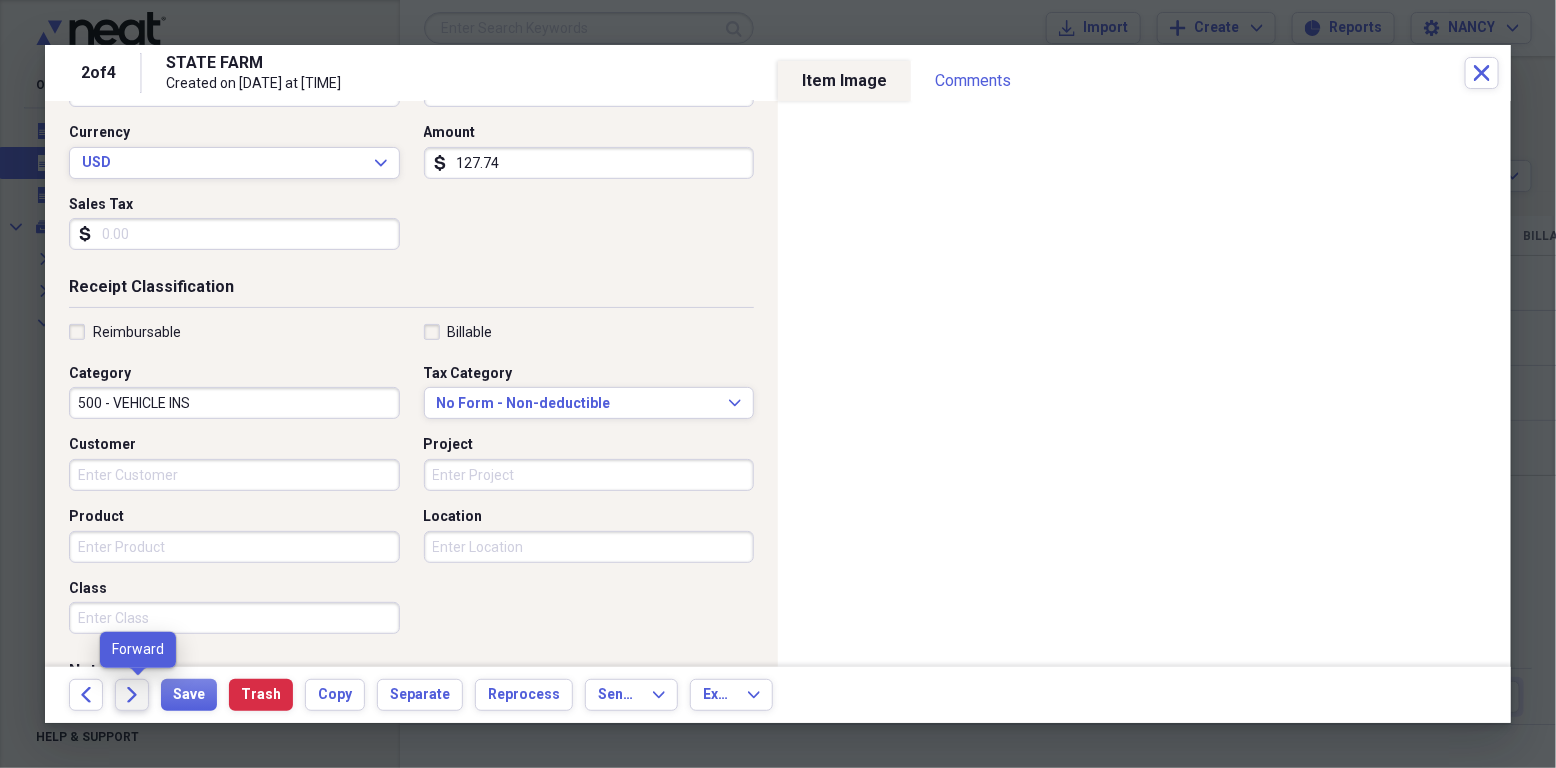 click on "Forward" at bounding box center [132, 695] 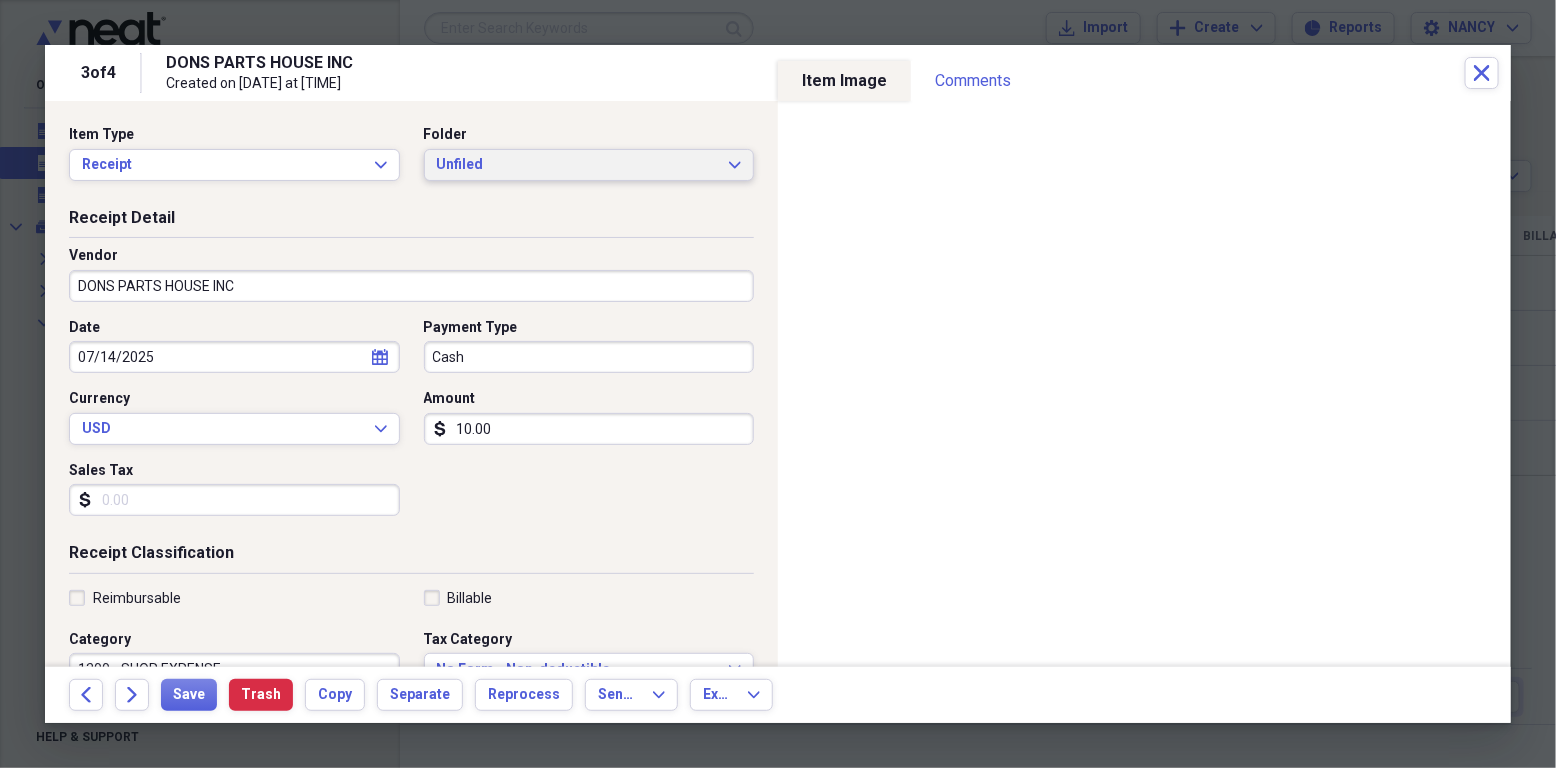 click on "Expand" 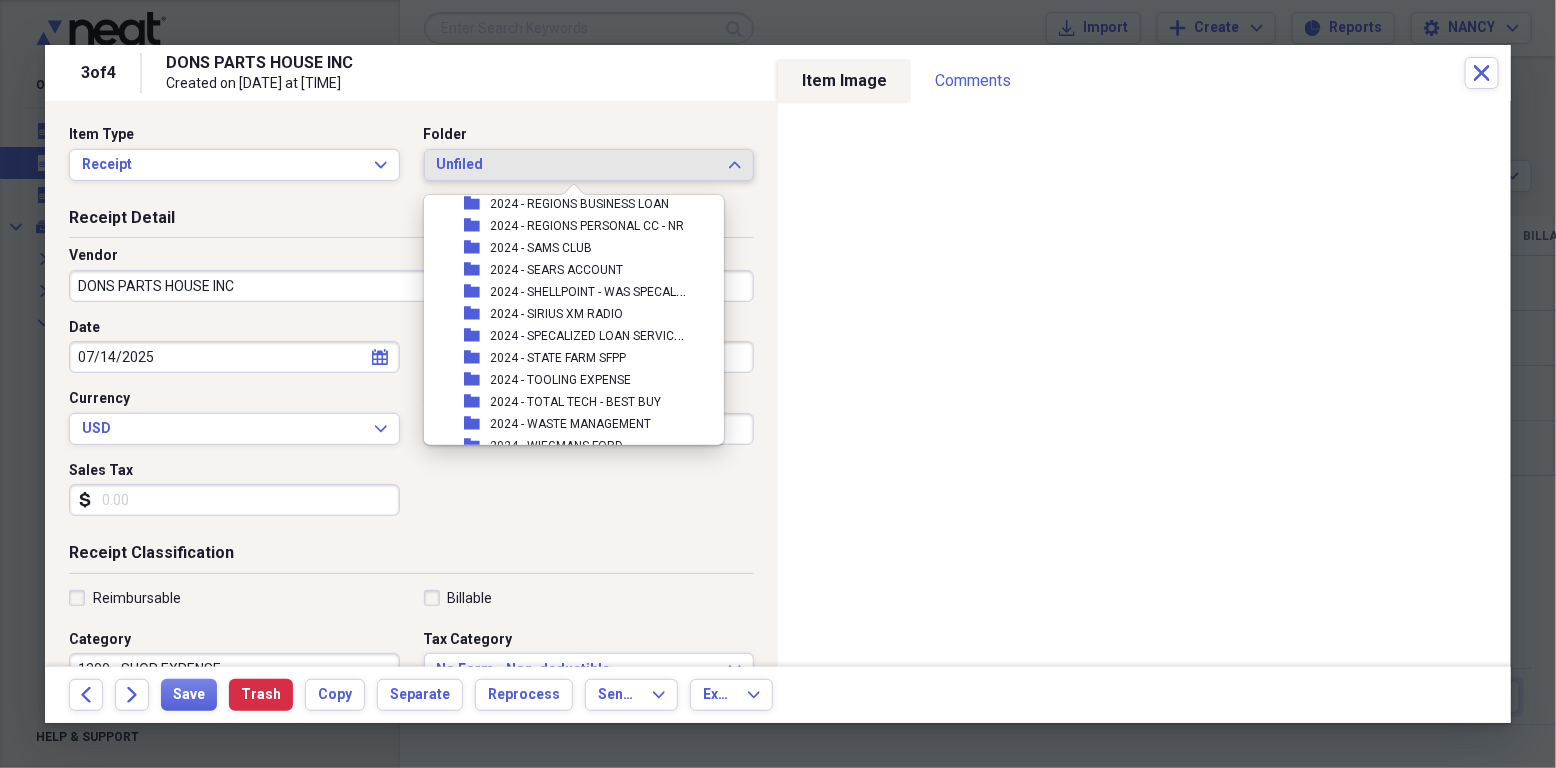 scroll, scrollTop: 14025, scrollLeft: 0, axis: vertical 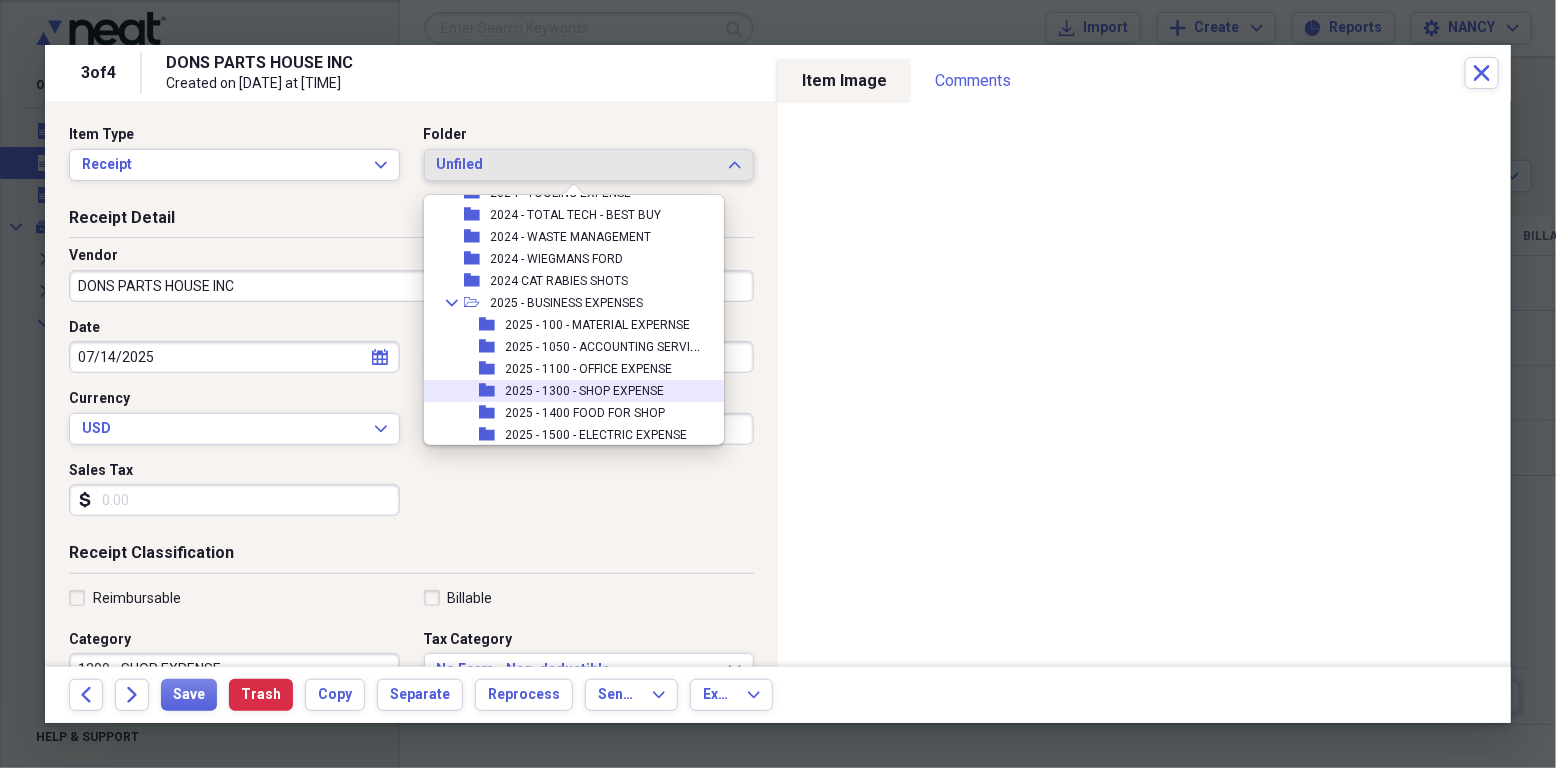 click on "2025 - 1300 - SHOP EXPENSE" at bounding box center (584, 391) 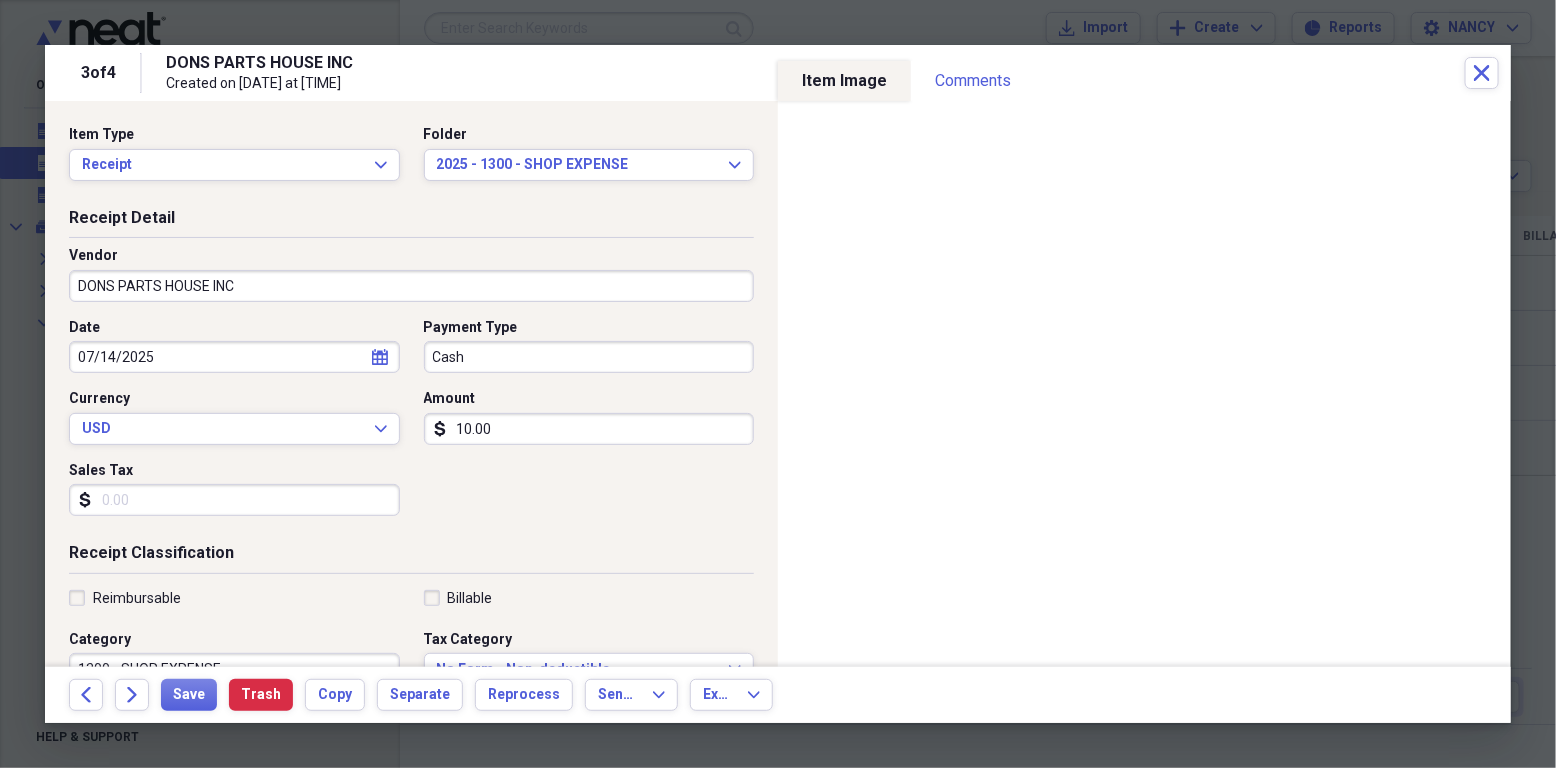 click on "calendar" 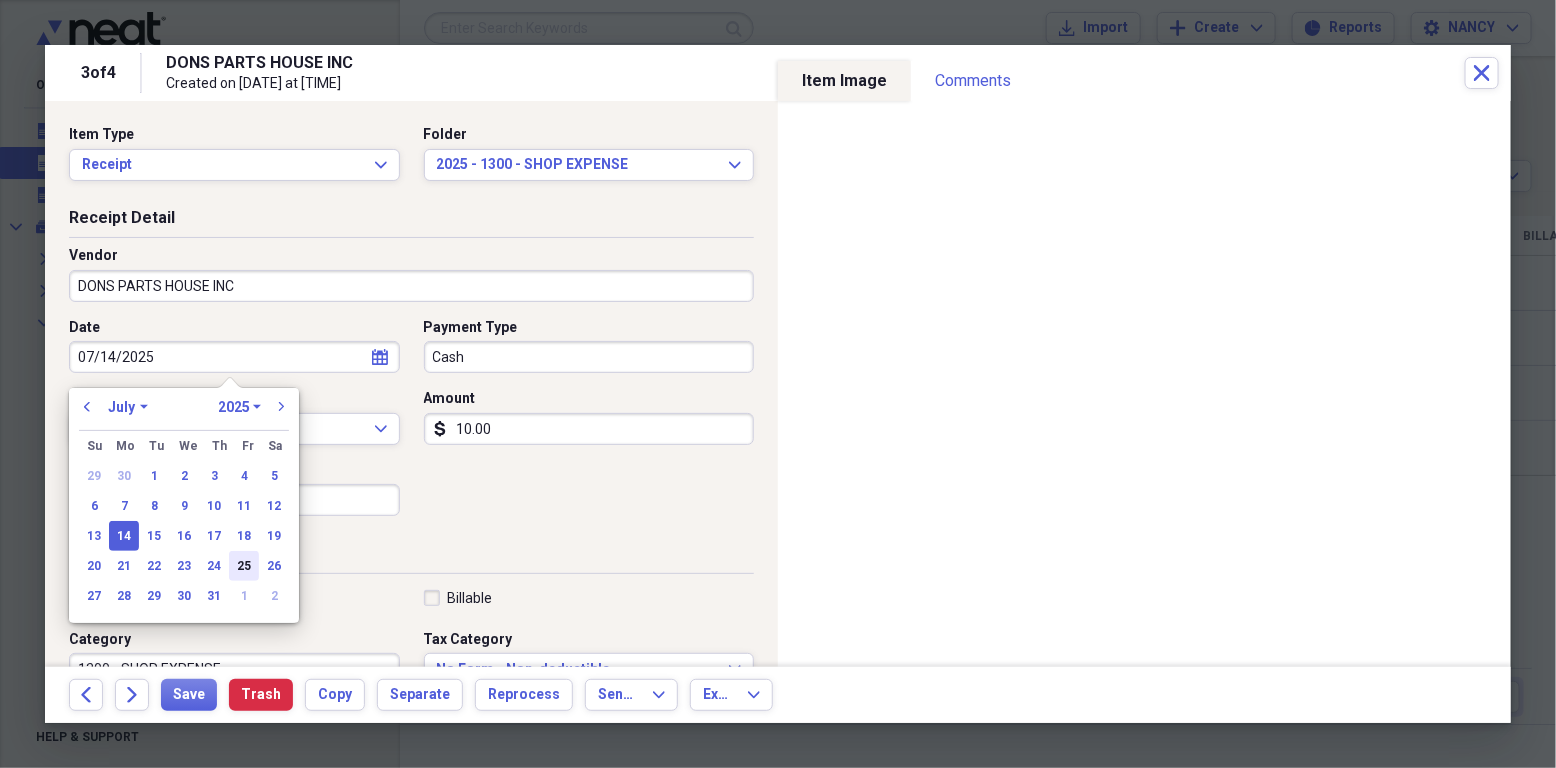 click on "25" at bounding box center (244, 566) 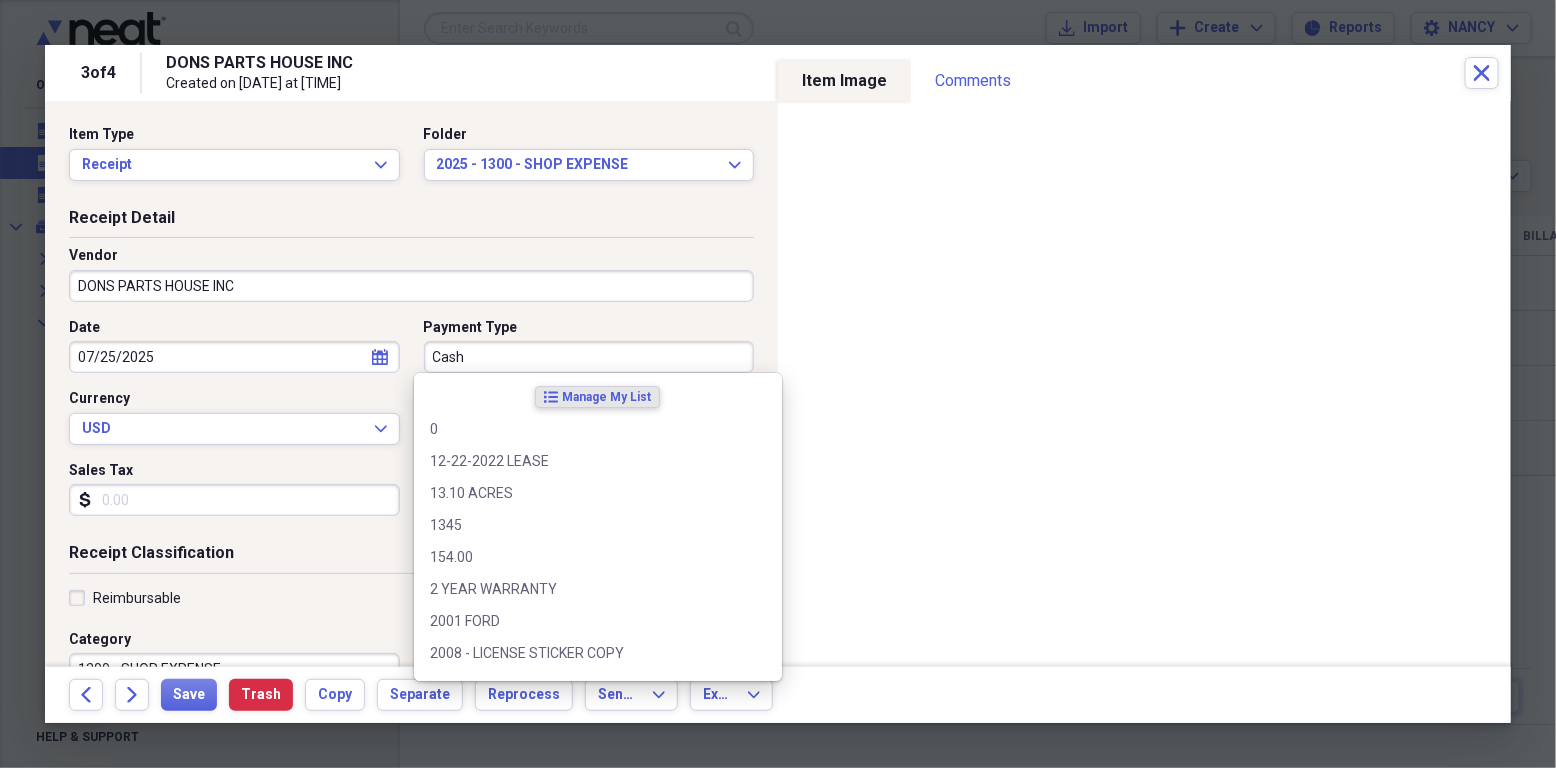 click on "Cash" at bounding box center [589, 357] 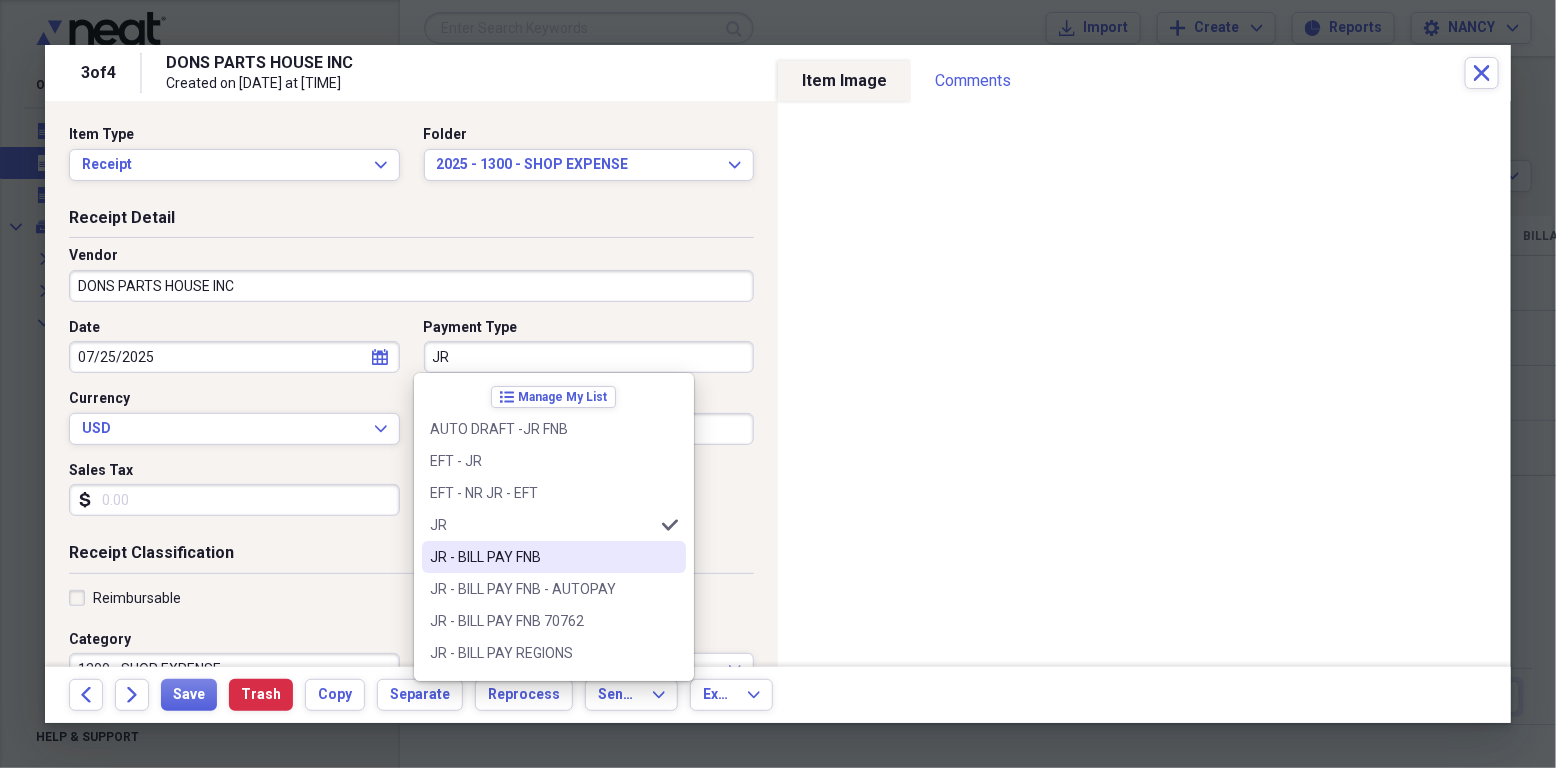 click on "JR - BILL PAY FNB" at bounding box center (542, 557) 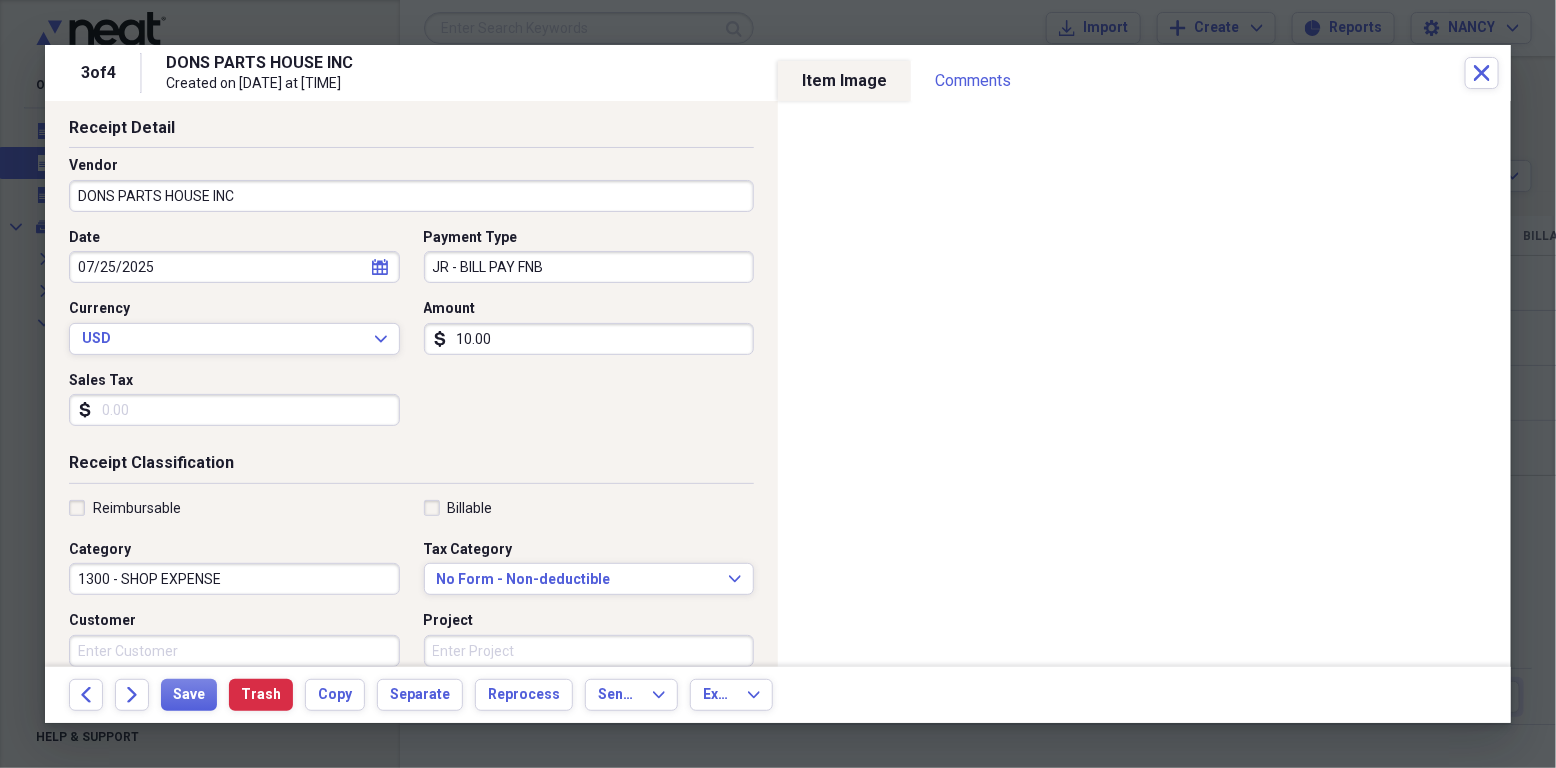 scroll, scrollTop: 133, scrollLeft: 0, axis: vertical 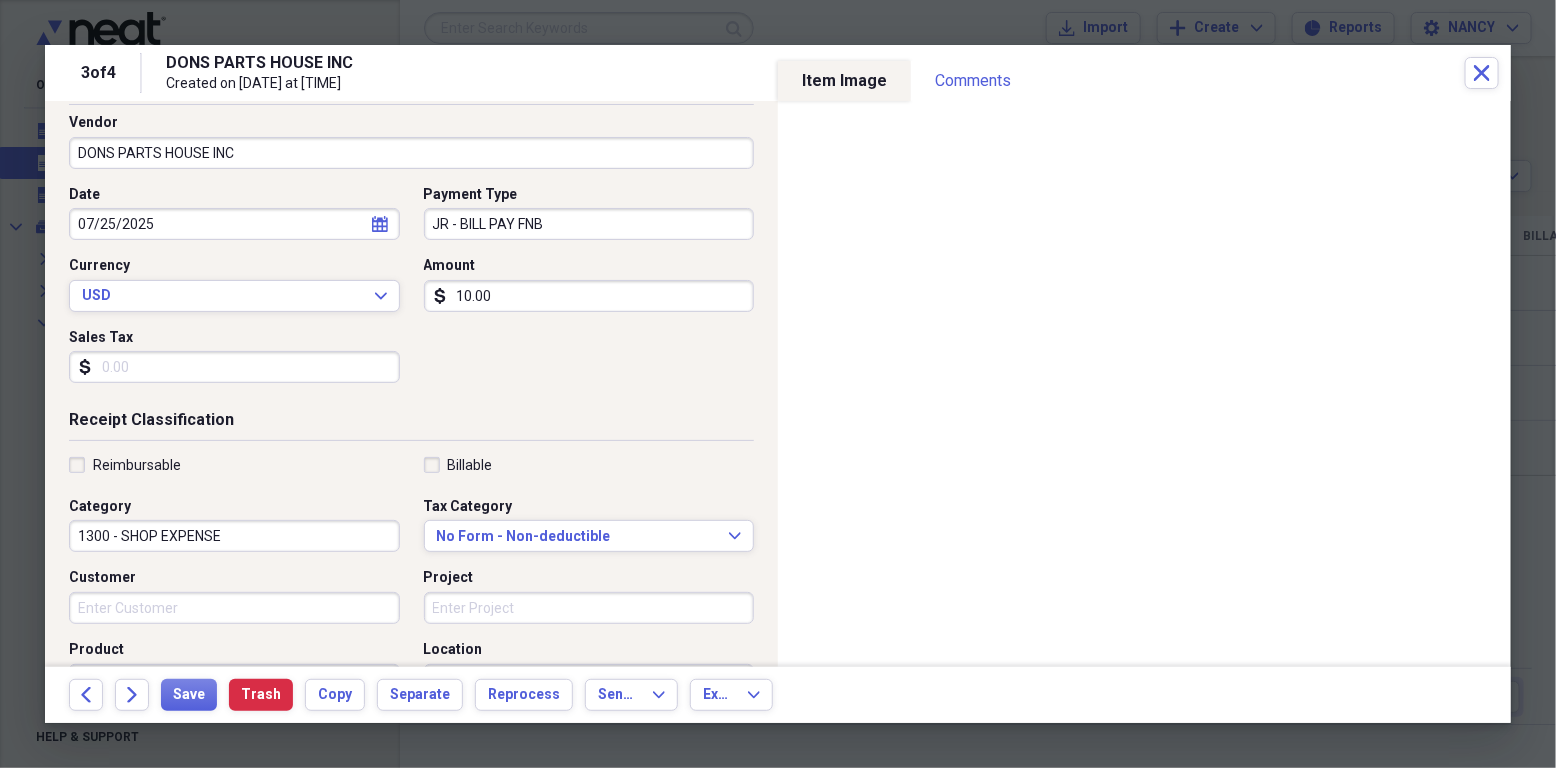 click on "Date 07/25/2025 calendar Calendar Payment Type JR - BILL PAY FNB Currency USD Expand Amount dollar-sign 10.00 Sales Tax dollar-sign" at bounding box center [411, 292] 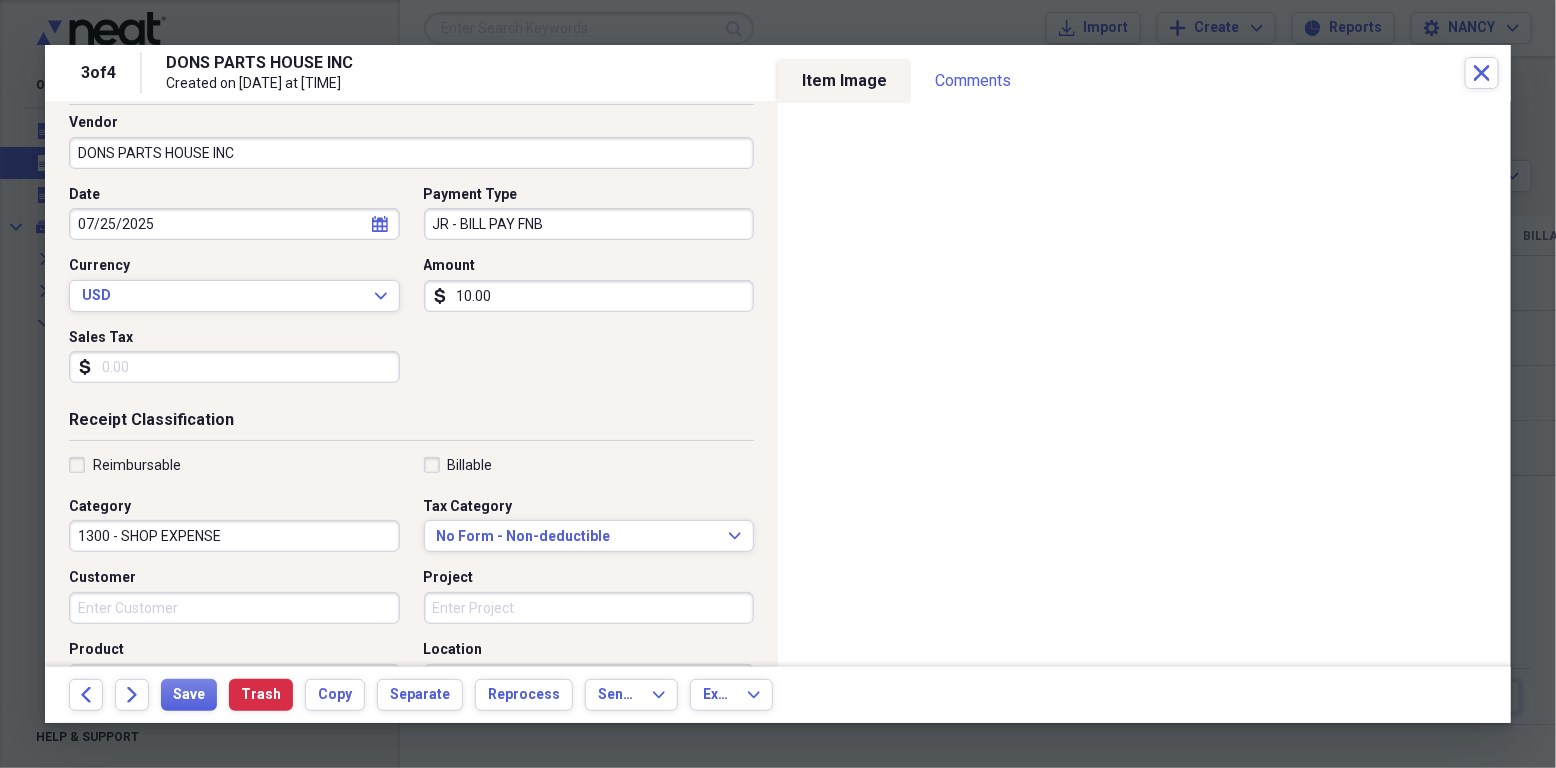 click on "10.00" at bounding box center (589, 296) 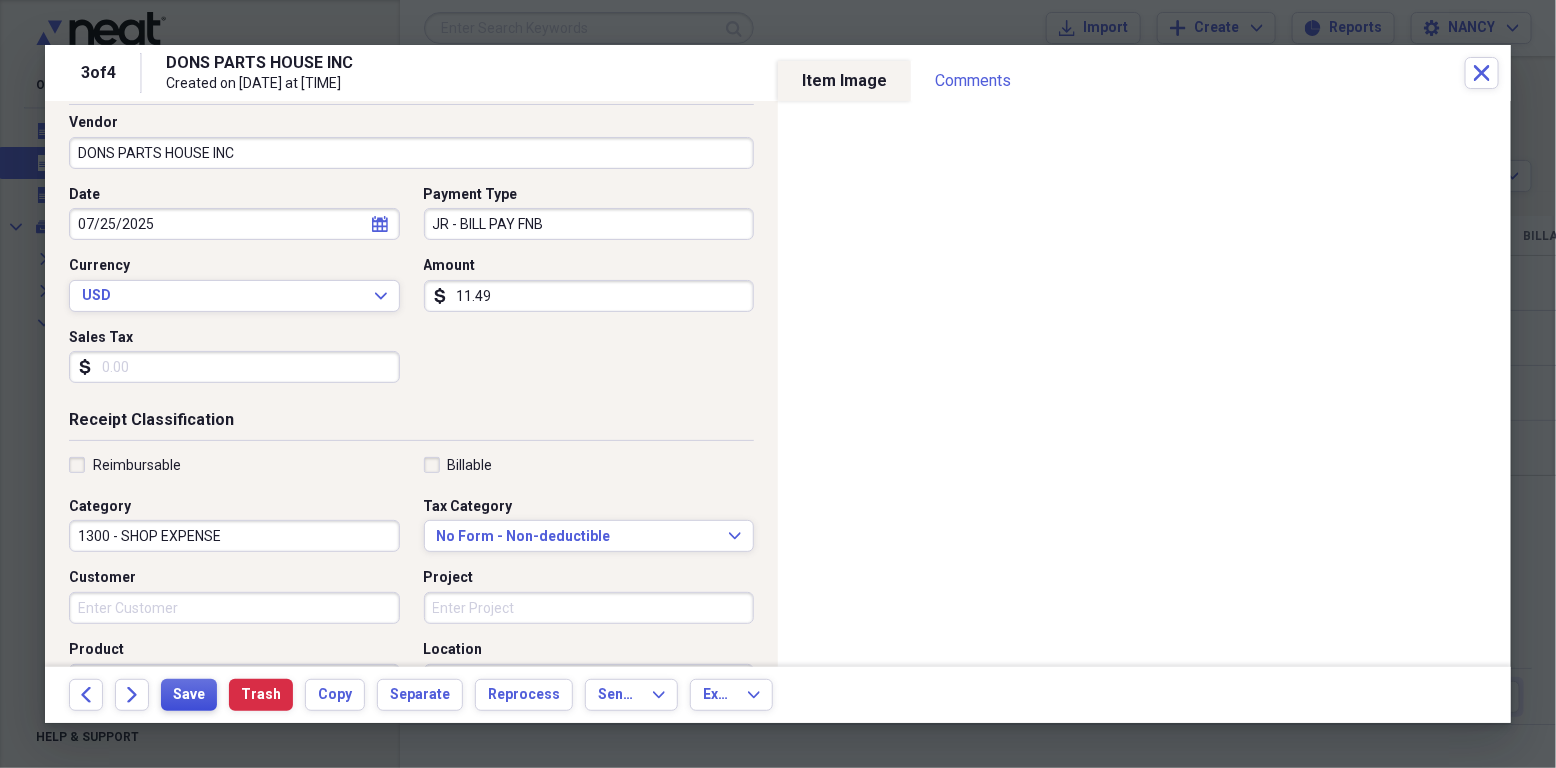 type on "11.49" 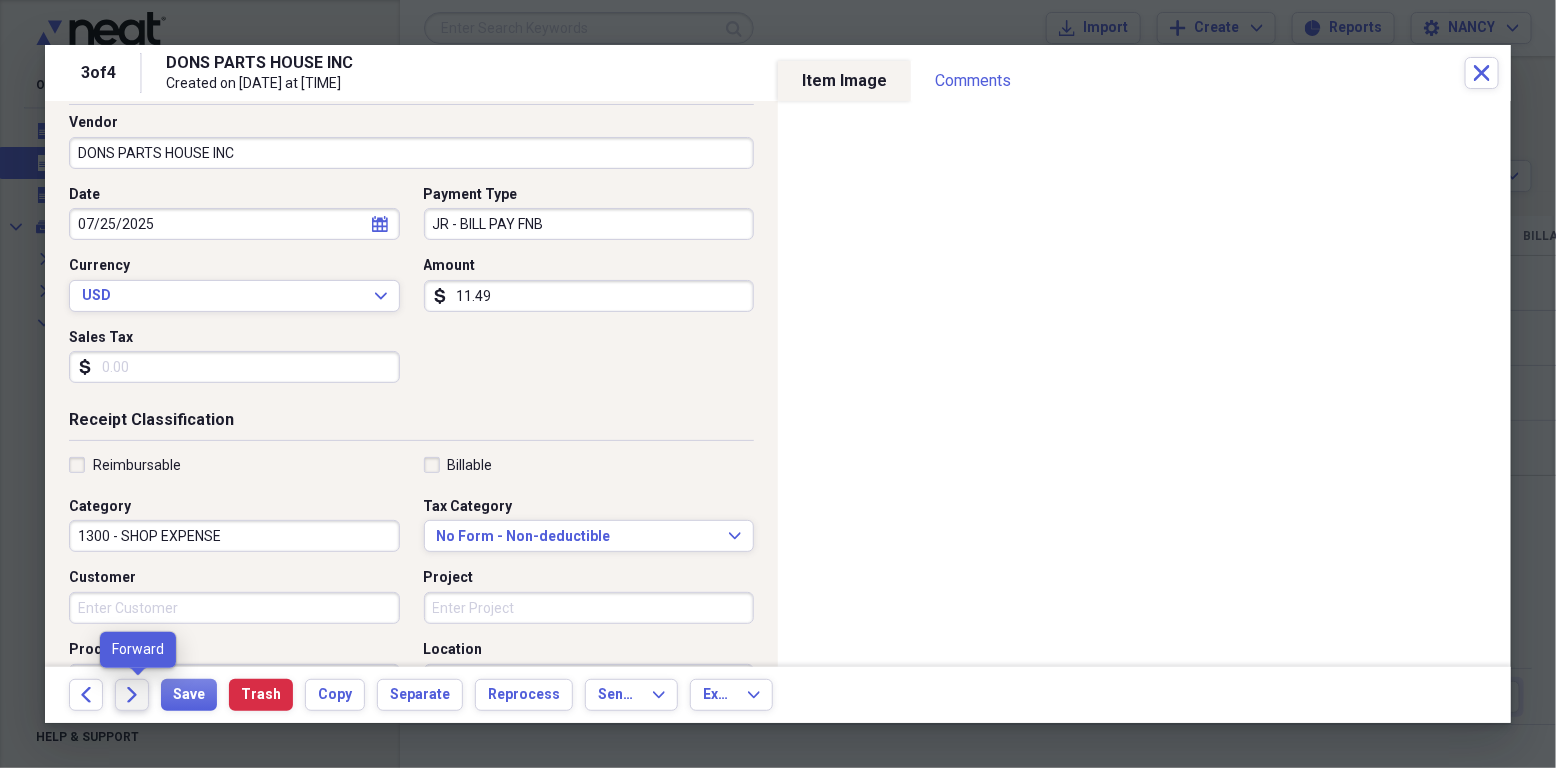click on "Forward" 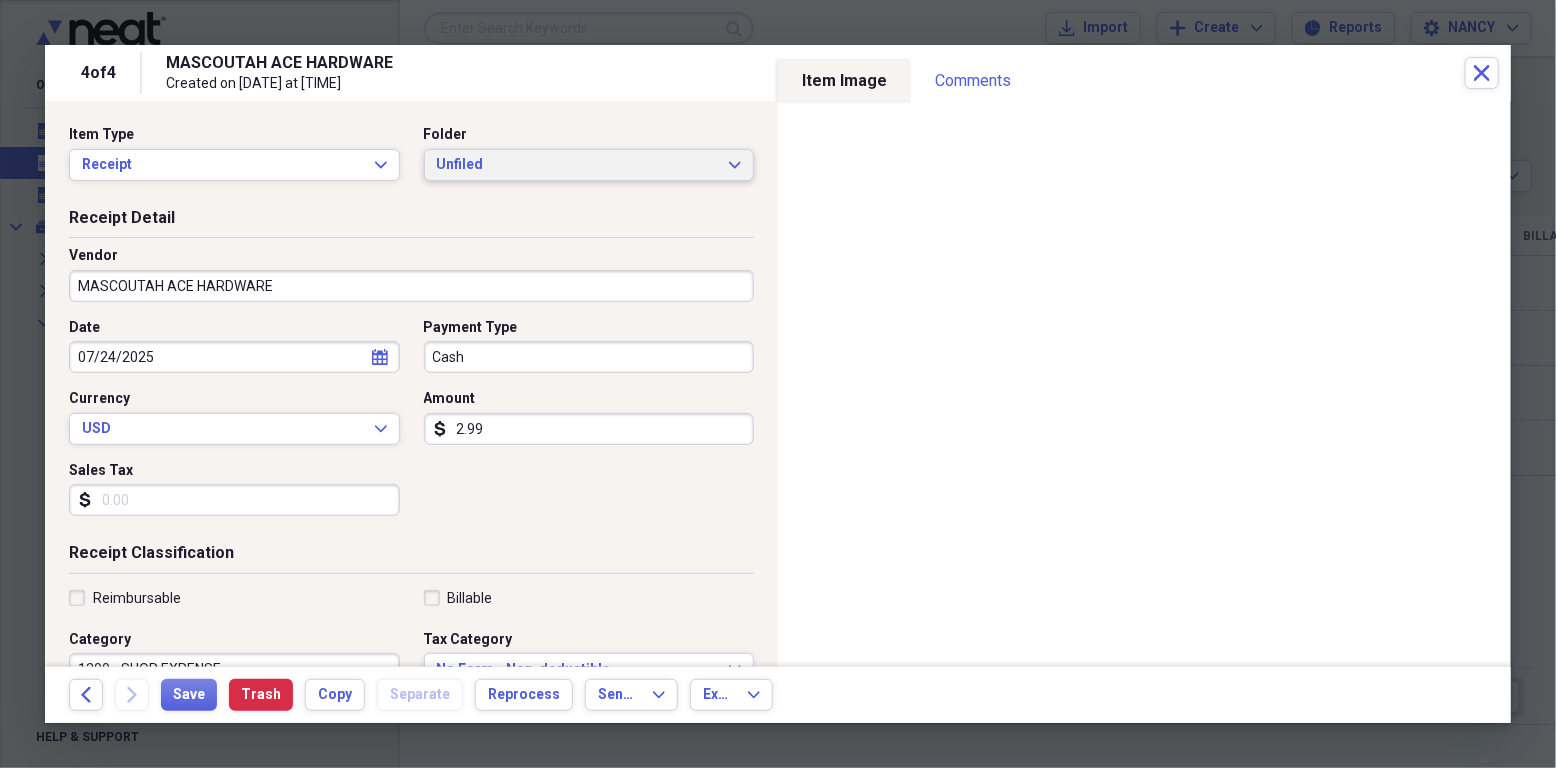 click on "Unfiled Expand" at bounding box center (589, 165) 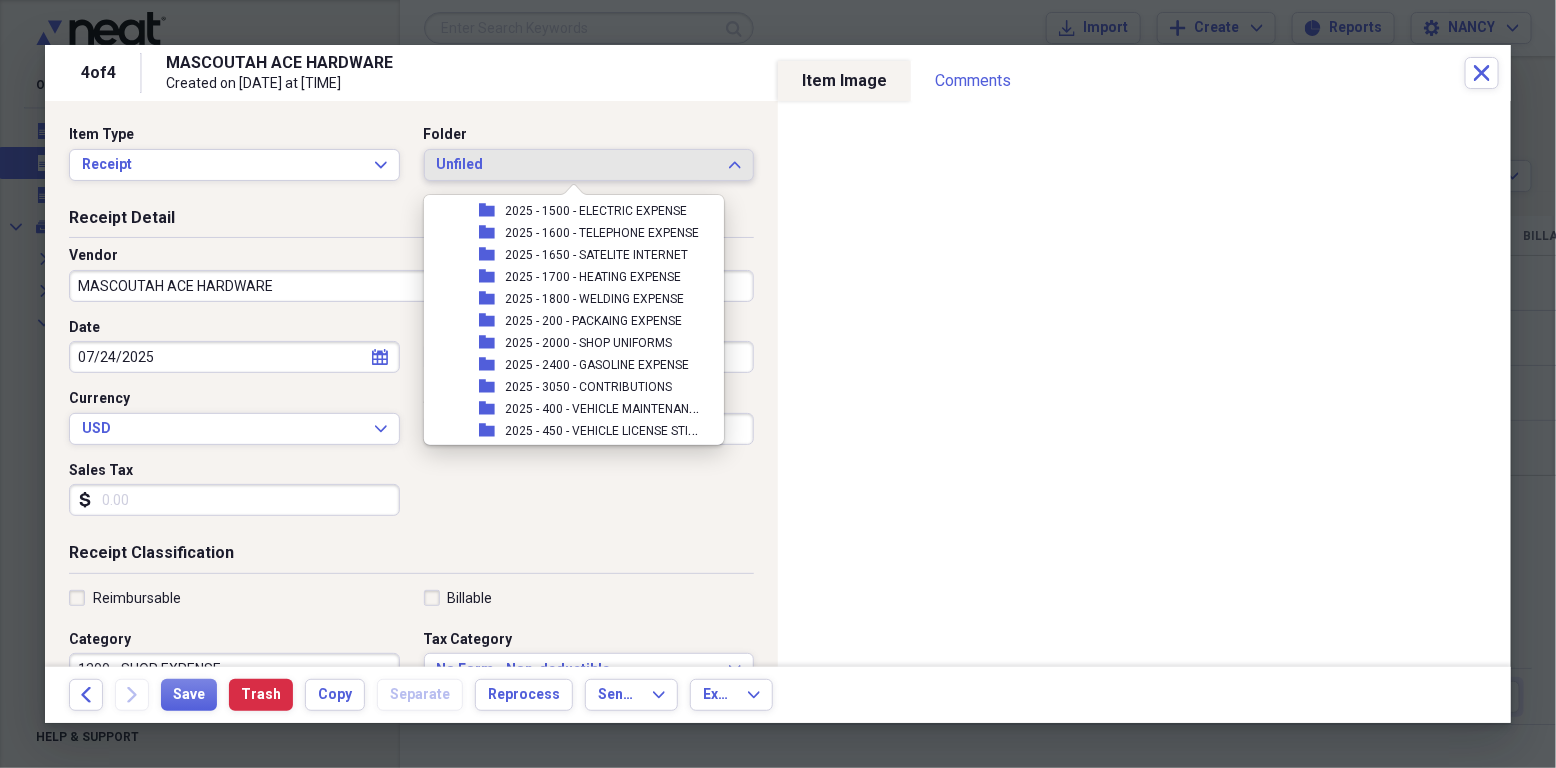 scroll, scrollTop: 13820, scrollLeft: 0, axis: vertical 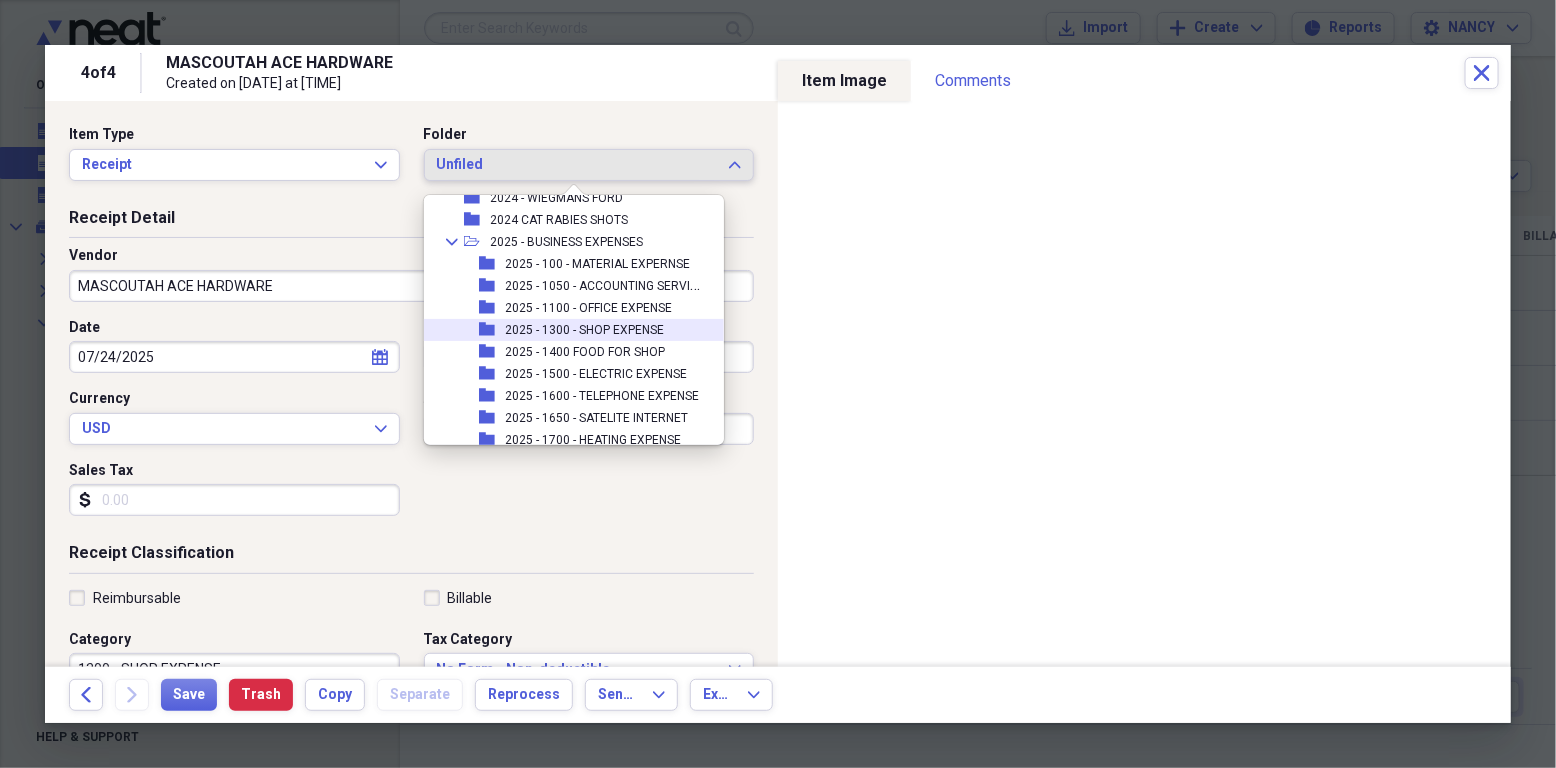 click on "2025 - 1300 - SHOP EXPENSE" at bounding box center [584, 330] 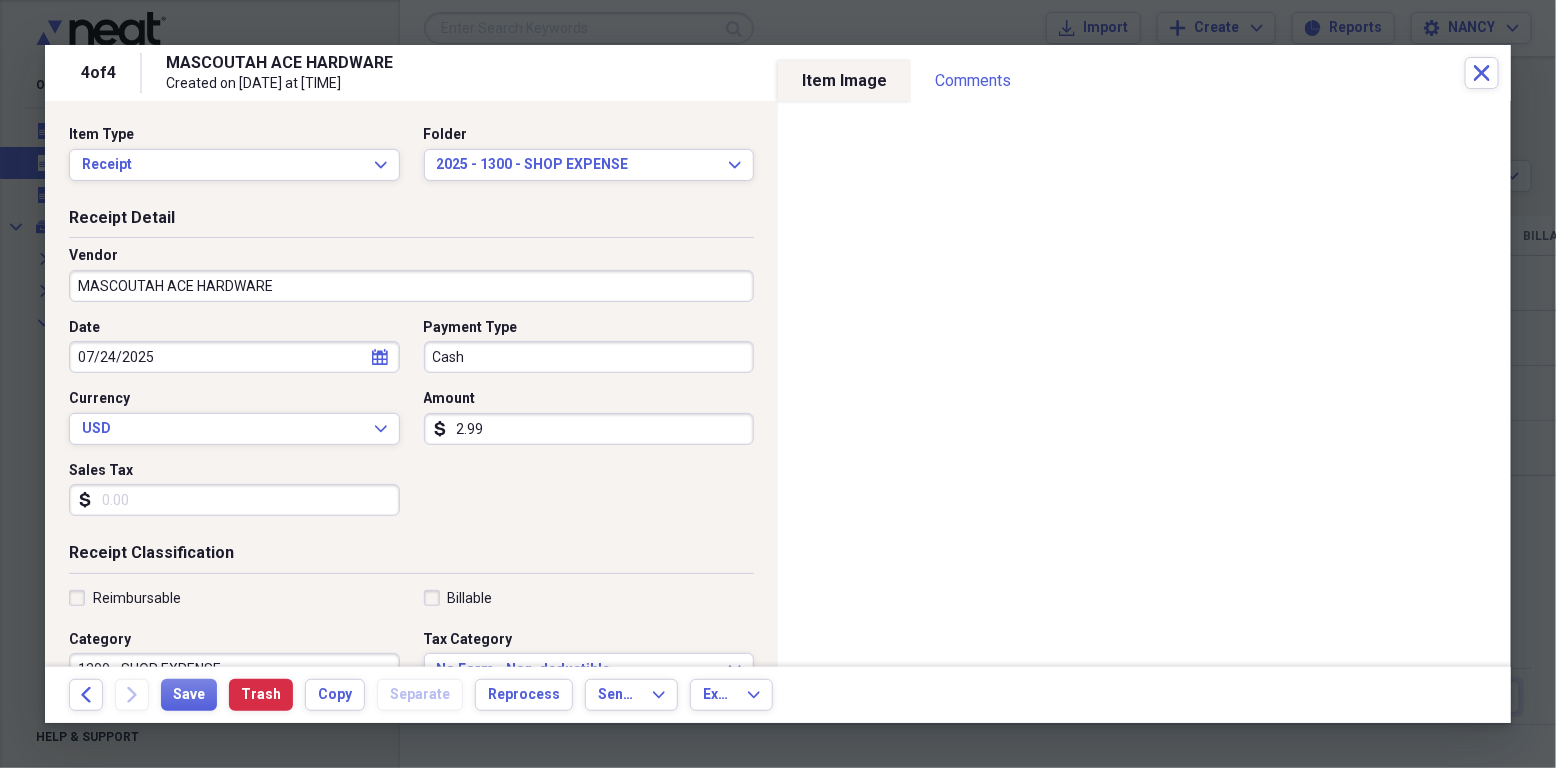click 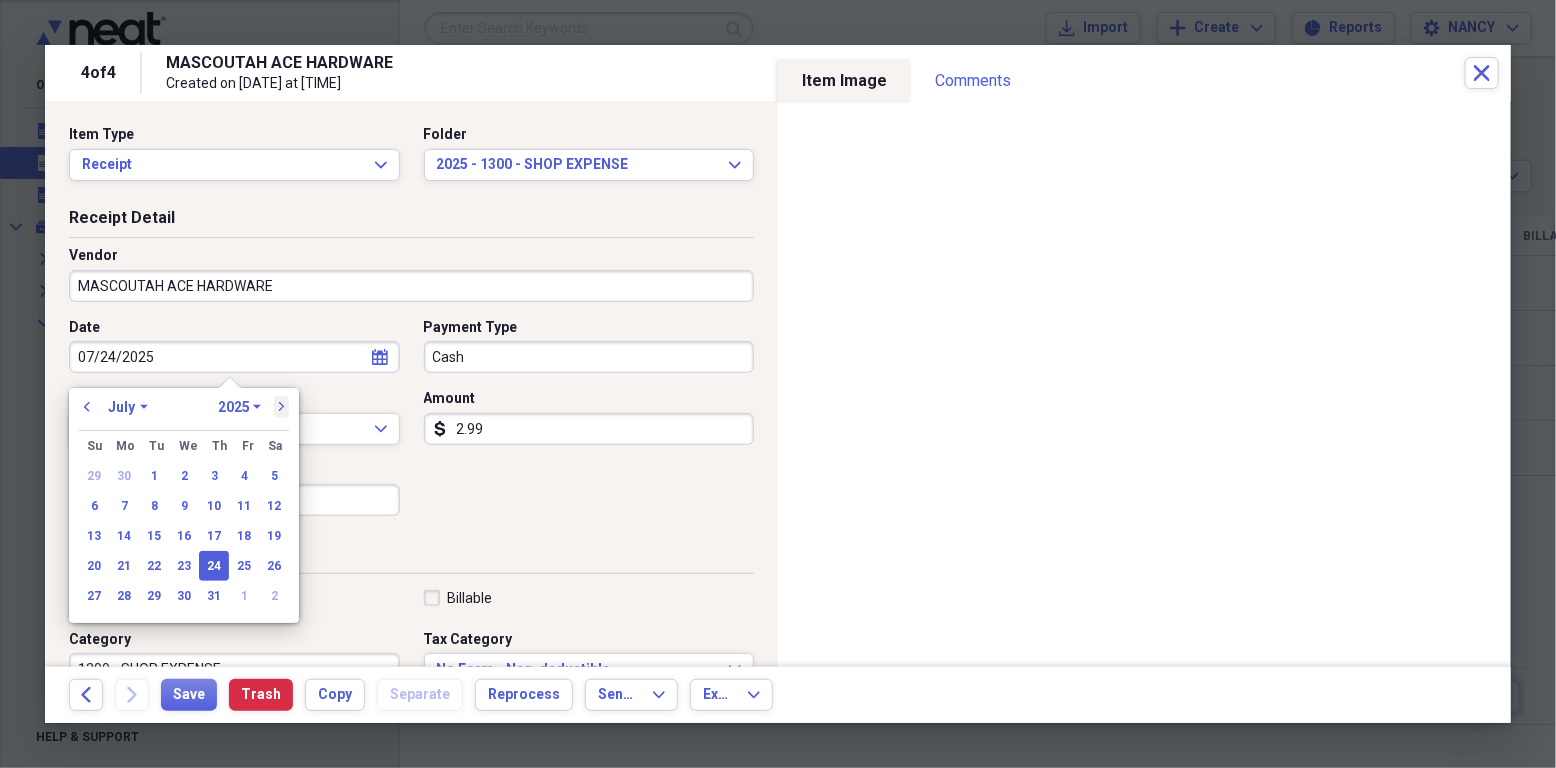 click on "next" at bounding box center (282, 407) 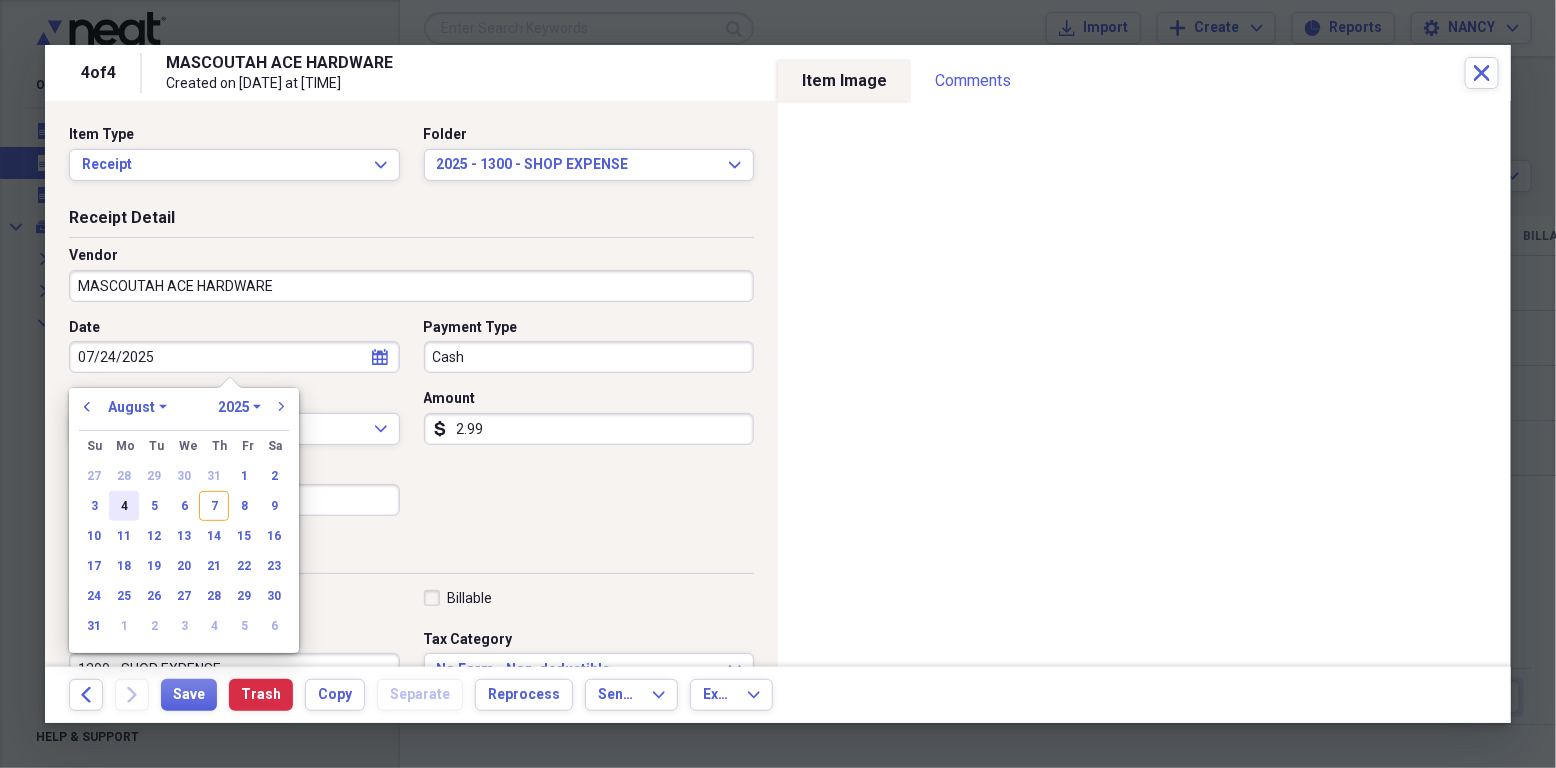 click on "4" at bounding box center (124, 506) 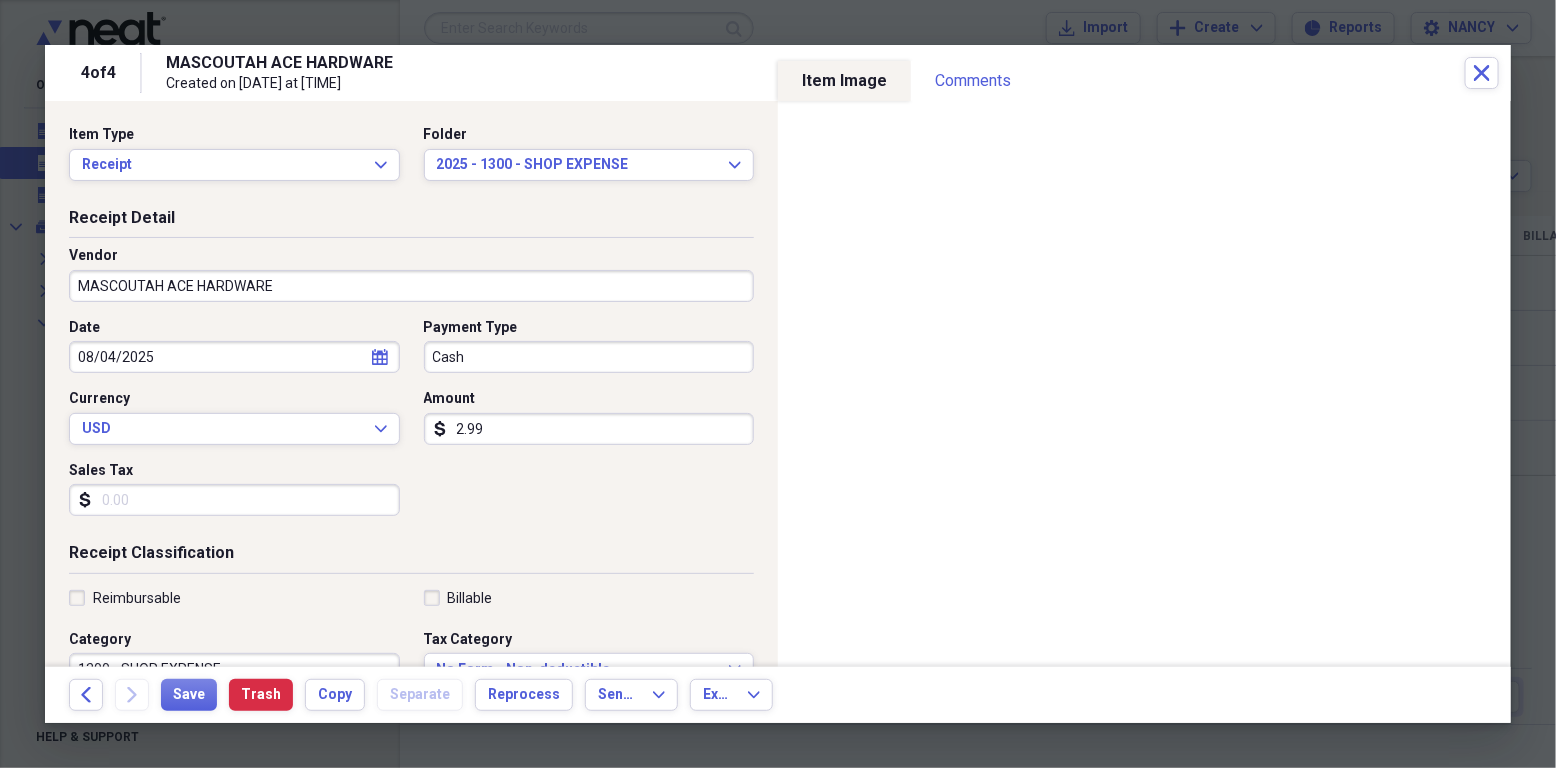click on "Cash" at bounding box center (589, 357) 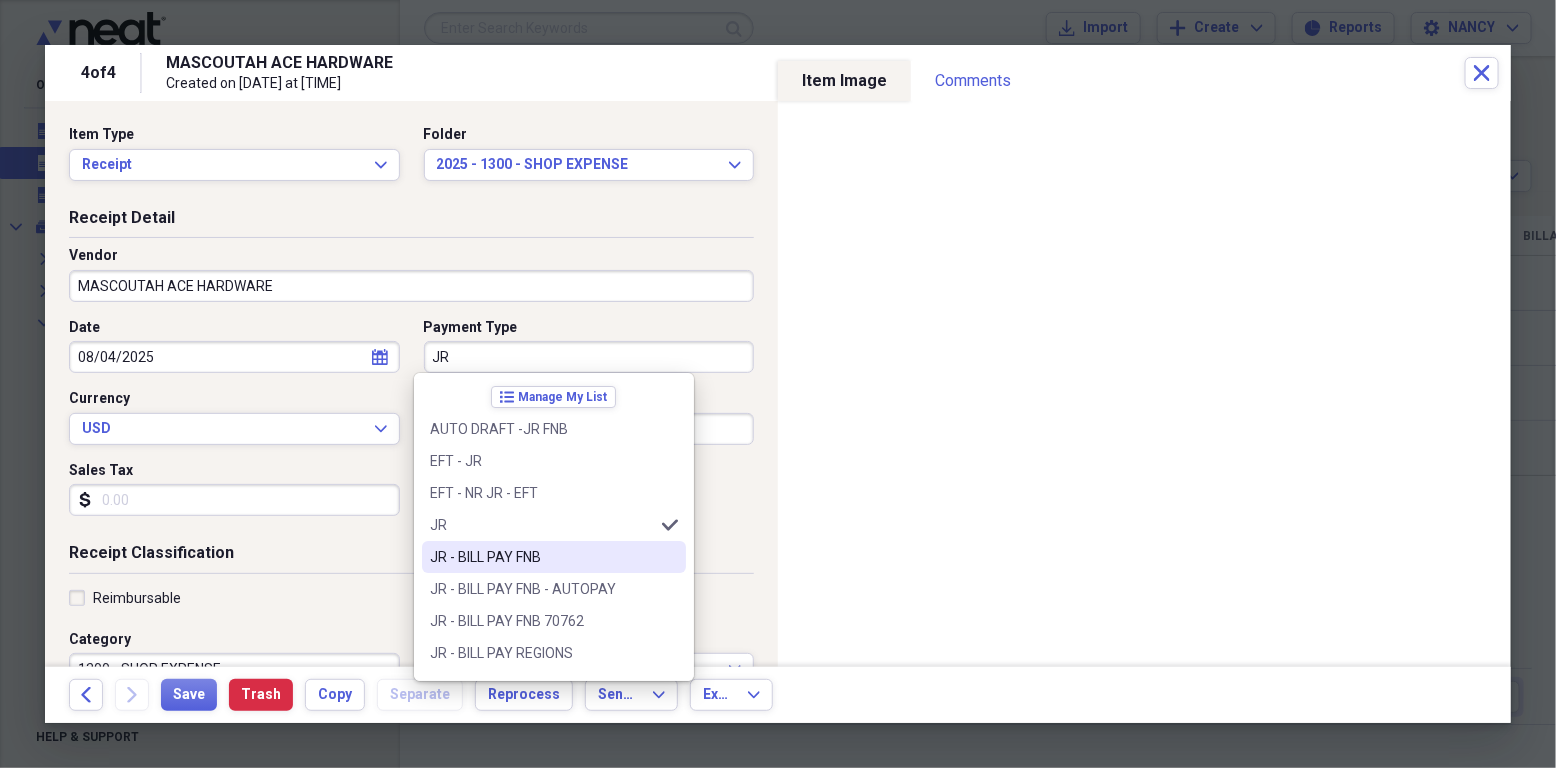 click on "JR - BILL PAY FNB" at bounding box center [554, 557] 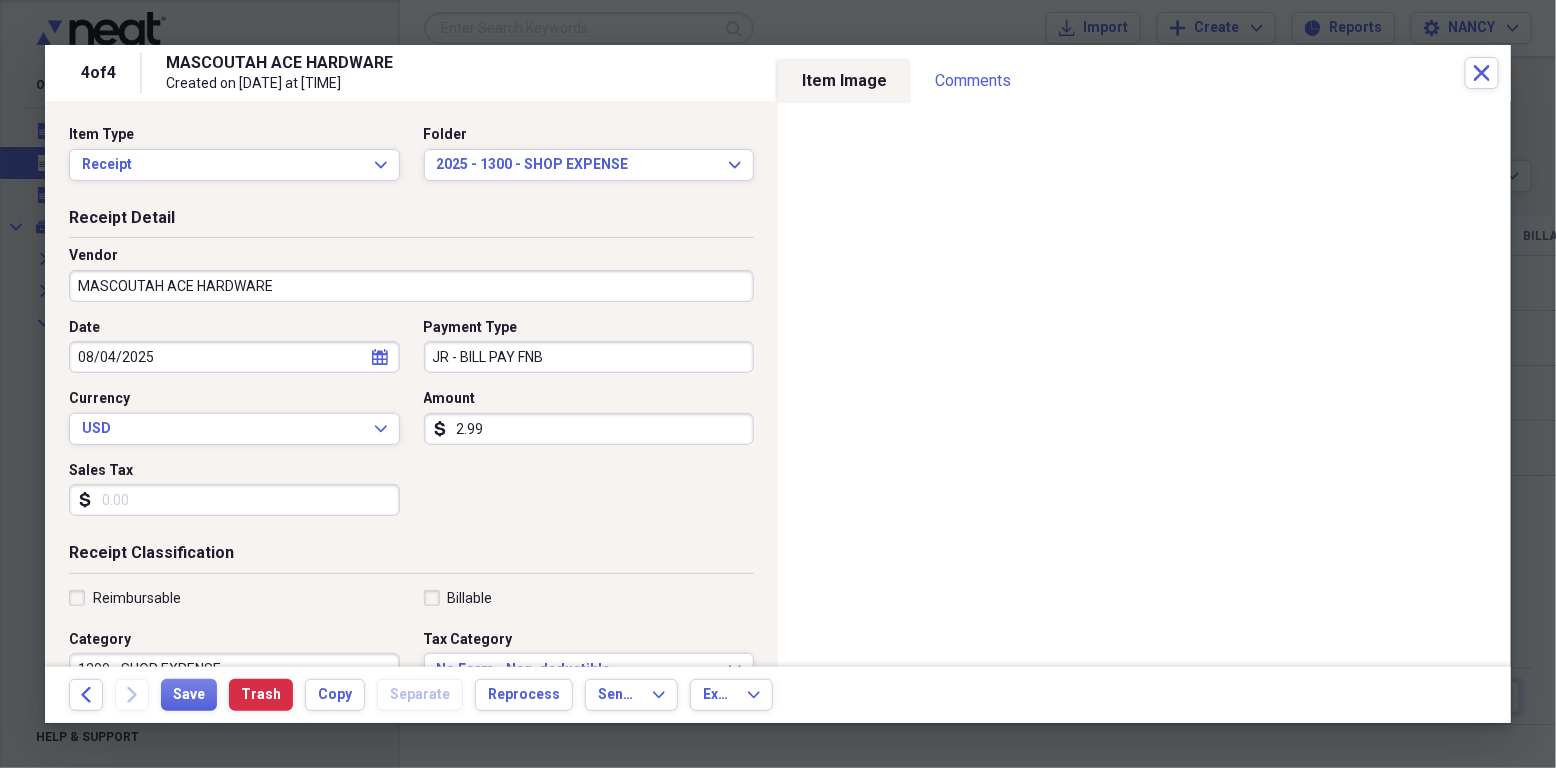 click on "2.99" at bounding box center [589, 429] 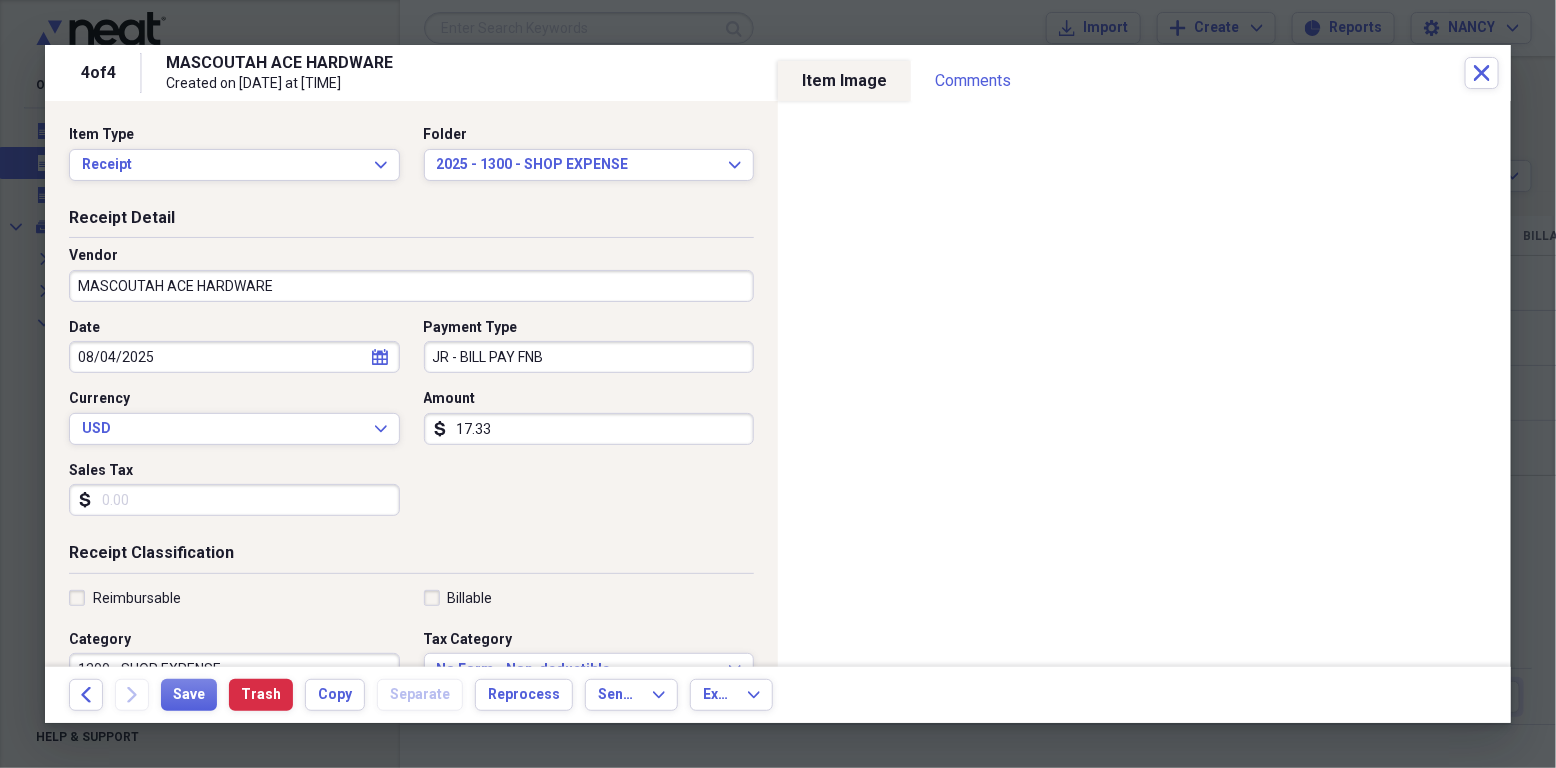 scroll, scrollTop: 133, scrollLeft: 0, axis: vertical 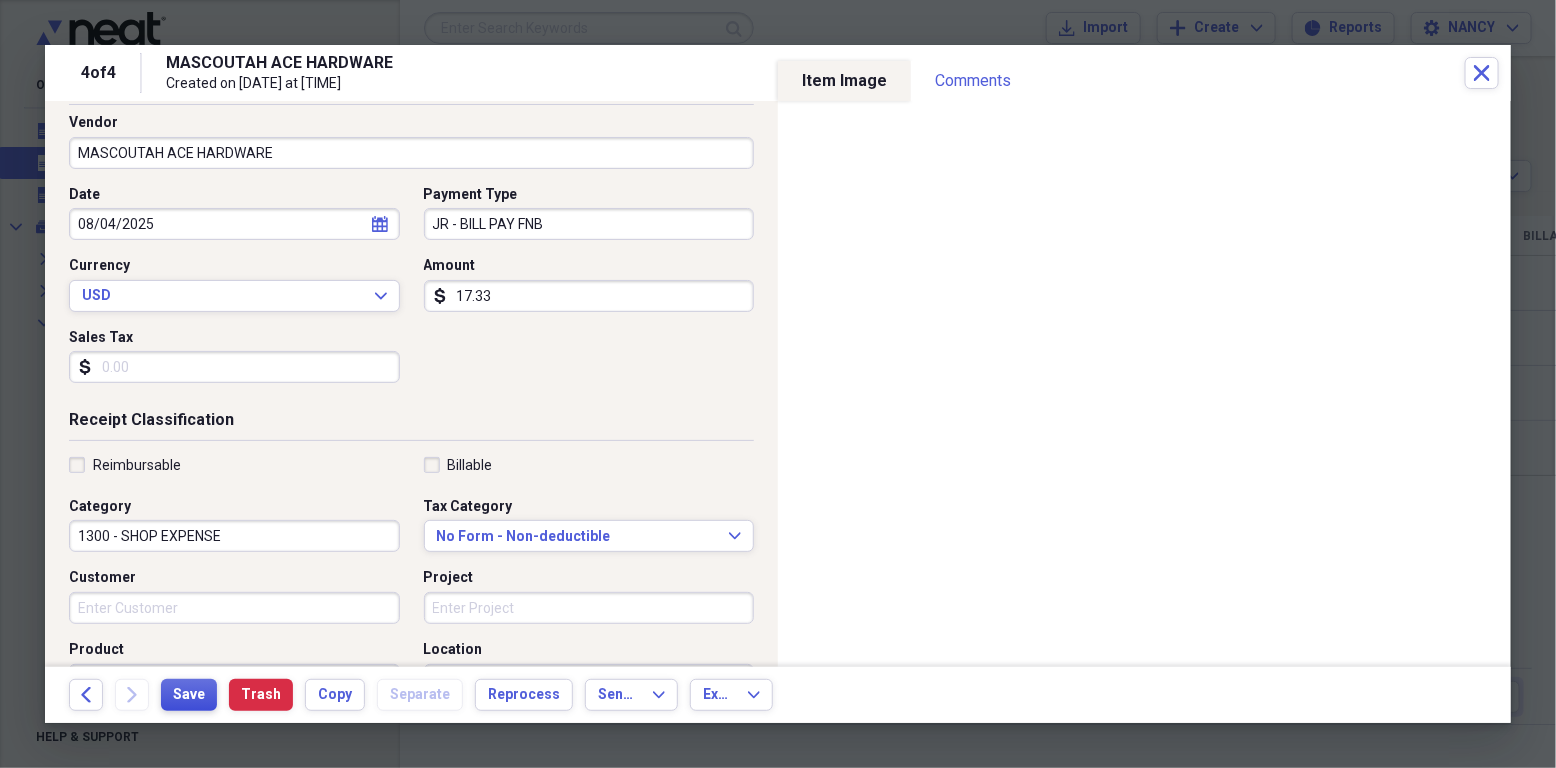 type on "17.33" 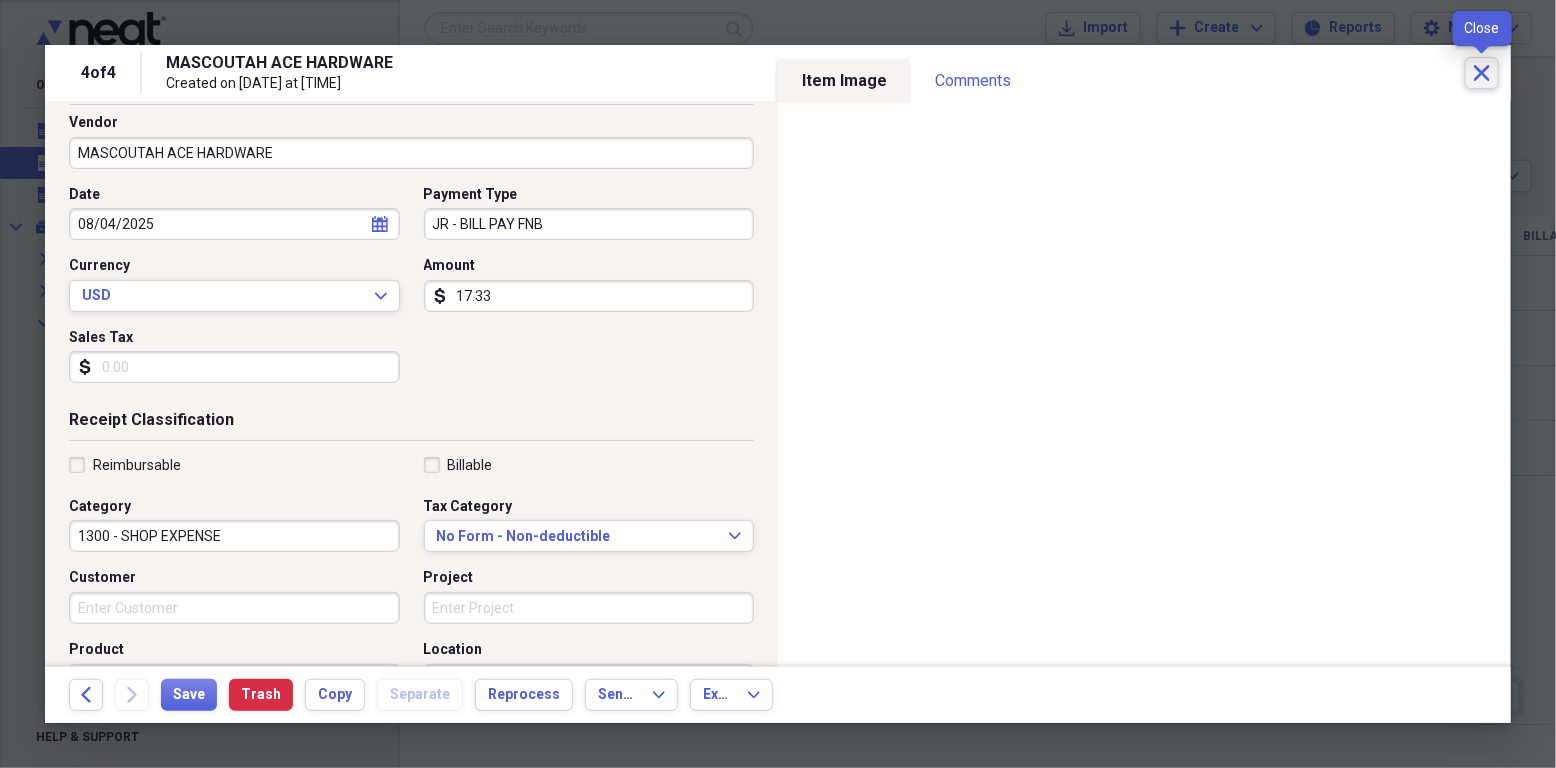 click on "Close" at bounding box center (1482, 73) 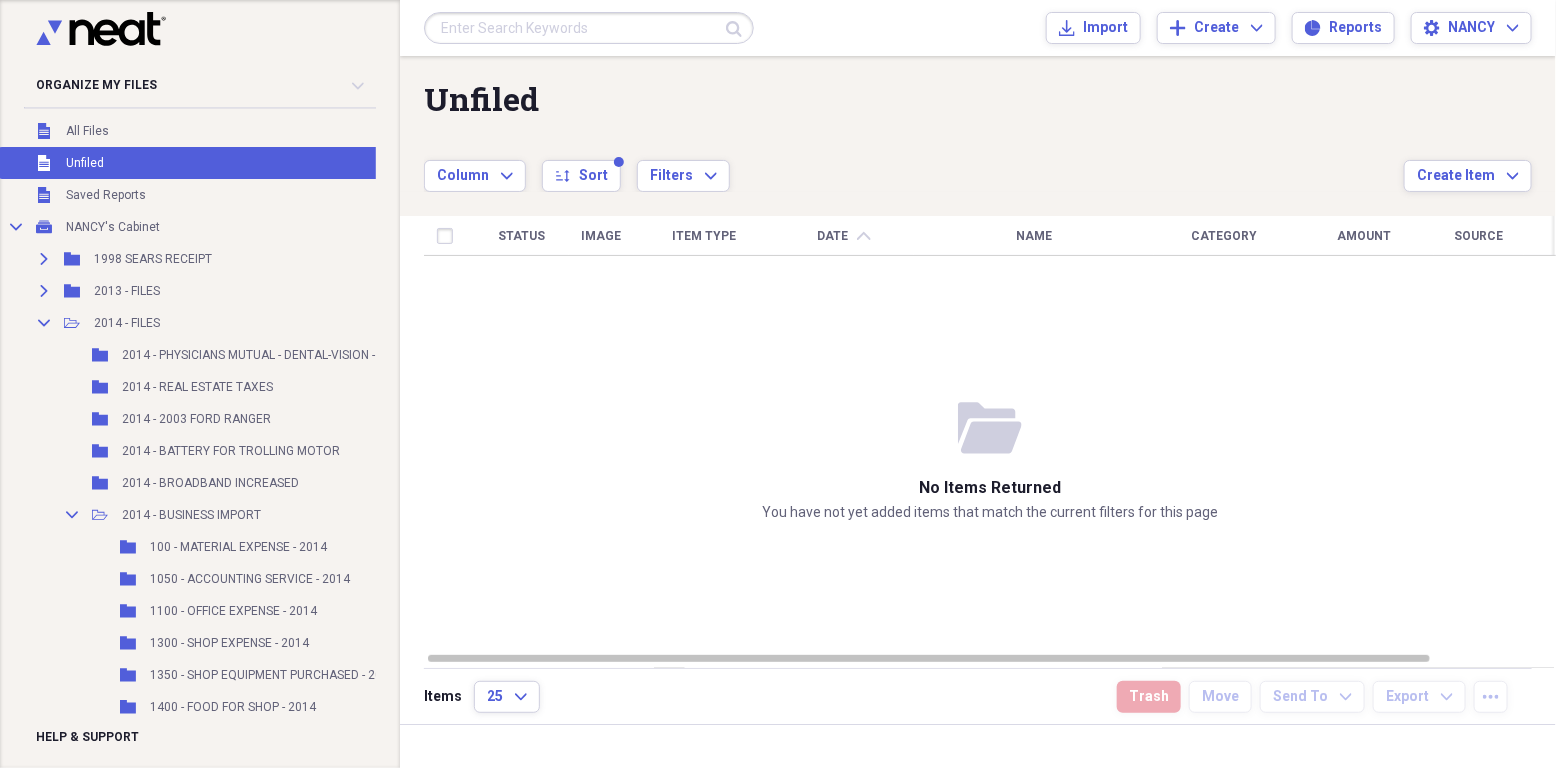 click on "Unfiled Unfiled" at bounding box center [265, 163] 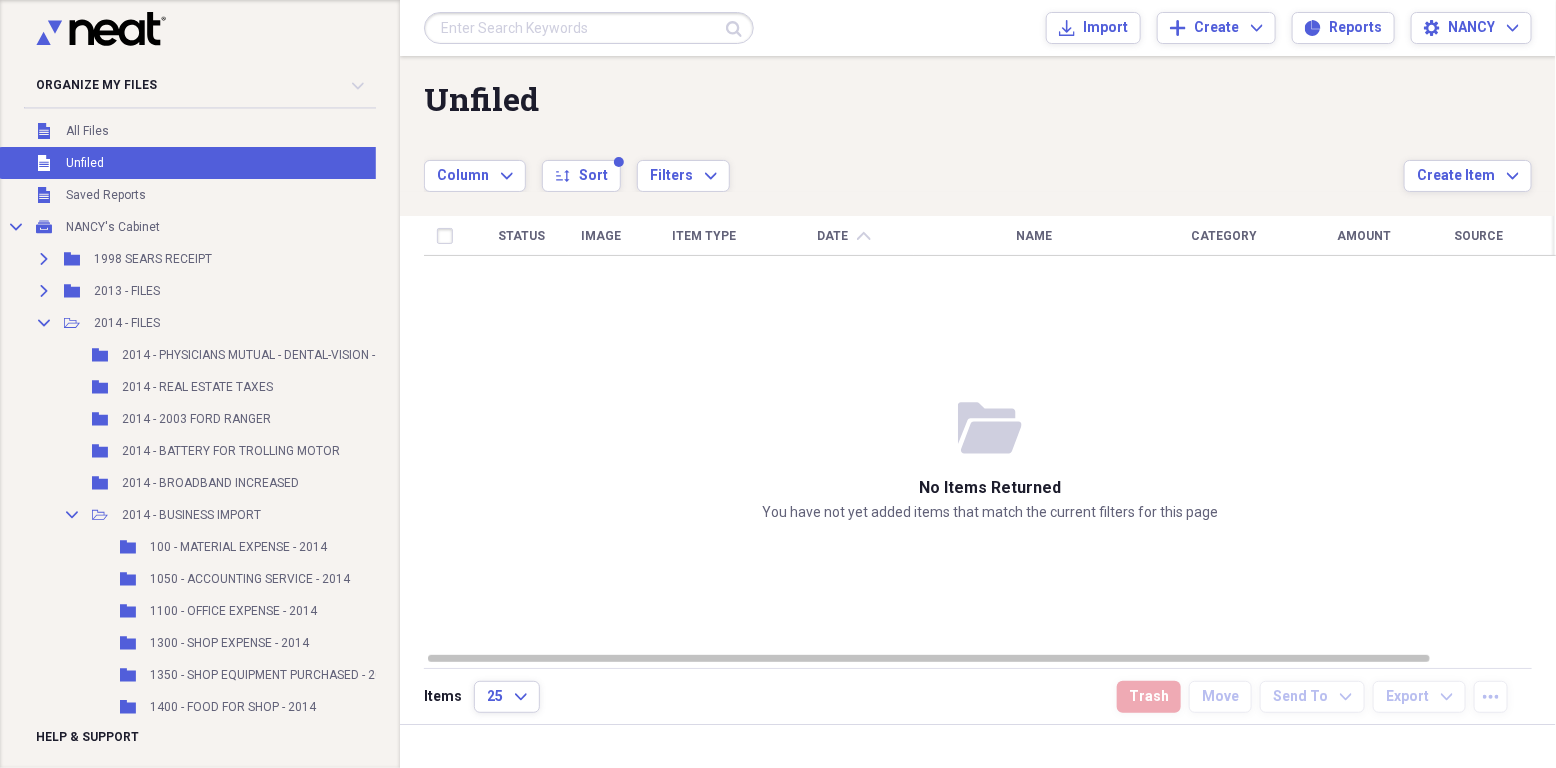 drag, startPoint x: 574, startPoint y: 542, endPoint x: 499, endPoint y: 456, distance: 114.1096 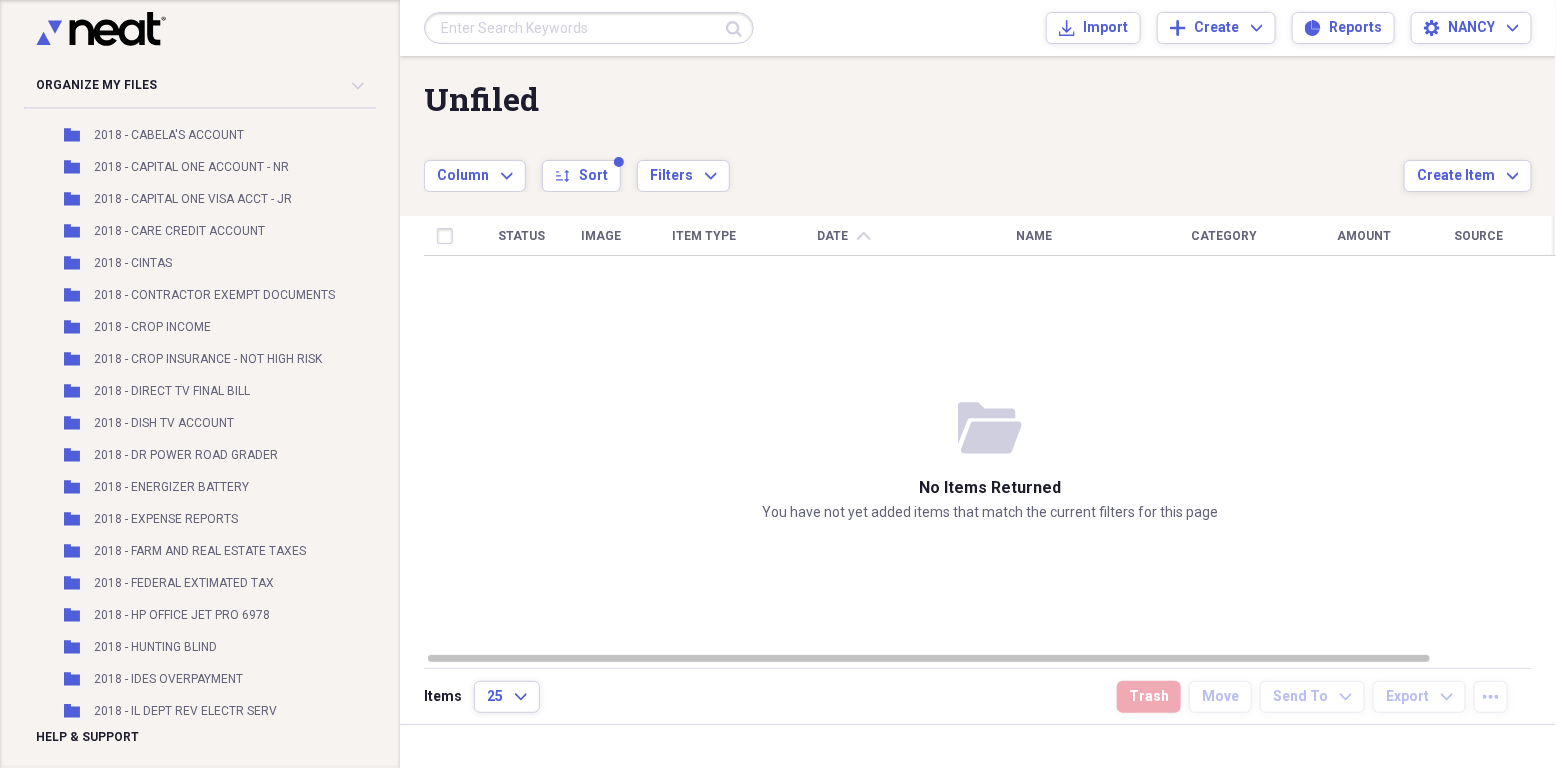 scroll, scrollTop: 0, scrollLeft: 0, axis: both 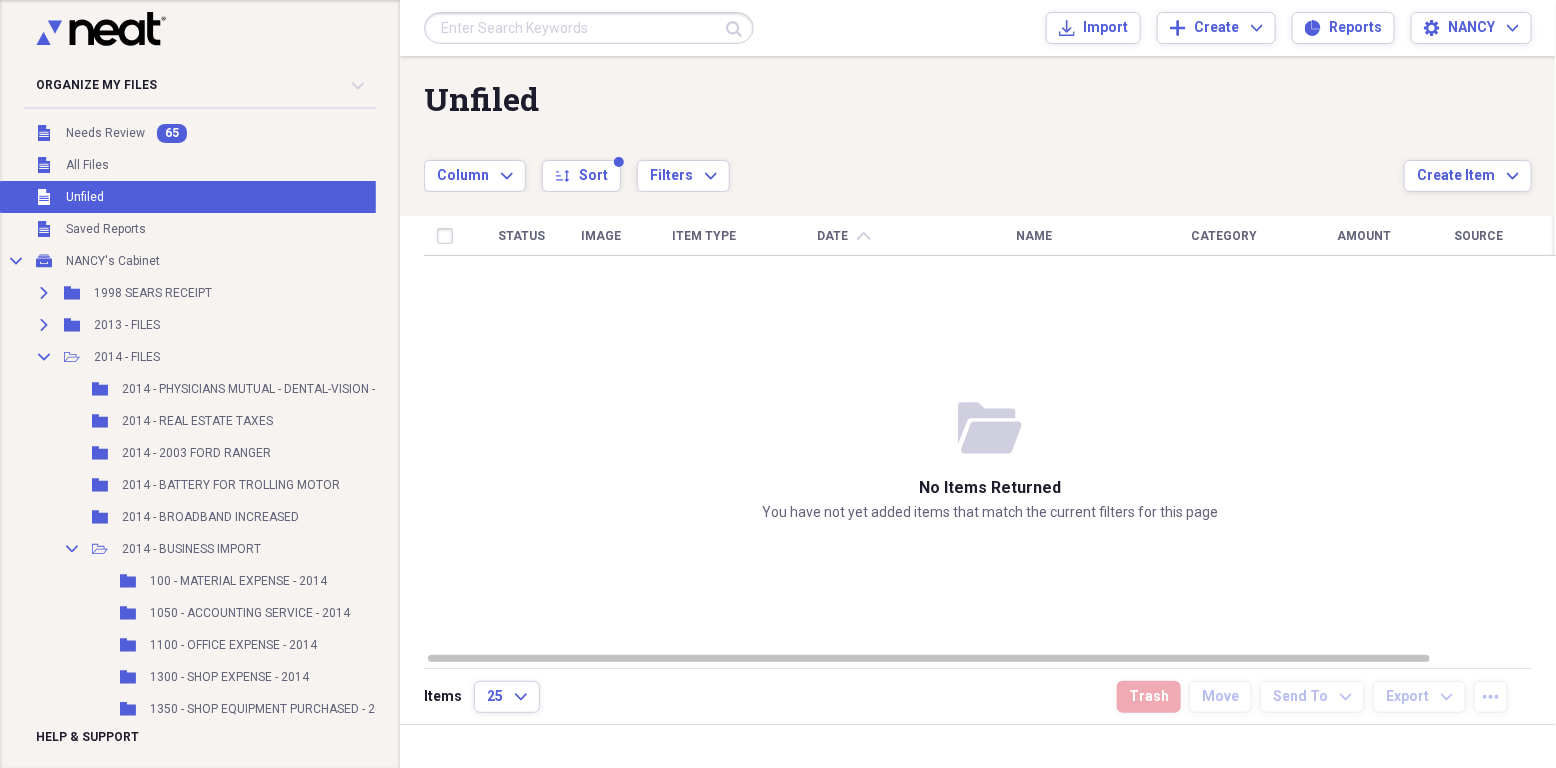 click on "Unfiled Unfiled" at bounding box center [265, 197] 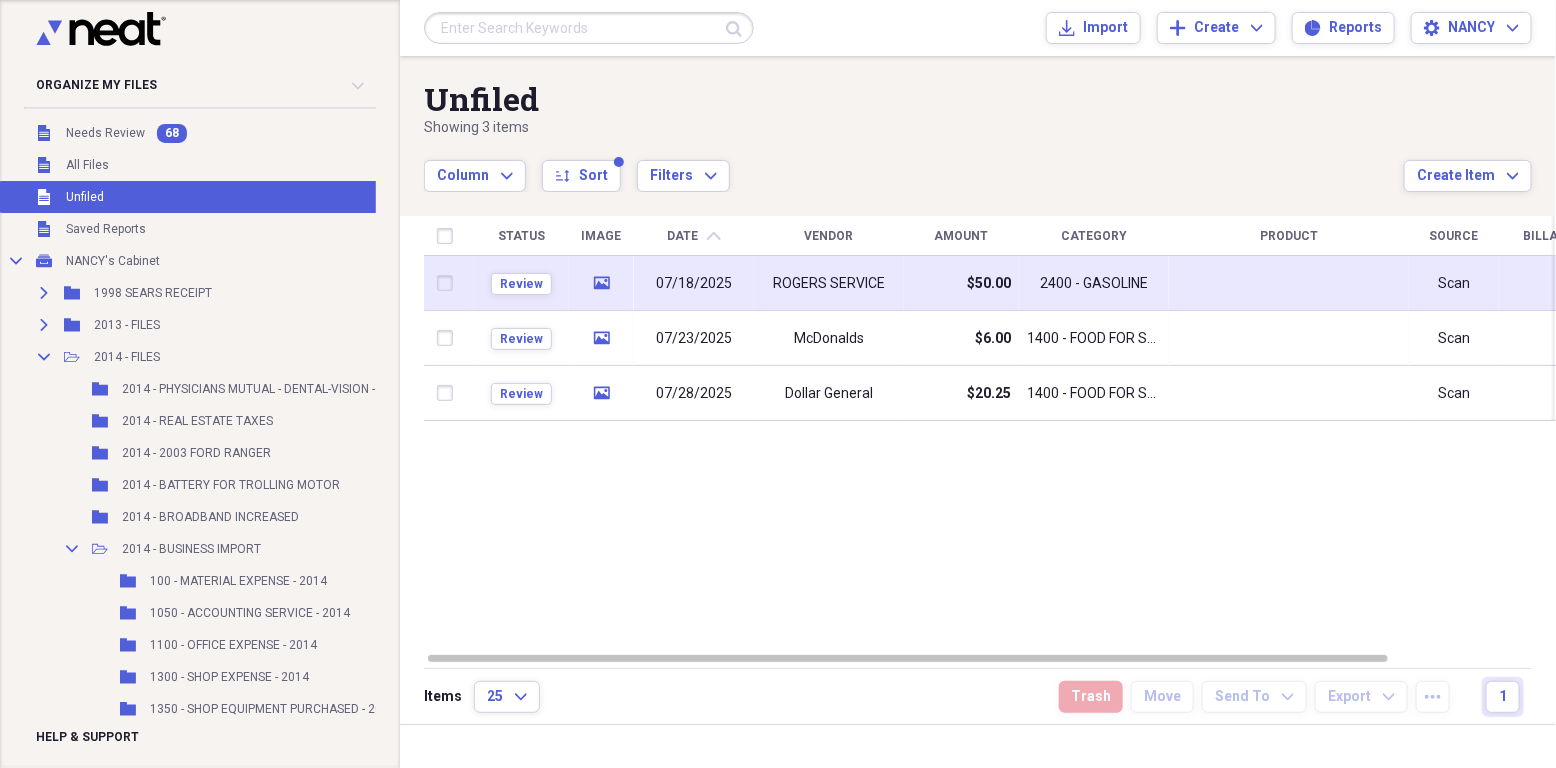 click on "ROGERS SERVICE" at bounding box center (829, 284) 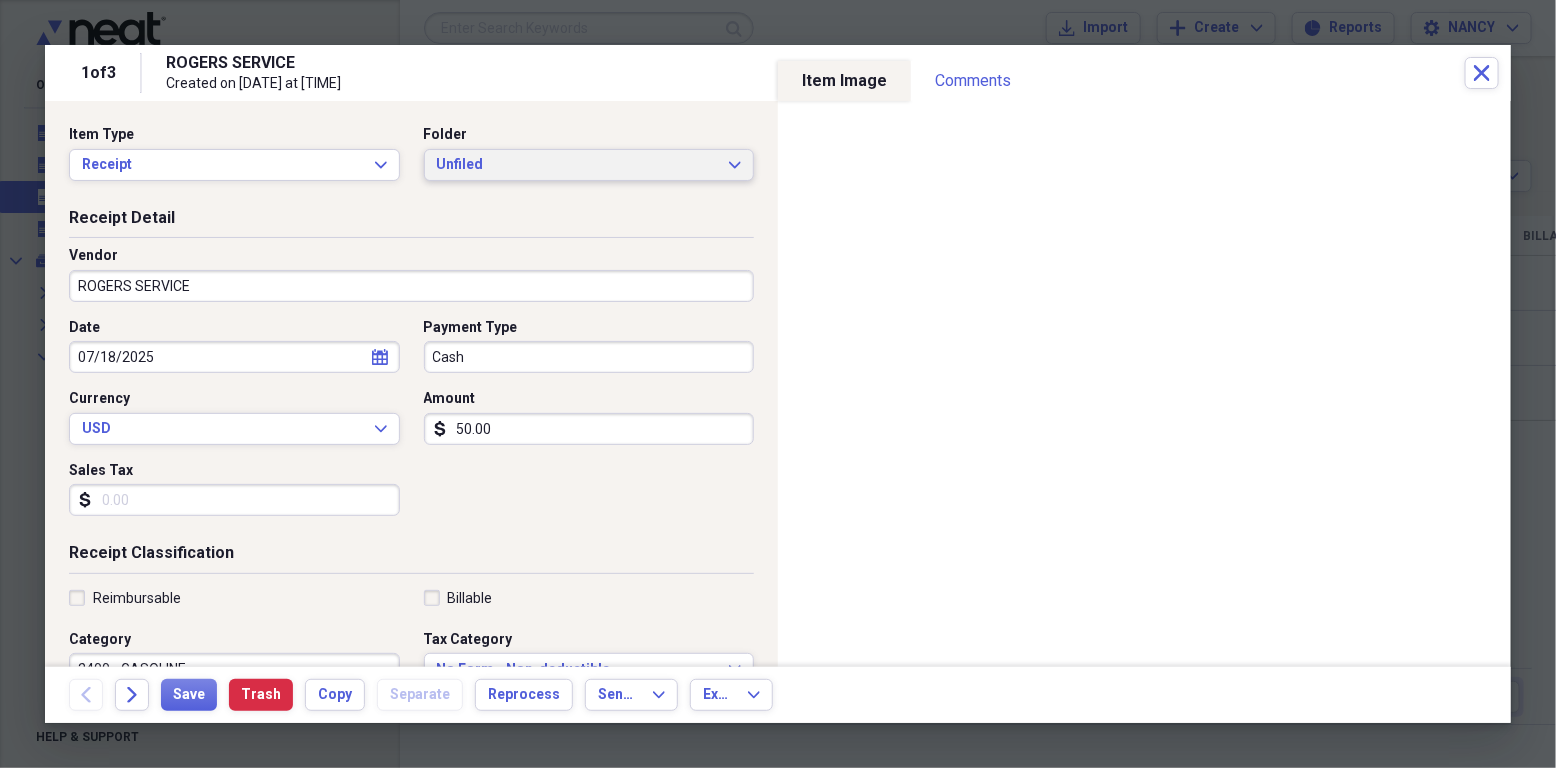 click on "Expand" 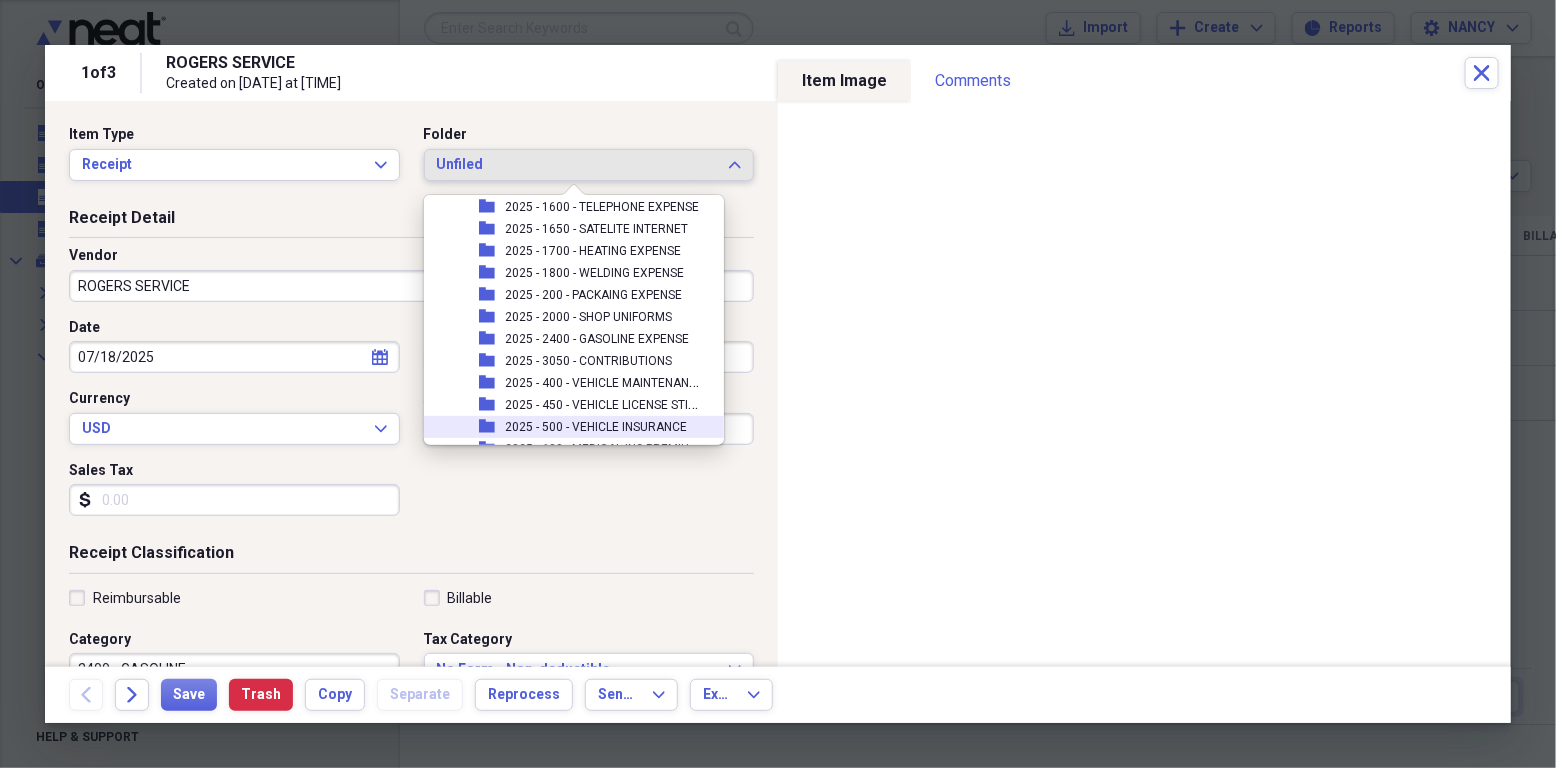 scroll, scrollTop: 13779, scrollLeft: 0, axis: vertical 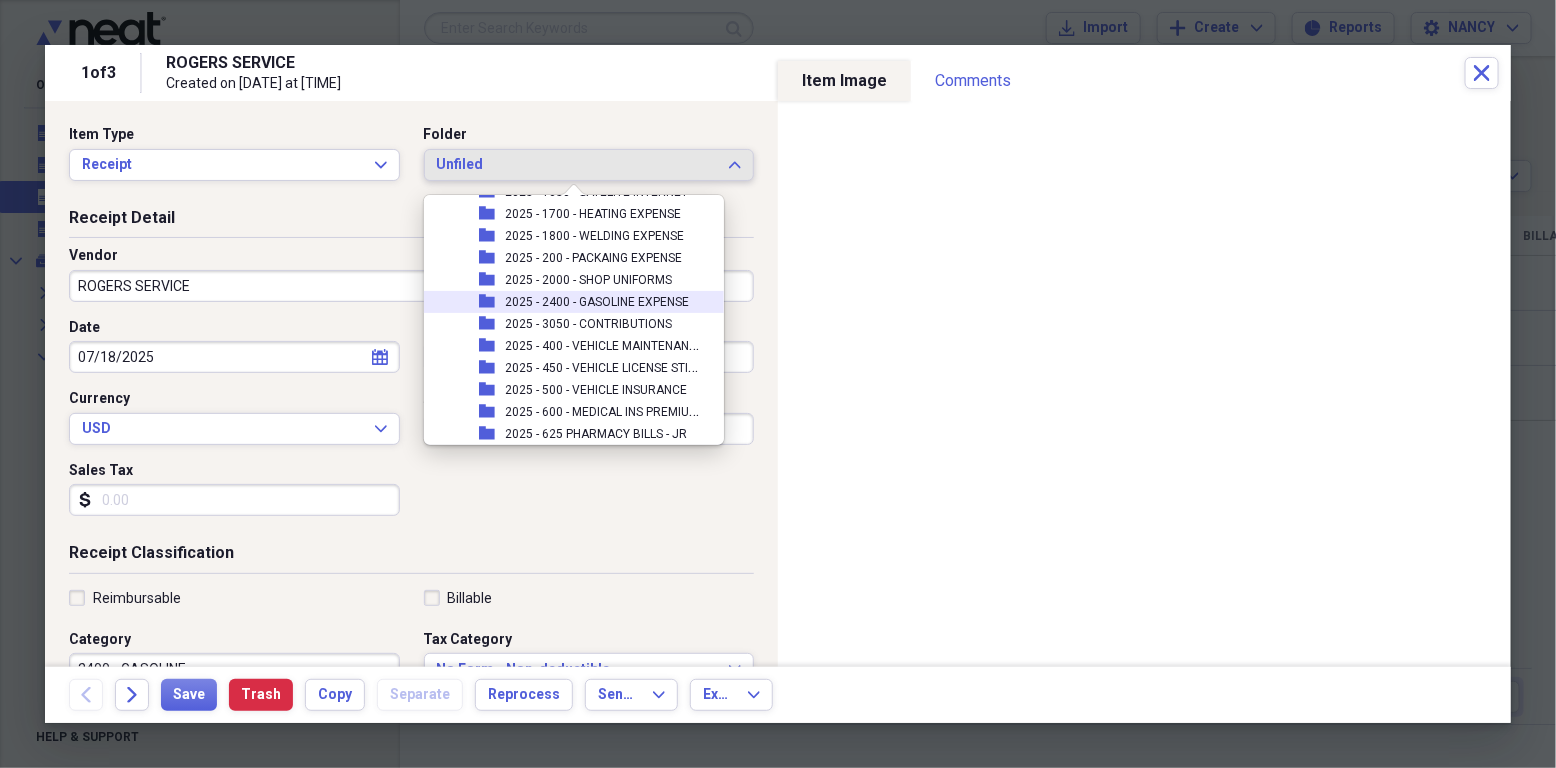click on "2025 - 2400 - GASOLINE EXPENSE" at bounding box center (597, 302) 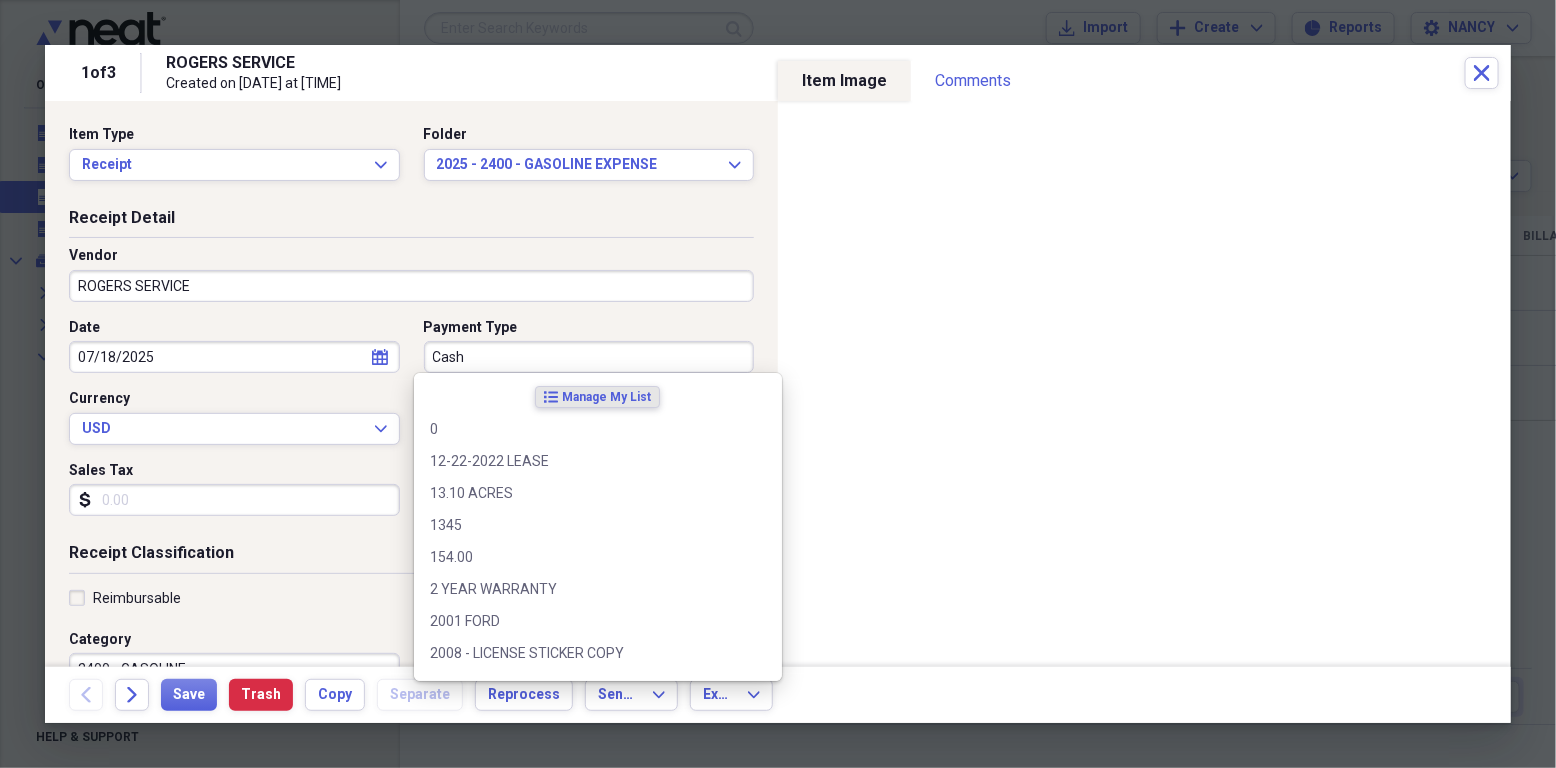 click on "Cash" at bounding box center (589, 357) 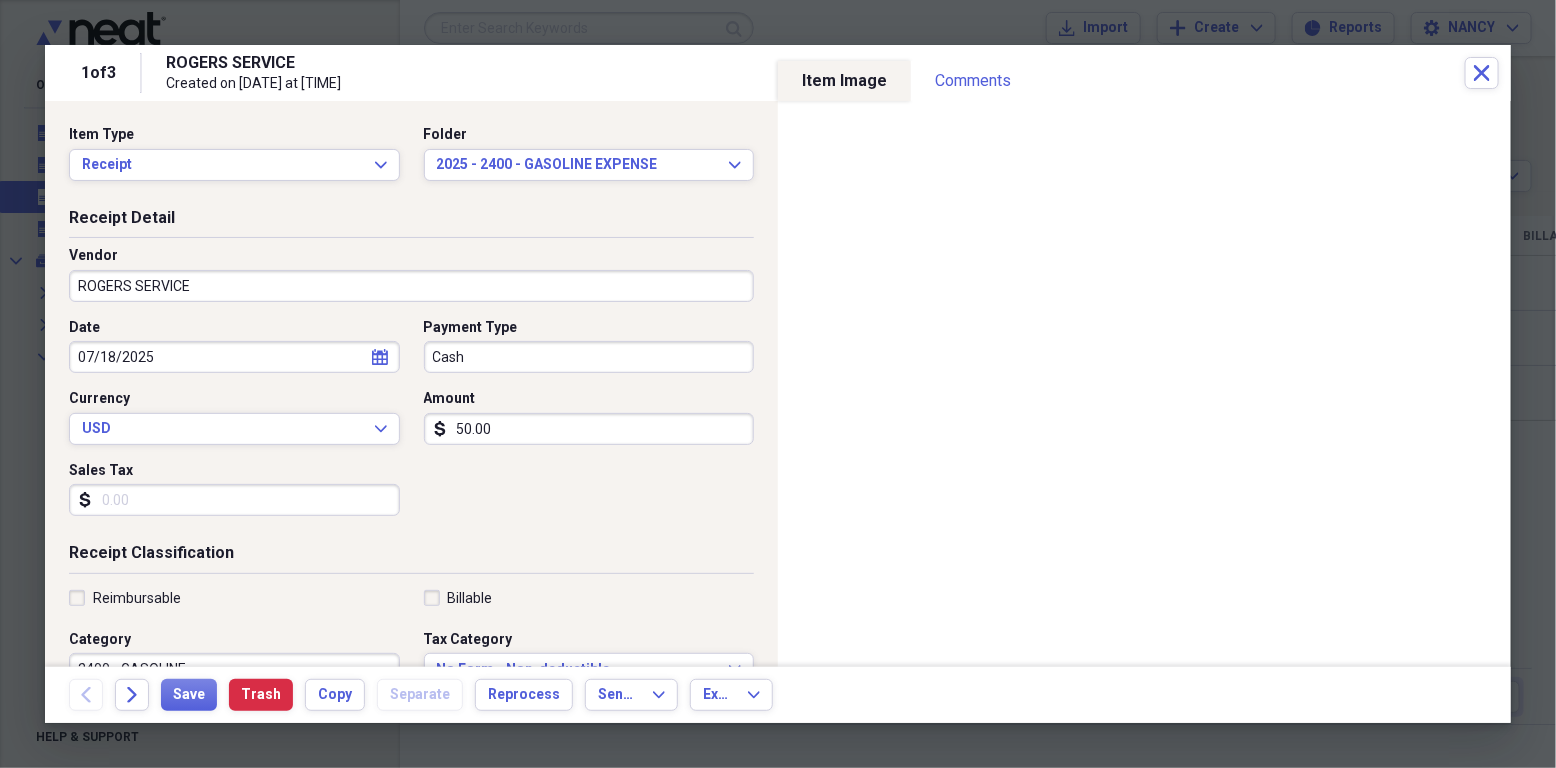 click on "Date 07/18/2025 calendar Calendar Payment Type Cash Currency USD Expand Amount dollar-sign 50.00 Sales Tax dollar-sign" at bounding box center (411, 425) 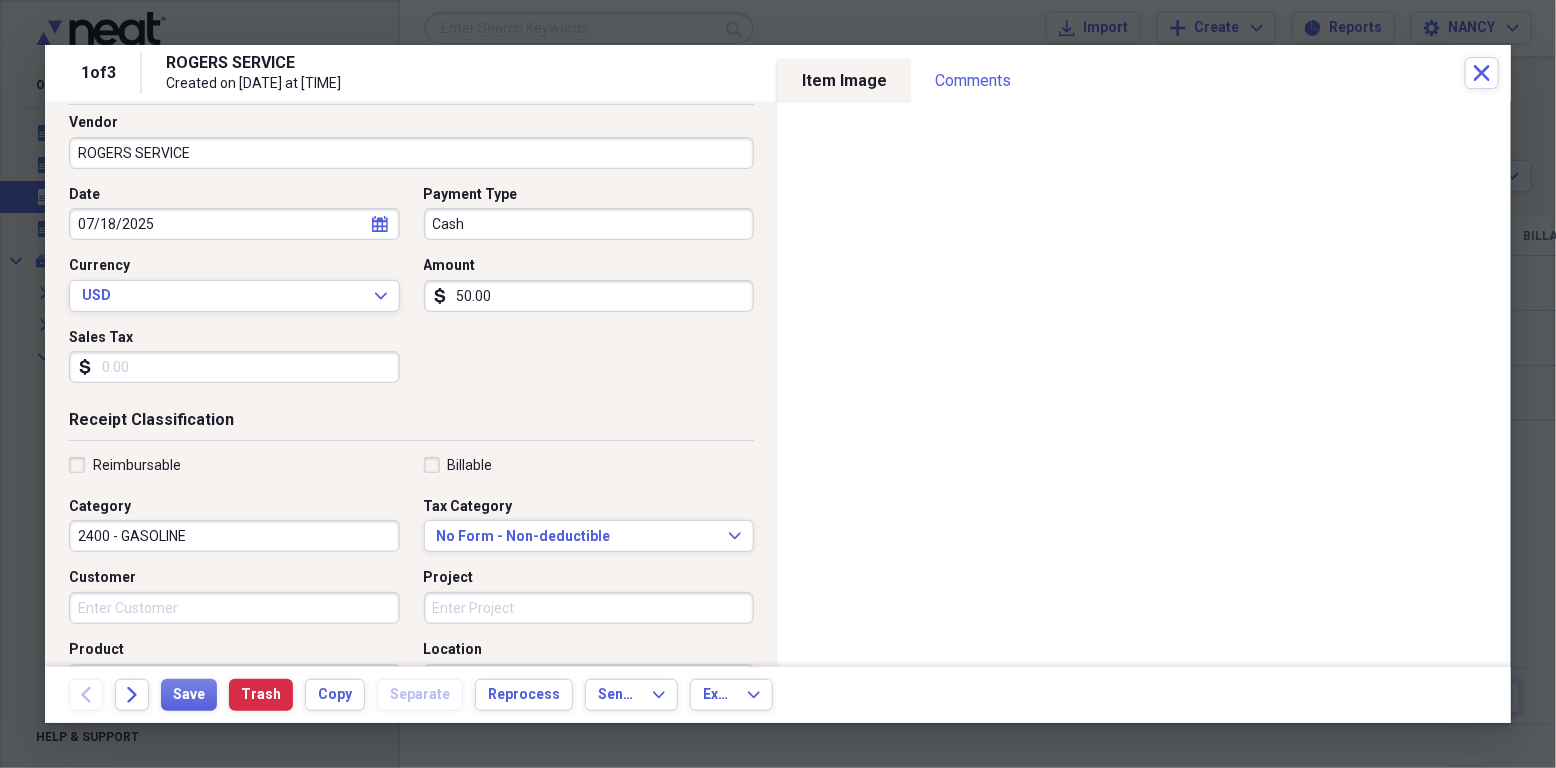 scroll, scrollTop: 266, scrollLeft: 0, axis: vertical 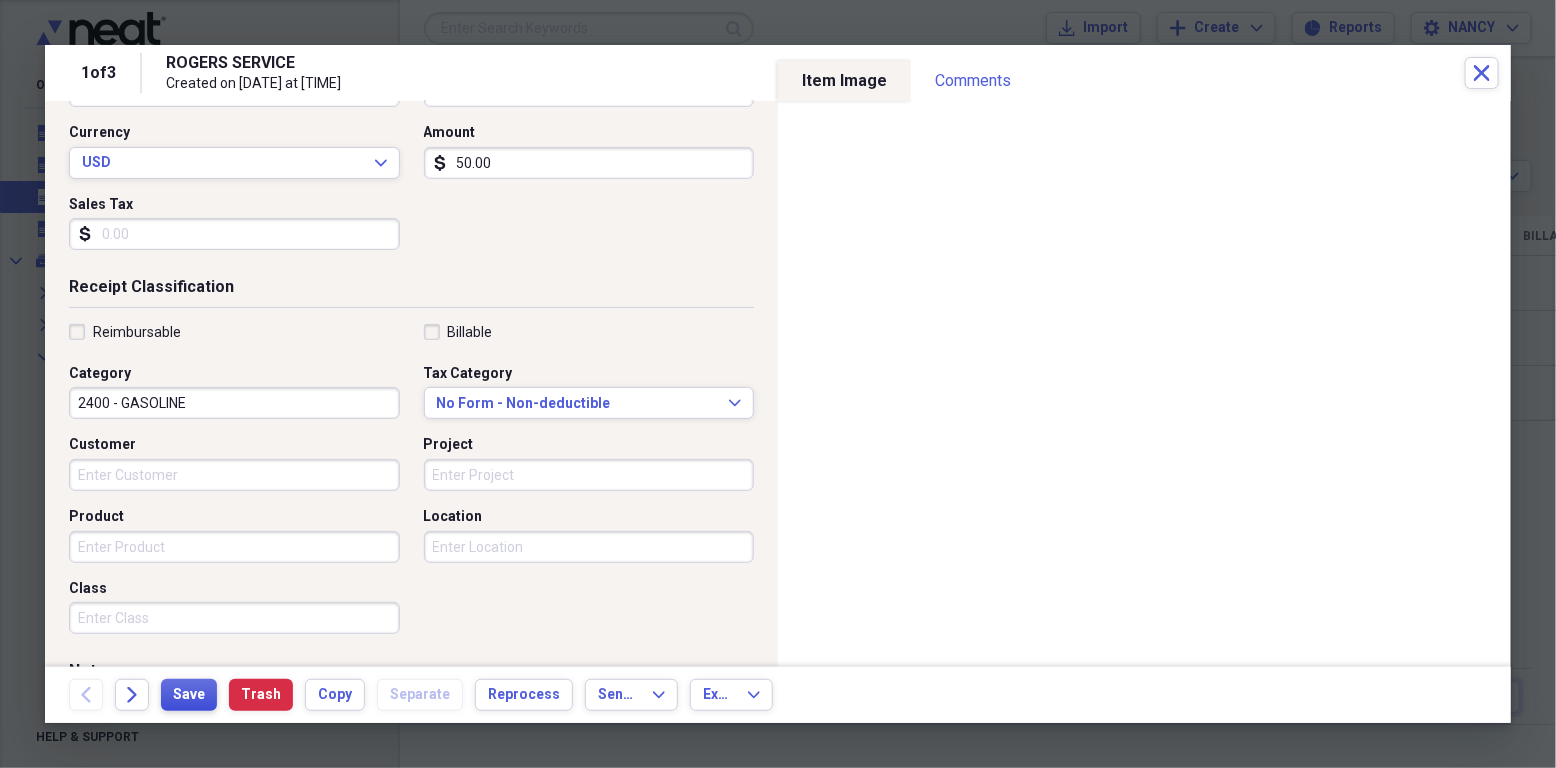 click on "Save" at bounding box center [189, 695] 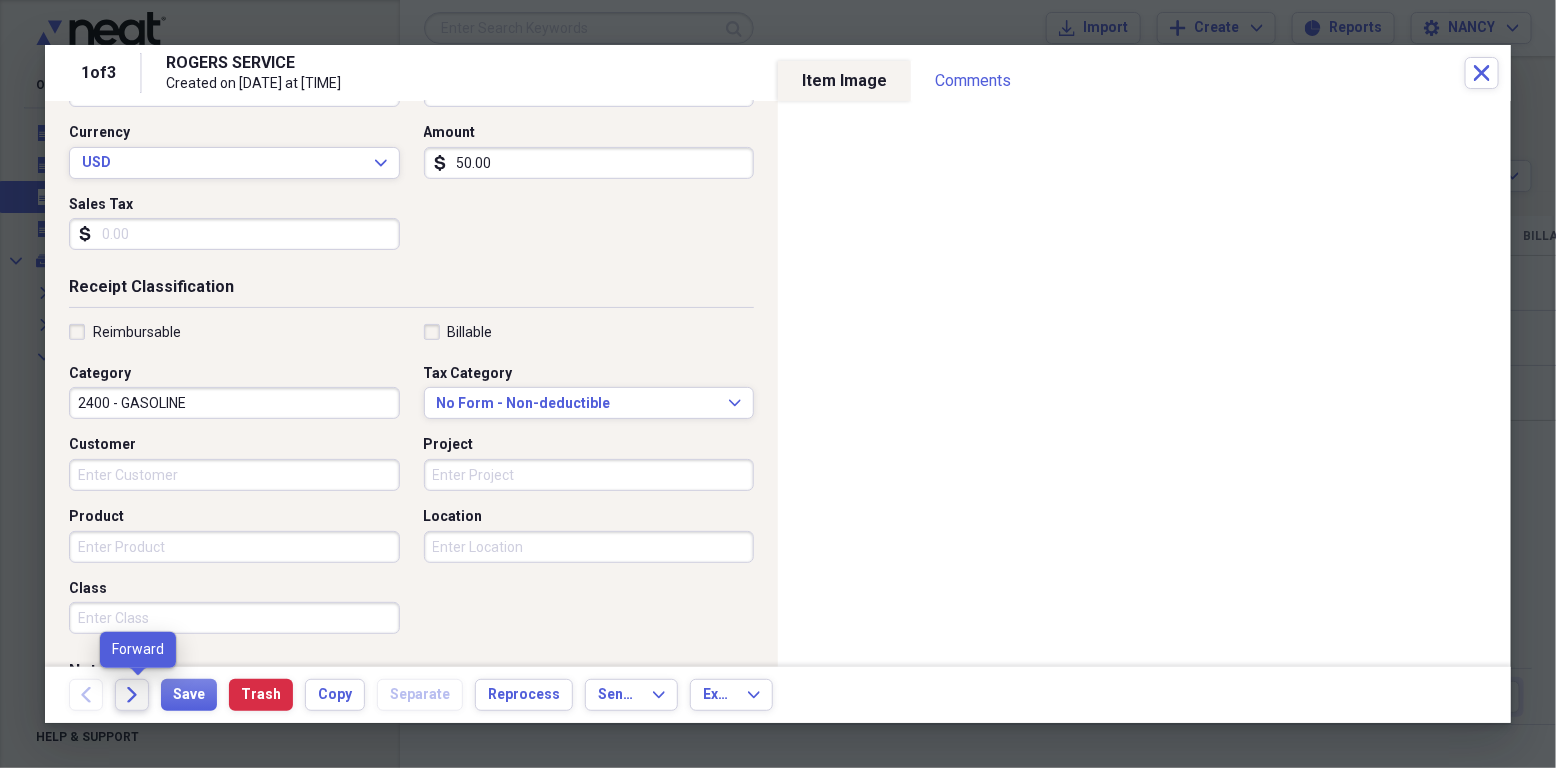 click on "Forward" at bounding box center [132, 695] 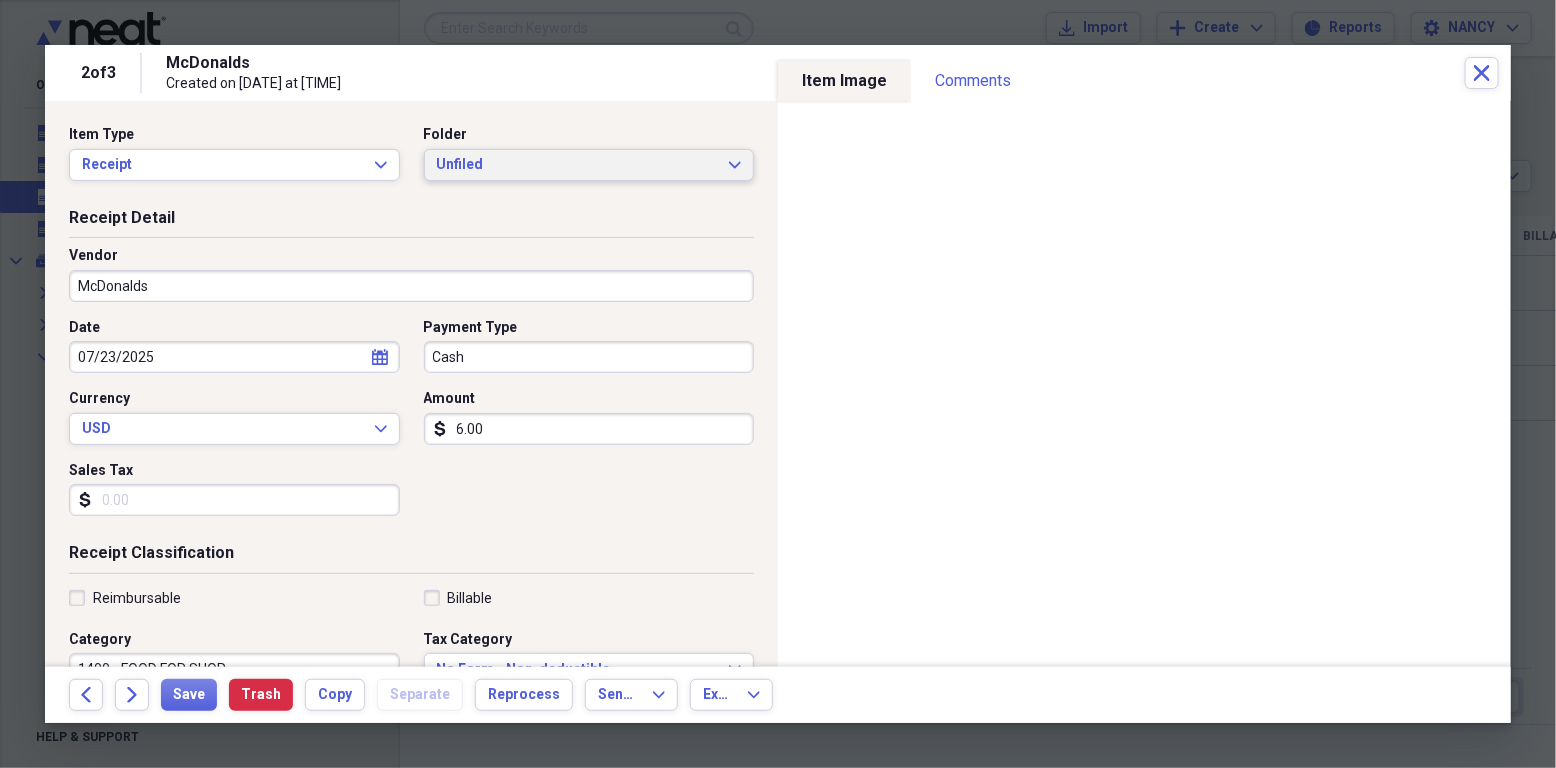 click on "Unfiled Expand" at bounding box center [589, 165] 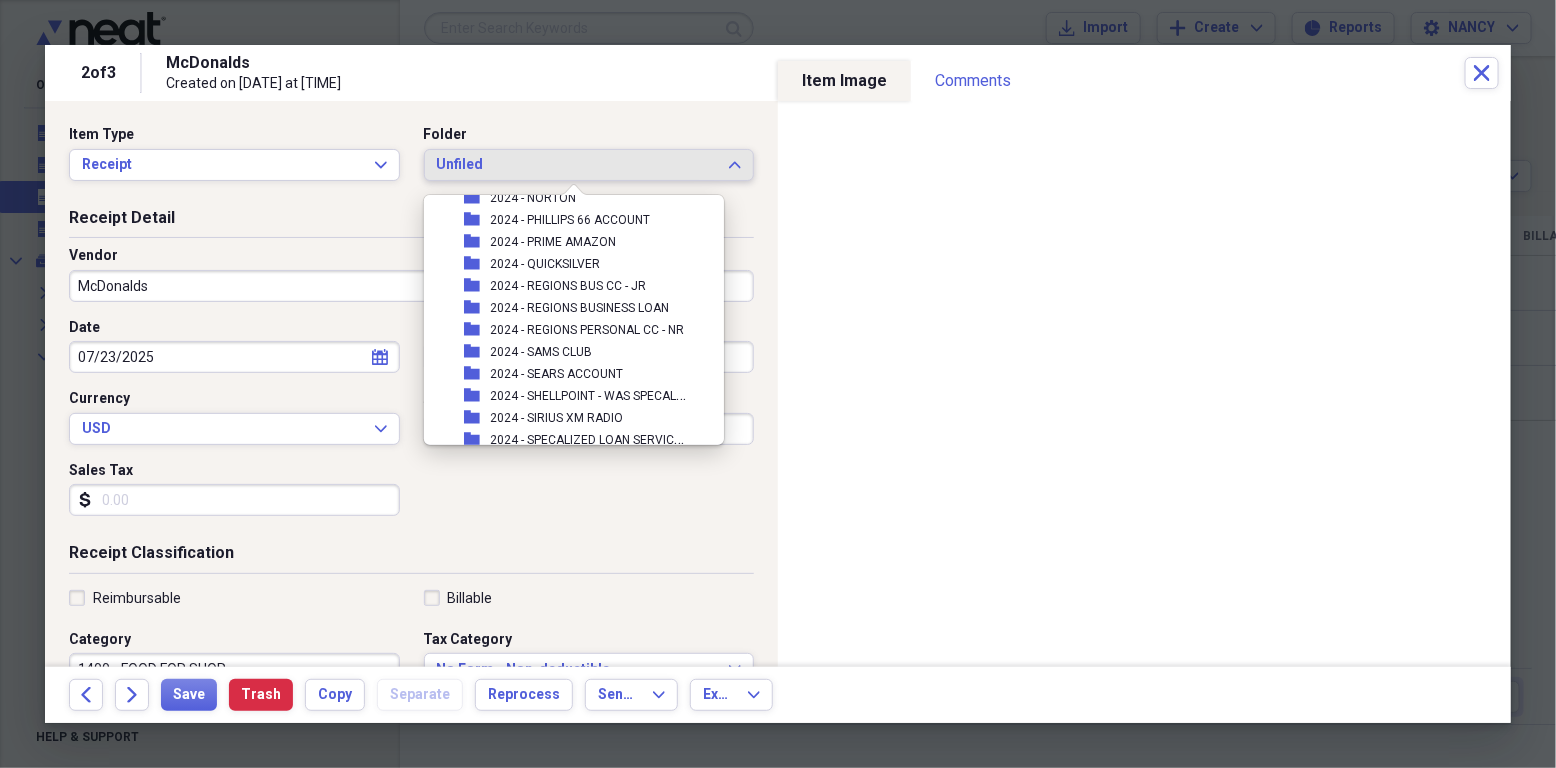 scroll, scrollTop: 14952, scrollLeft: 0, axis: vertical 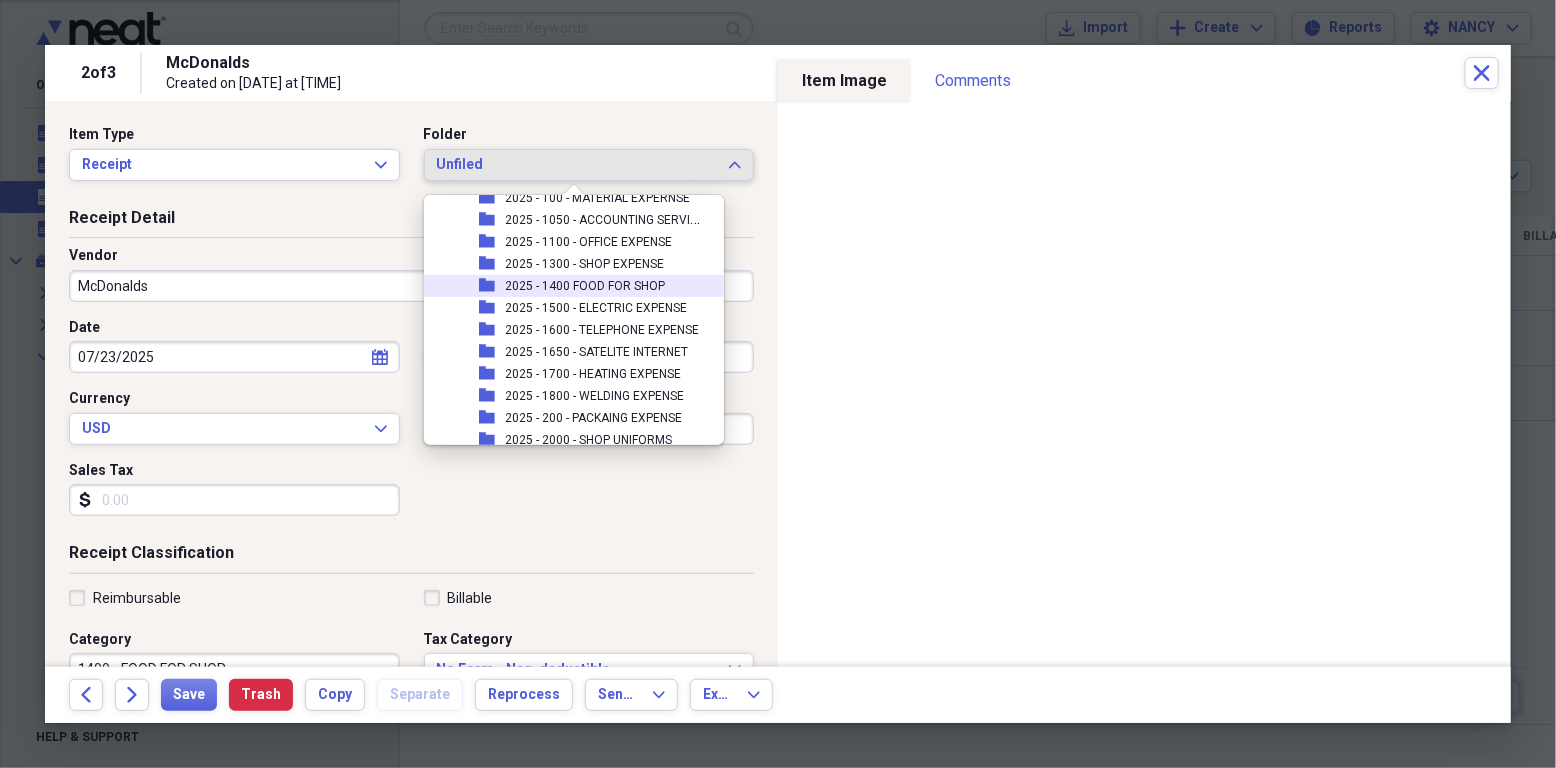 click on "2025 - 1400 FOOD FOR SHOP" at bounding box center [585, 286] 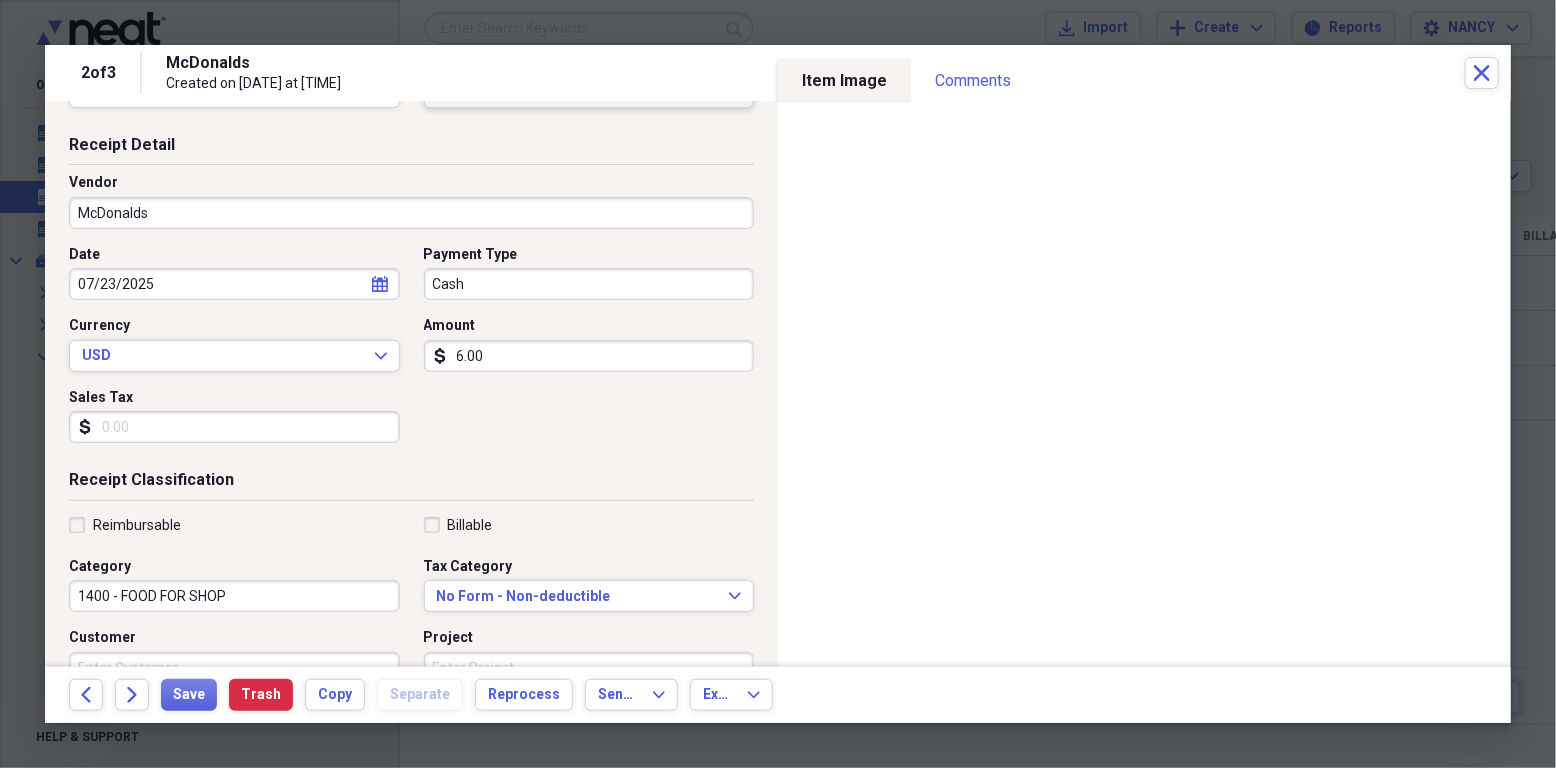 scroll, scrollTop: 133, scrollLeft: 0, axis: vertical 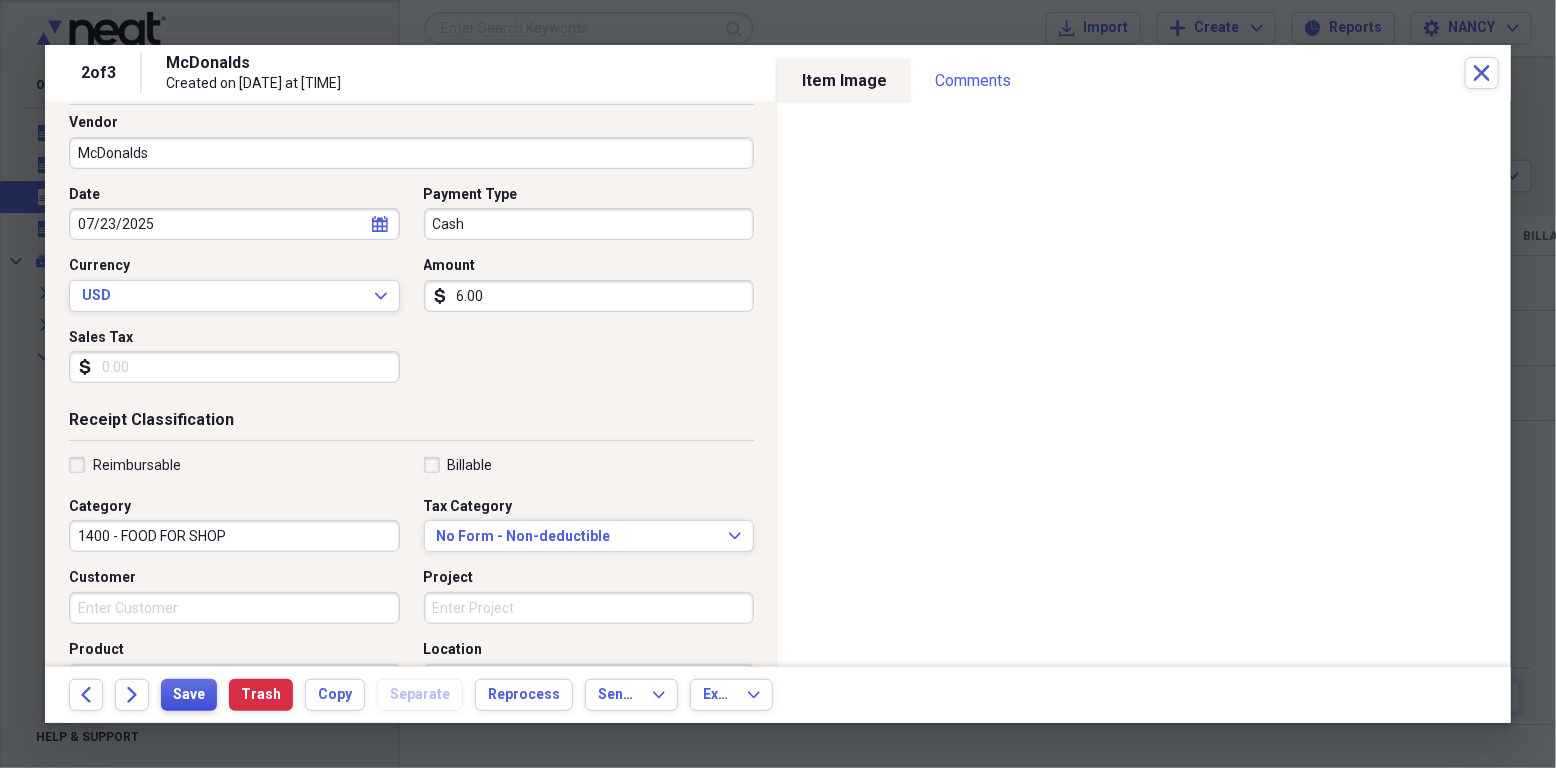 click on "Save" at bounding box center (189, 695) 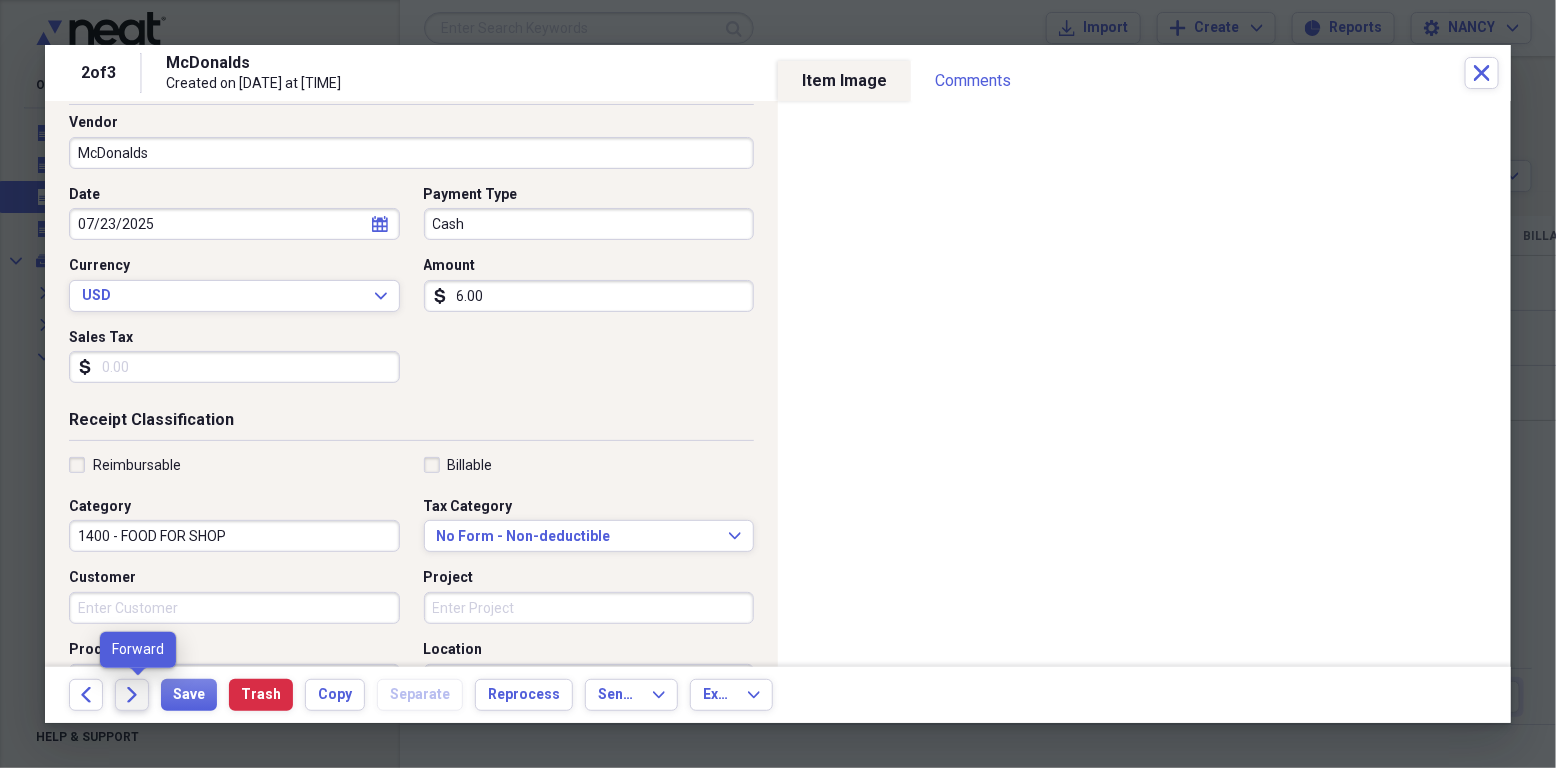 click on "Forward" 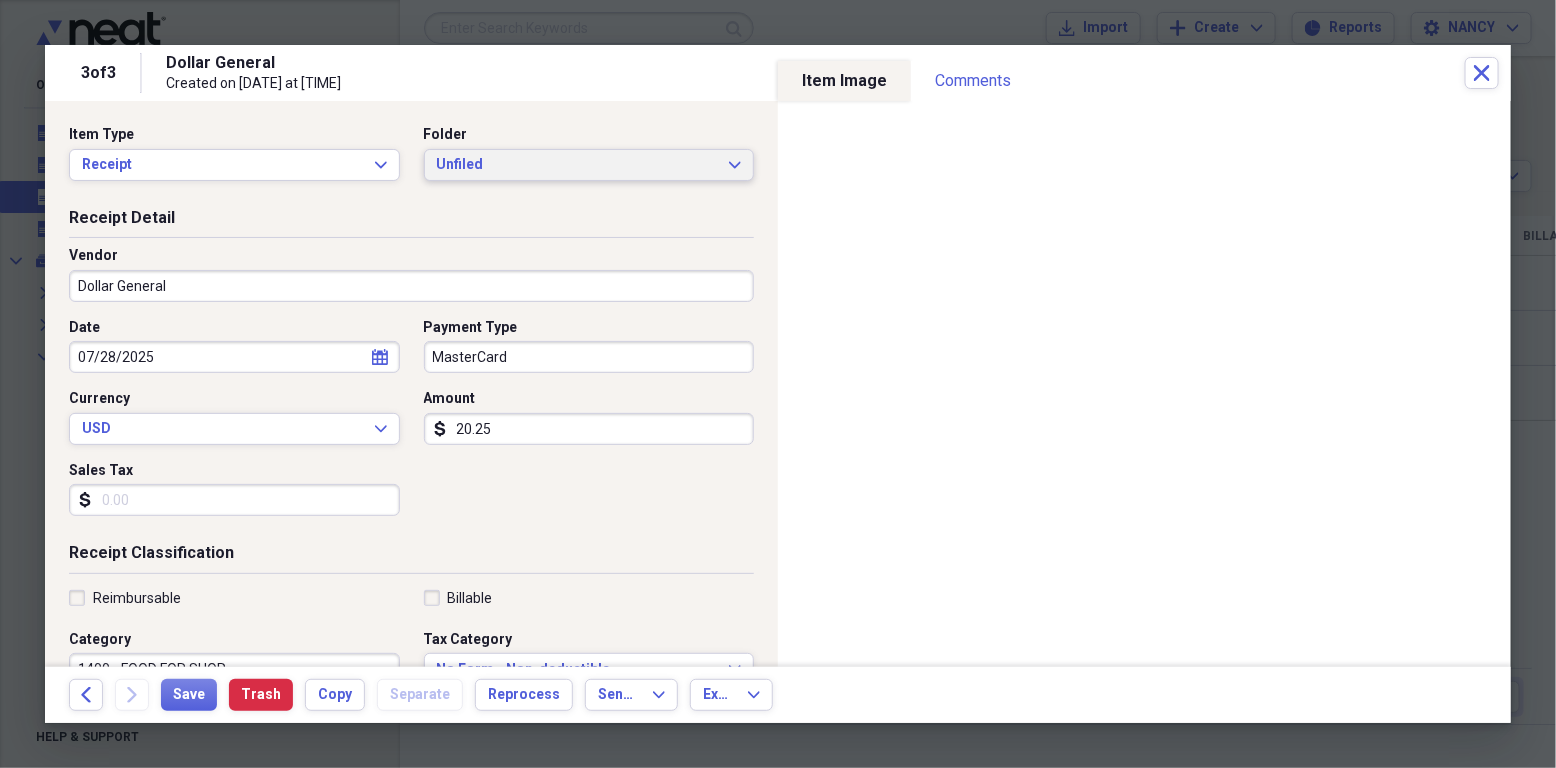 click on "Expand" 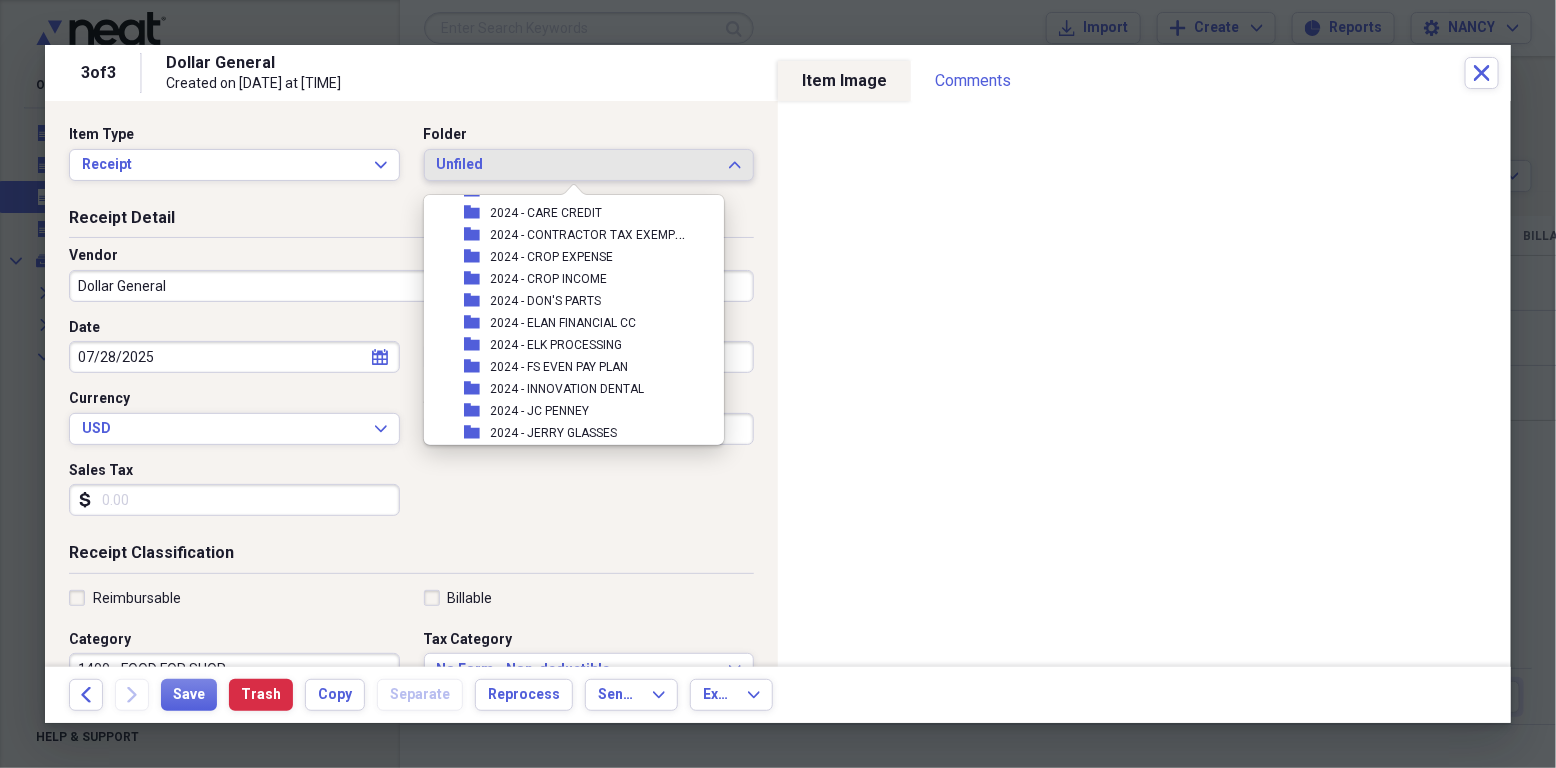 scroll, scrollTop: 14643, scrollLeft: 0, axis: vertical 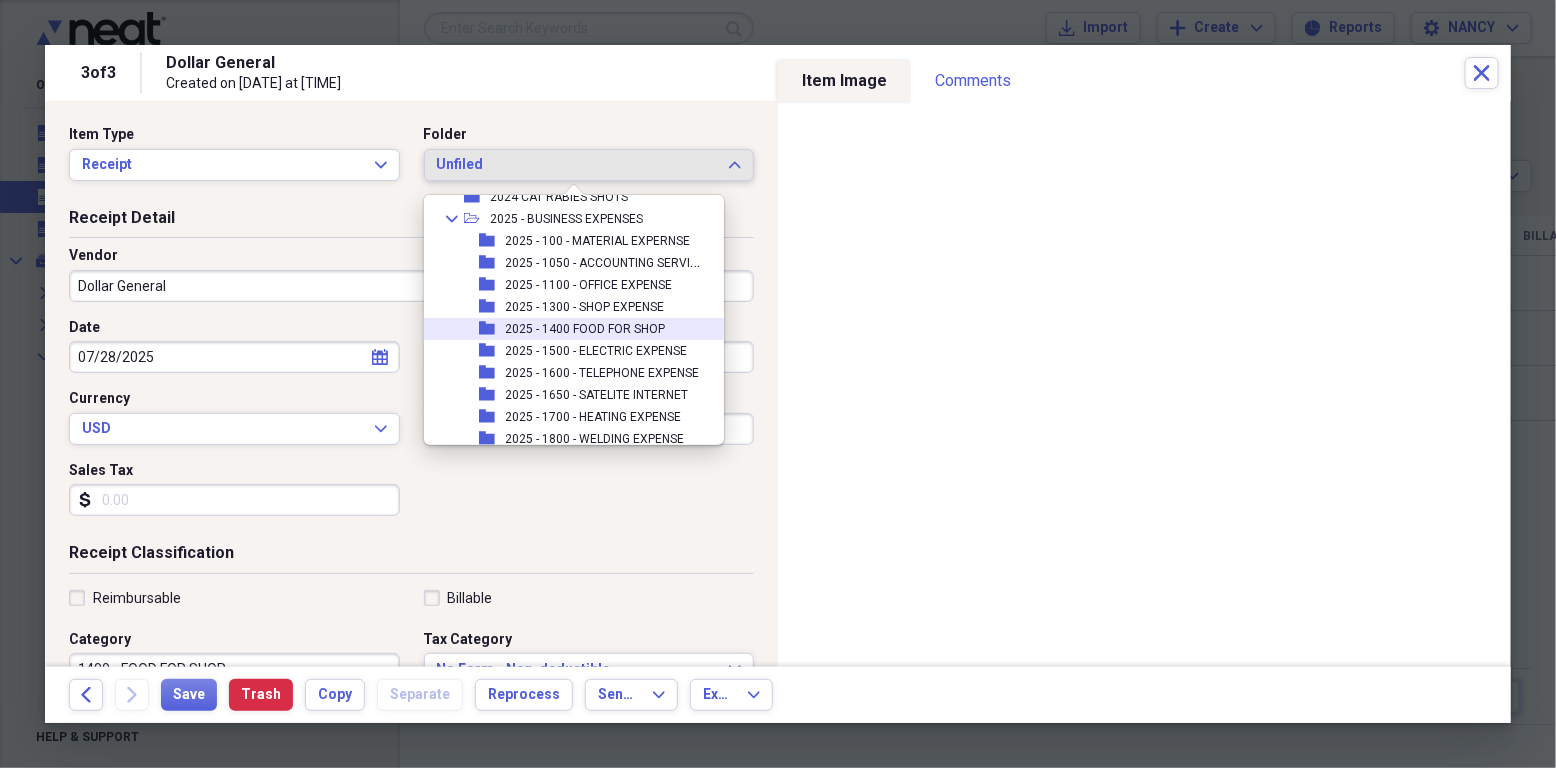 click on "2025 - 1400 FOOD FOR SHOP" at bounding box center (585, 329) 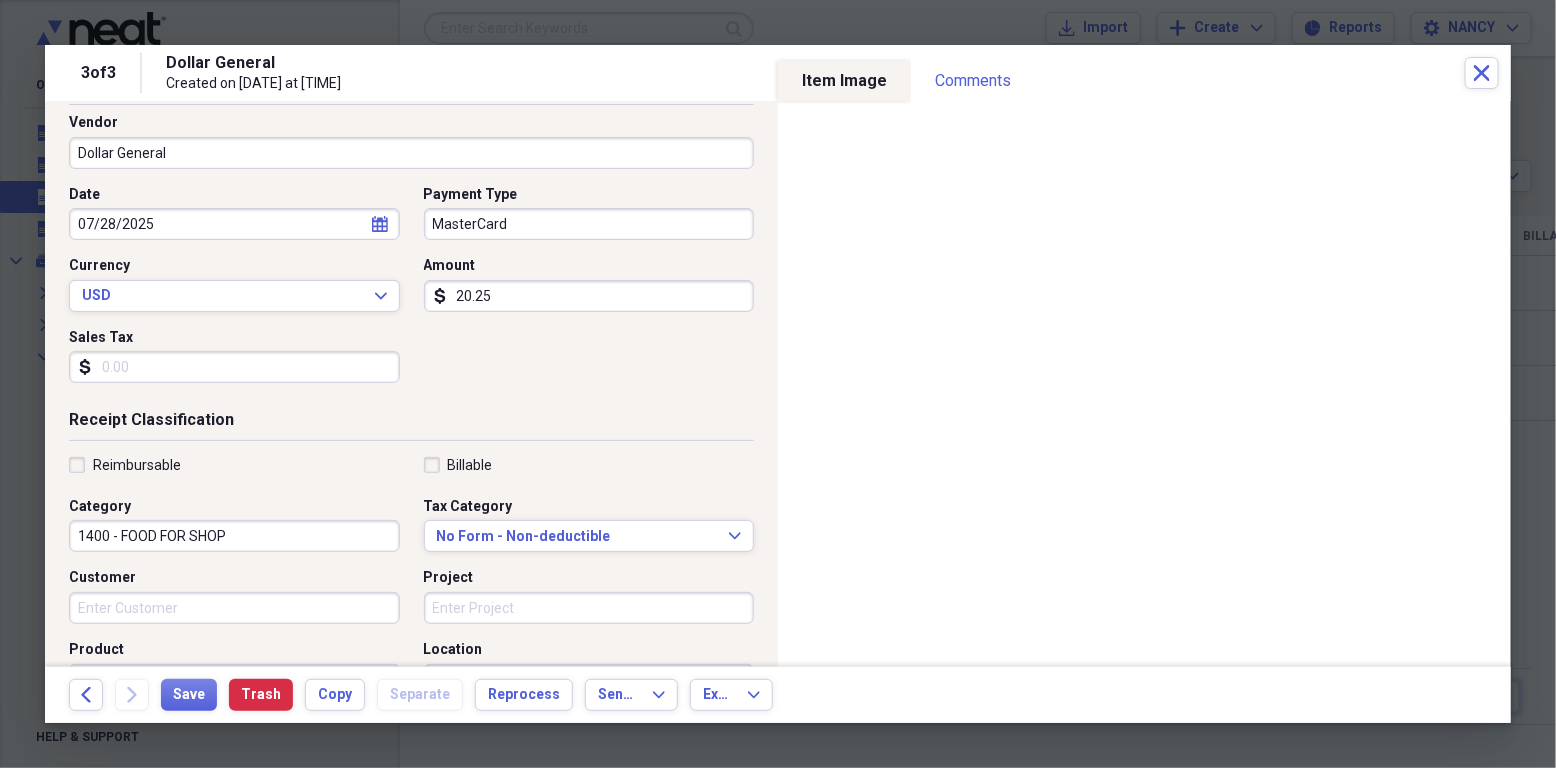 scroll, scrollTop: 266, scrollLeft: 0, axis: vertical 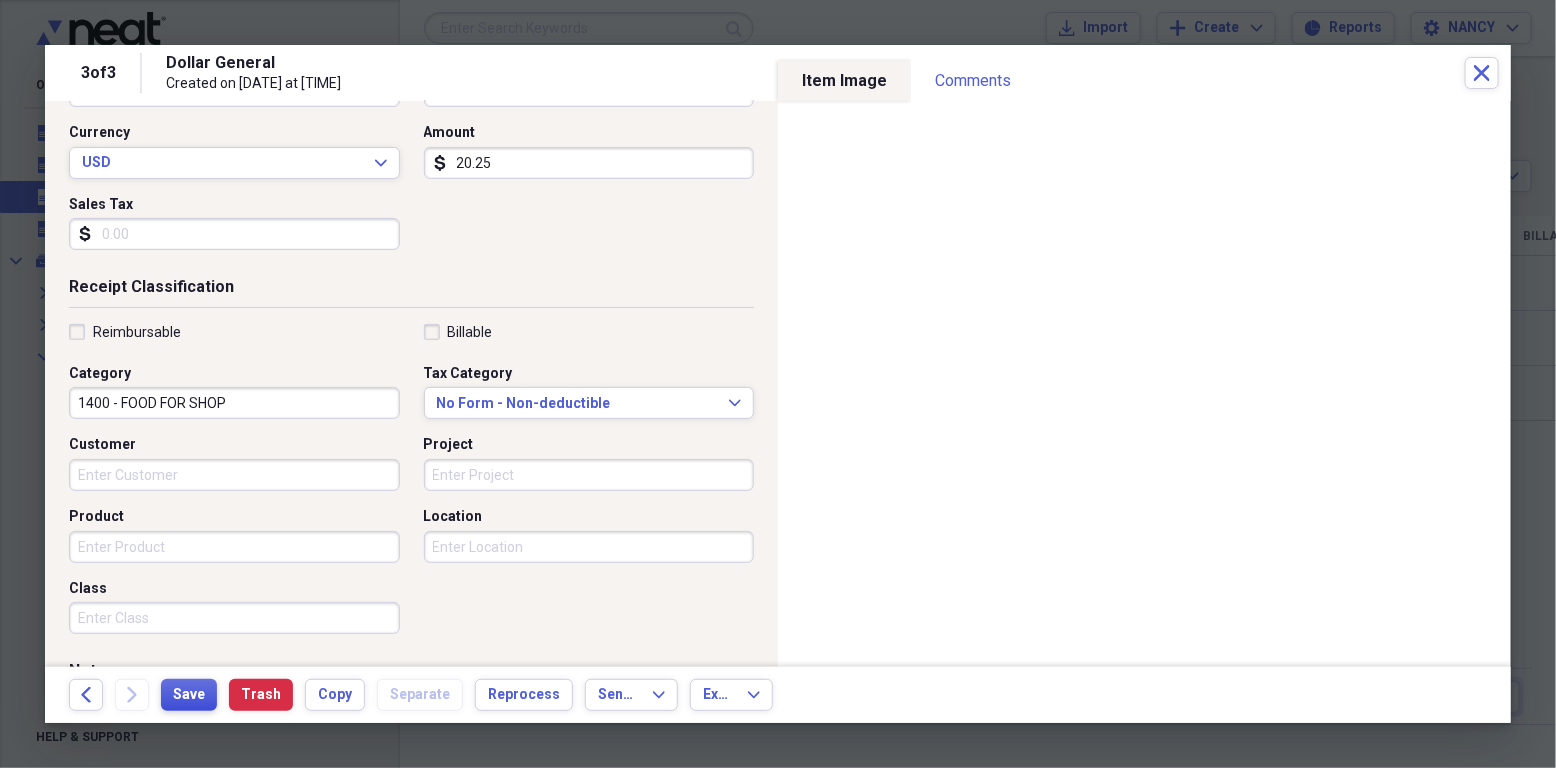click on "Save" at bounding box center (189, 695) 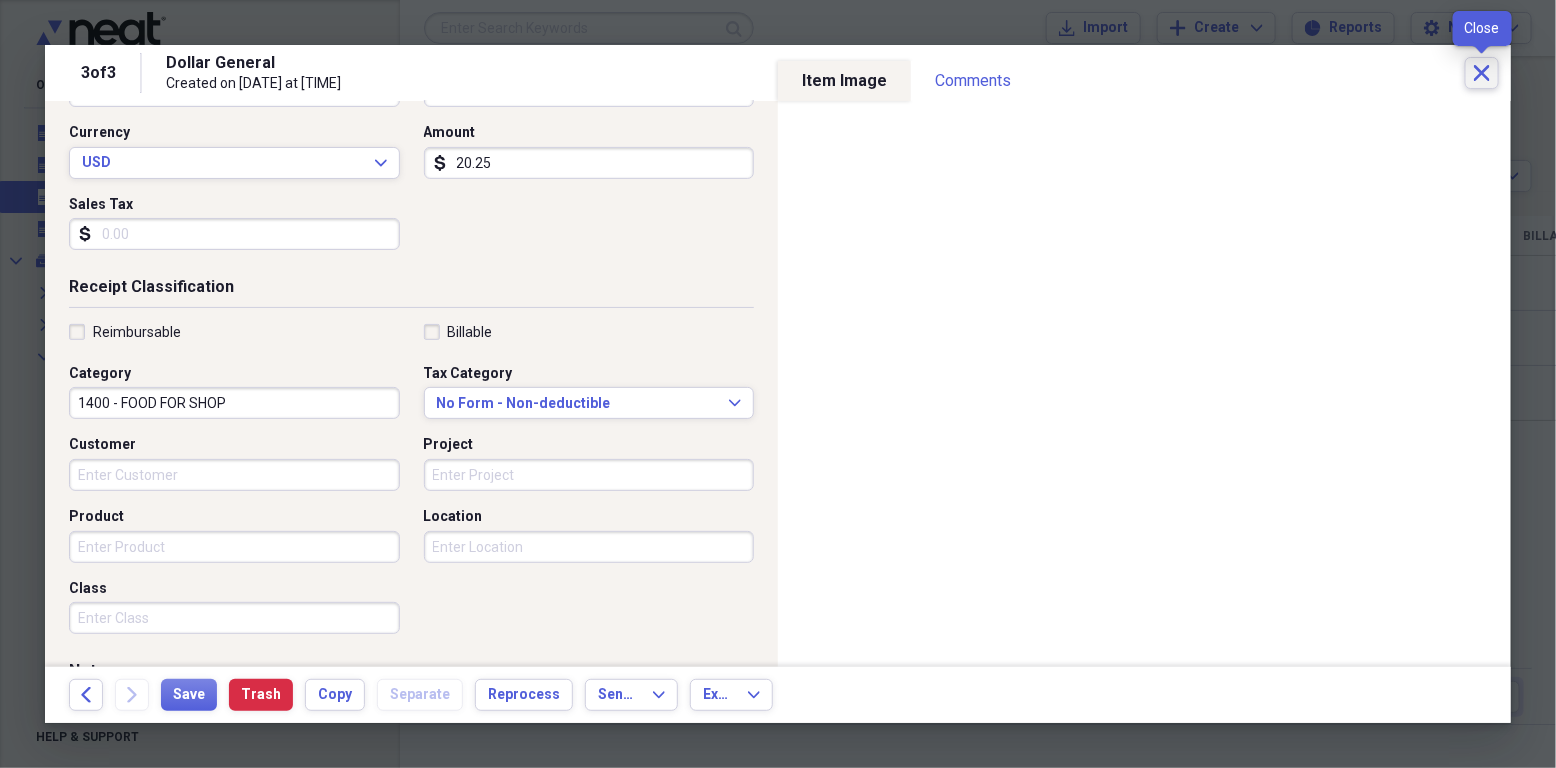 click 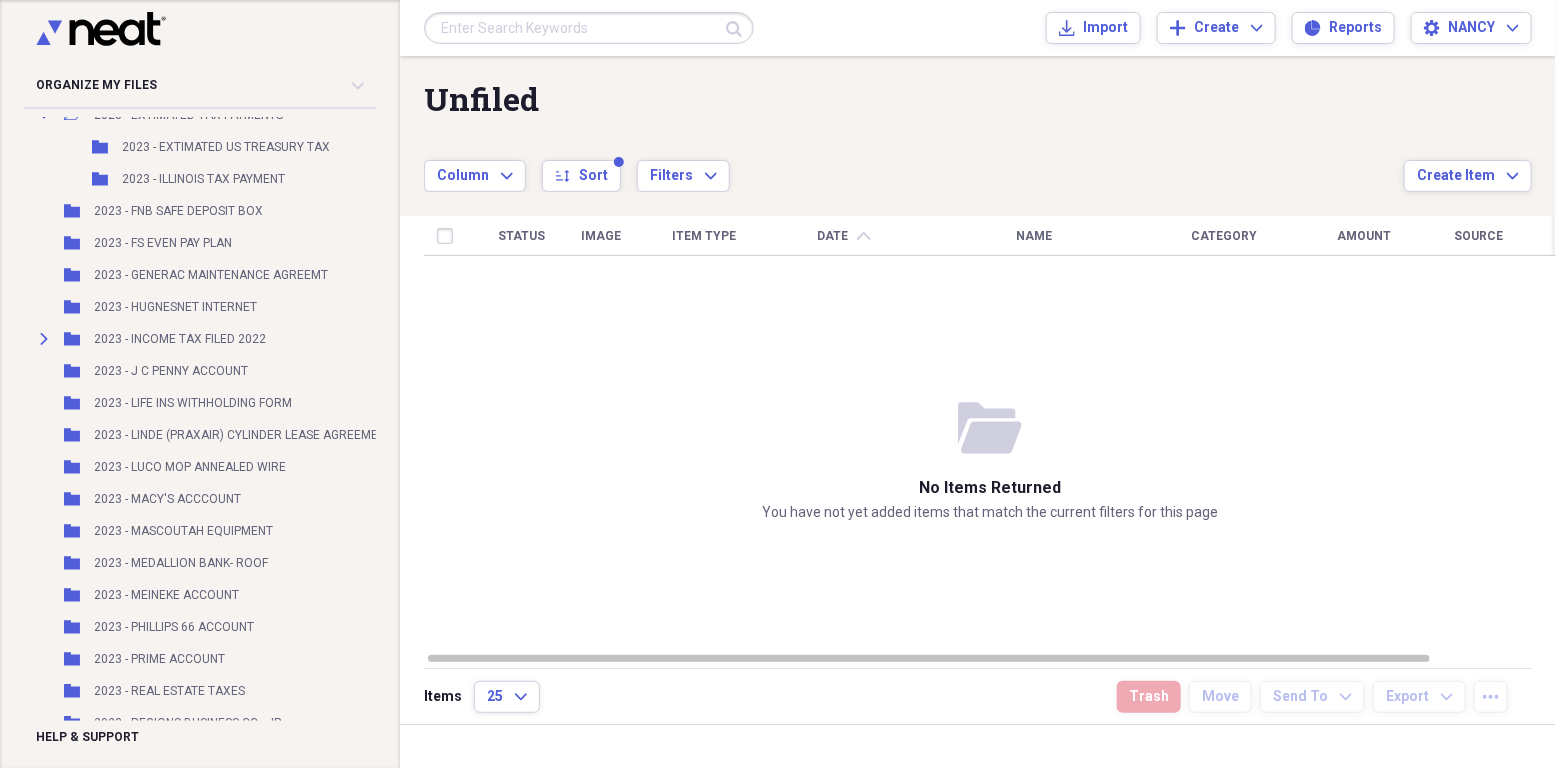 scroll, scrollTop: 17961, scrollLeft: 0, axis: vertical 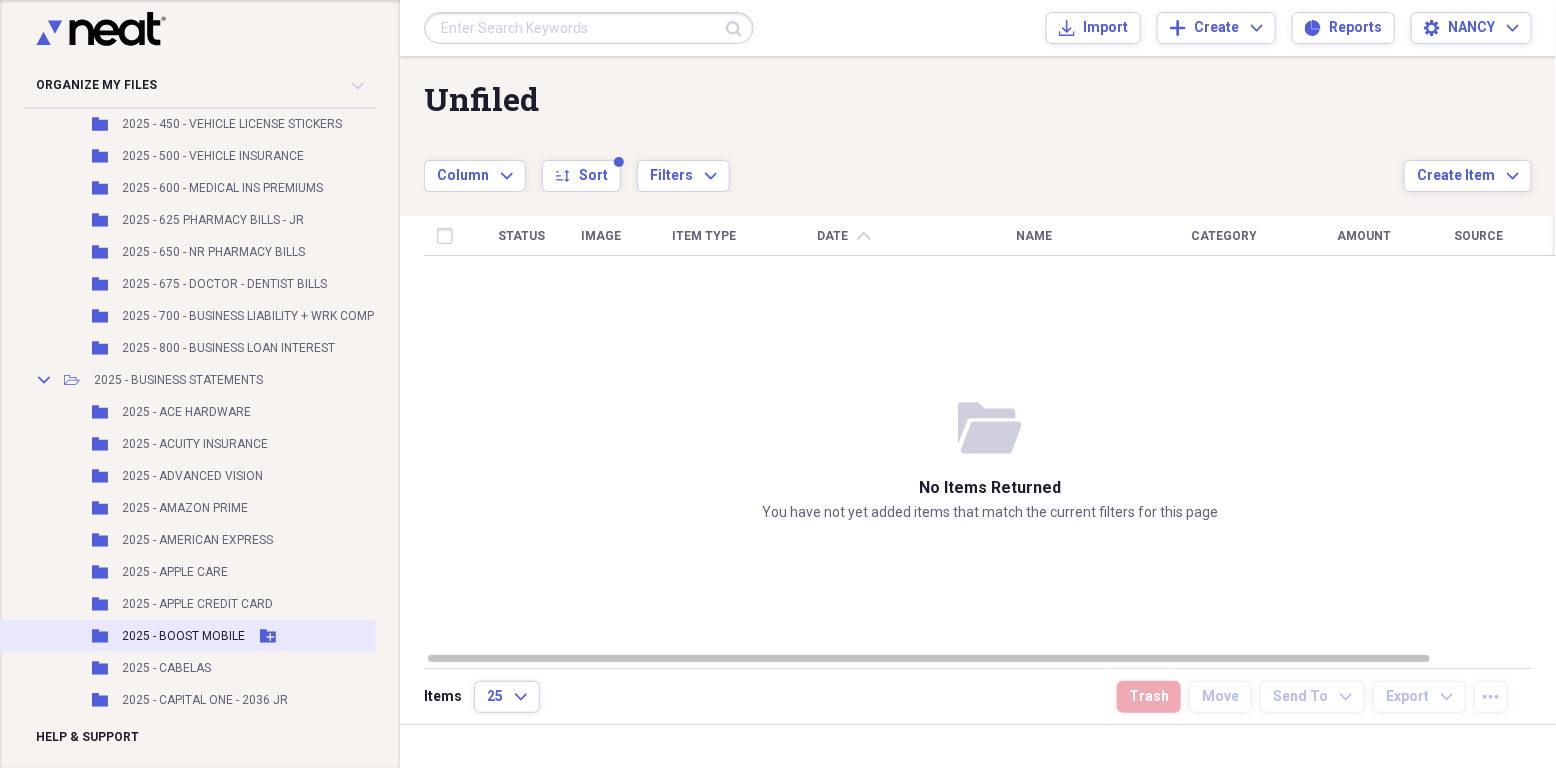 click on "2025 - BOOST MOBILE" at bounding box center [183, 636] 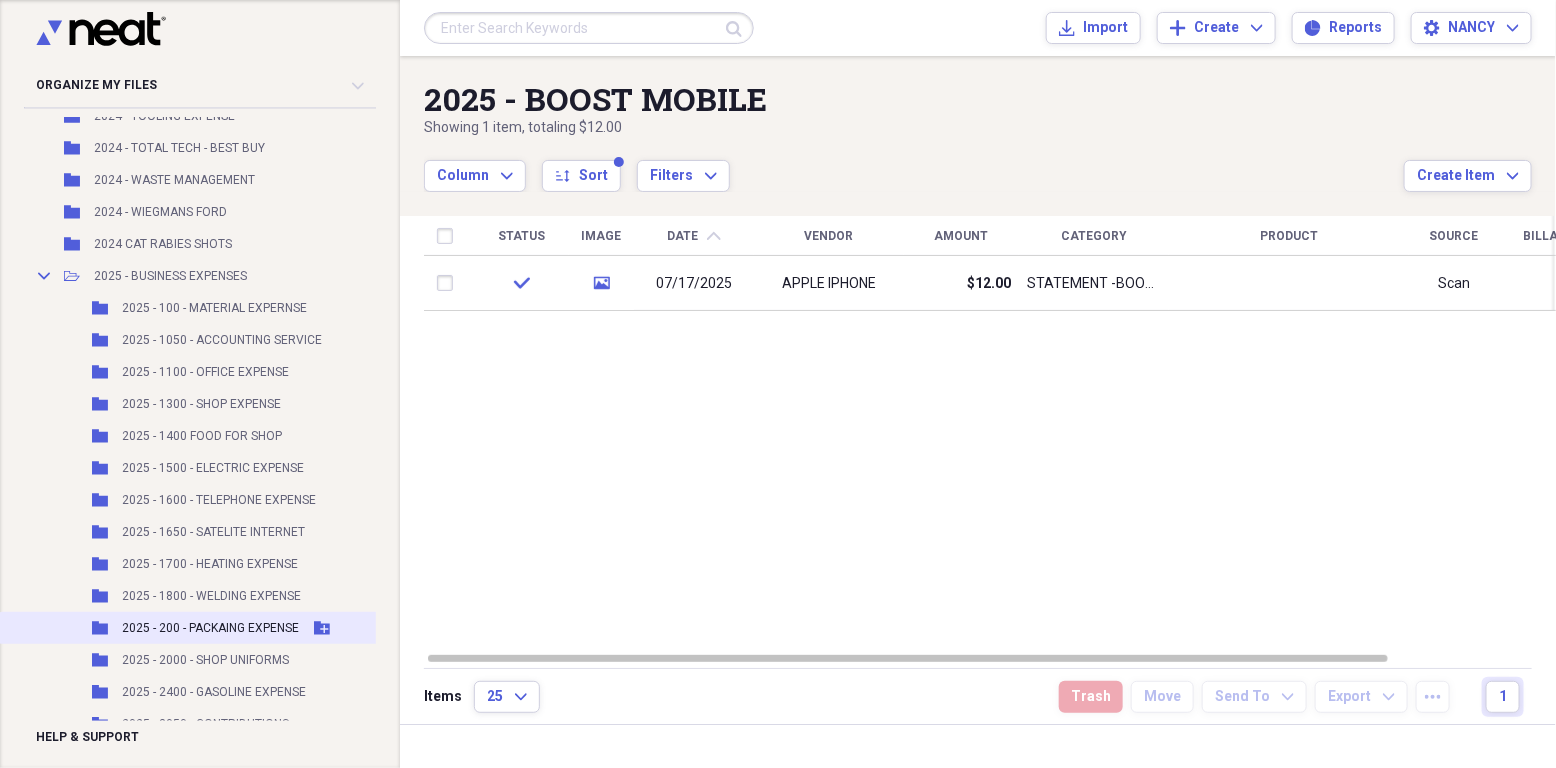 scroll, scrollTop: 20494, scrollLeft: 0, axis: vertical 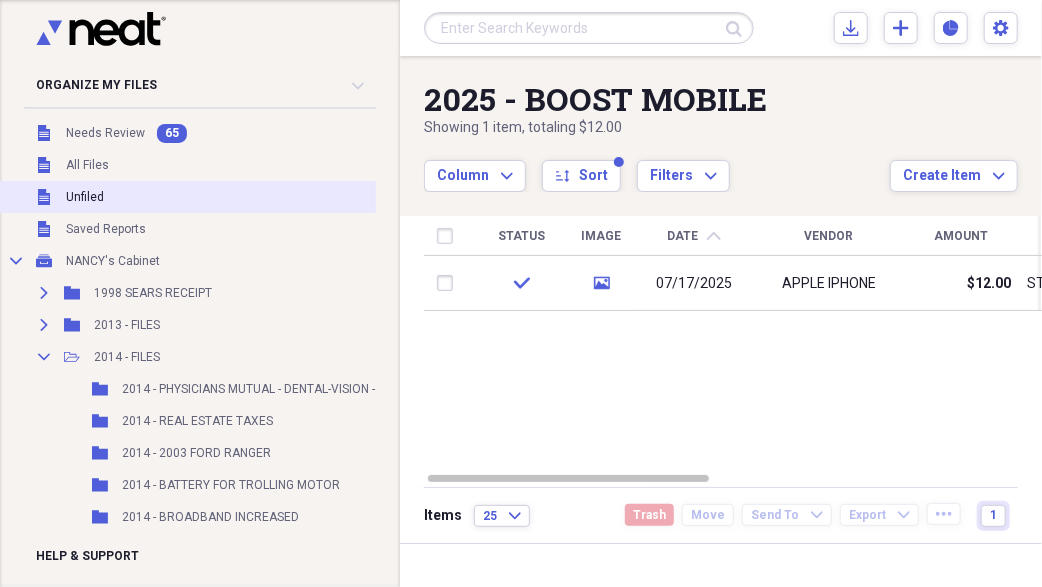 click on "Unfiled" at bounding box center [85, 197] 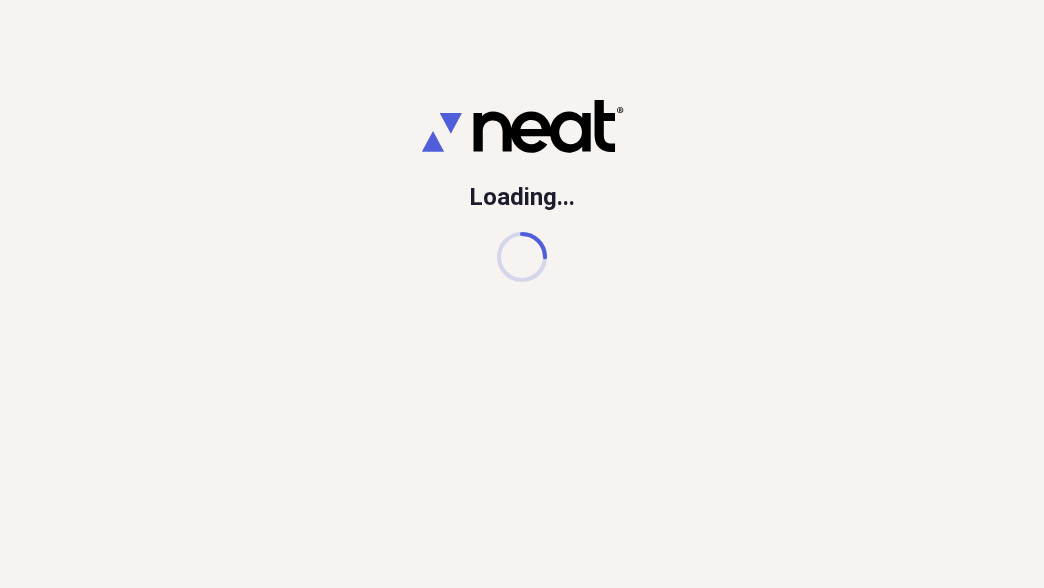 scroll, scrollTop: 0, scrollLeft: 0, axis: both 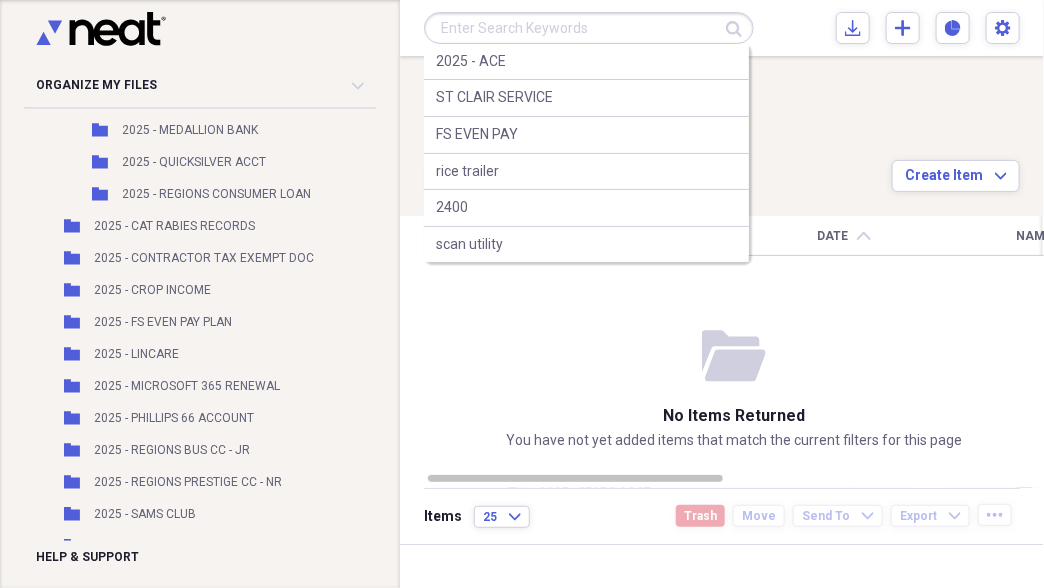click at bounding box center (589, 28) 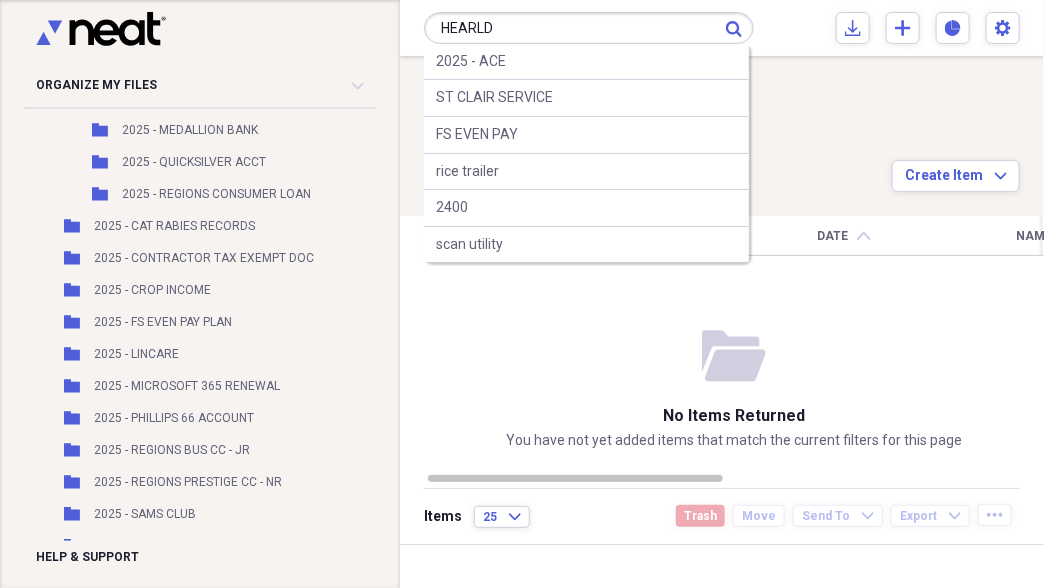 type on "HEARLD" 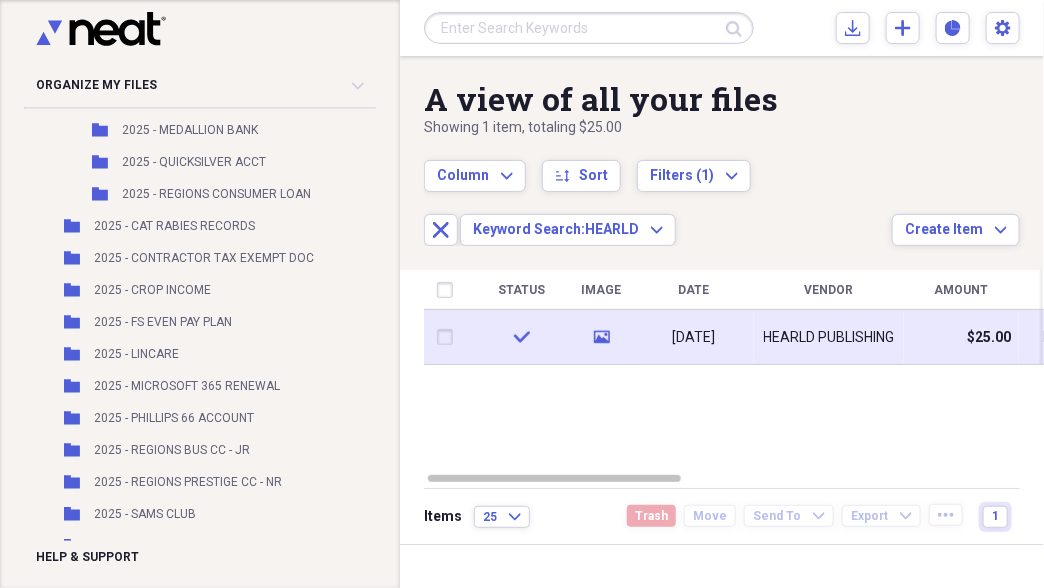 click on "HEARLD PUBLISHING" at bounding box center (829, 337) 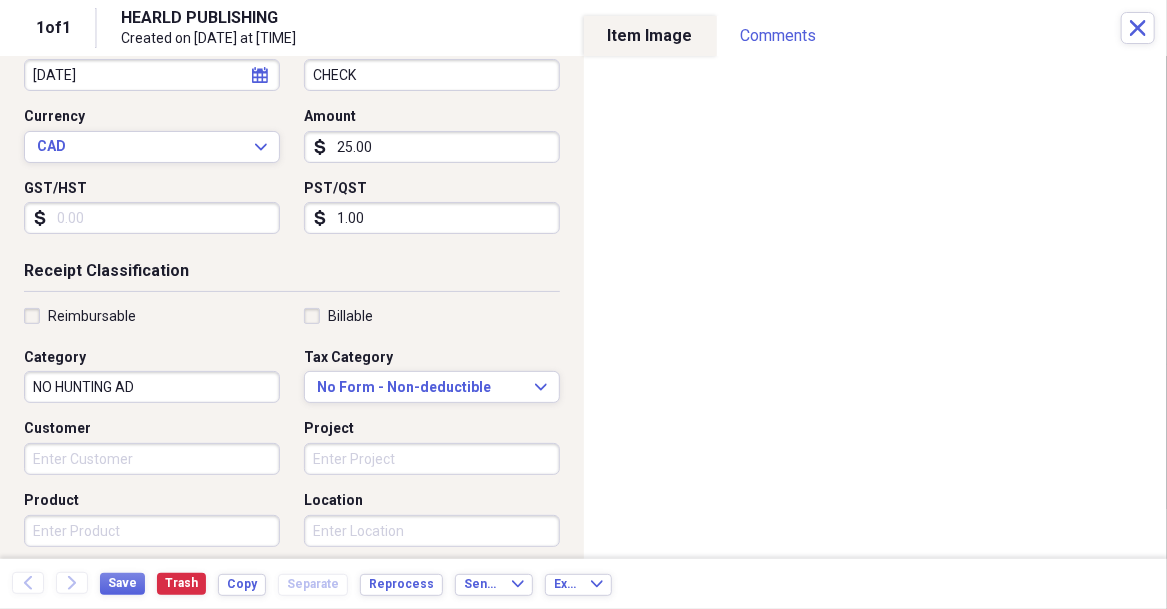 scroll, scrollTop: 300, scrollLeft: 0, axis: vertical 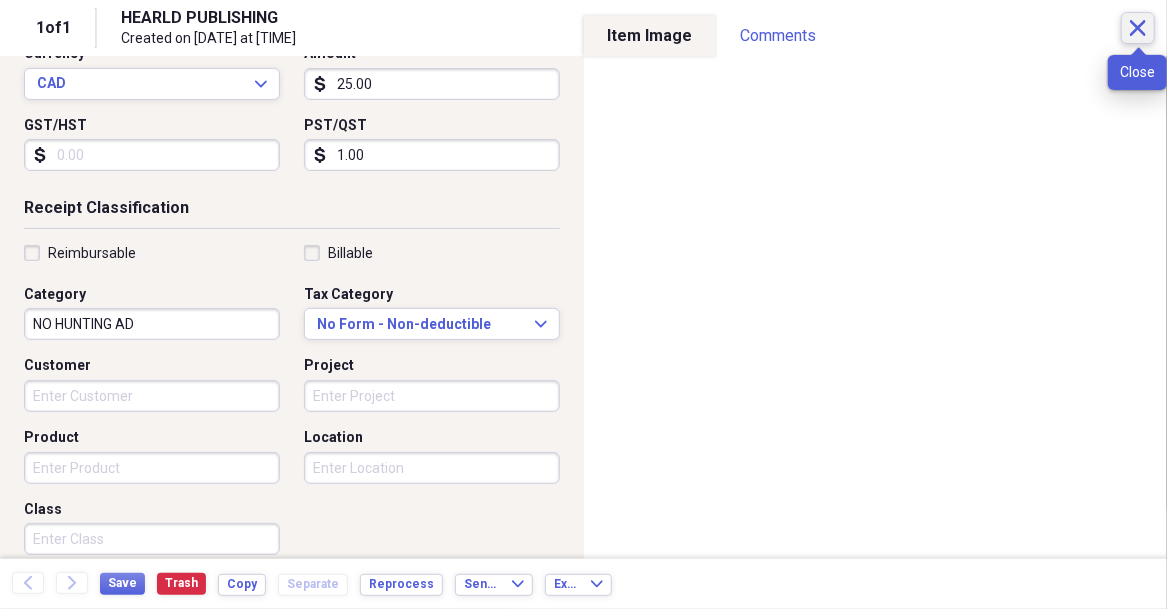 click on "Close" at bounding box center (1138, 28) 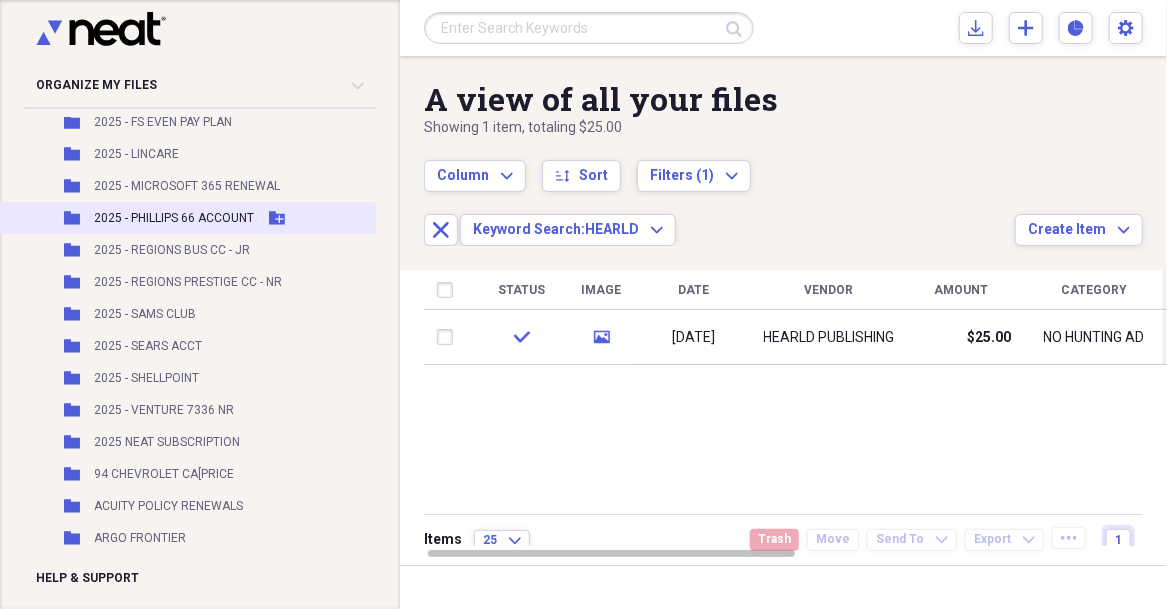 scroll, scrollTop: 21991, scrollLeft: 0, axis: vertical 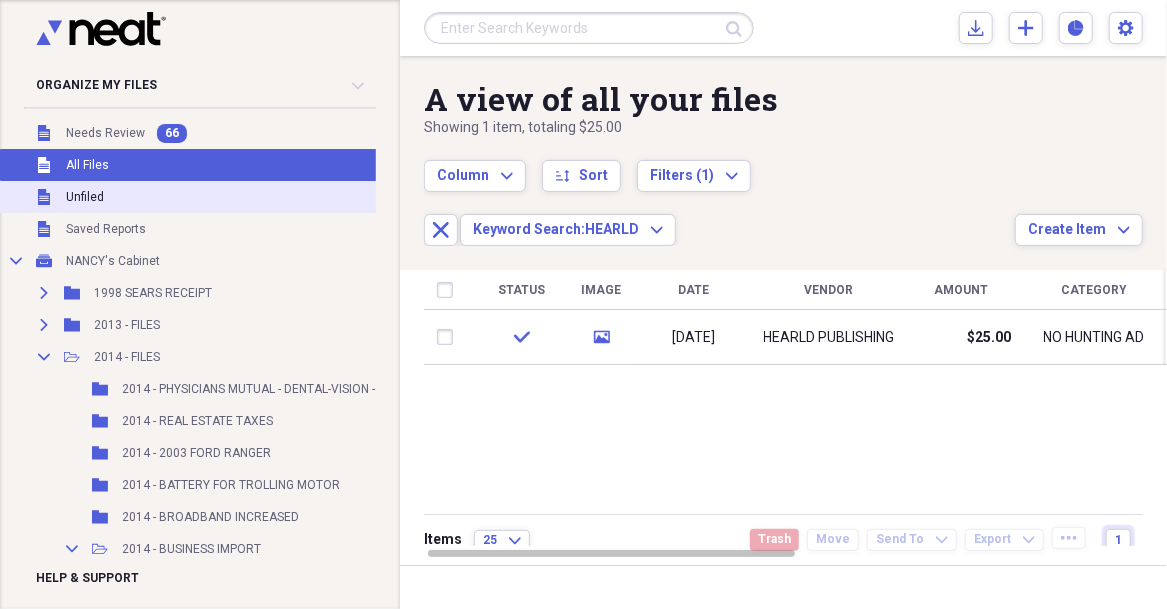 click on "Unfiled Unfiled" at bounding box center (265, 197) 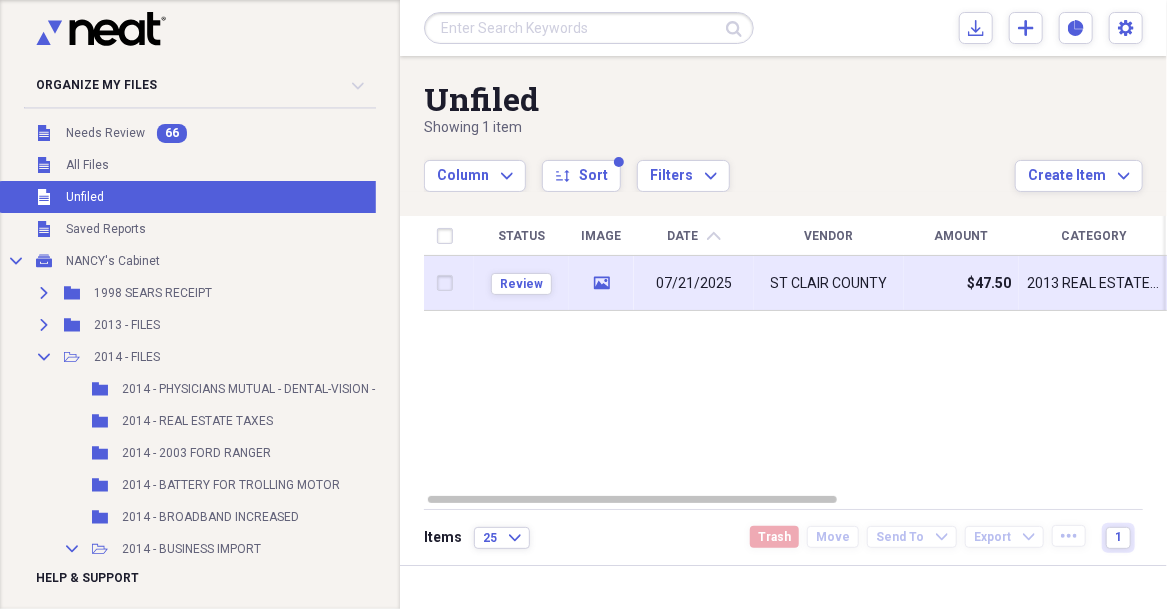 click on "ST CLAIR COUNTY" at bounding box center [829, 284] 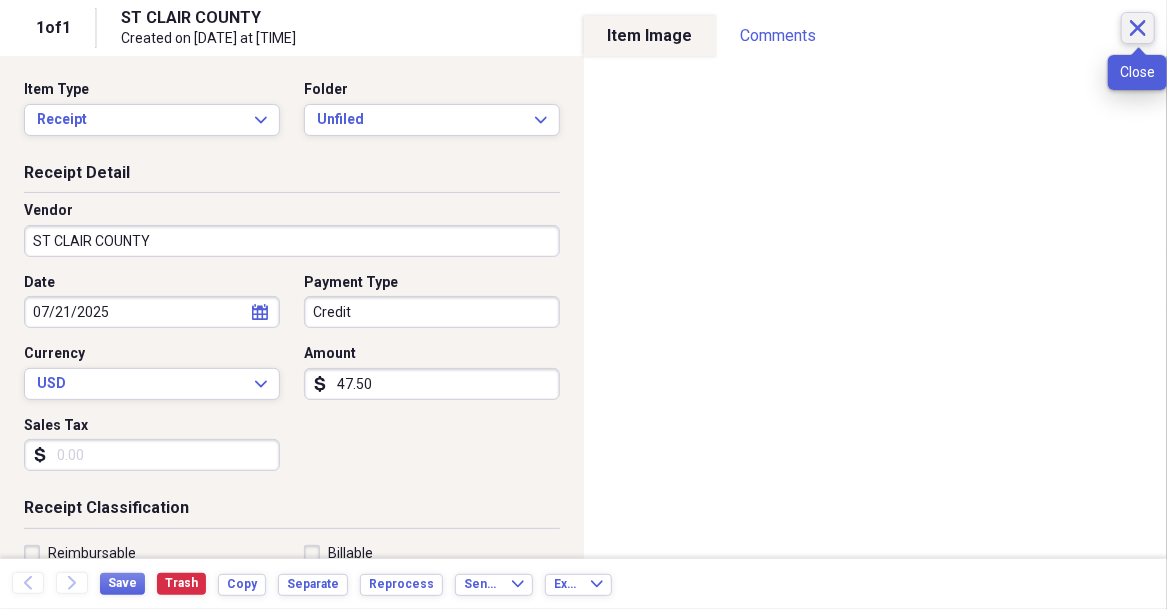 click on "Close" at bounding box center (1138, 28) 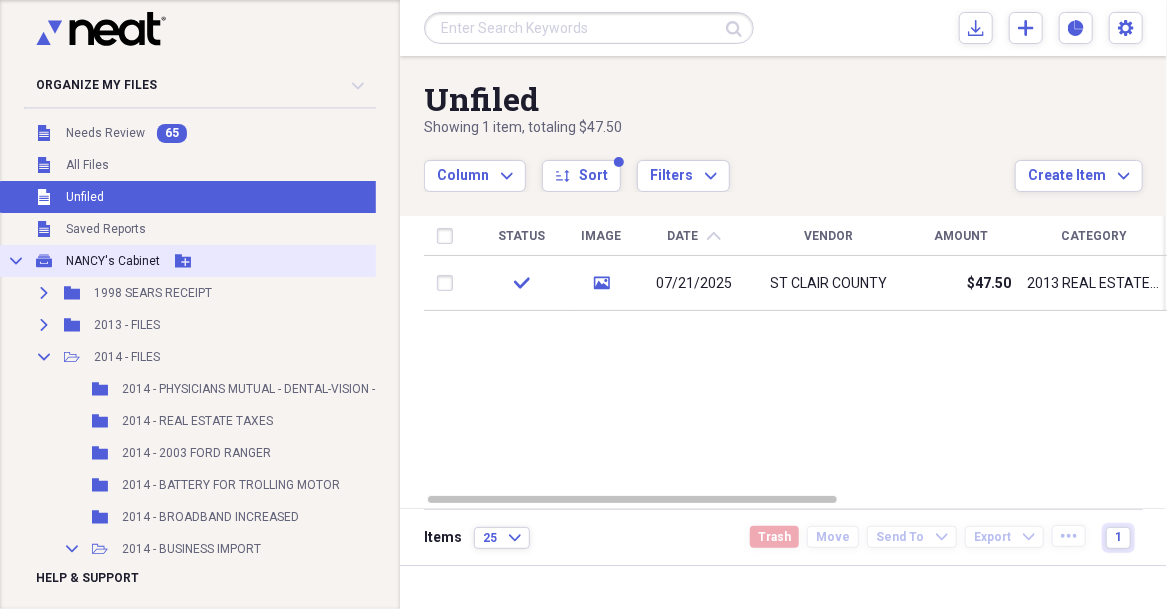 click 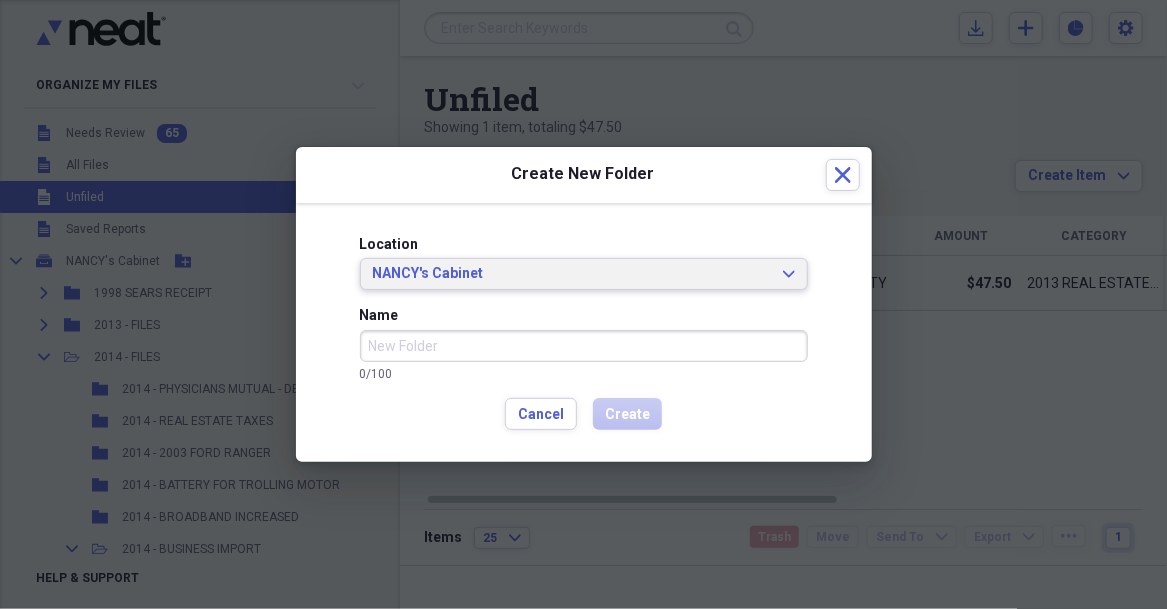 click on "[NAME]'s Cabinet Expand" at bounding box center [584, 274] 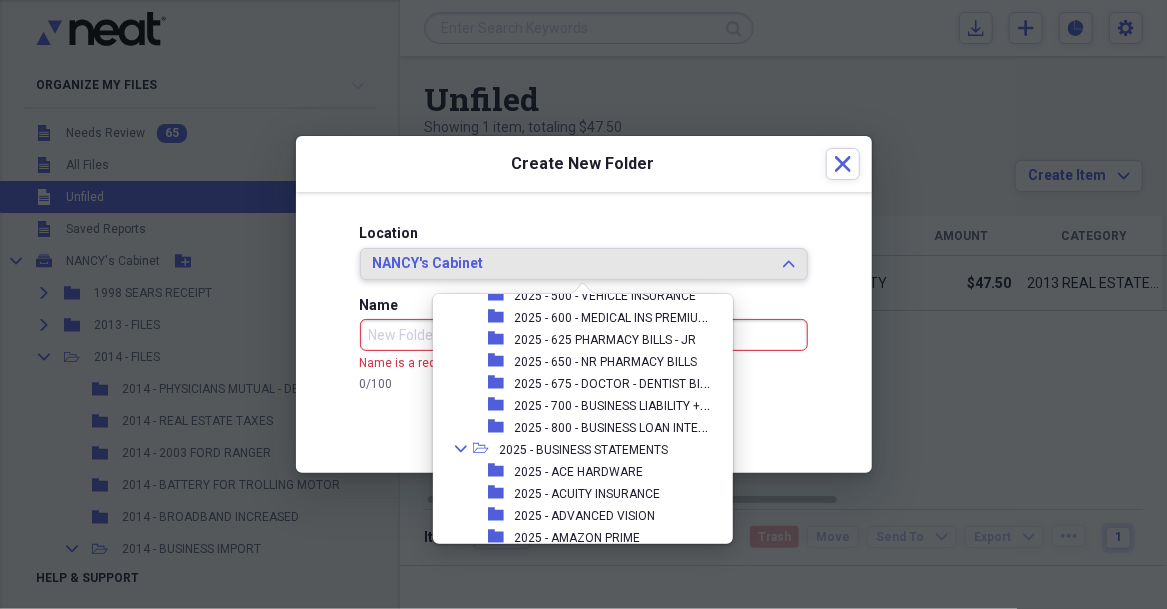 scroll, scrollTop: 14012, scrollLeft: 0, axis: vertical 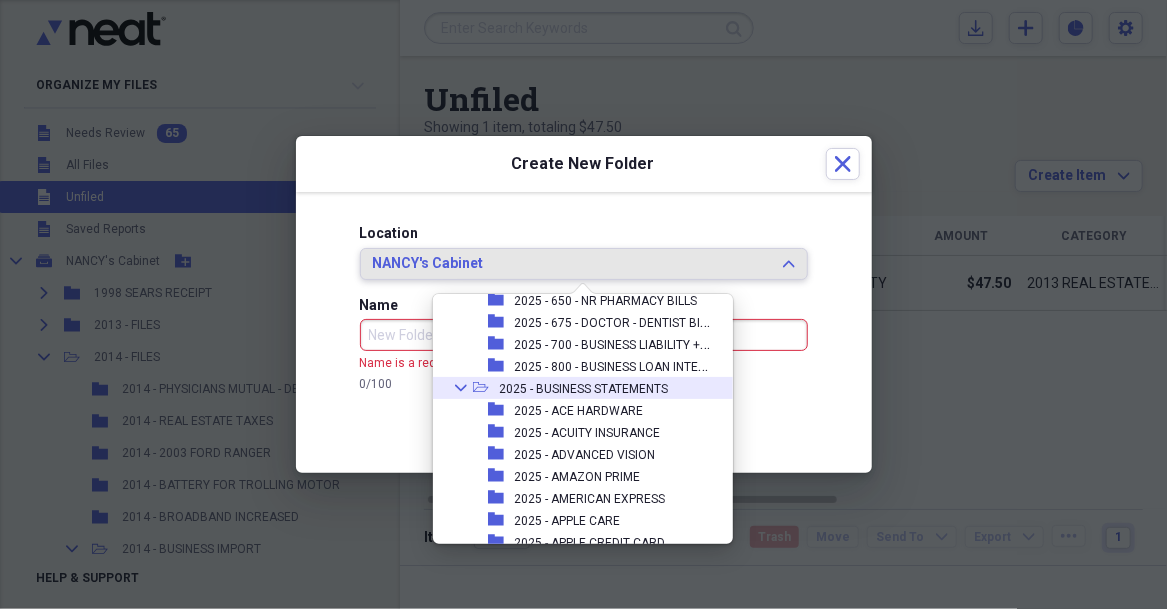 click on "2025 - BUSINESS STATEMENTS" at bounding box center (583, 389) 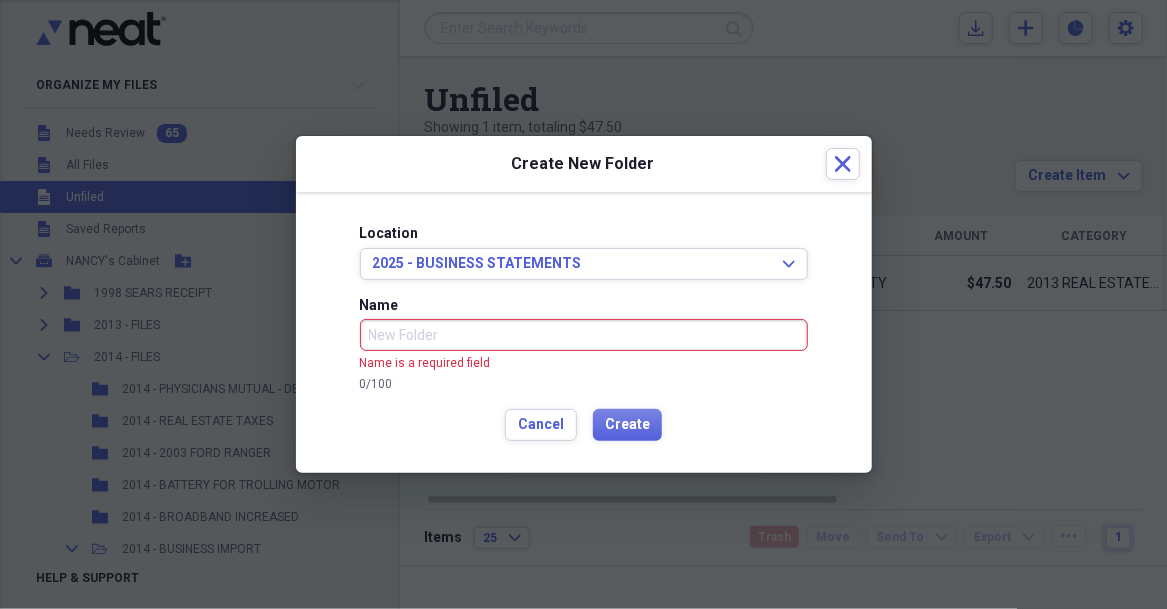 click on "Name" at bounding box center [584, 335] 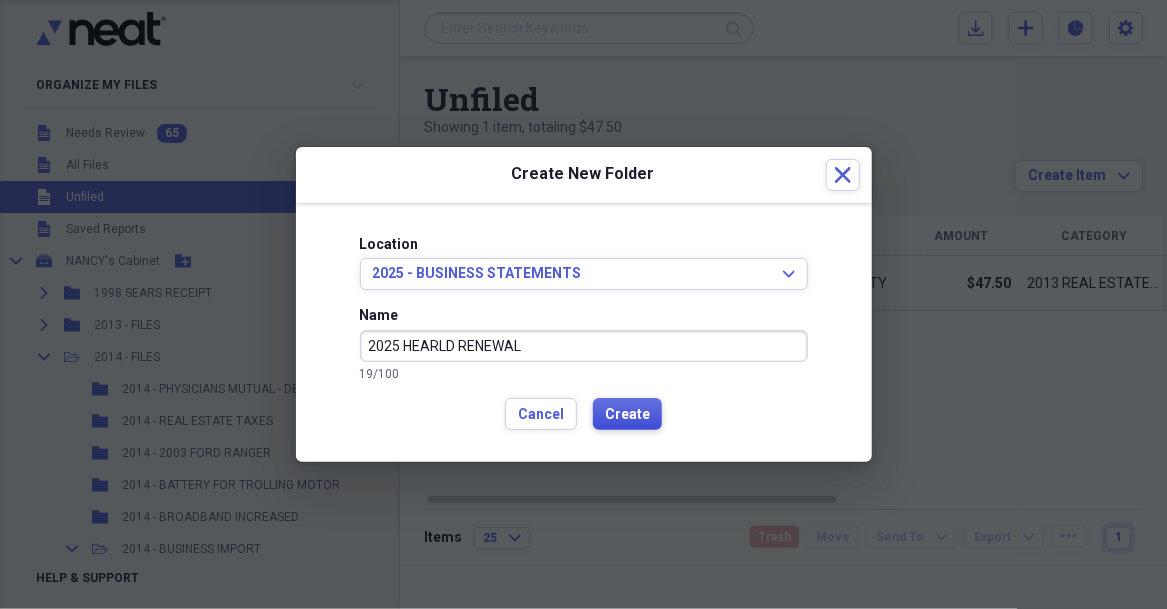 type on "2025 HEARLD RENEWAL" 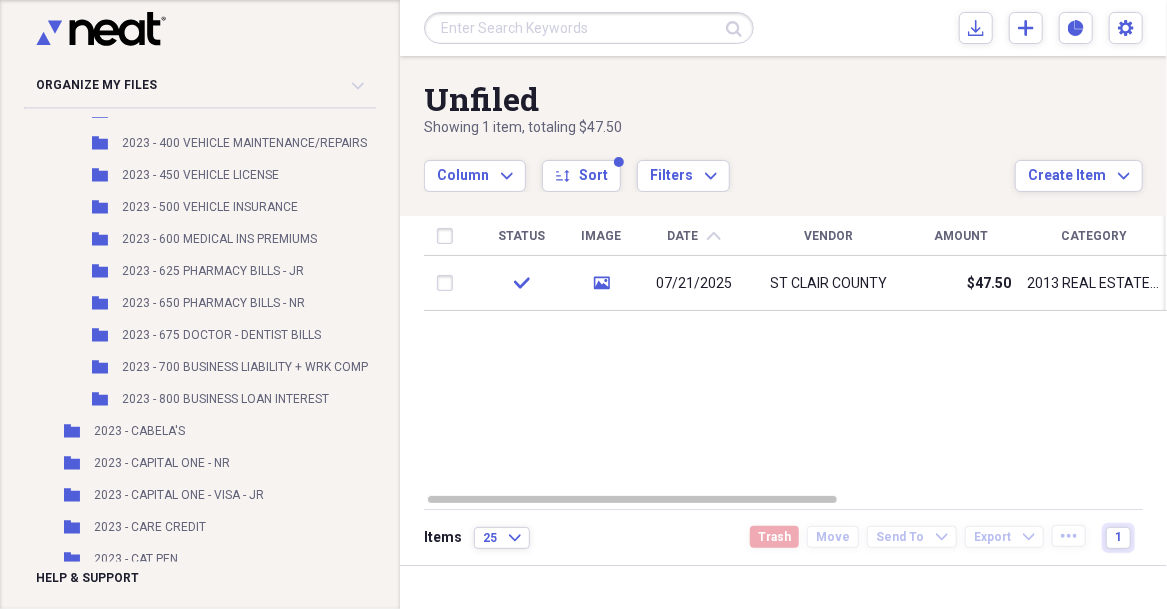 scroll, scrollTop: 0, scrollLeft: 0, axis: both 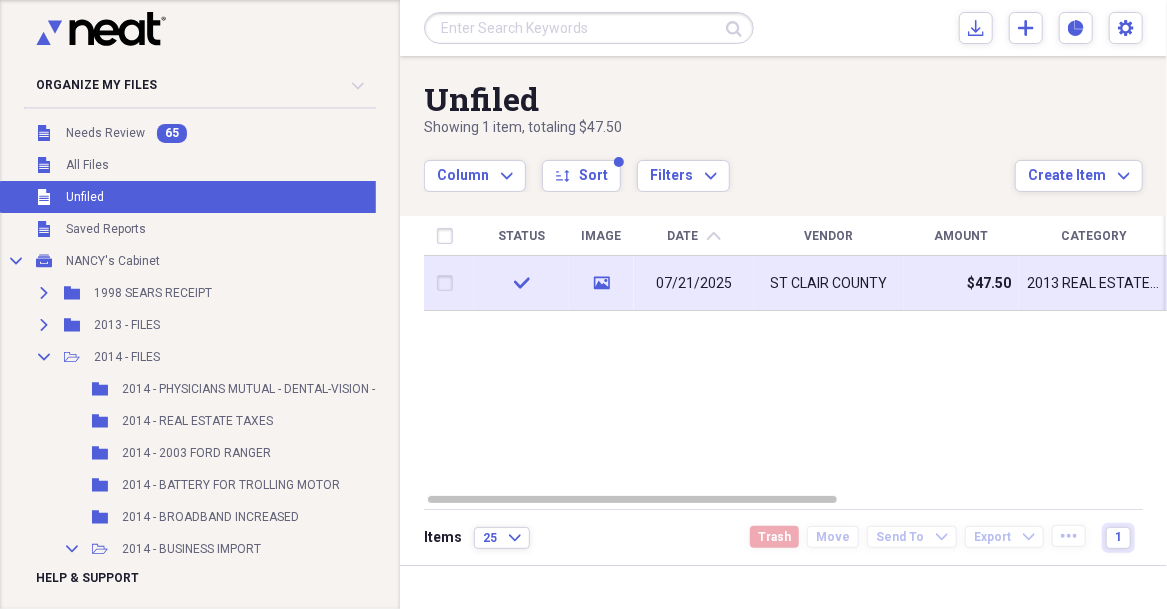 click on "07/21/2025" at bounding box center [694, 283] 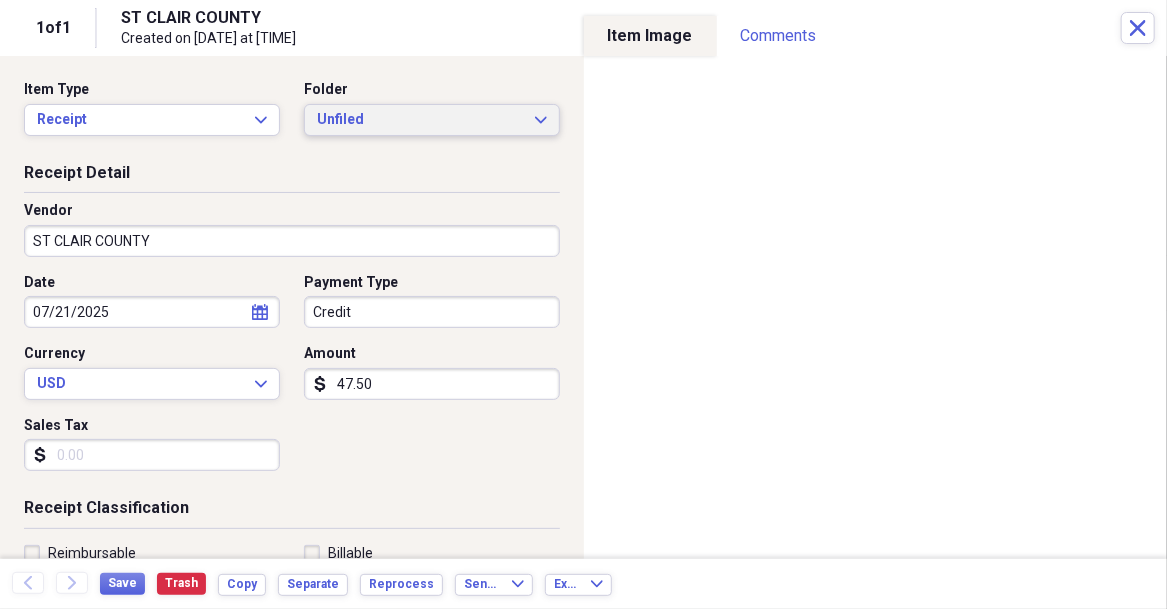 click on "Expand" 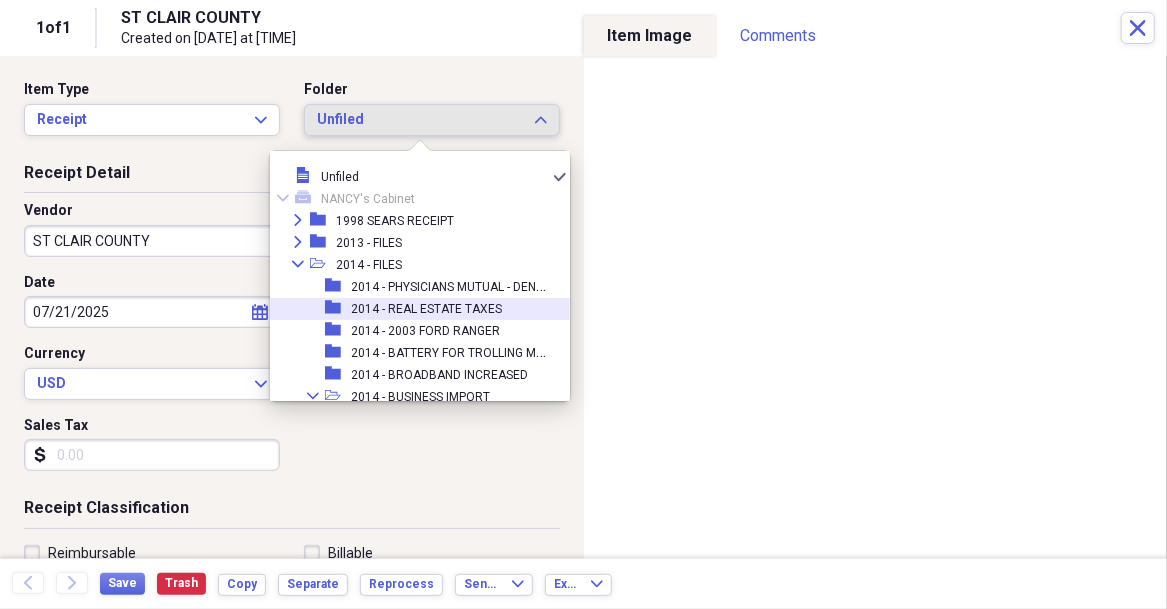 type 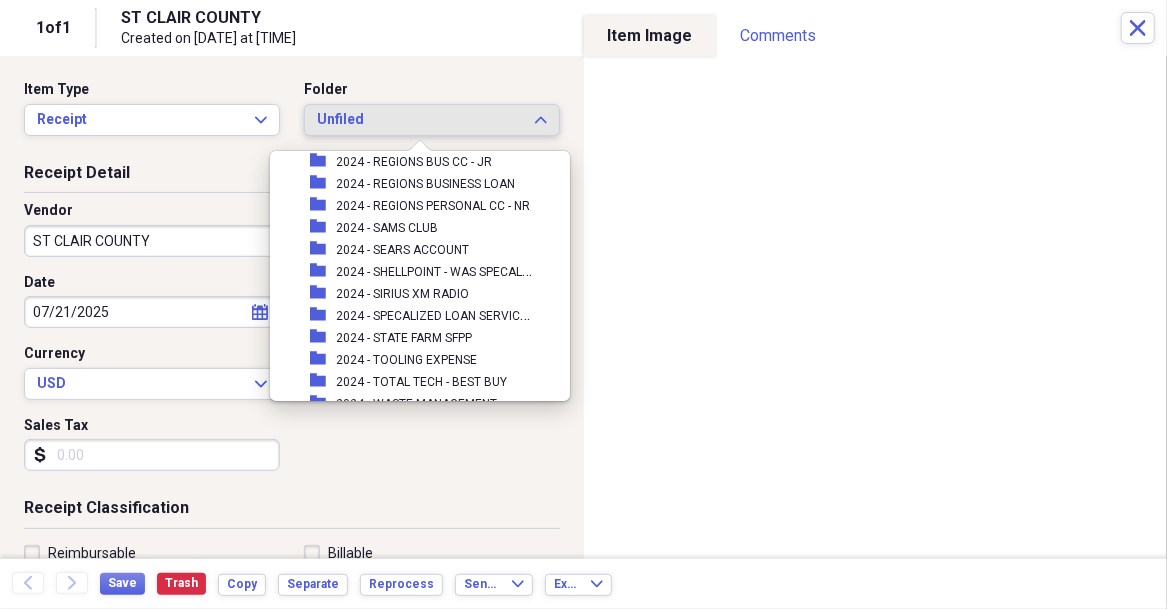scroll, scrollTop: 13754, scrollLeft: 0, axis: vertical 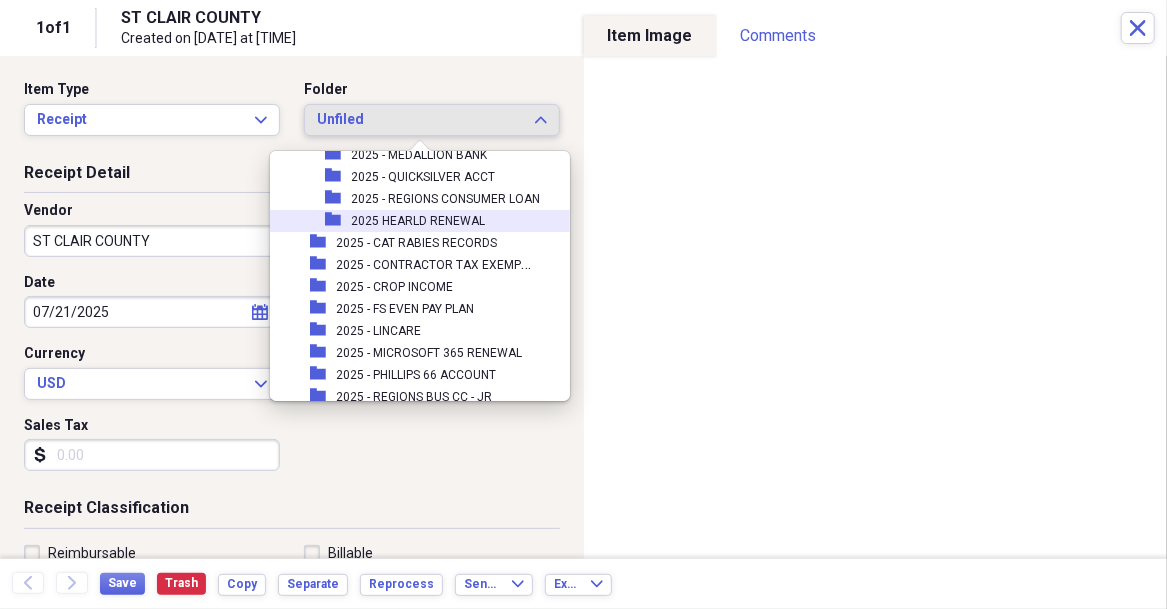 click on "2025 HEARLD RENEWAL" at bounding box center [418, 221] 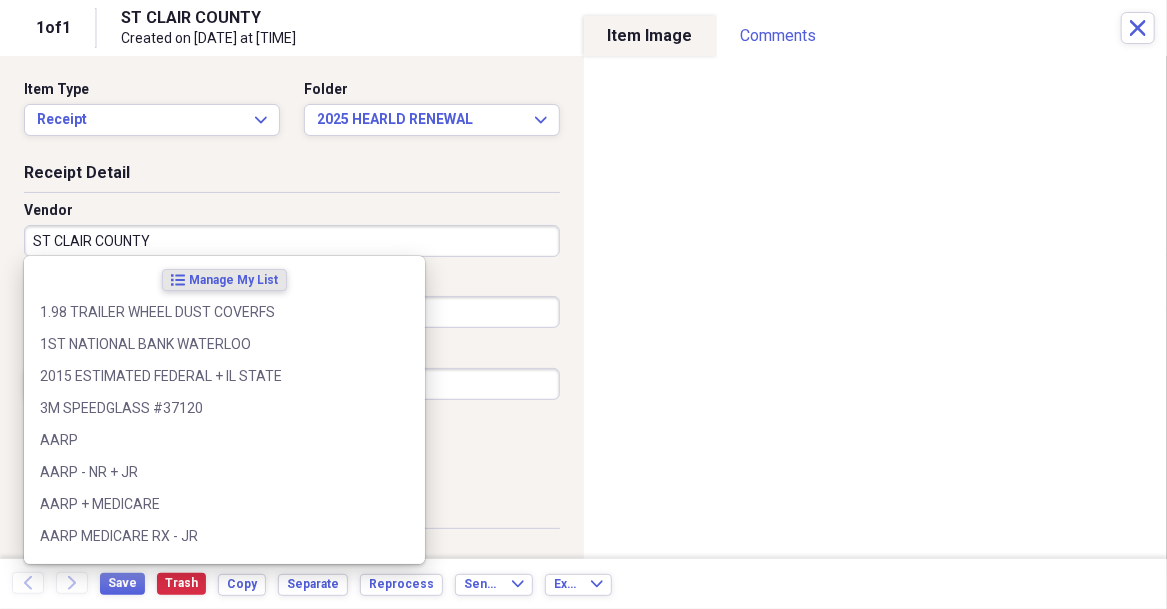 click on "ST CLAIR COUNTY" at bounding box center (292, 241) 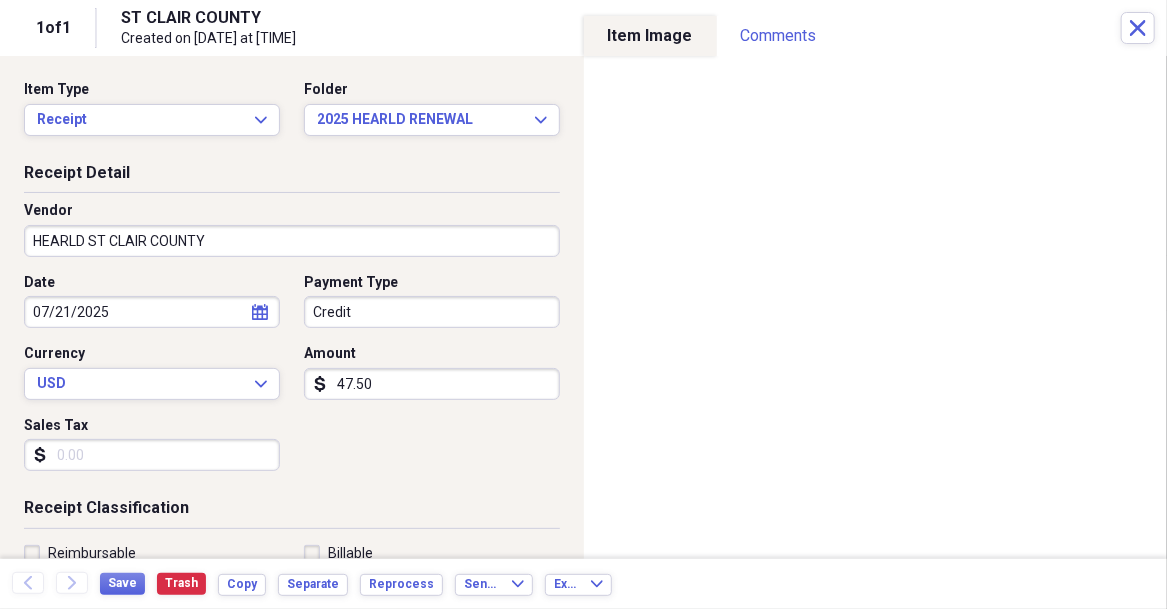 type on "HEARLD ST CLAIR COUNTY" 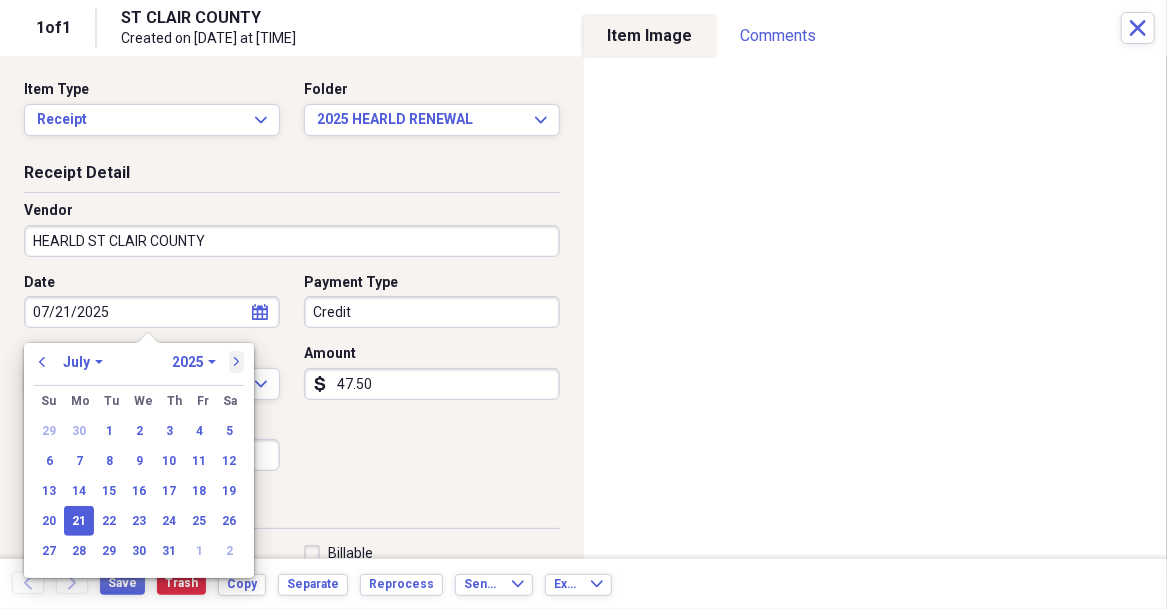 click on "next" at bounding box center (237, 362) 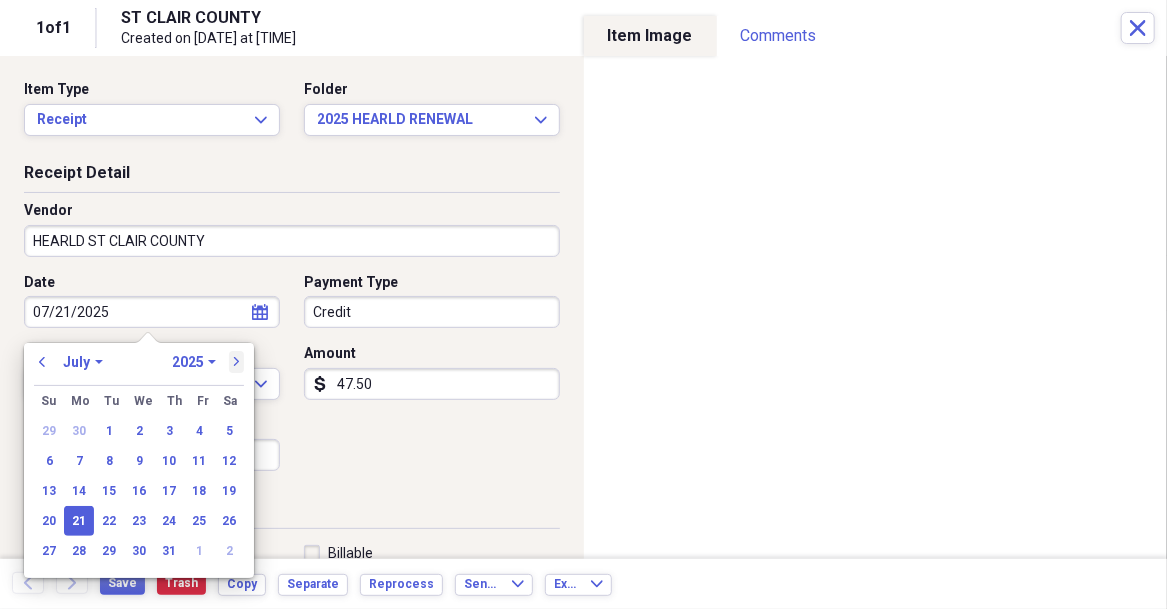 select on "7" 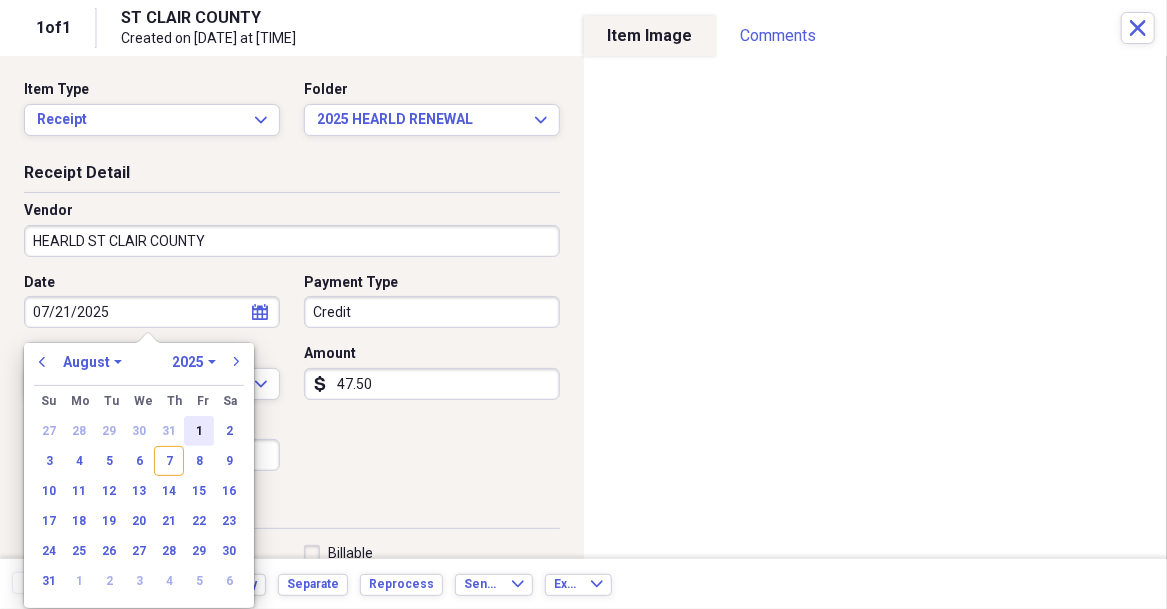 click on "1" at bounding box center (199, 431) 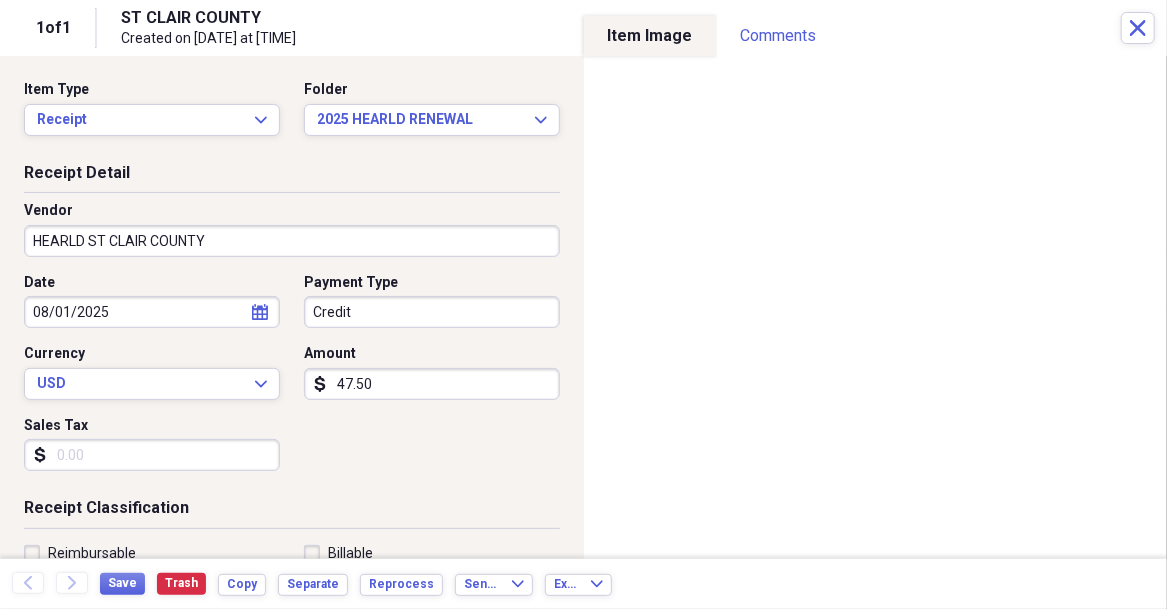 click on "Organize My Files 65 Collapse Unfiled Needs Review 65 Unfiled All Files Unfiled Unfiled Unfiled Saved Reports Collapse My Cabinet [NAME]'s Cabinet Add Folder Expand Folder 1998 SEARS RECEIPT Add Folder Expand Folder 2013  - FILES Add Folder Collapse Open Folder 2014 - FILES Add Folder Folder 2014 -  PHYSICIANS MUTUAL - DENTAL-VISION - JR Add Folder Folder 2014 -  REAL ESTATE TAXES Add Folder Folder 2014 - 2003 FORD RANGER Add Folder Folder 2014 - BATTERY FOR TROLLING MOTOR Add Folder Folder 2014 - BROADBAND  INCREASED Add Folder Collapse Open Folder 2014 - BUSINESS IMPORT Add Folder Folder 100 - MATERIAL EXPENSE - 2014 Add Folder Folder 1050 - ACCOUNTING SERVICE - 2014 Add Folder Folder 1100 - OFFICE EXPENSE - 2014 Add Folder Folder 1300 - SHOP EXPENSE - 2014 Add Folder Folder 1350 - SHOP EQUIPMENT PURCHASED - 2014 Add Folder Folder 1400 - FOOD FOR SHOP - 2014 Add Folder Folder 1500 - ELECTRIC EXPENSE - 2014 Add Folder Folder 1600 - TELEPHONE EXPENSE - 2014 Add Folder Folder 1700 - HEATING EXPENSE - 2014 Home" at bounding box center [583, 304] 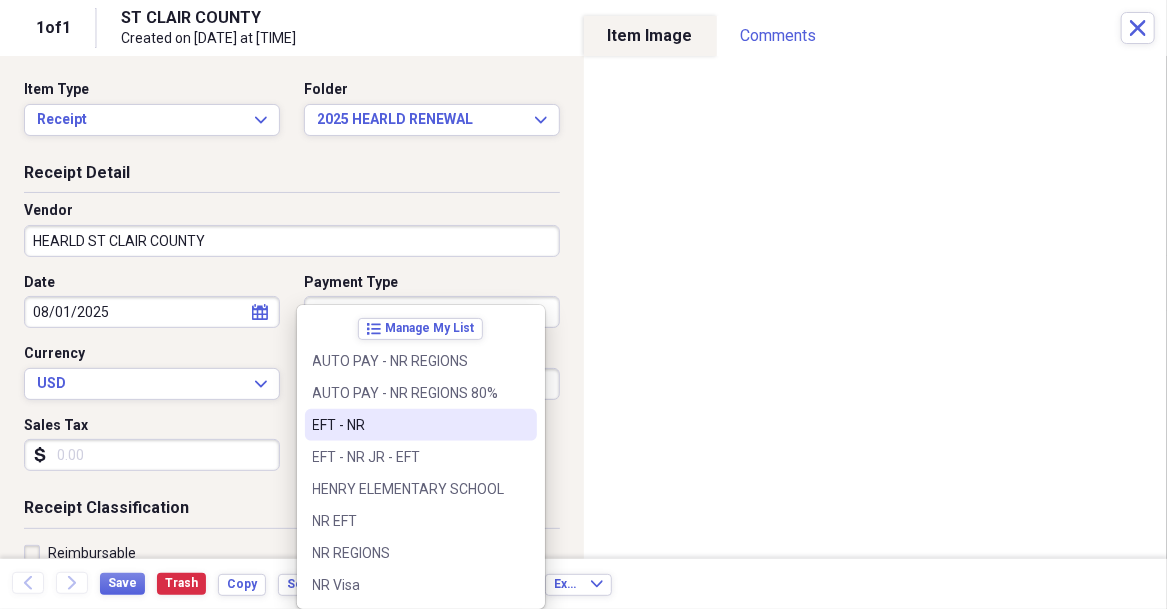 click on "EFT - NR" at bounding box center [421, 425] 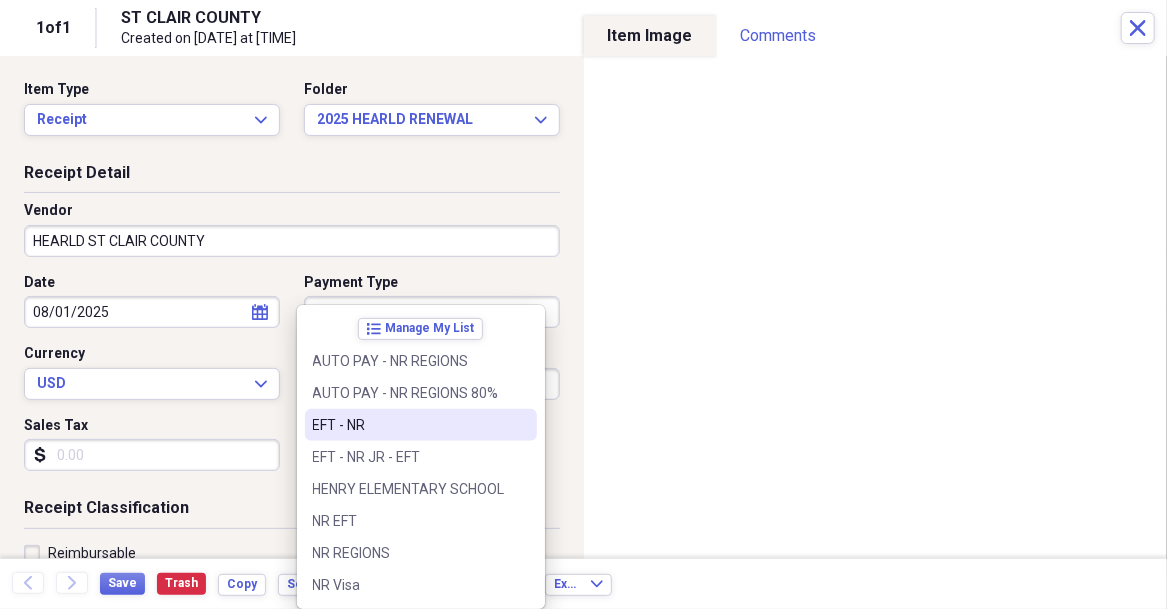 type on "EFT - NR" 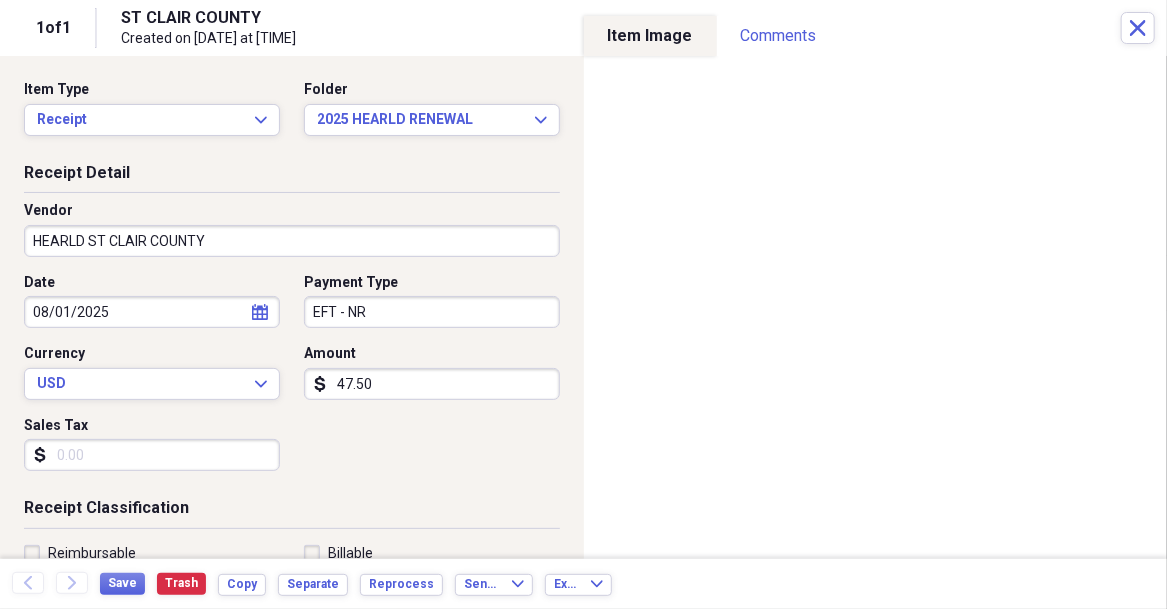 scroll, scrollTop: 199, scrollLeft: 0, axis: vertical 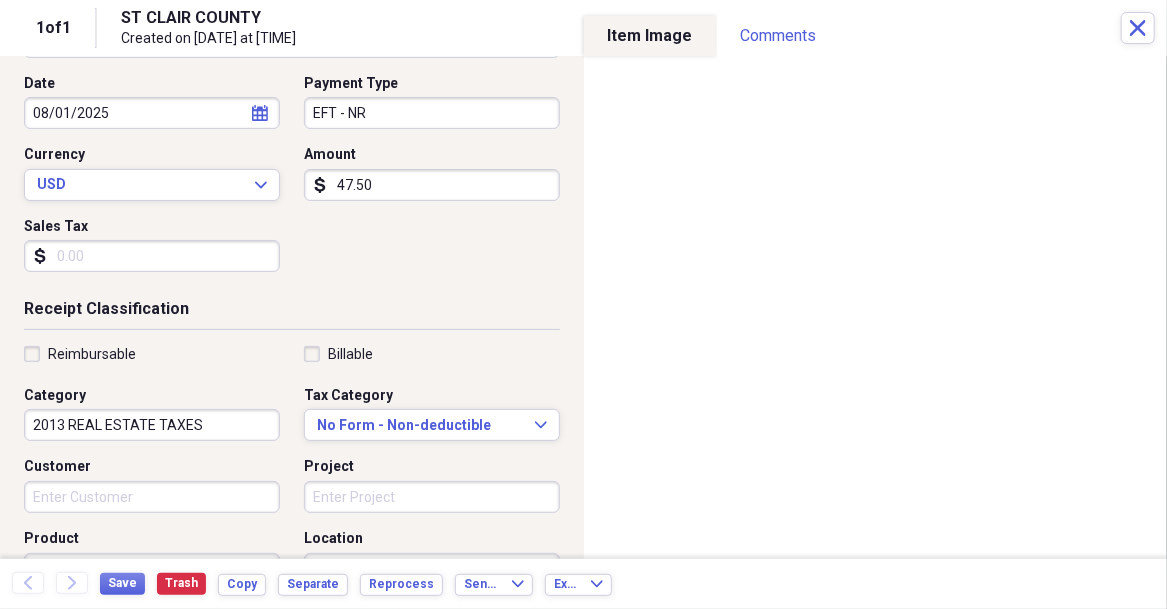 click on "2013 REAL ESTATE TAXES" at bounding box center [152, 425] 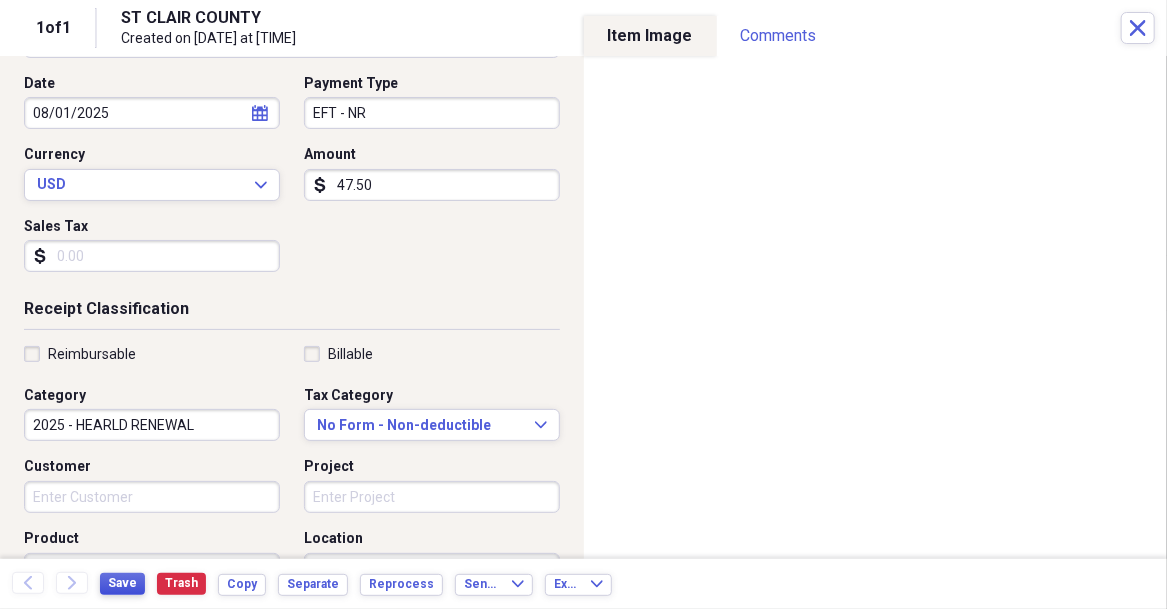 type on "2025 - HEARLD RENEWAL" 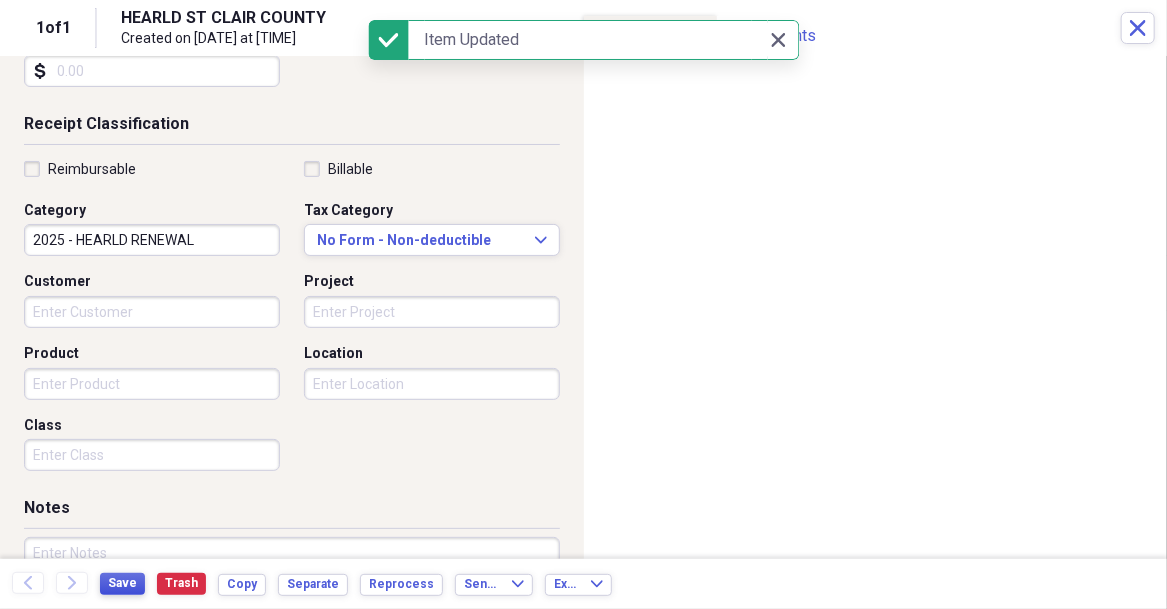 scroll, scrollTop: 399, scrollLeft: 0, axis: vertical 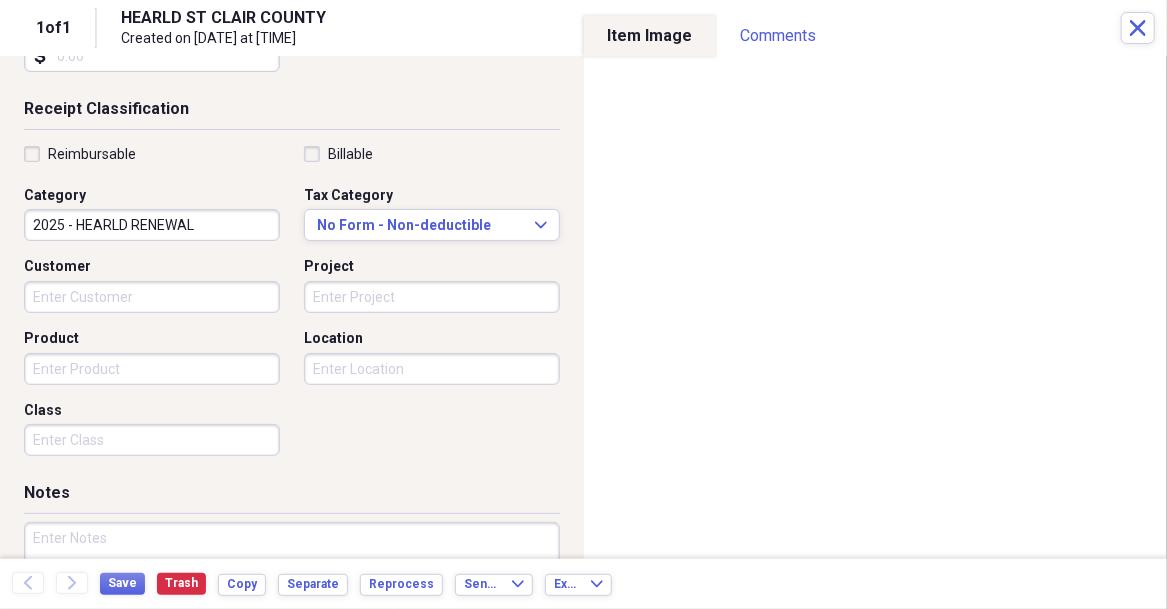 click on "HEARLD [COUNTY] [STATE] Created on [DATE] at [TIME]" at bounding box center [621, 28] 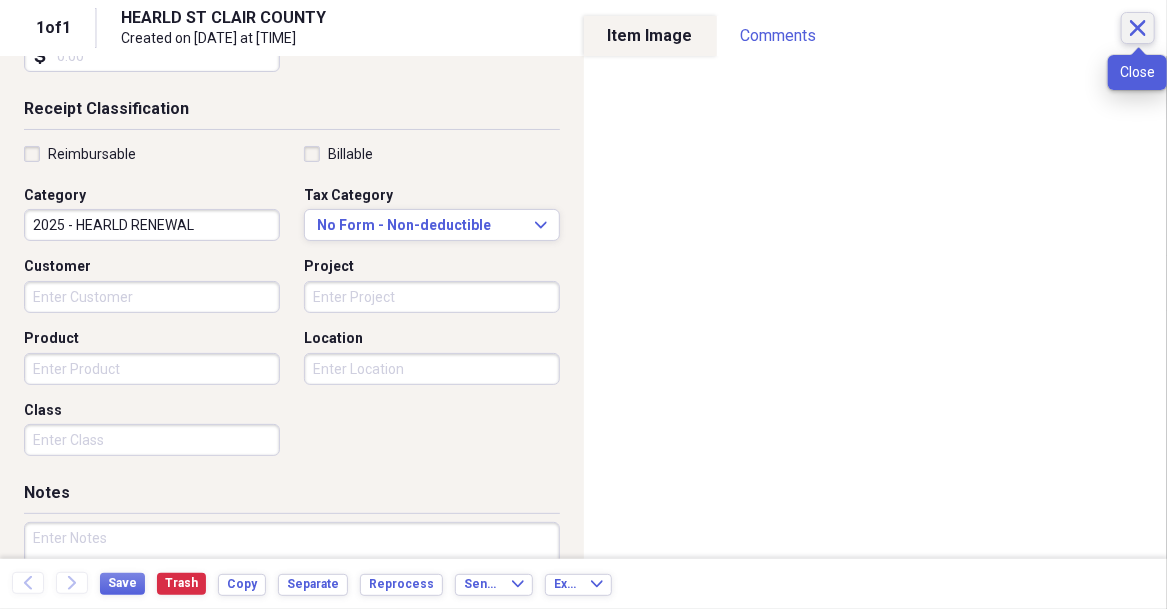 click on "Close" 